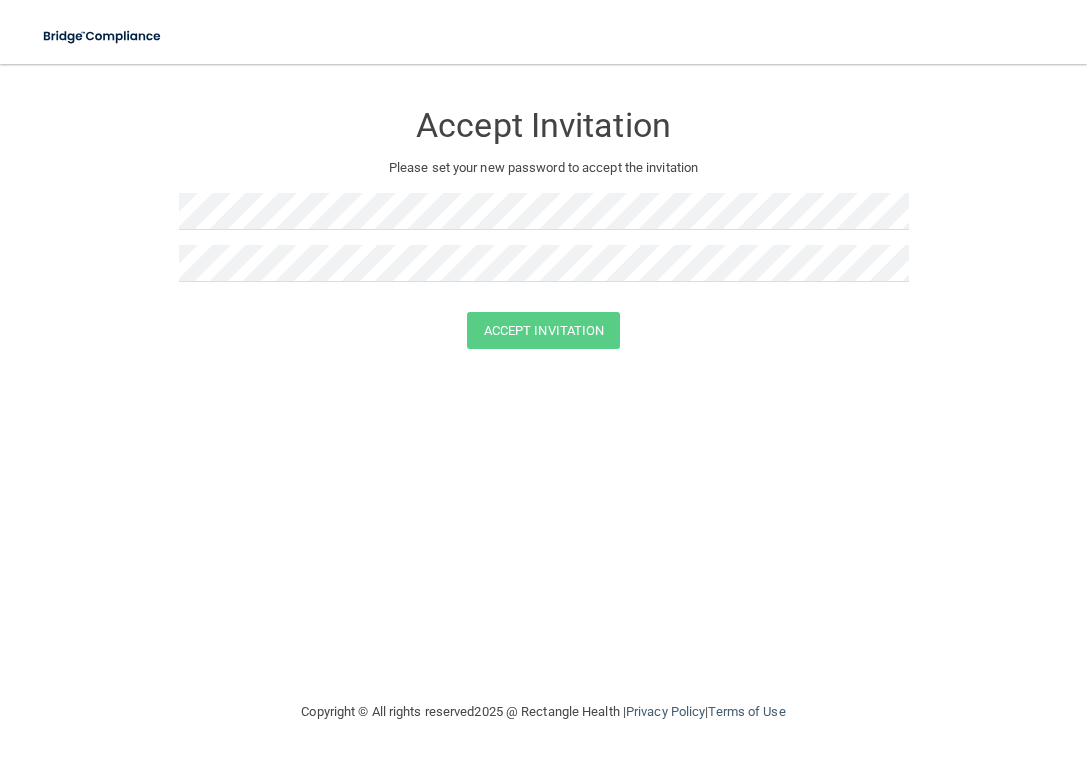 scroll, scrollTop: 0, scrollLeft: 0, axis: both 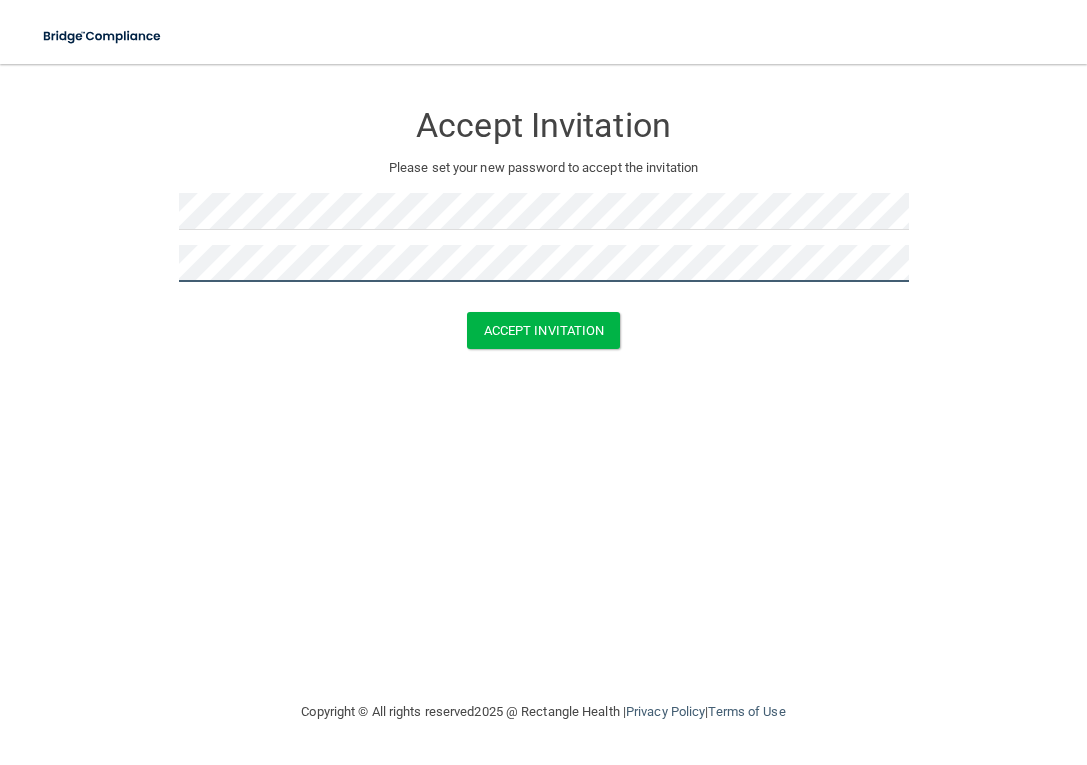 click on "Accept Invitation" at bounding box center [544, 330] 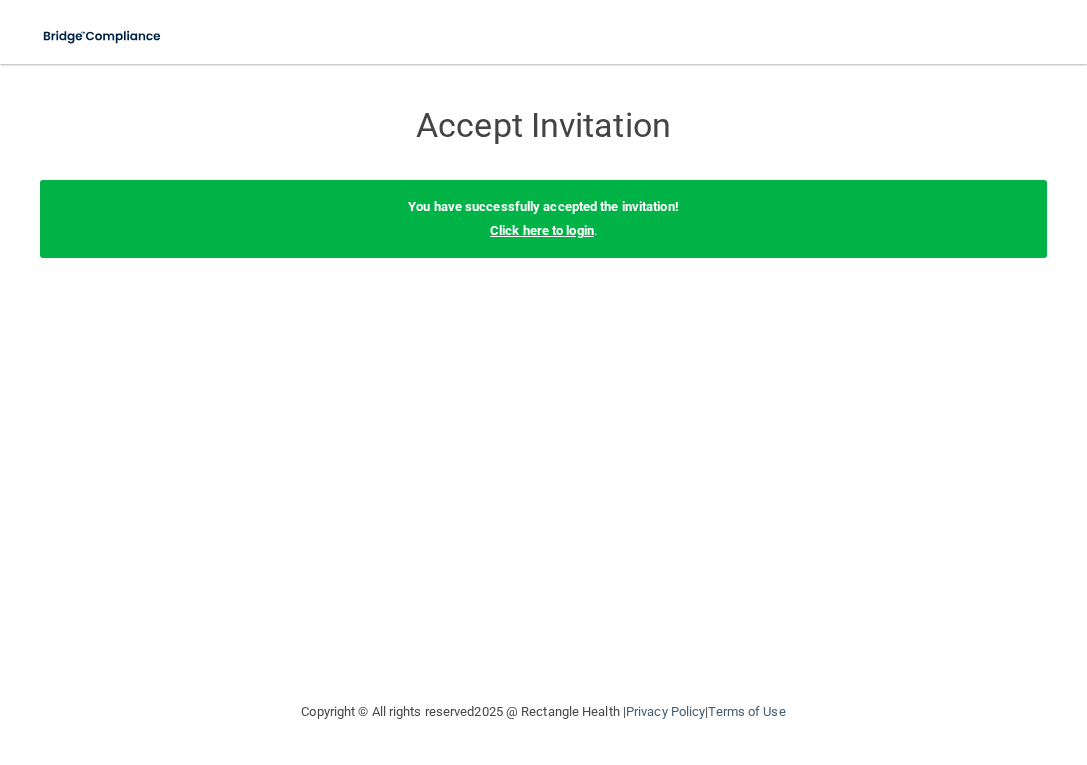 click on "Click here to login" at bounding box center [542, 230] 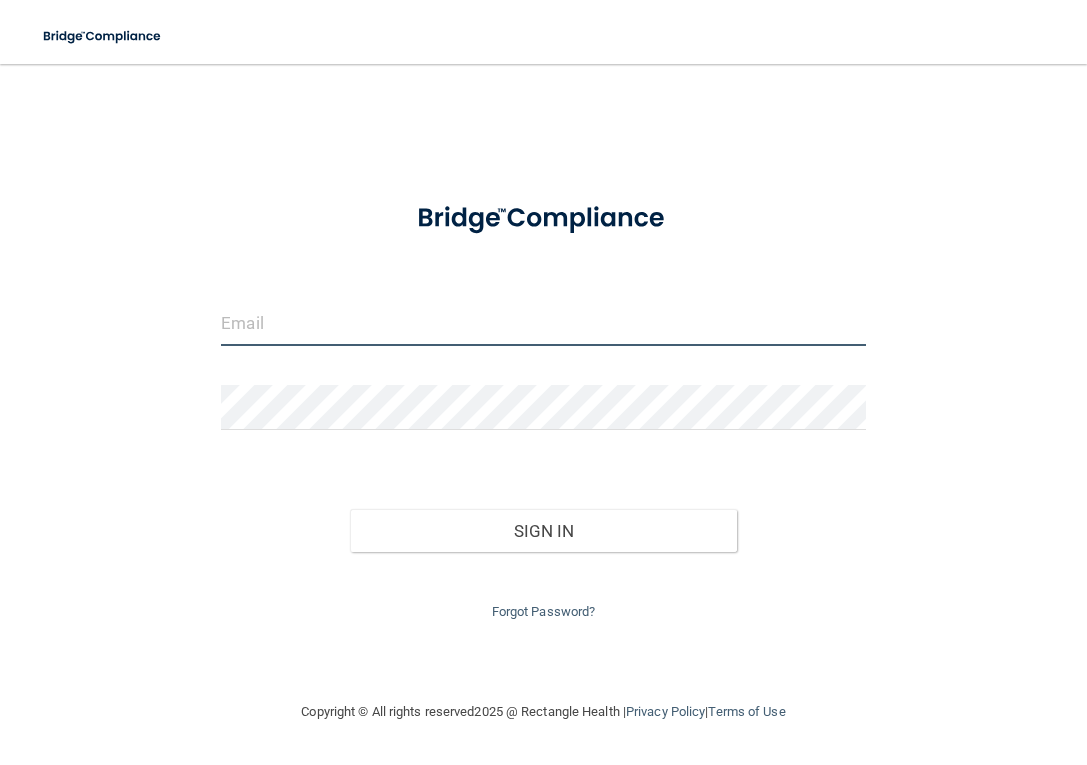 click at bounding box center [543, 323] 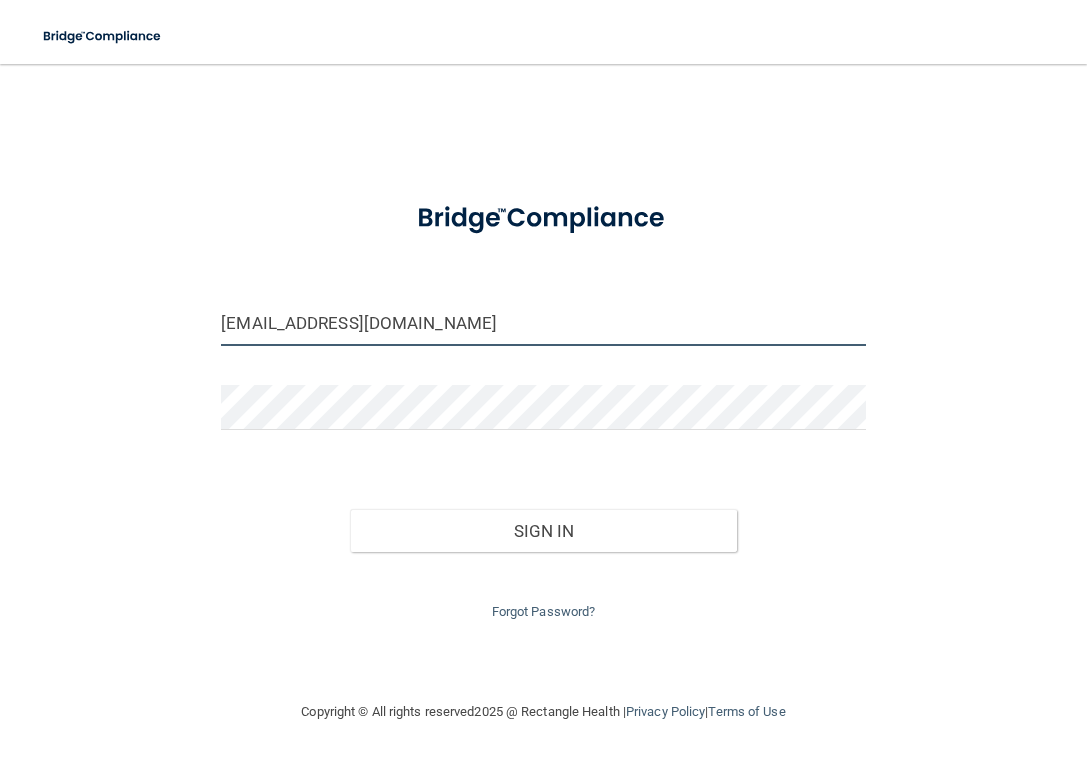 type on "[EMAIL_ADDRESS][DOMAIN_NAME]" 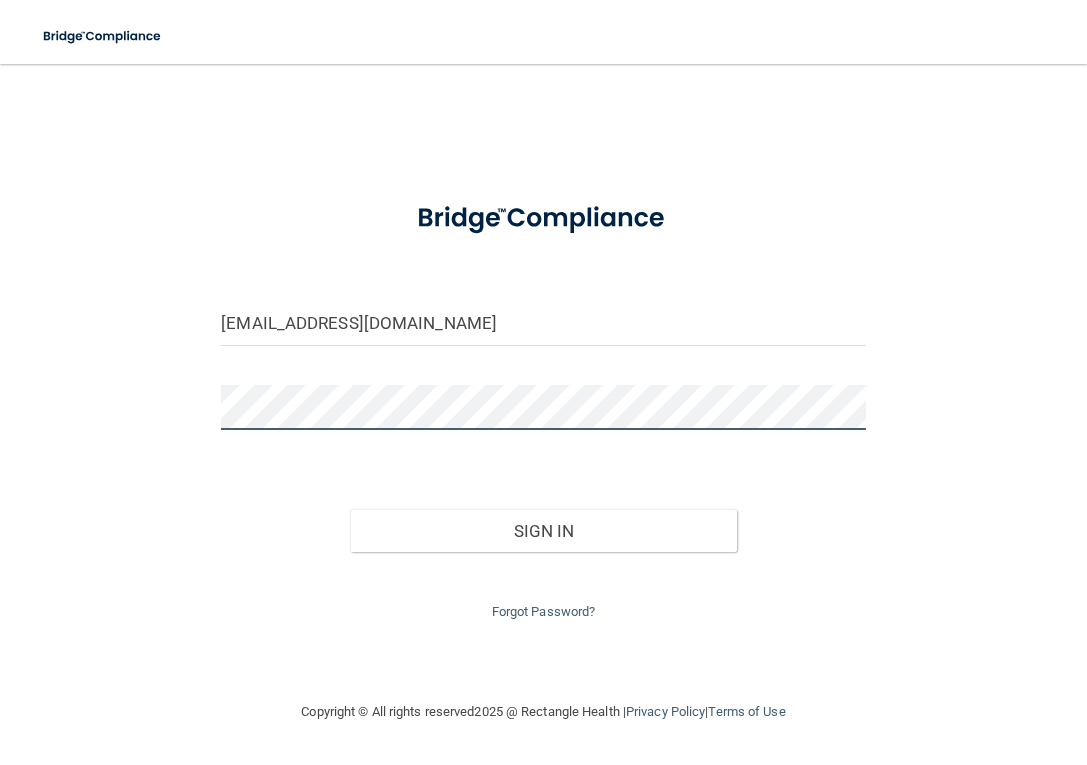 click on "Sign In" at bounding box center [543, 531] 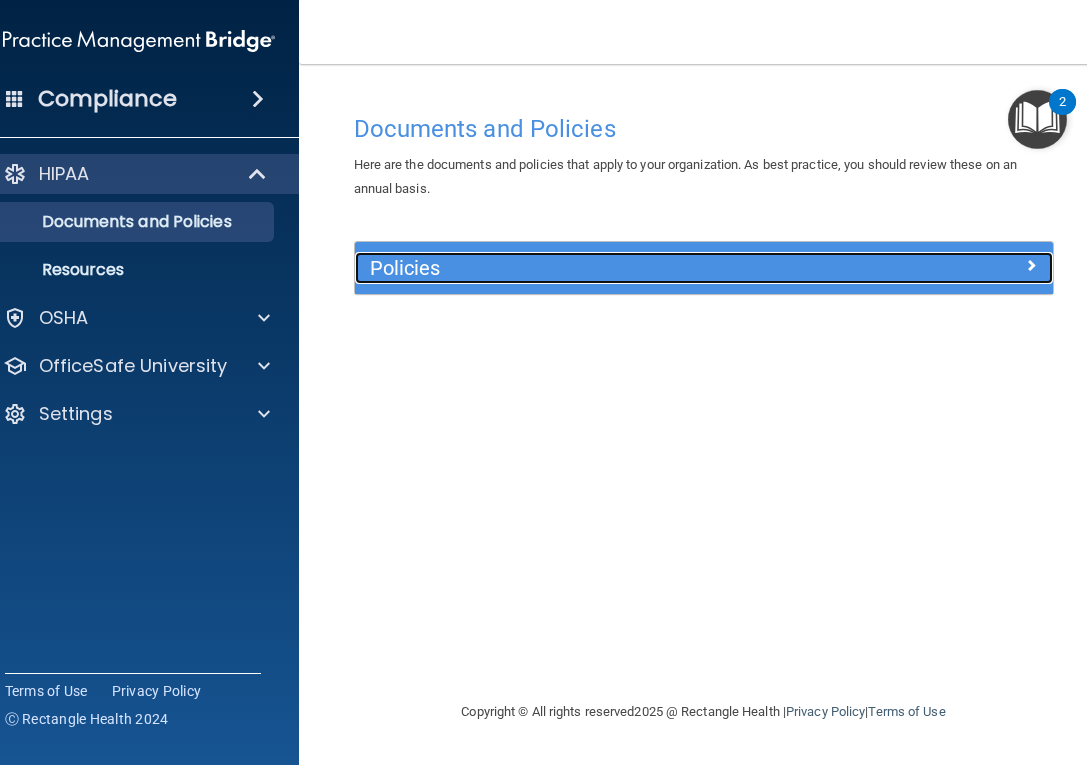 click at bounding box center (965, 264) 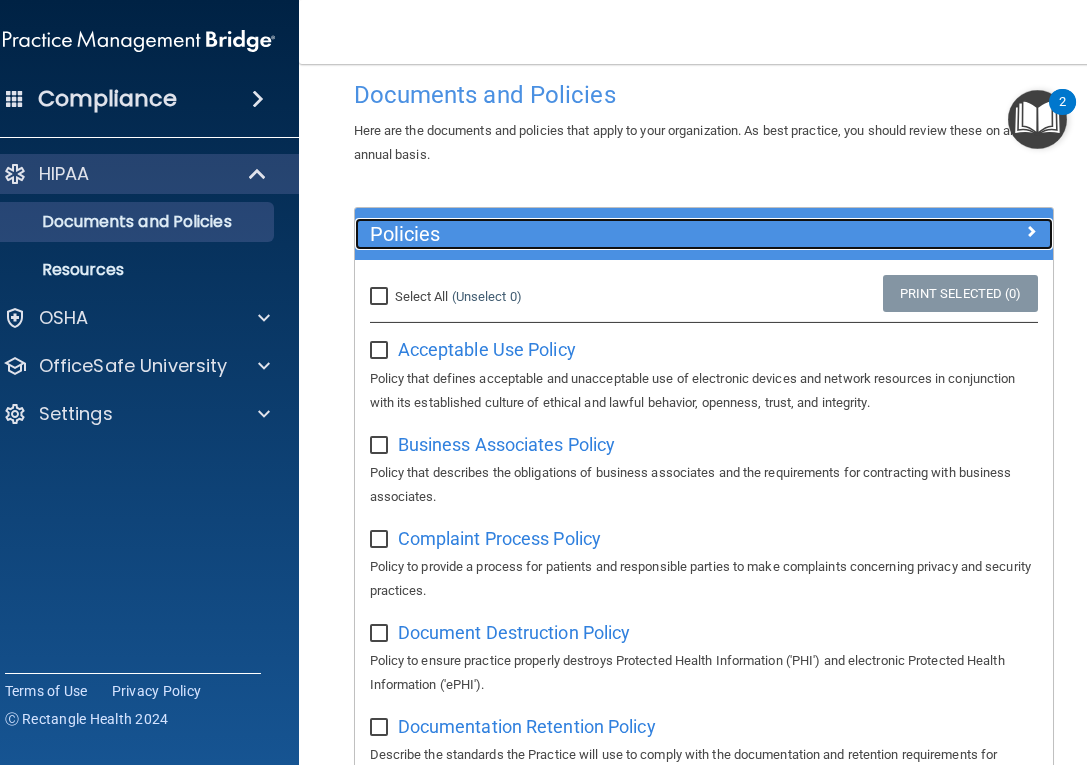 scroll, scrollTop: 0, scrollLeft: 0, axis: both 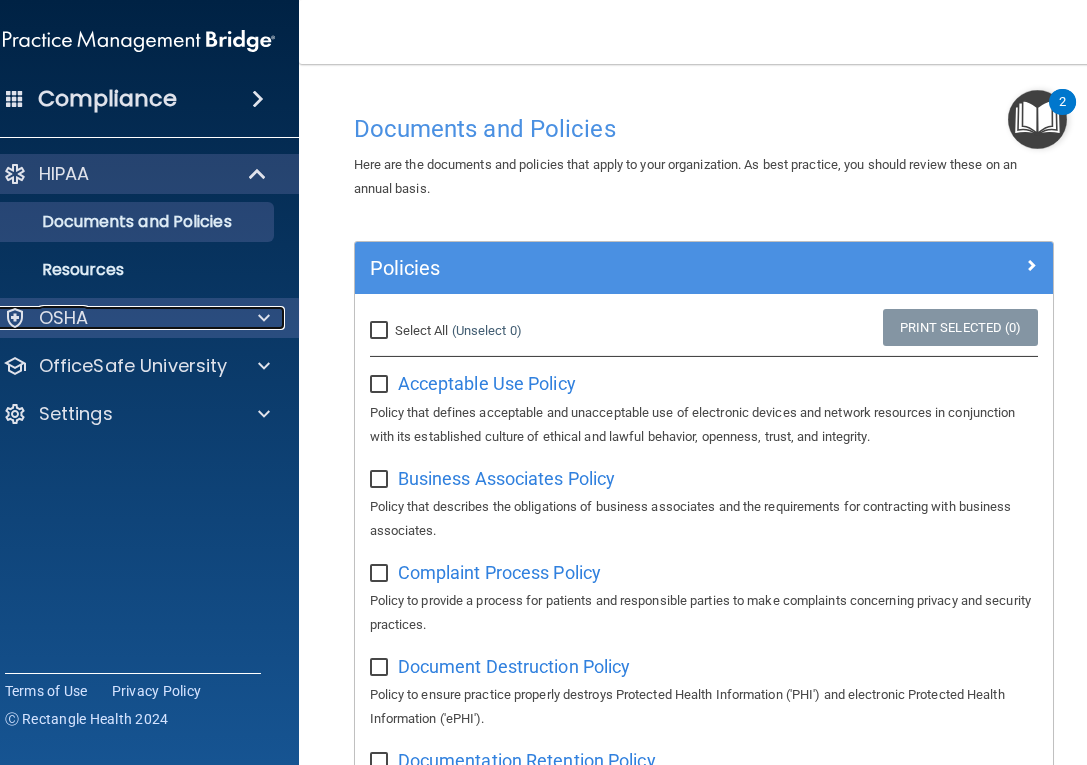 click at bounding box center [260, 318] 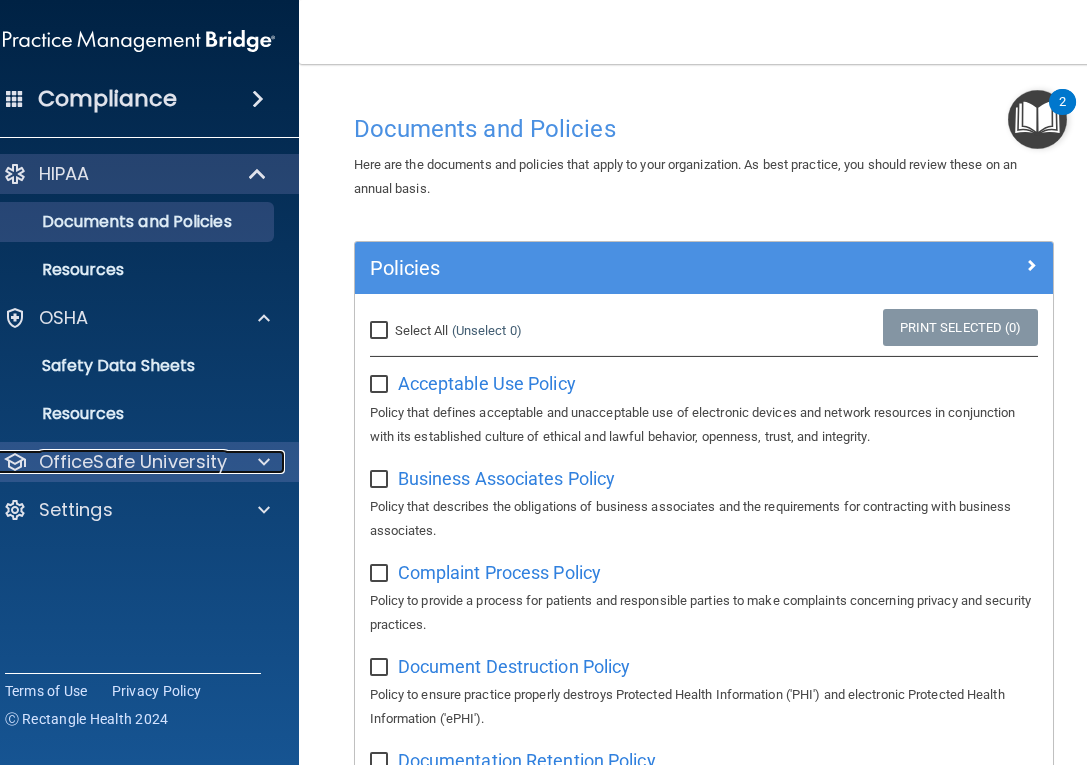click at bounding box center (260, 462) 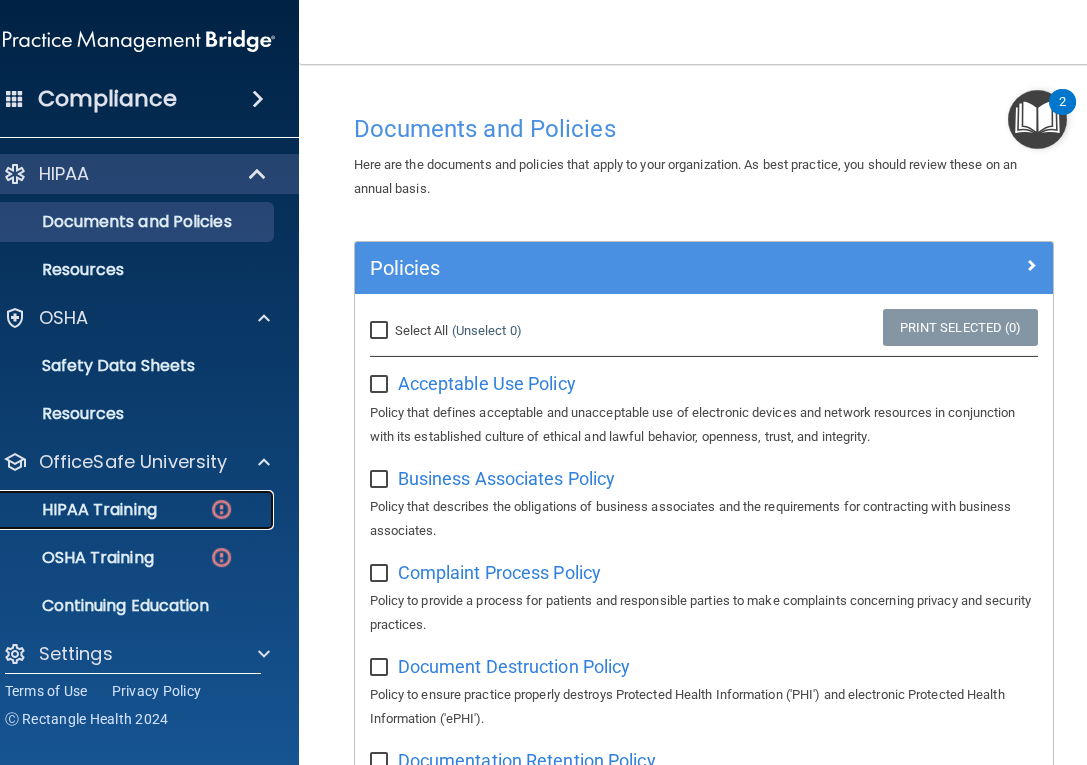 click on "HIPAA Training" at bounding box center (128, 510) 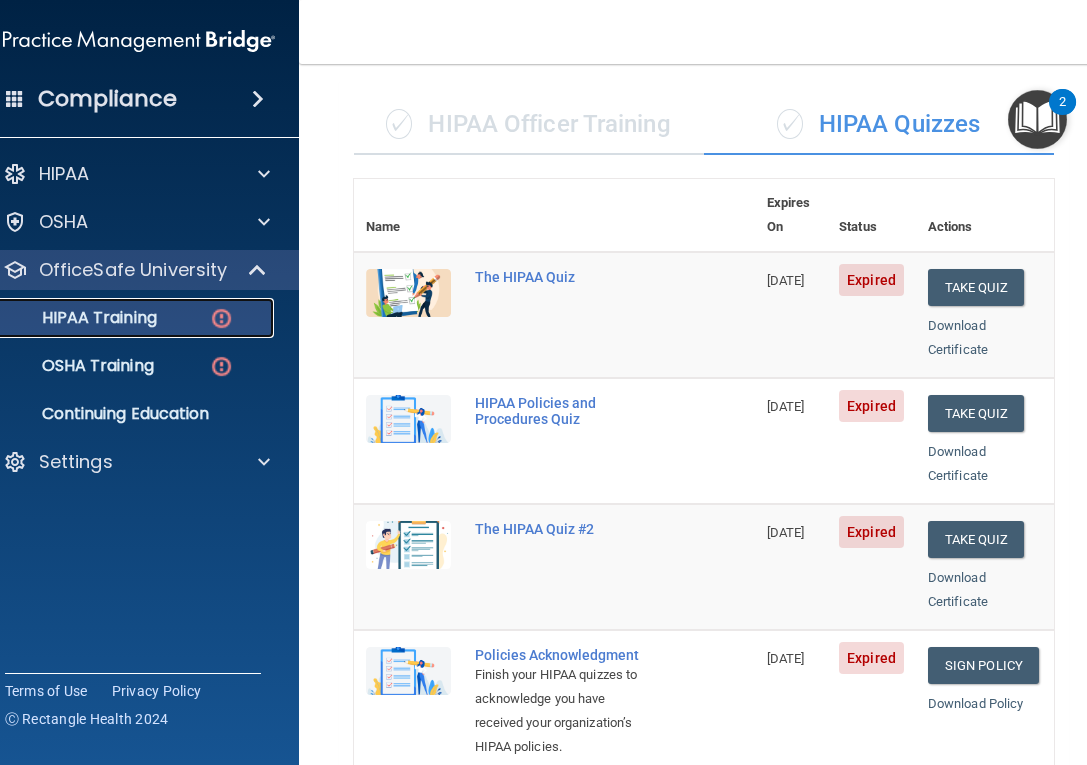 scroll, scrollTop: 0, scrollLeft: 0, axis: both 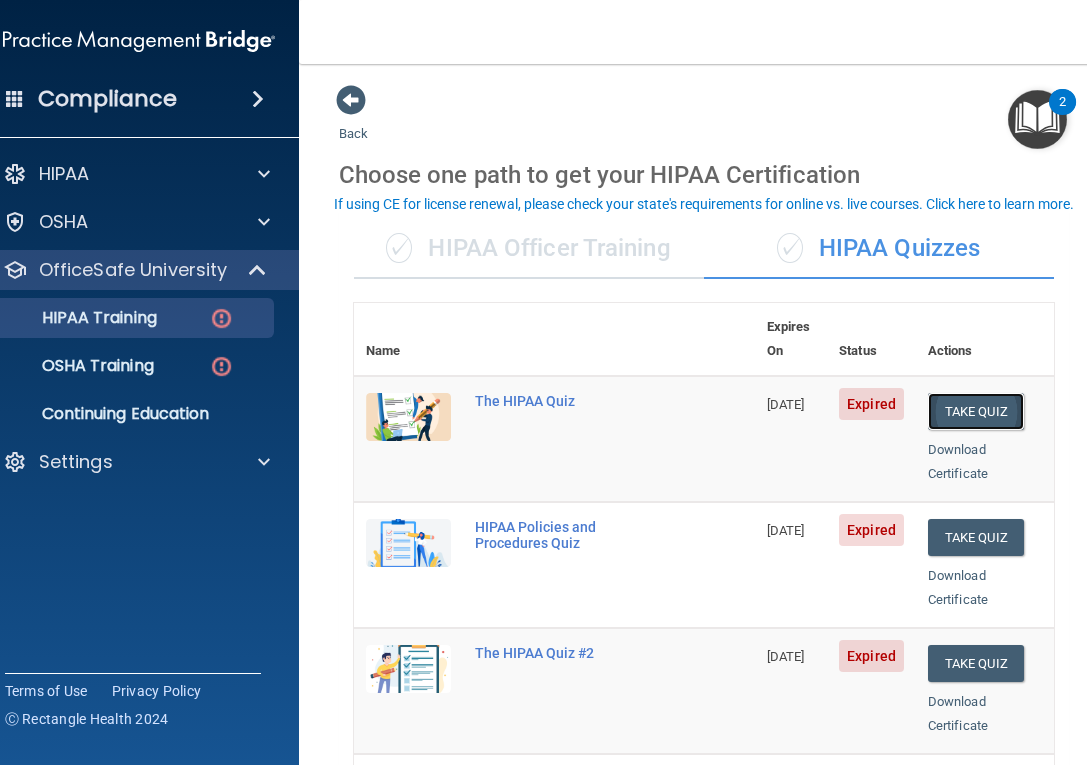 click on "Take Quiz" at bounding box center (976, 411) 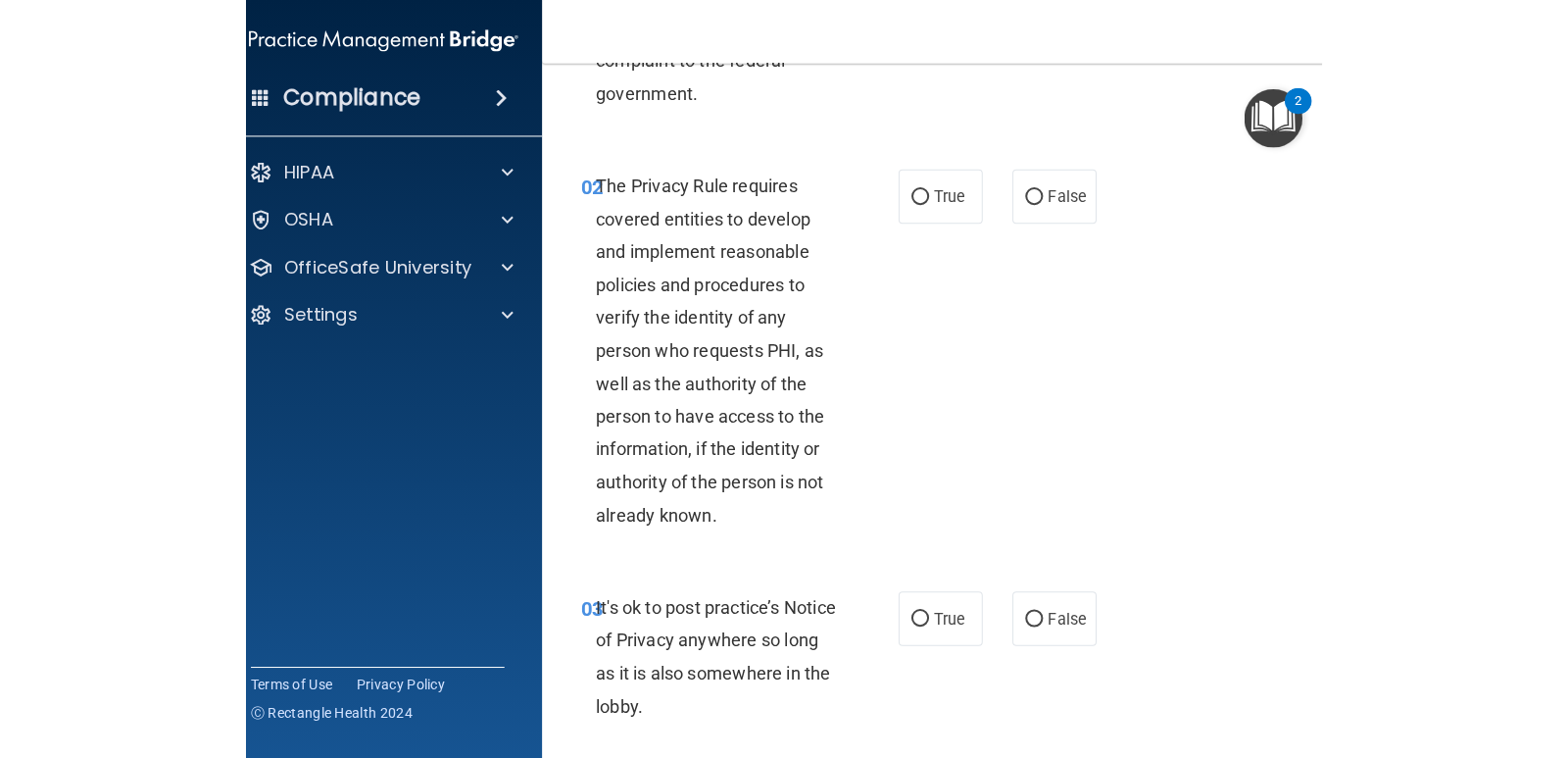 scroll, scrollTop: 0, scrollLeft: 0, axis: both 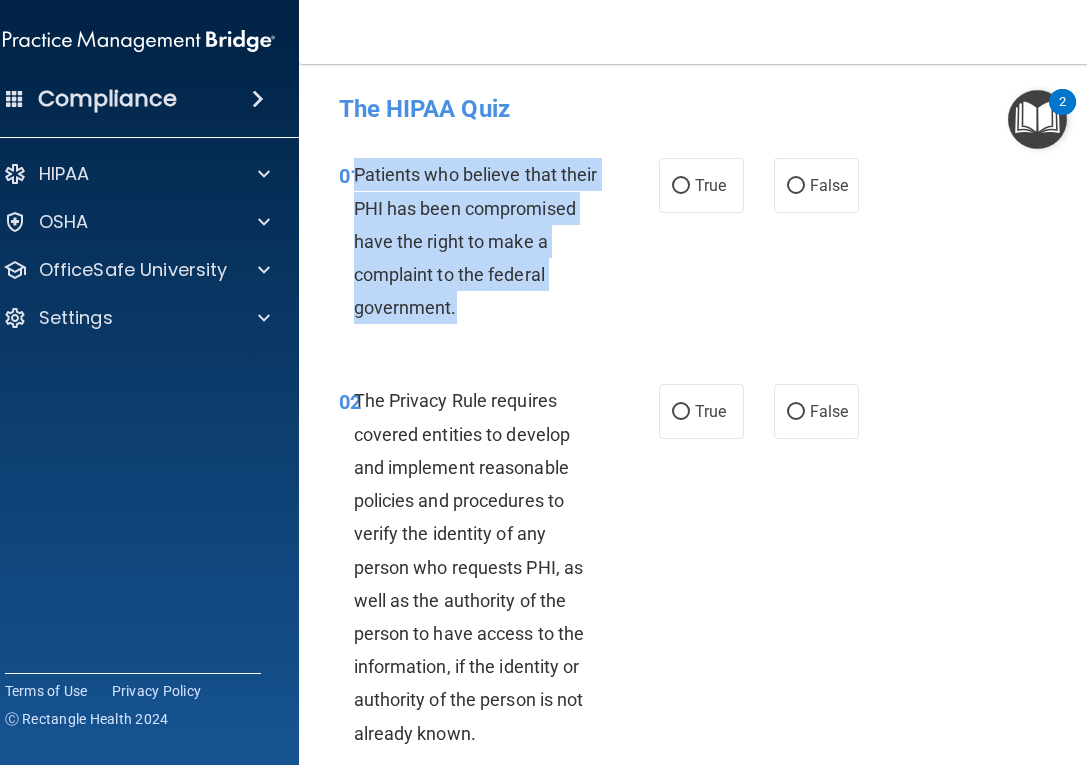 drag, startPoint x: 470, startPoint y: 309, endPoint x: 479, endPoint y: 229, distance: 80.50466 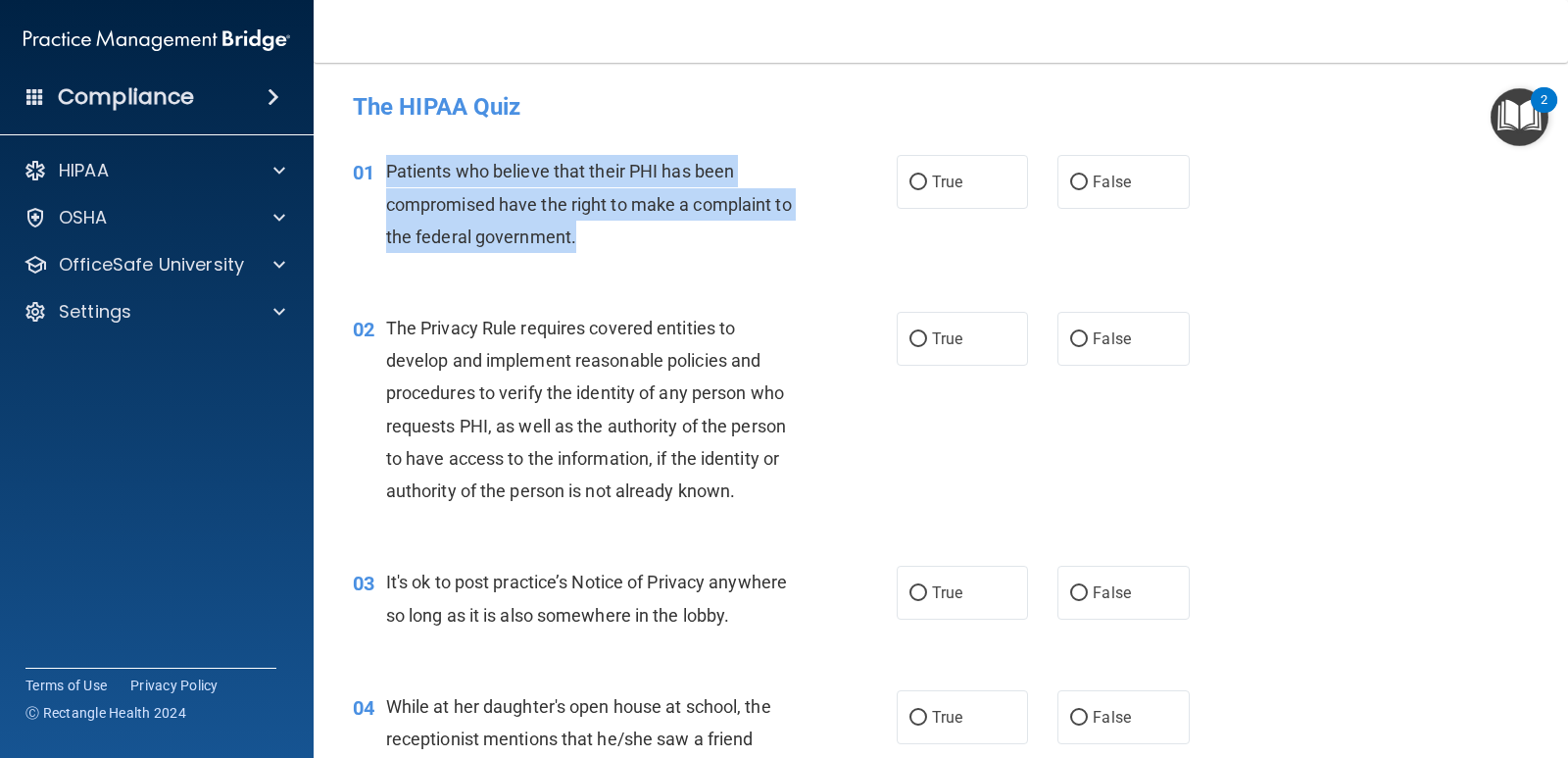 copy on "Patients who believe that their PHI has been compromised have the right to make a complaint to the federal government." 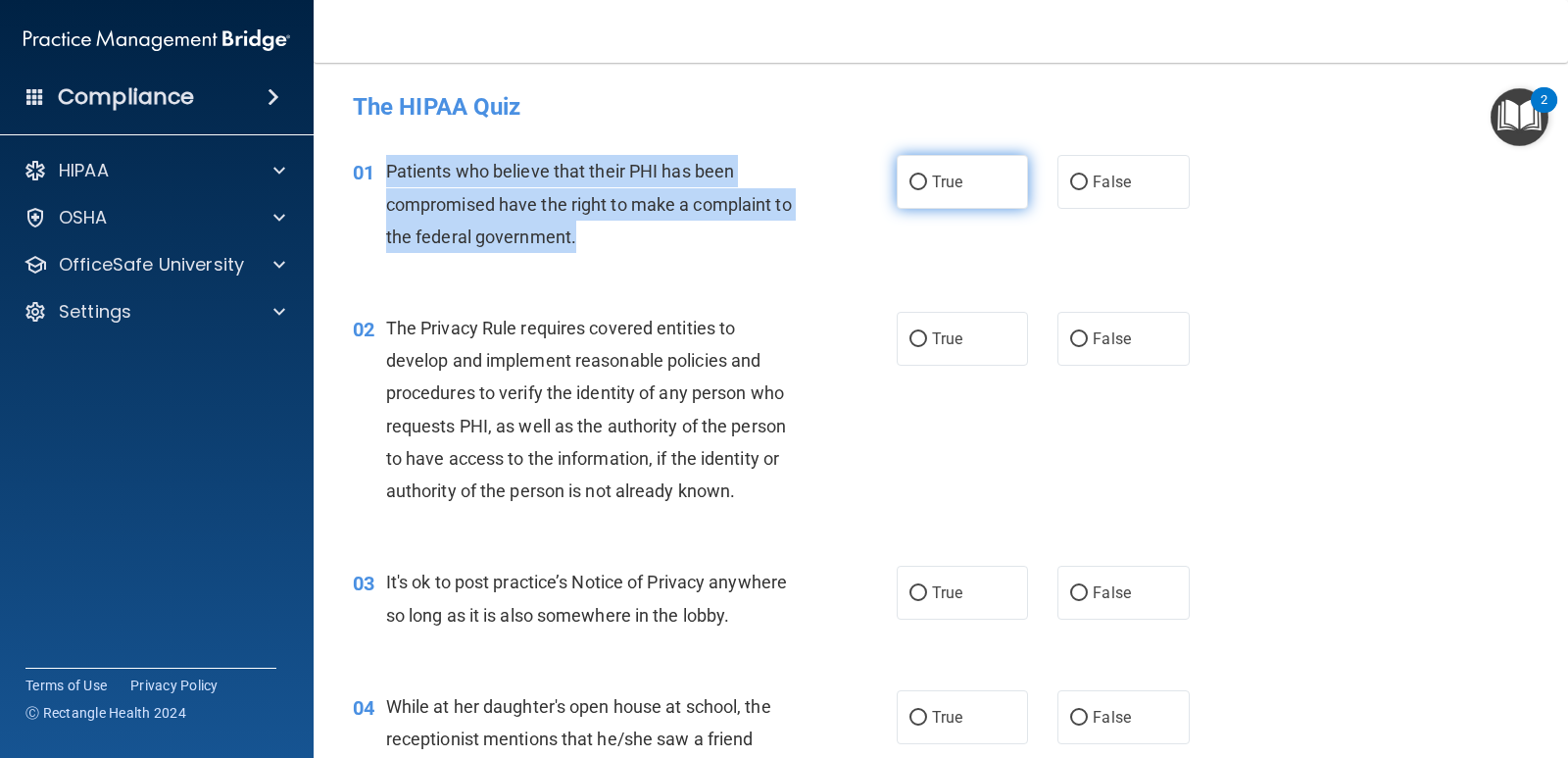 click on "True" at bounding box center [918, 182] 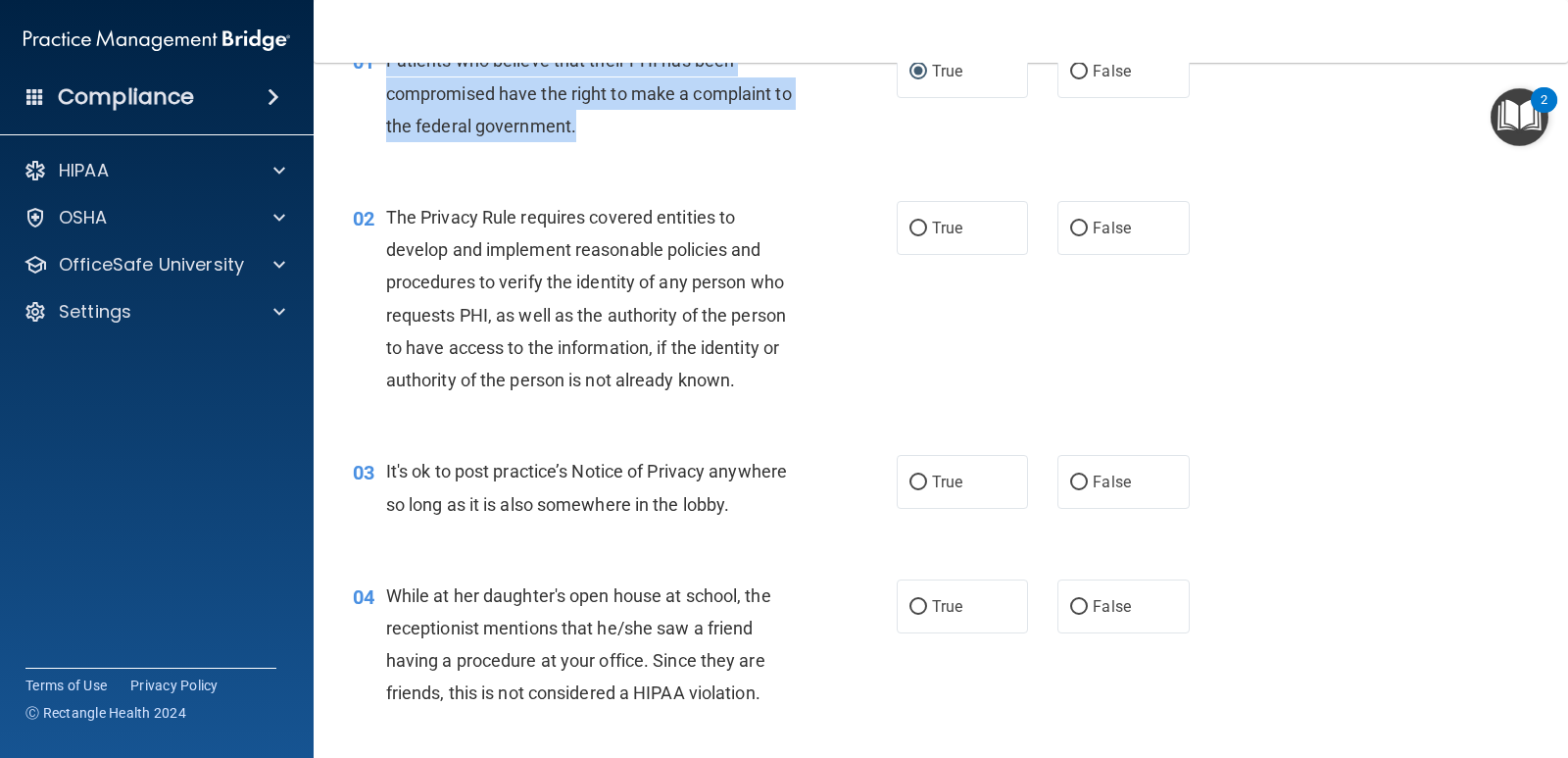 scroll, scrollTop: 98, scrollLeft: 0, axis: vertical 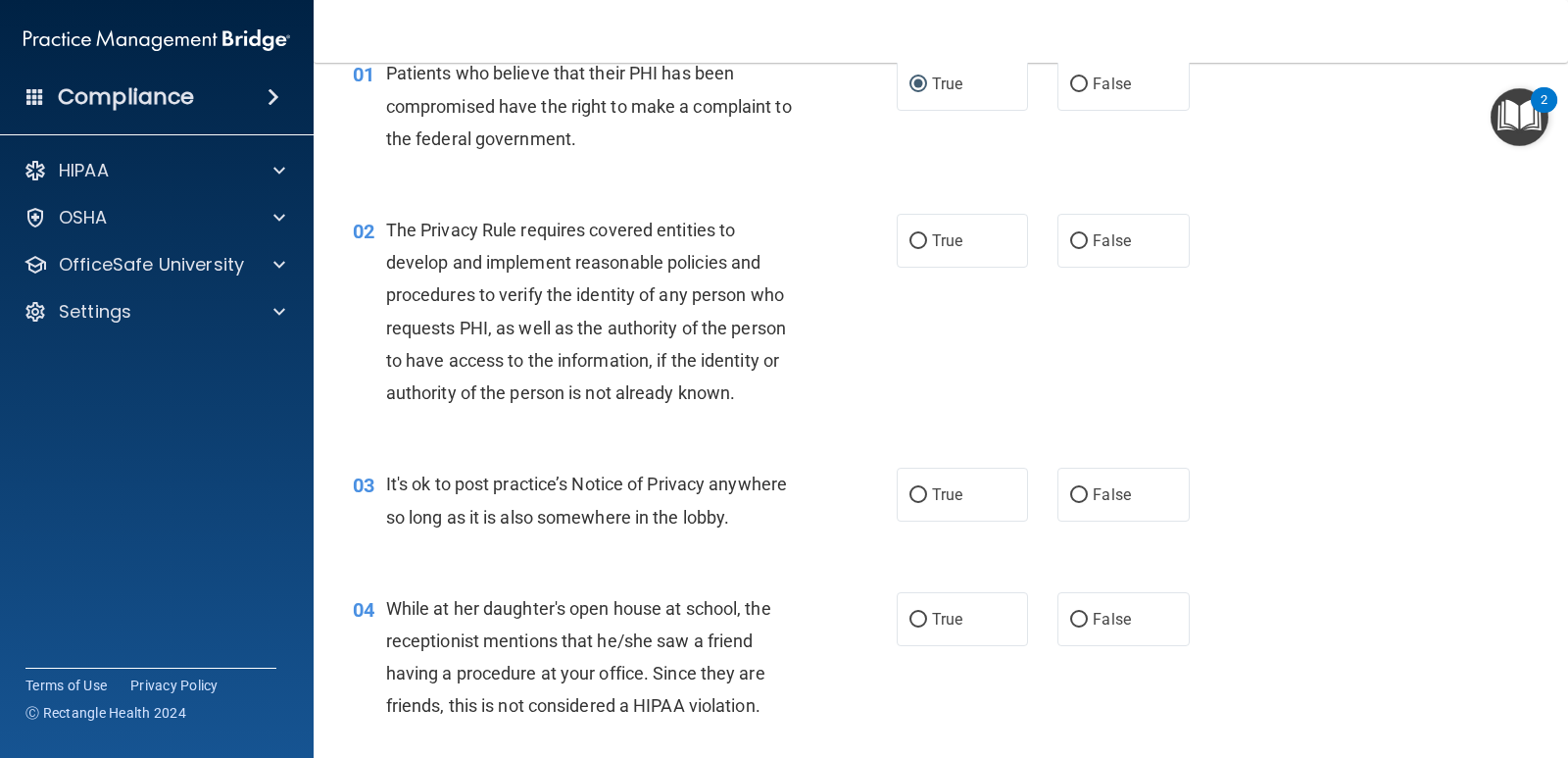click on "The Privacy Rule requires covered entities to develop and implement reasonable policies and procedures to verify the identity of any person who requests PHI, as well as the authority of the person to have access to the information, if the identity or authority of the person is not already known." at bounding box center (601, 311) 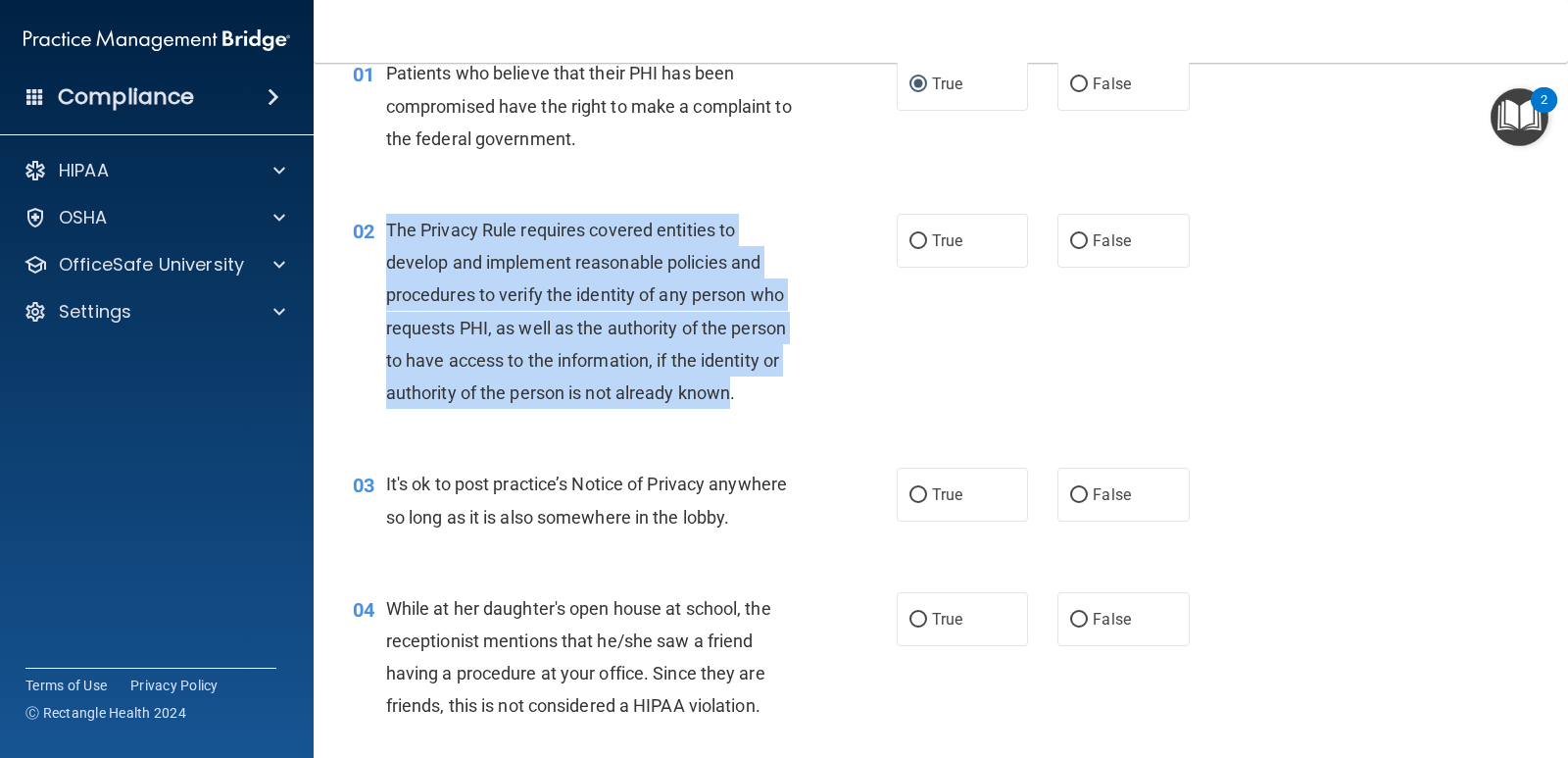 drag, startPoint x: 734, startPoint y: 392, endPoint x: 388, endPoint y: 227, distance: 383.32884 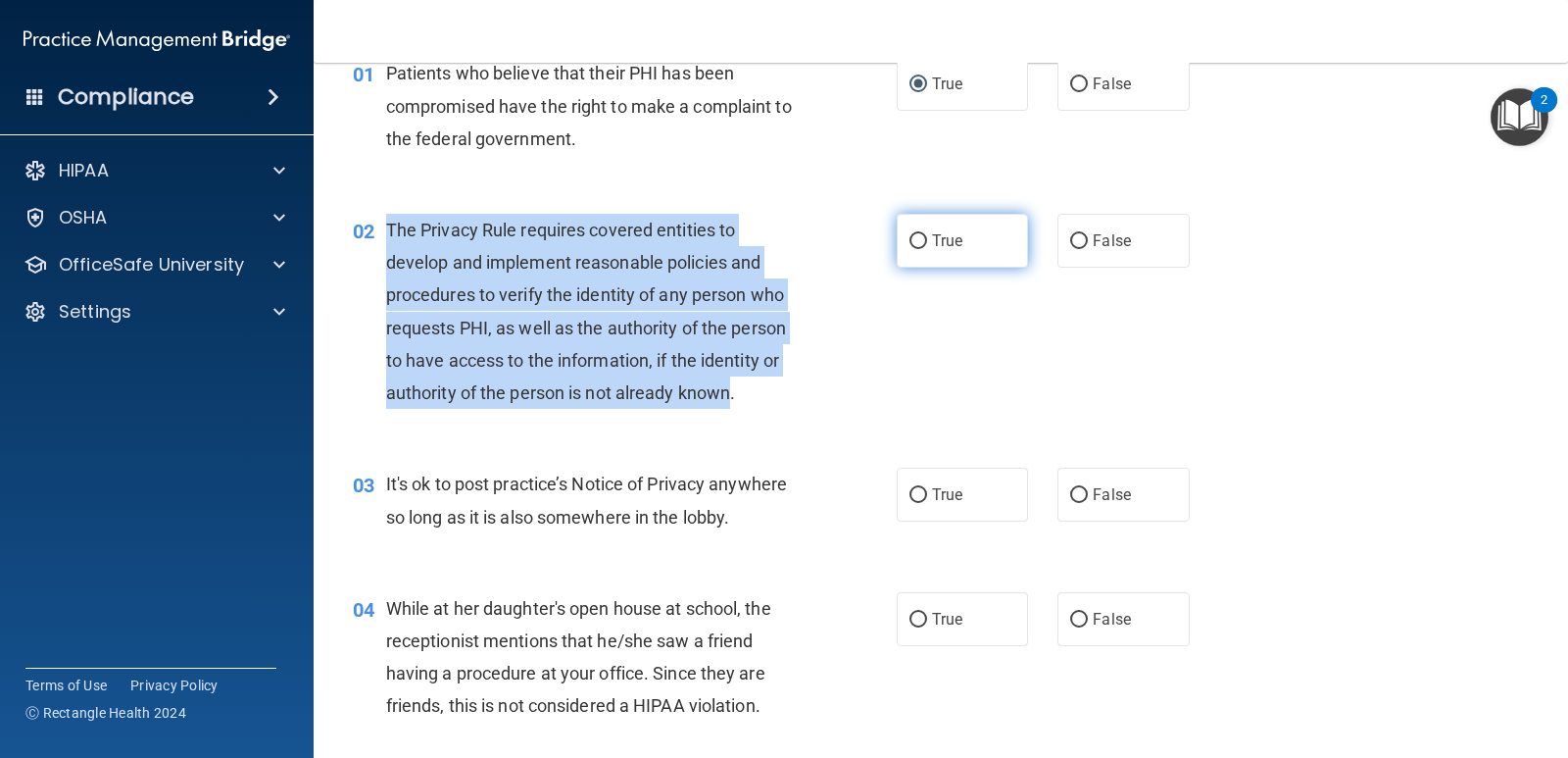 click on "True" at bounding box center [918, 241] 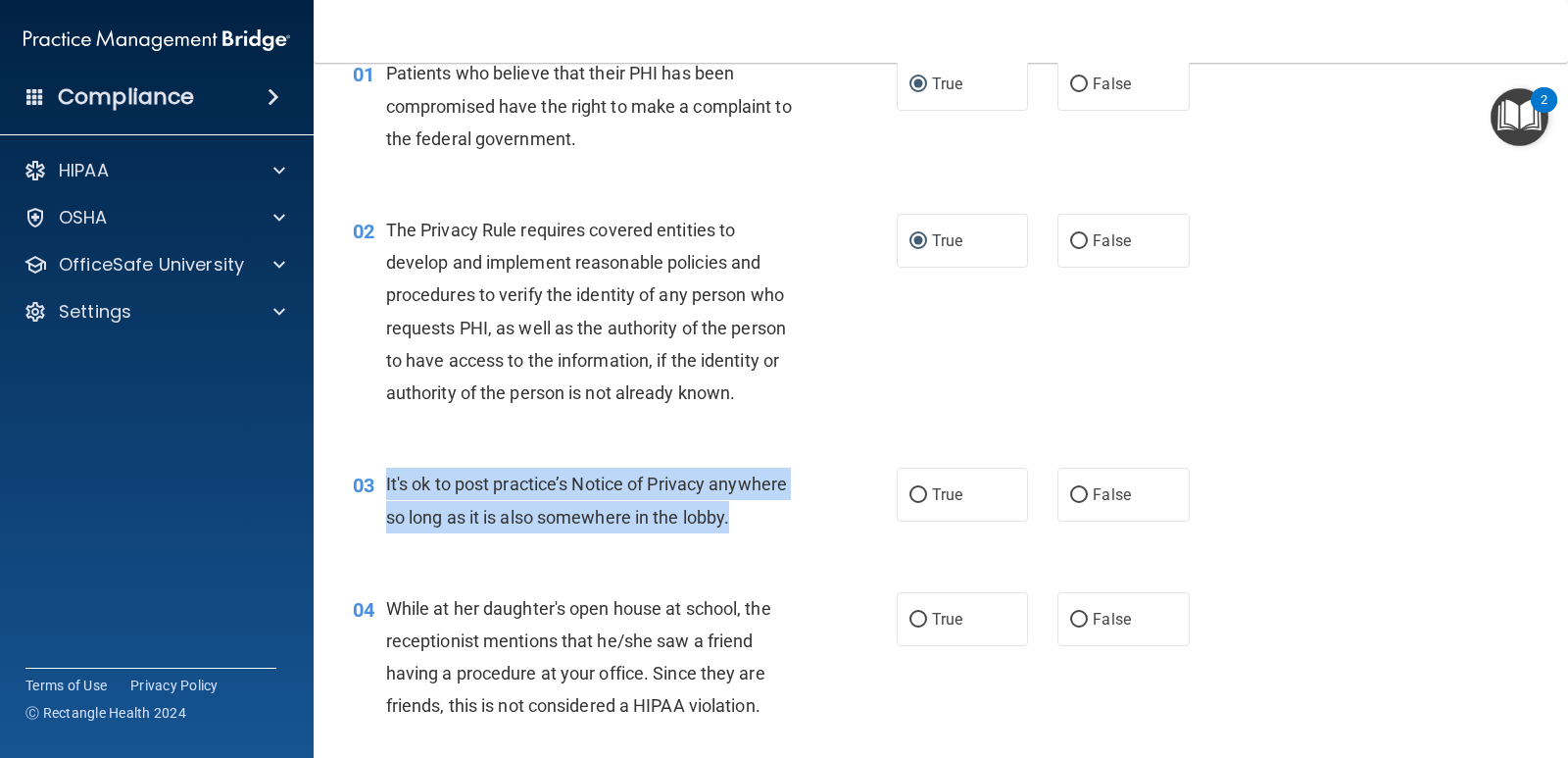 drag, startPoint x: 751, startPoint y: 534, endPoint x: 433, endPoint y: 485, distance: 321.75301 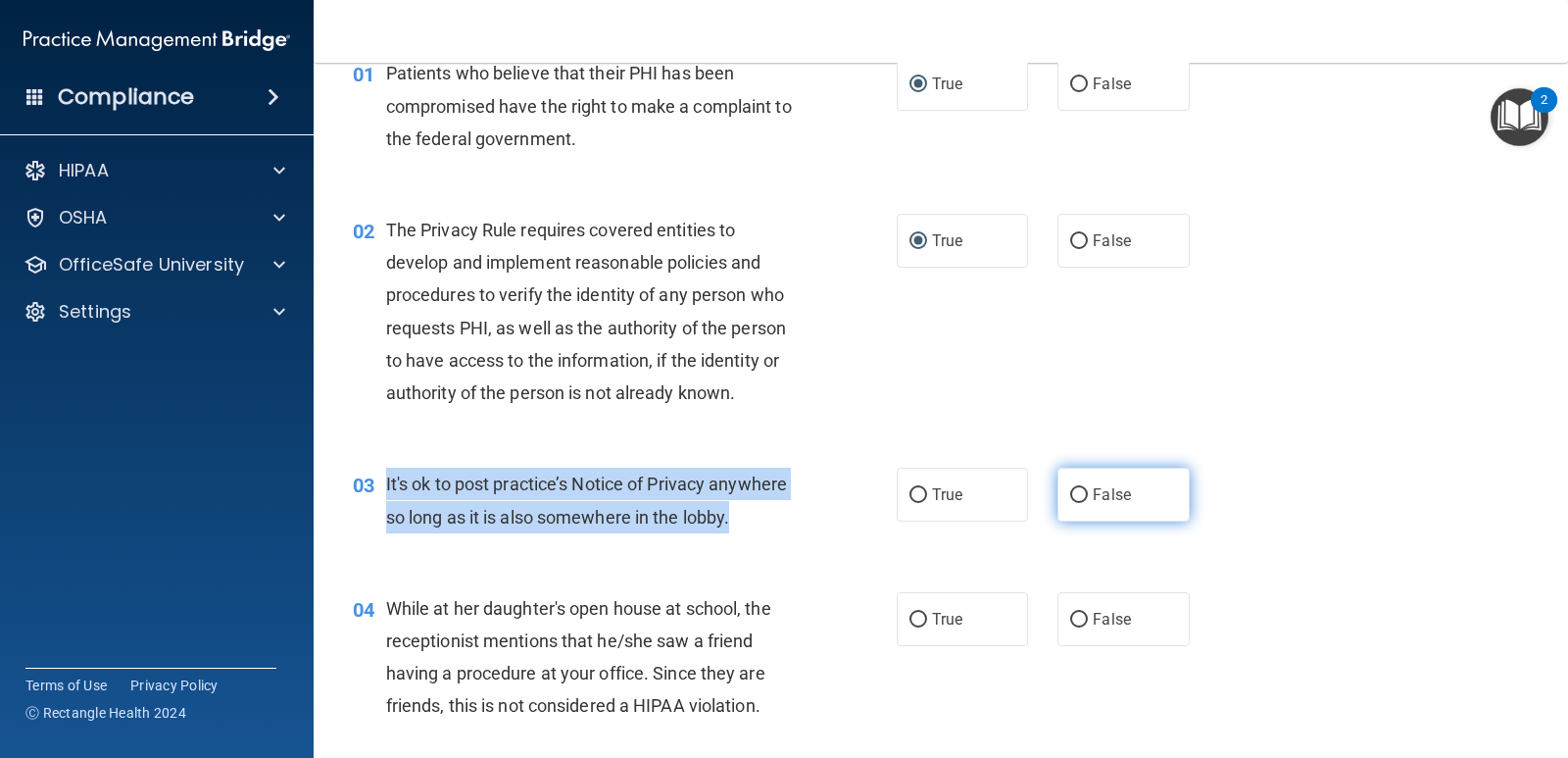 click on "False" at bounding box center [1079, 495] 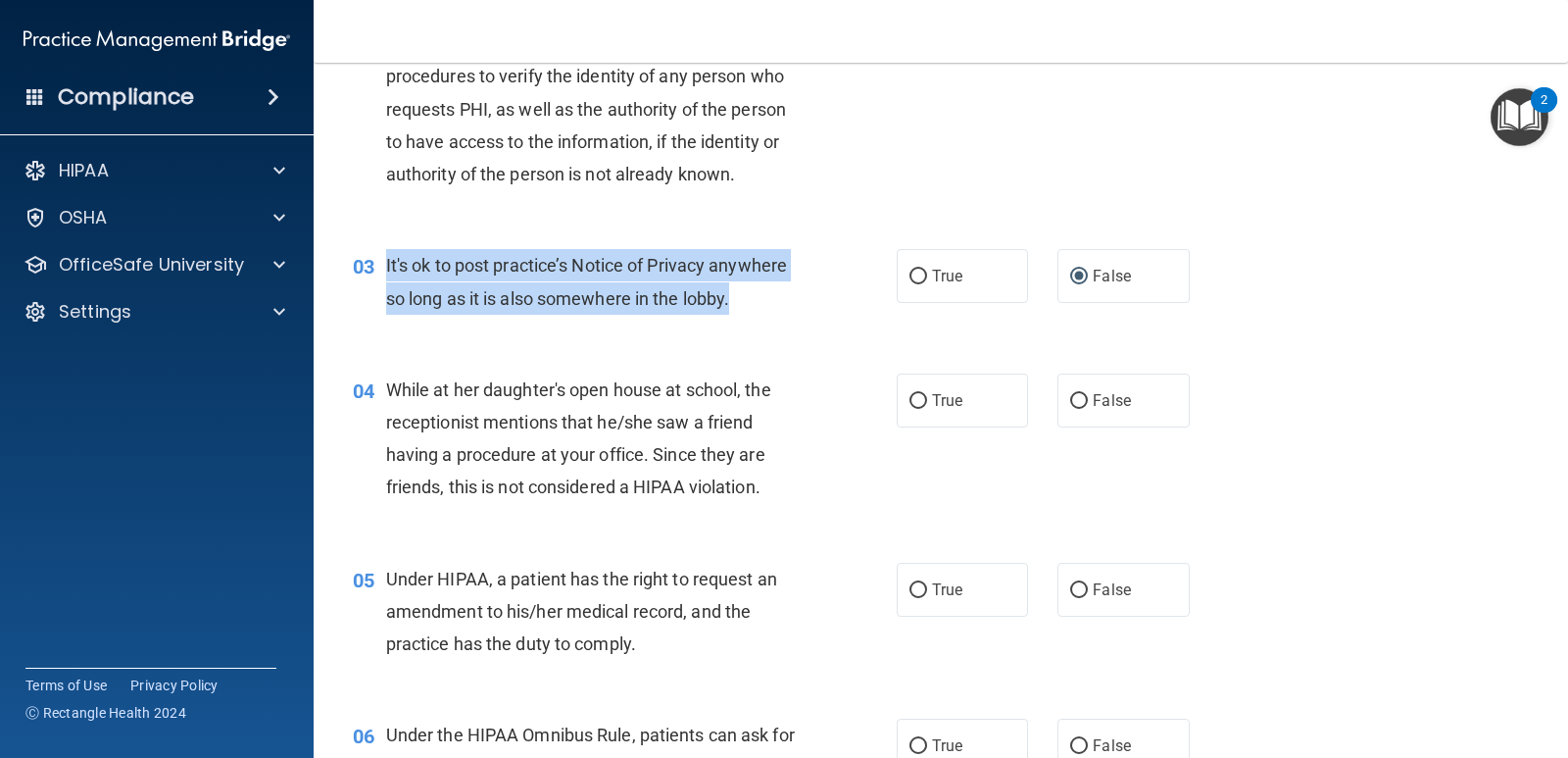 scroll, scrollTop: 392, scrollLeft: 0, axis: vertical 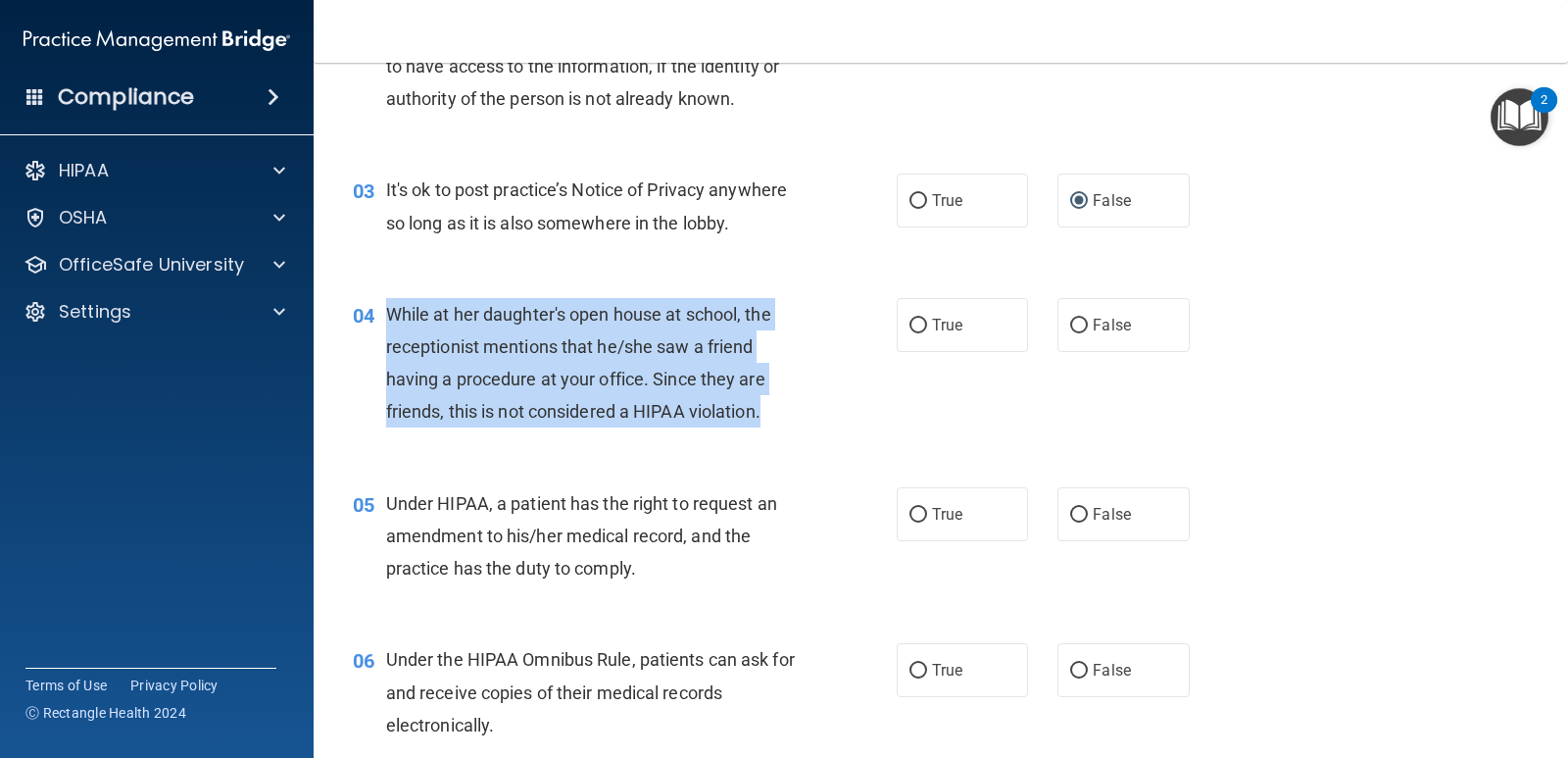 drag, startPoint x: 801, startPoint y: 425, endPoint x: 382, endPoint y: 301, distance: 436.9634 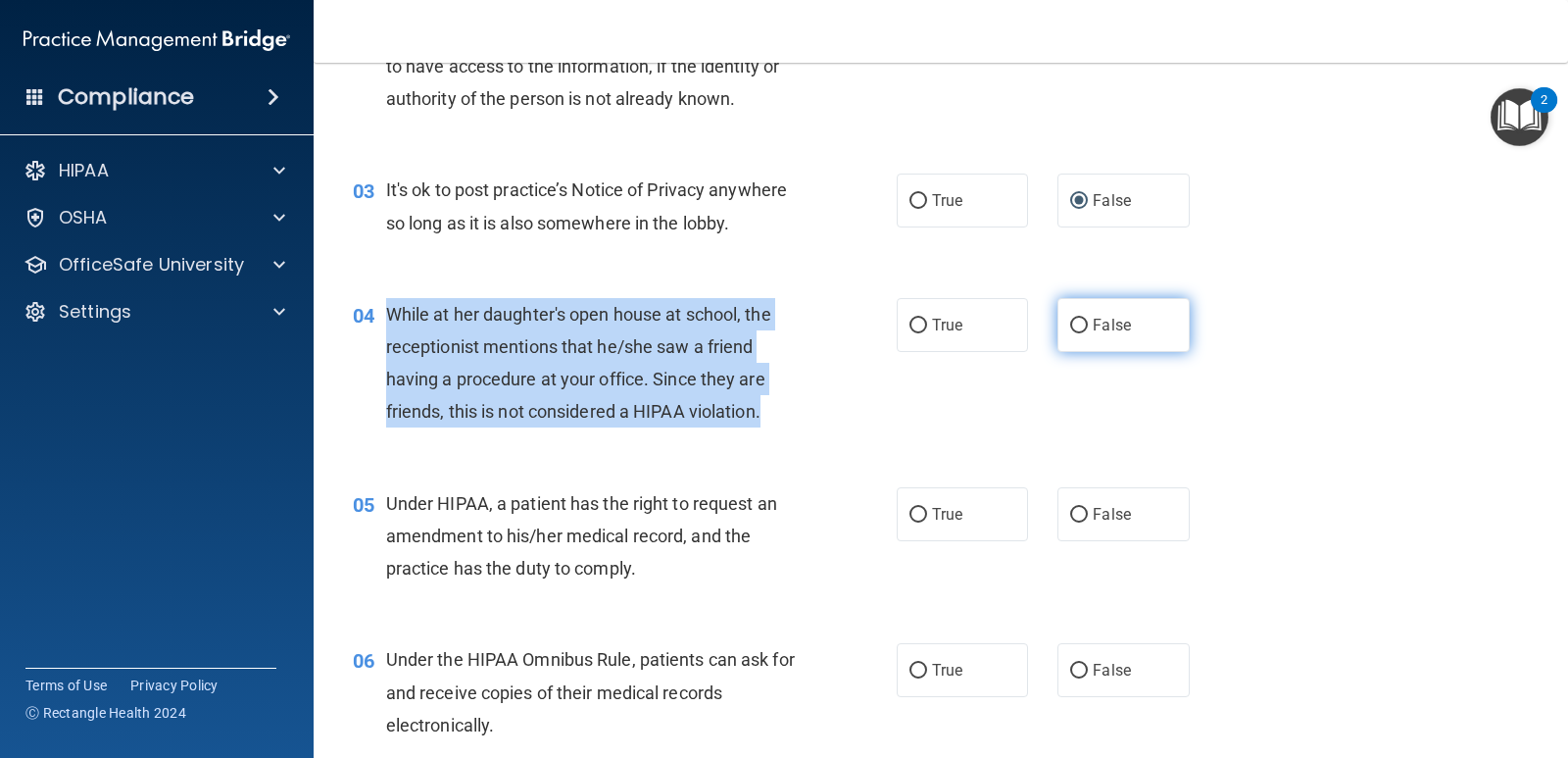click on "False" at bounding box center (1079, 326) 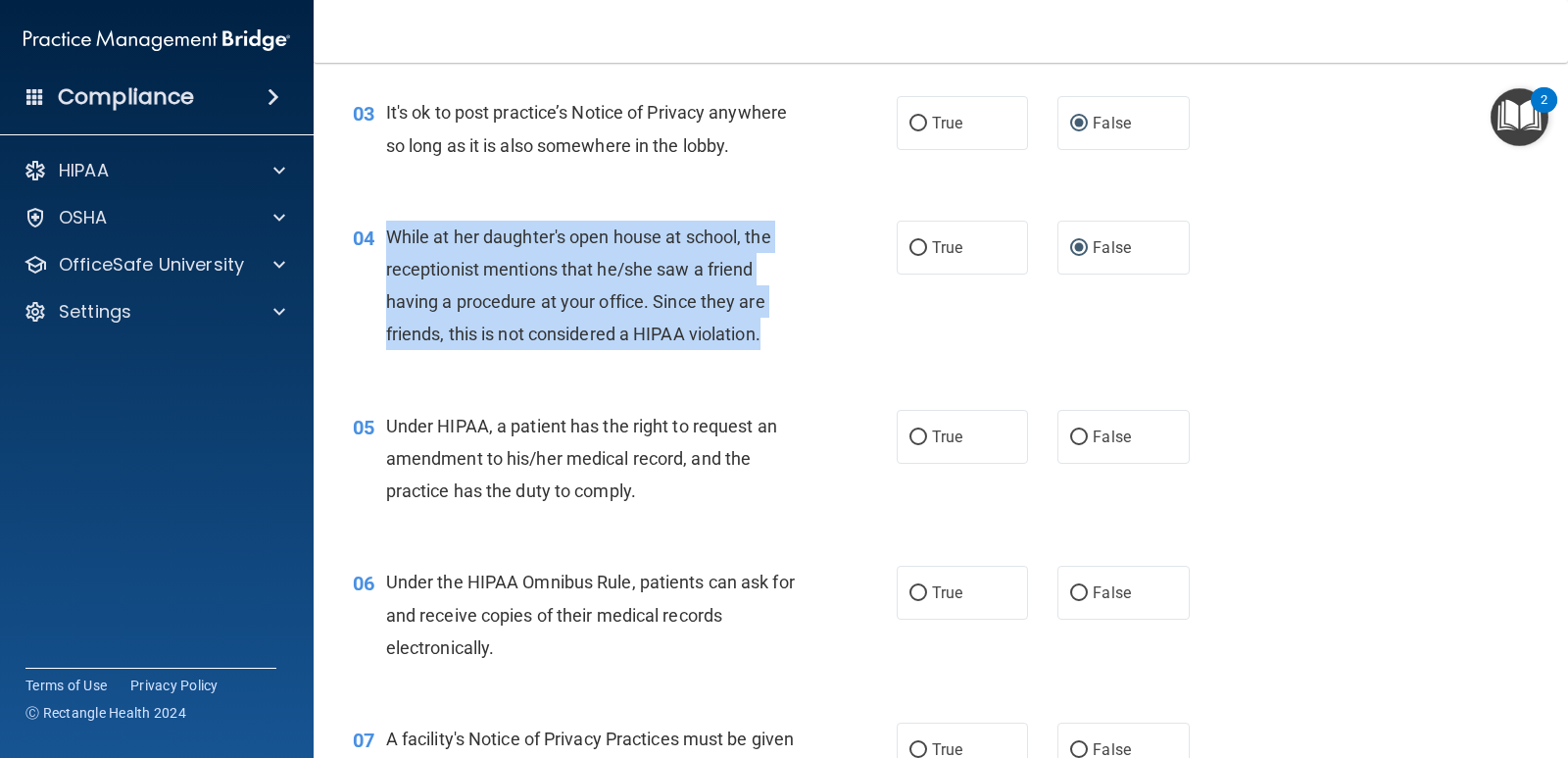 scroll, scrollTop: 686, scrollLeft: 0, axis: vertical 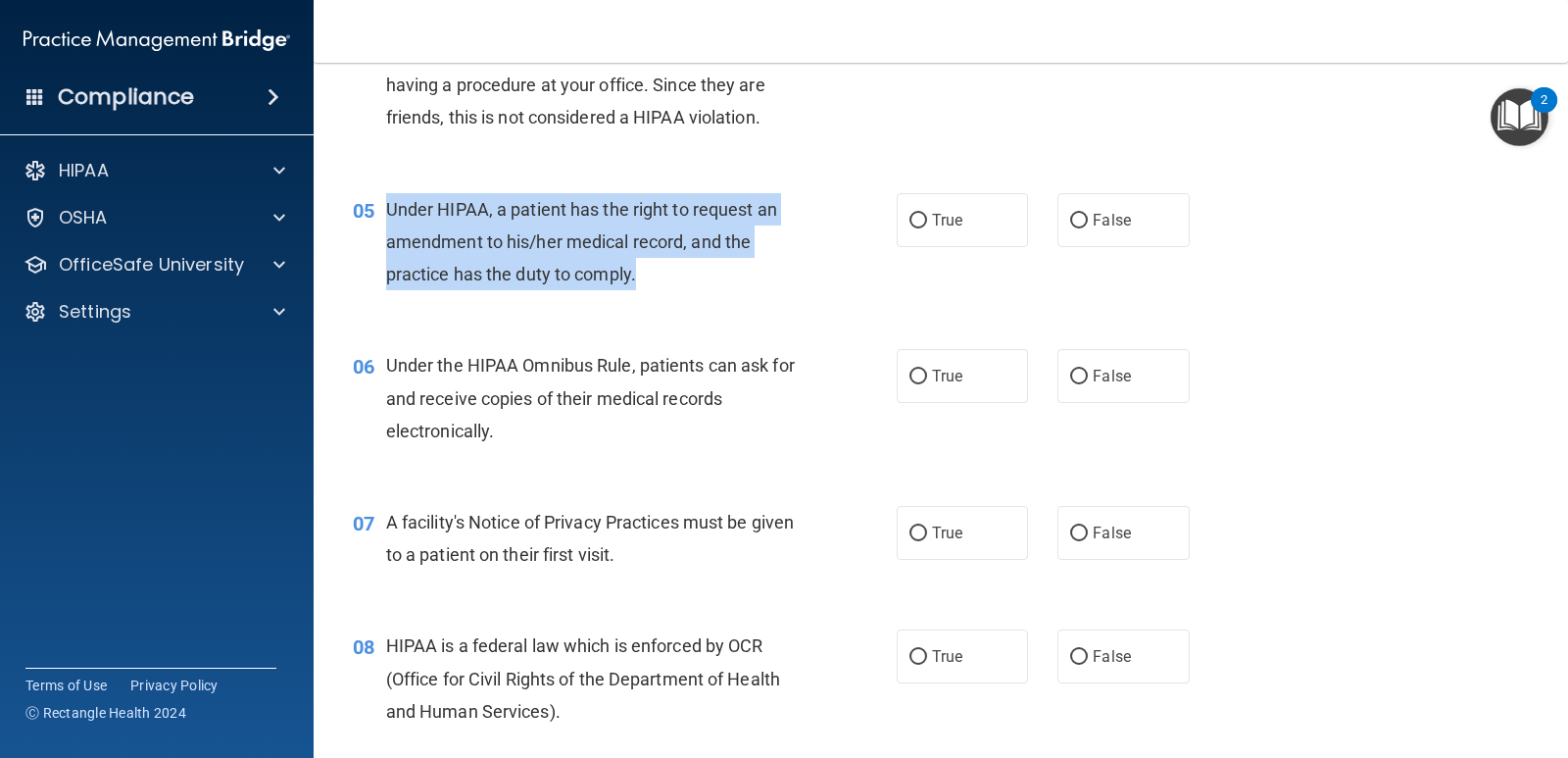drag, startPoint x: 653, startPoint y: 285, endPoint x: 379, endPoint y: 209, distance: 284.34486 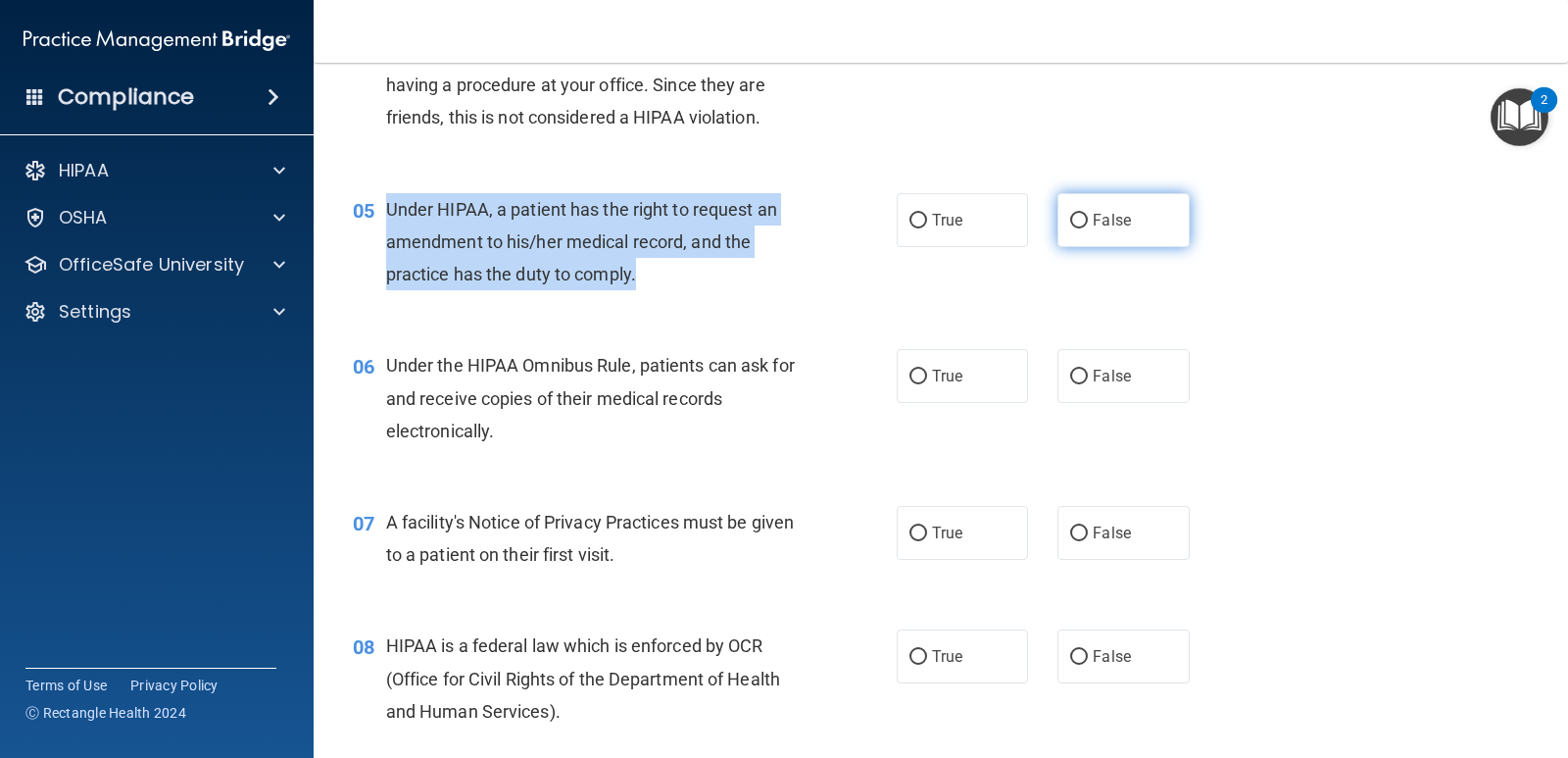 click on "False" at bounding box center [1079, 221] 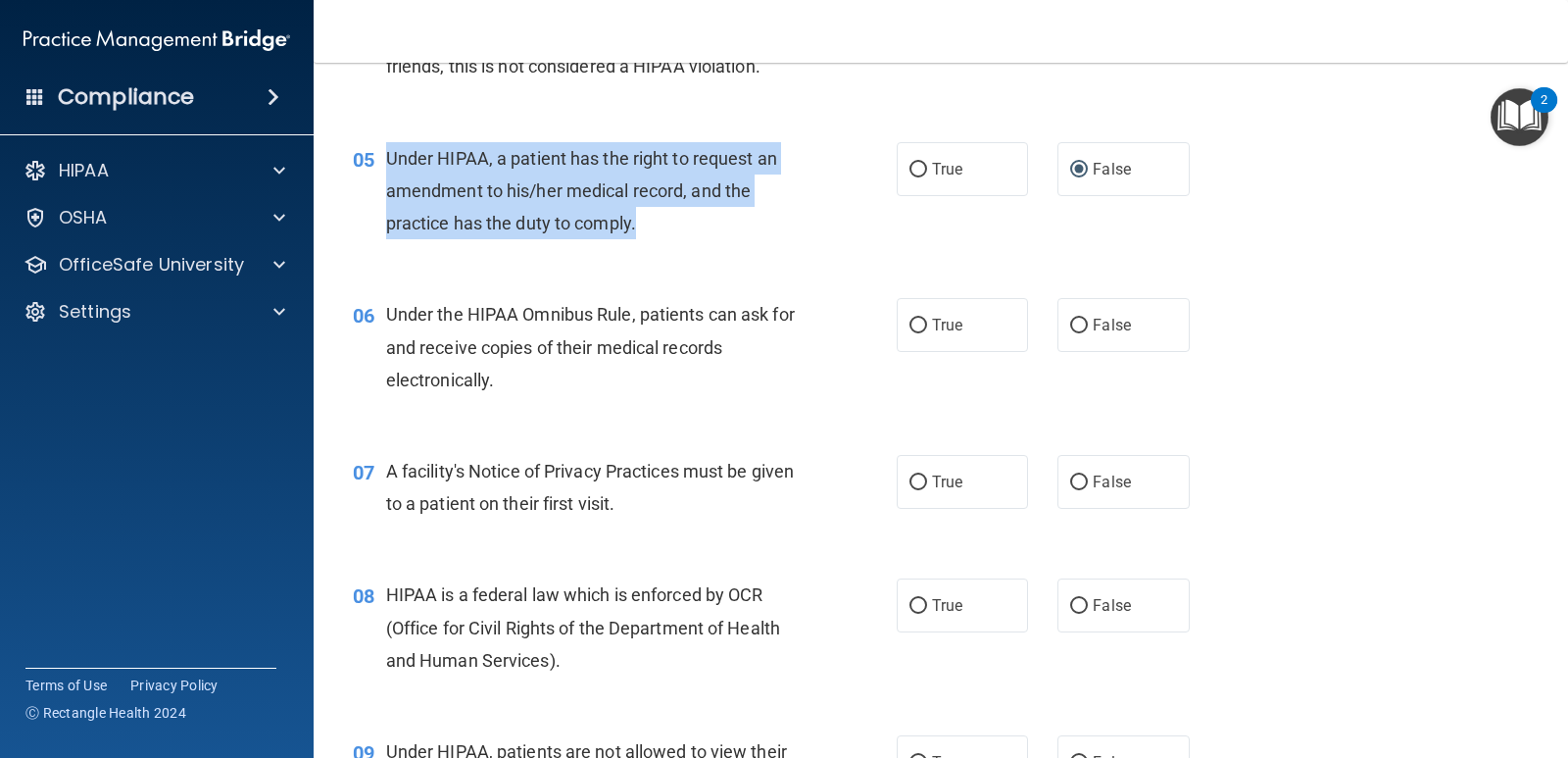 scroll, scrollTop: 883, scrollLeft: 0, axis: vertical 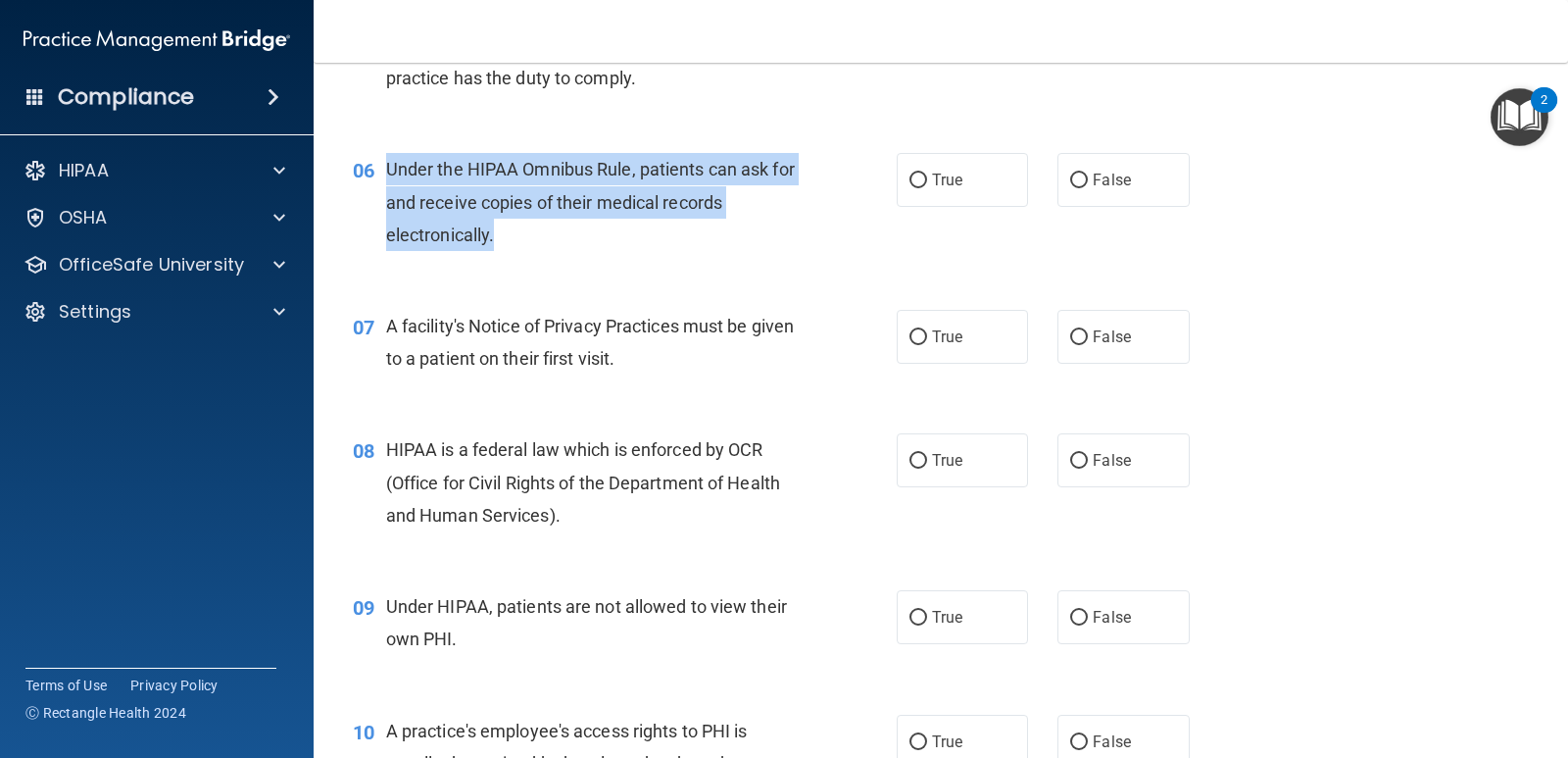 drag, startPoint x: 514, startPoint y: 243, endPoint x: 385, endPoint y: 168, distance: 149.21796 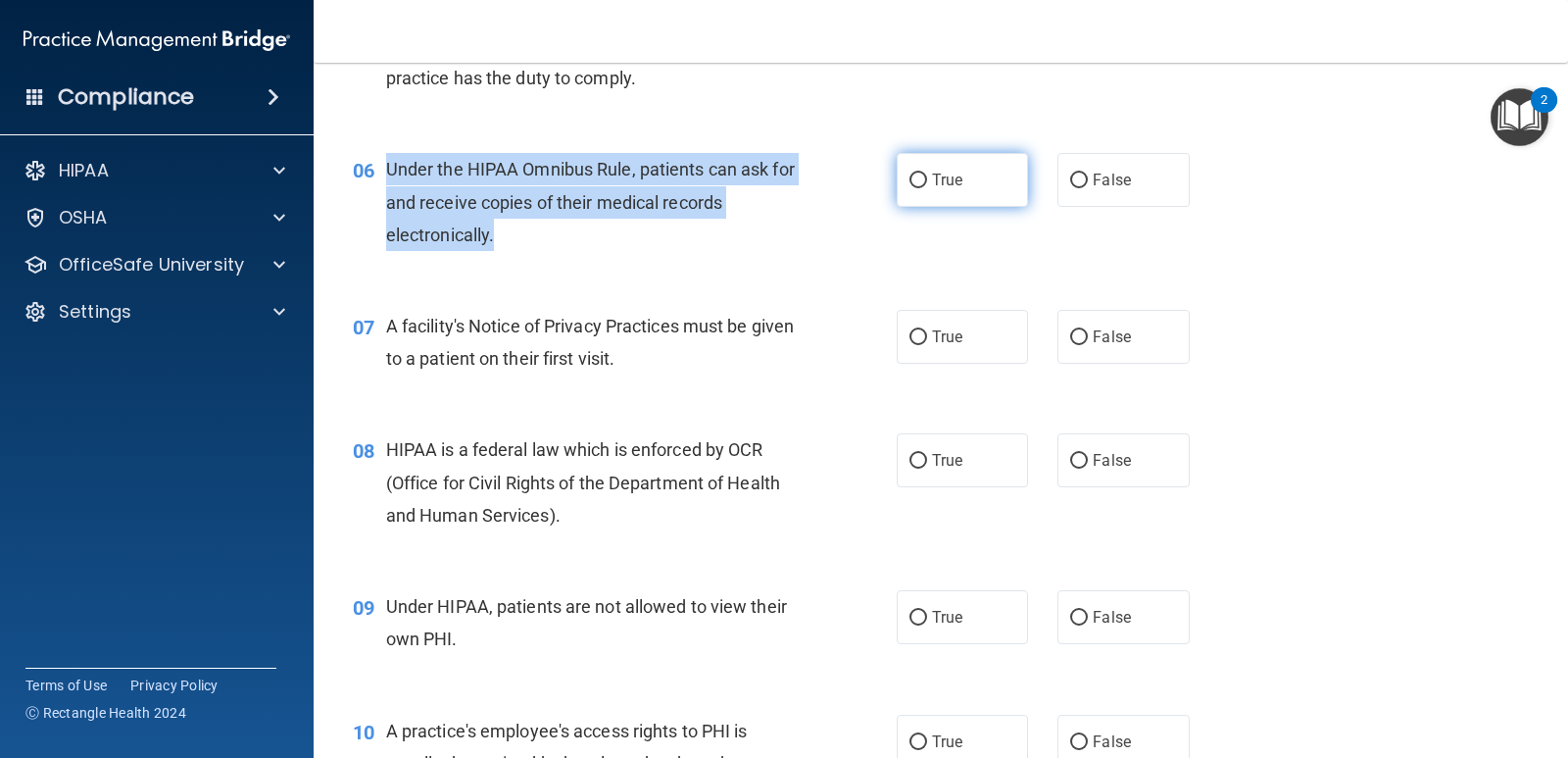 click on "True" at bounding box center (918, 180) 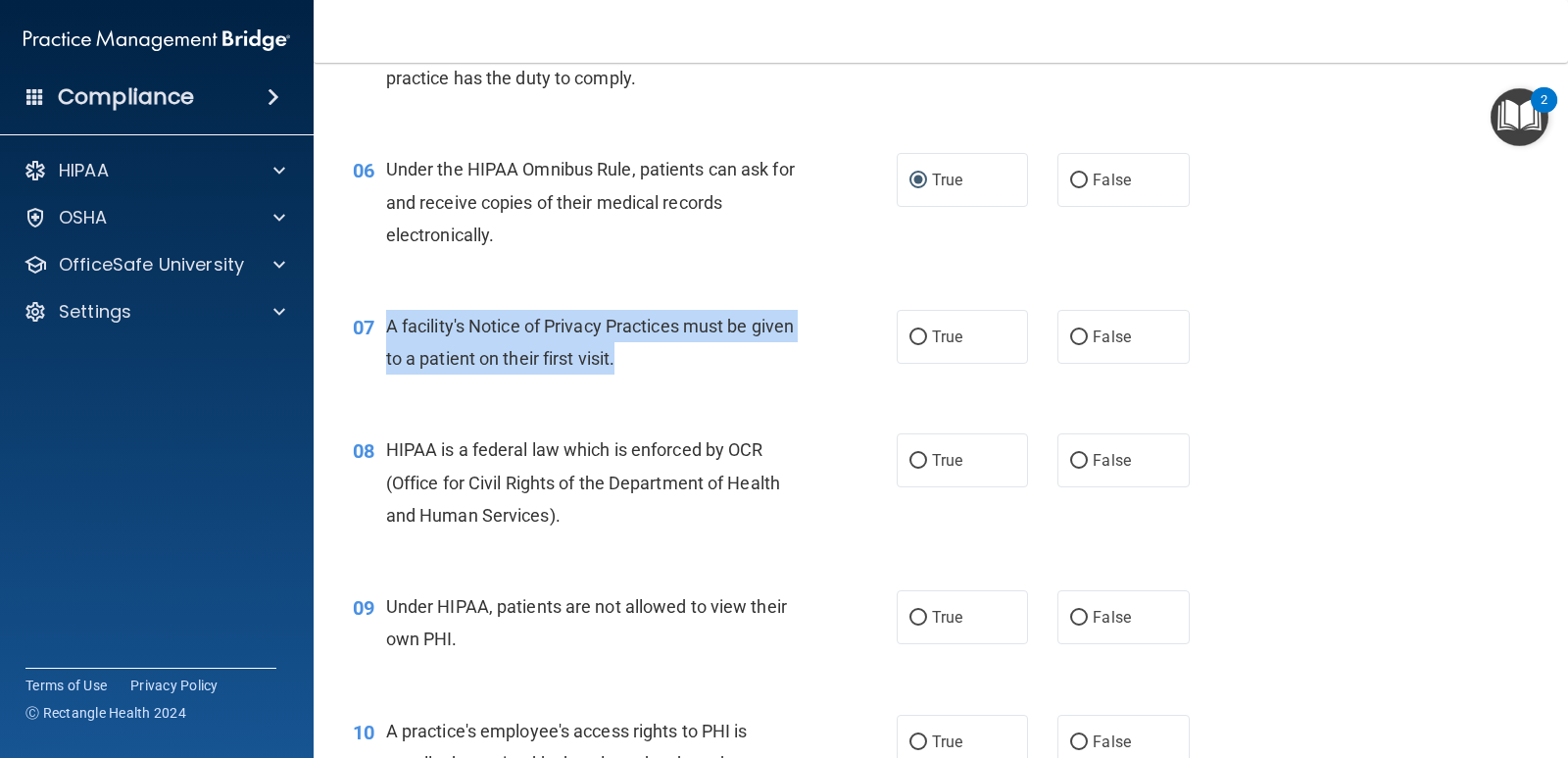 drag, startPoint x: 697, startPoint y: 365, endPoint x: 384, endPoint y: 320, distance: 316.21828 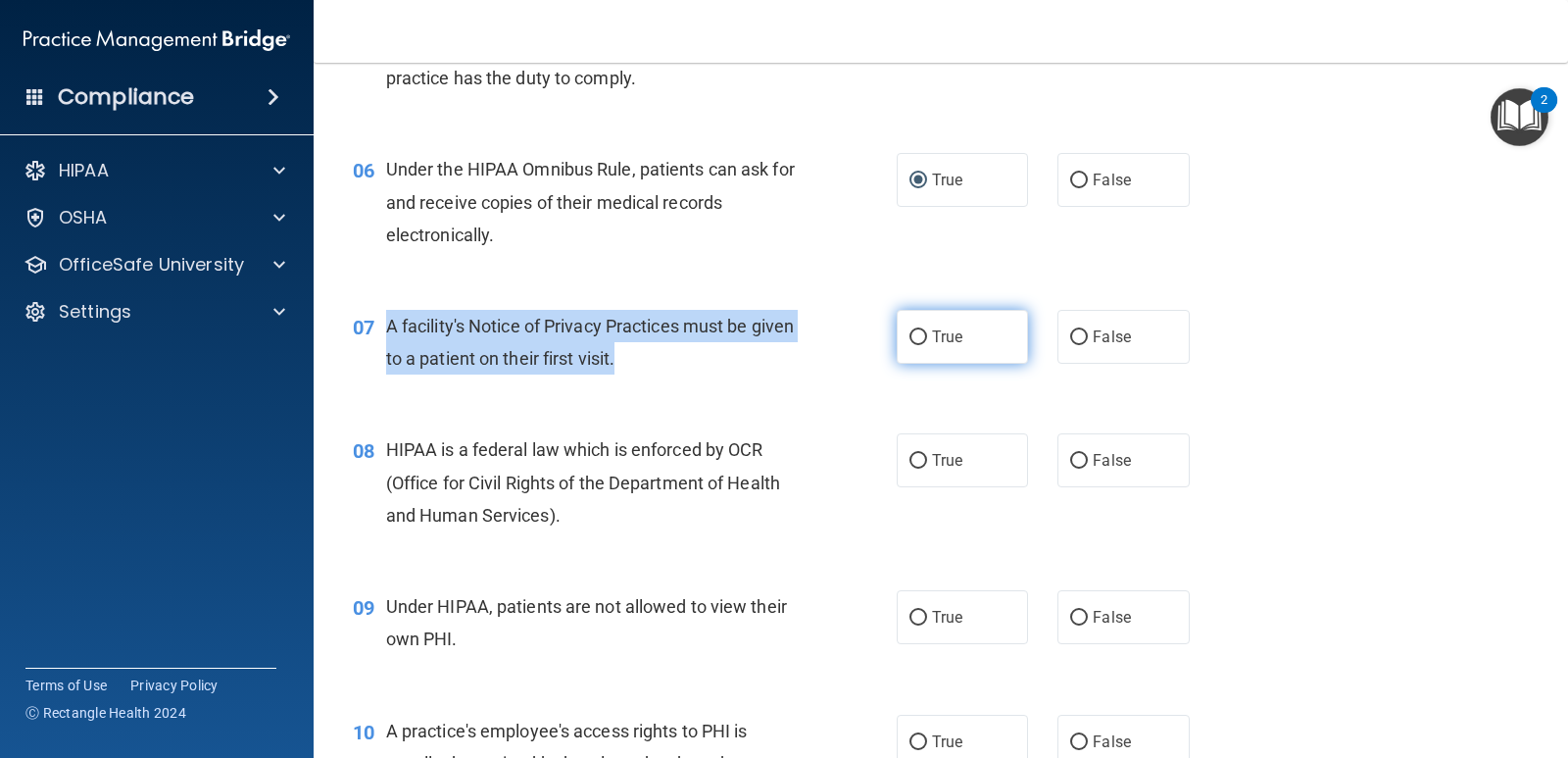 click on "True" at bounding box center (918, 337) 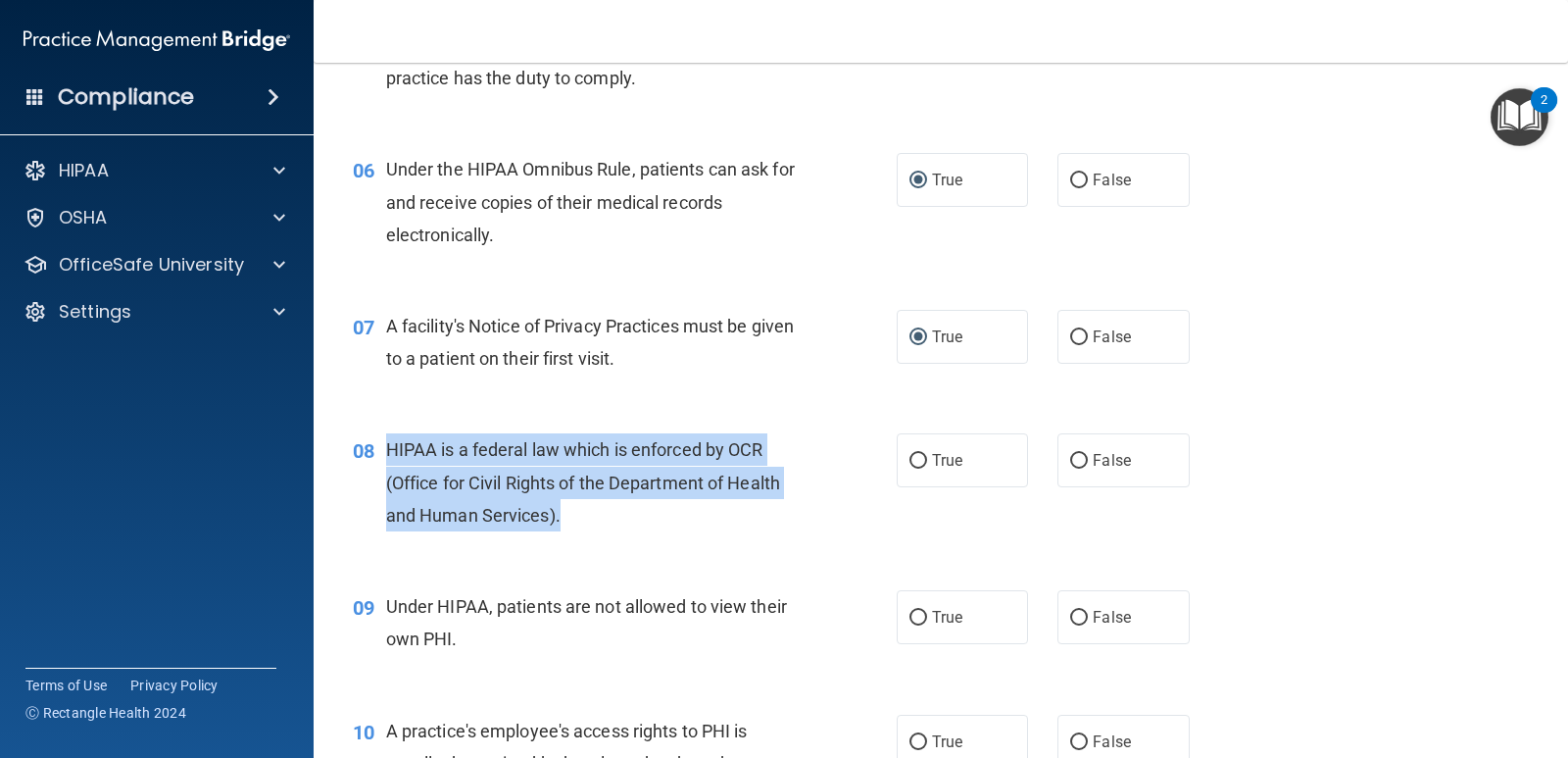 drag, startPoint x: 550, startPoint y: 532, endPoint x: 382, endPoint y: 436, distance: 193.49419 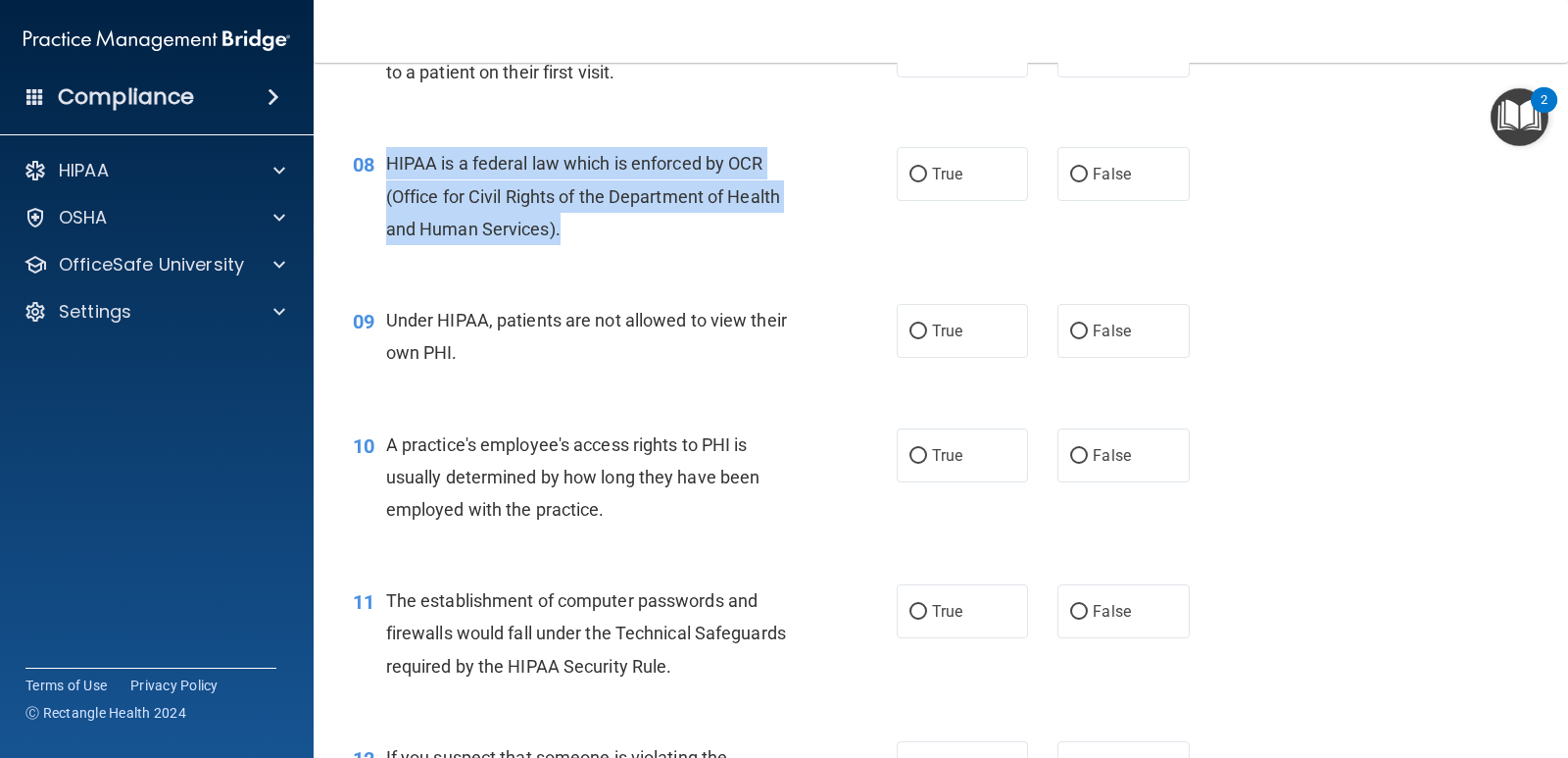 scroll, scrollTop: 1177, scrollLeft: 0, axis: vertical 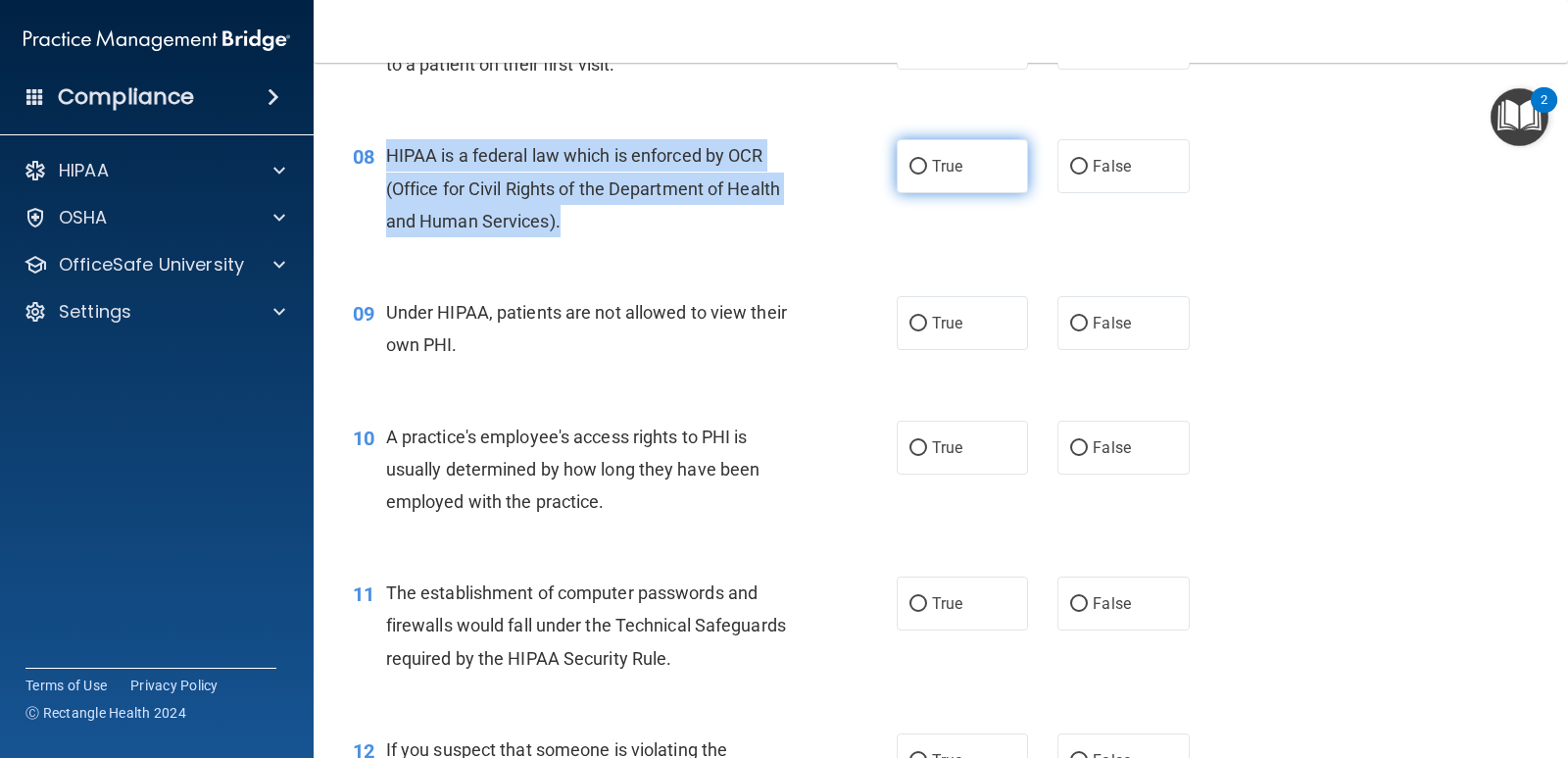 click on "True" at bounding box center (918, 167) 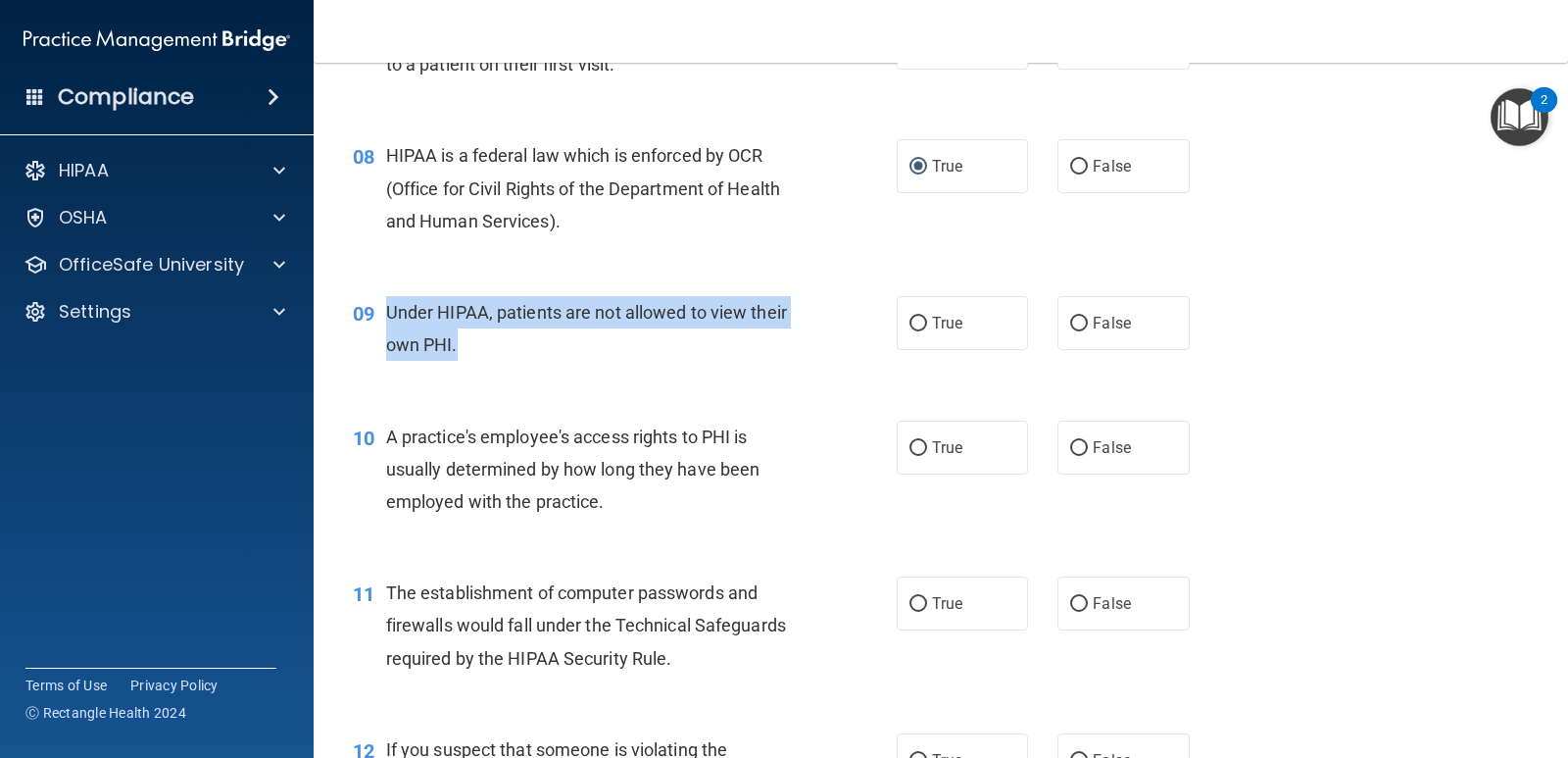drag, startPoint x: 477, startPoint y: 348, endPoint x: 390, endPoint y: 317, distance: 92.358 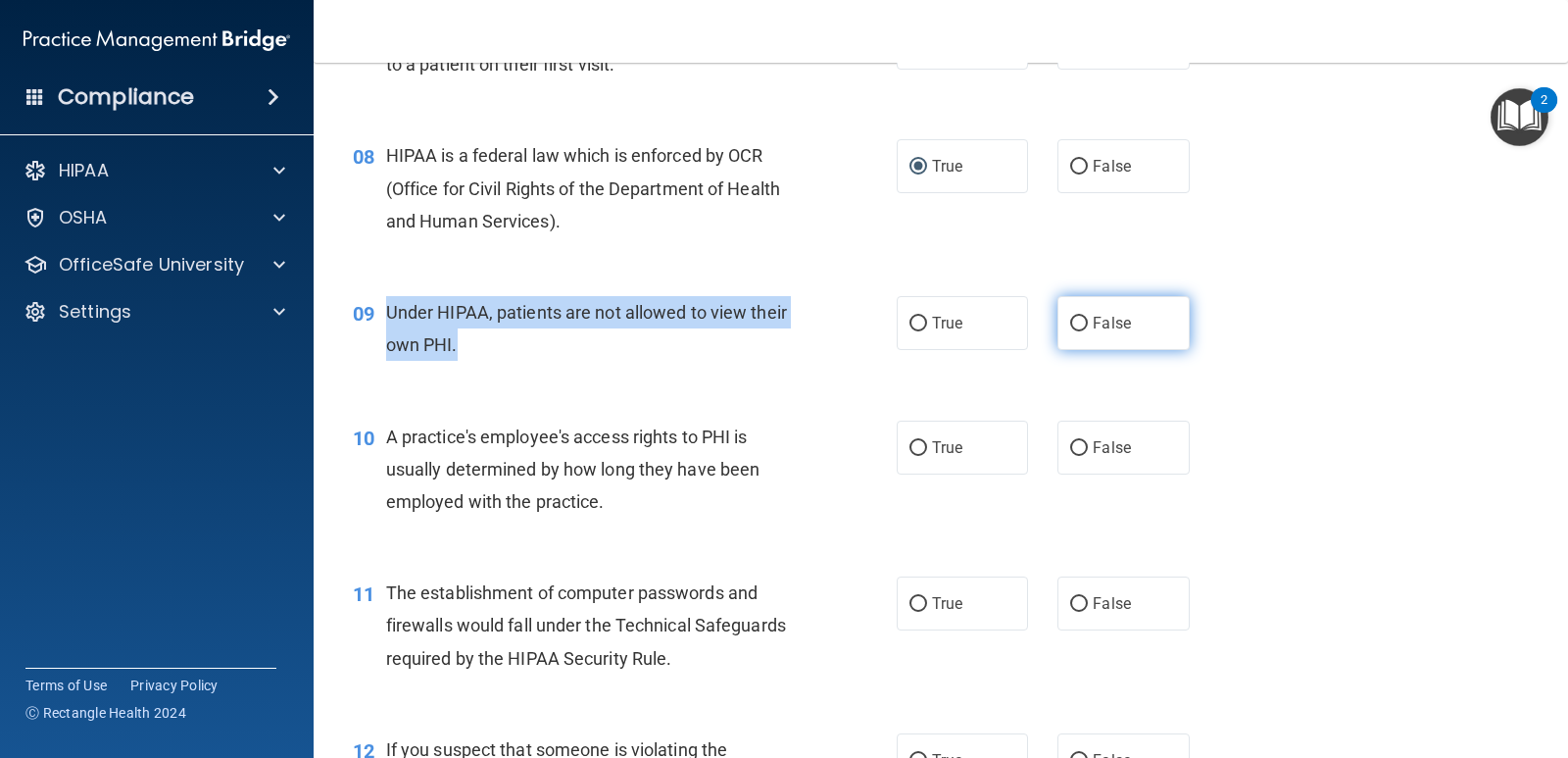 click on "False" at bounding box center (1079, 324) 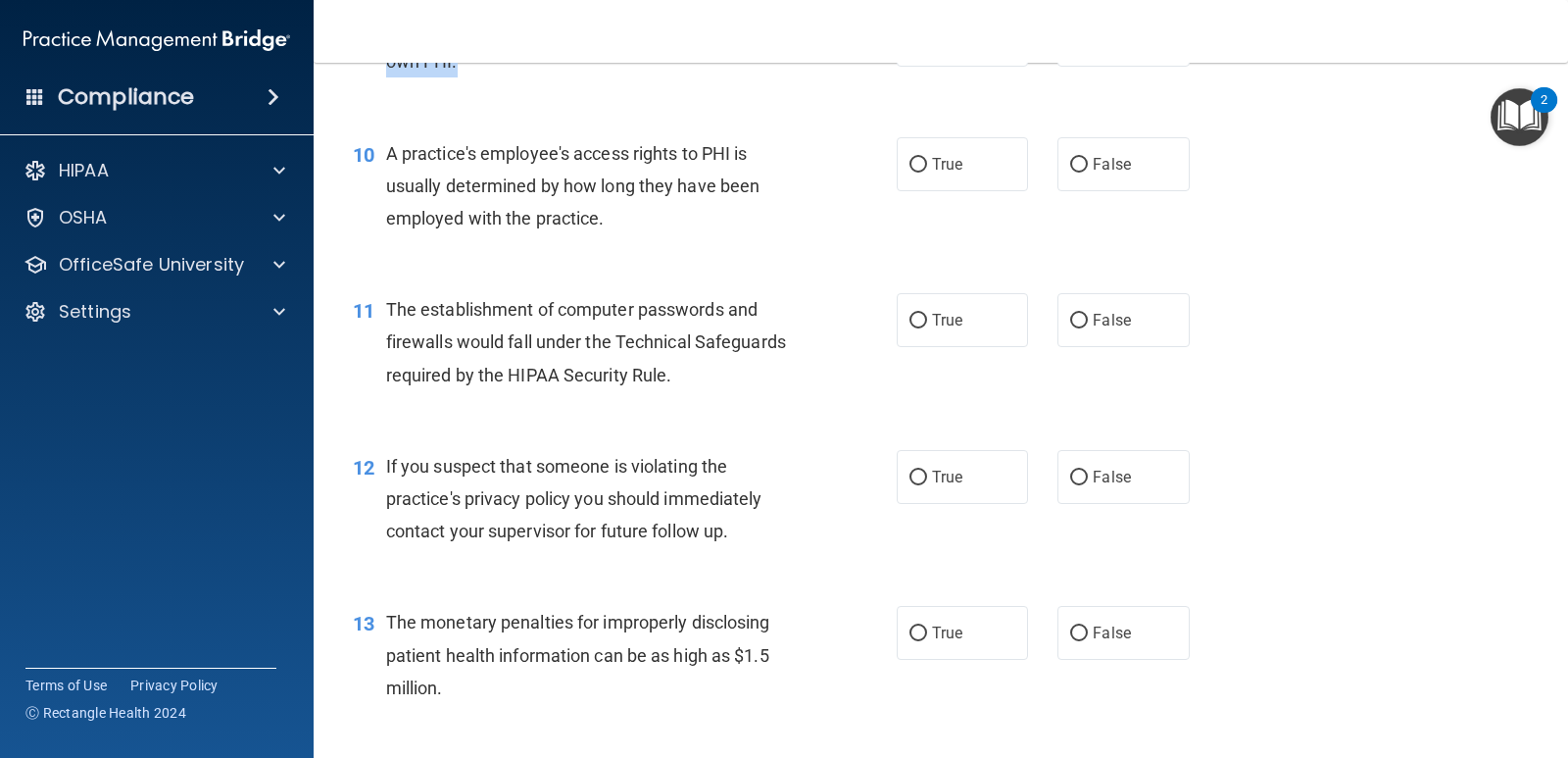 scroll, scrollTop: 1471, scrollLeft: 0, axis: vertical 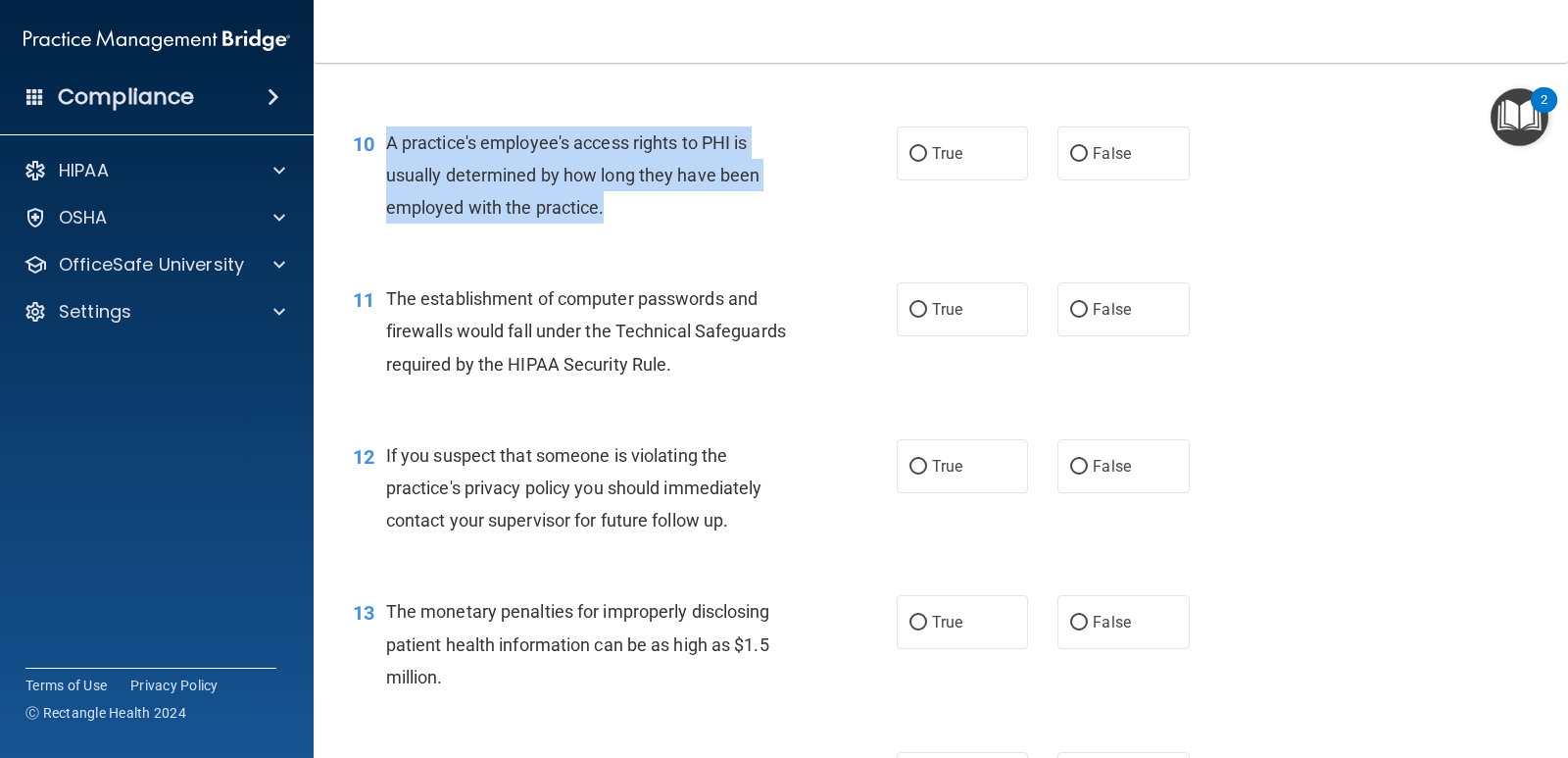 drag, startPoint x: 629, startPoint y: 212, endPoint x: 372, endPoint y: 148, distance: 264.849 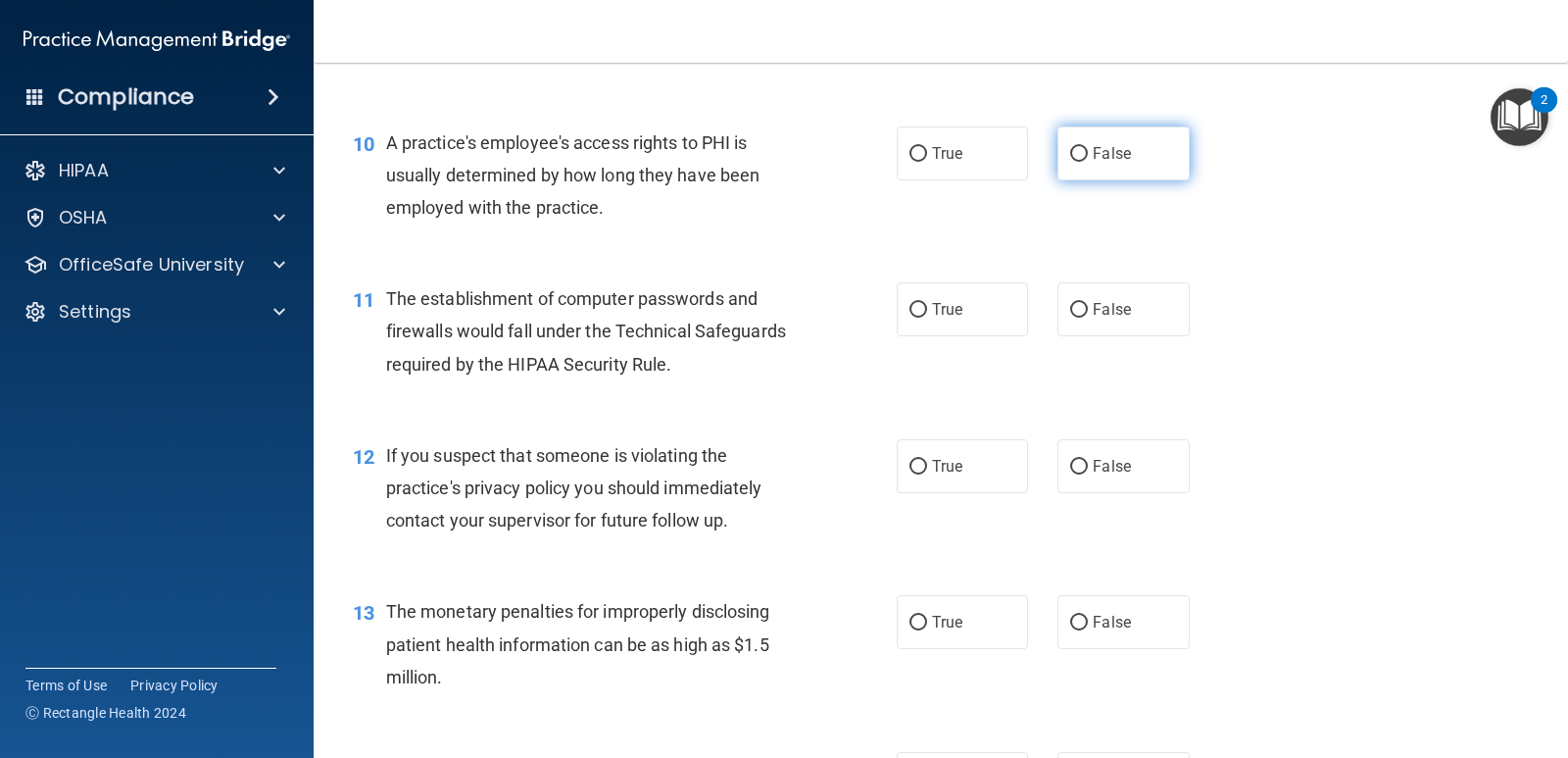 click on "False" at bounding box center (1123, 153) 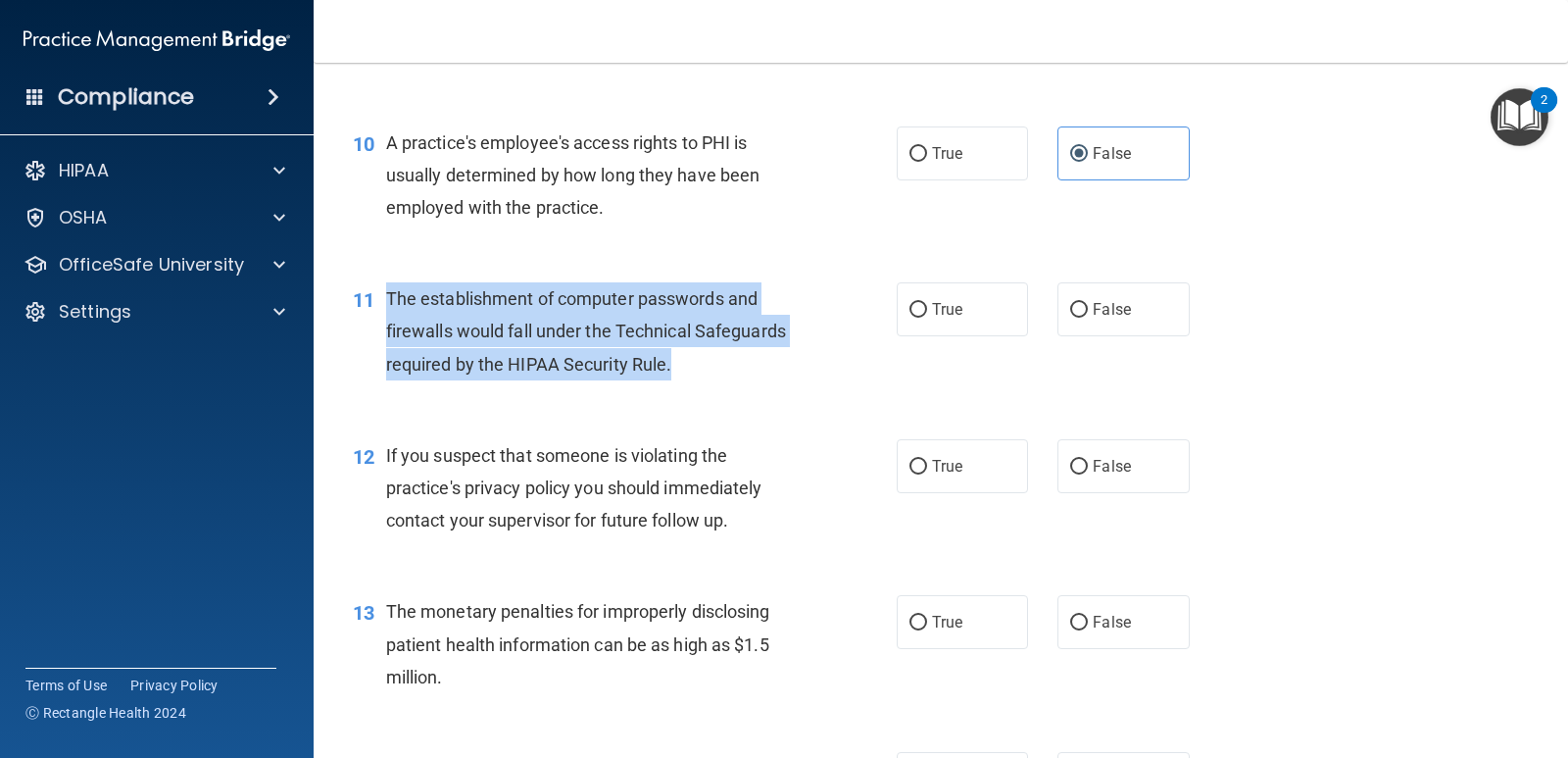 drag, startPoint x: 684, startPoint y: 366, endPoint x: 389, endPoint y: 299, distance: 302.51281 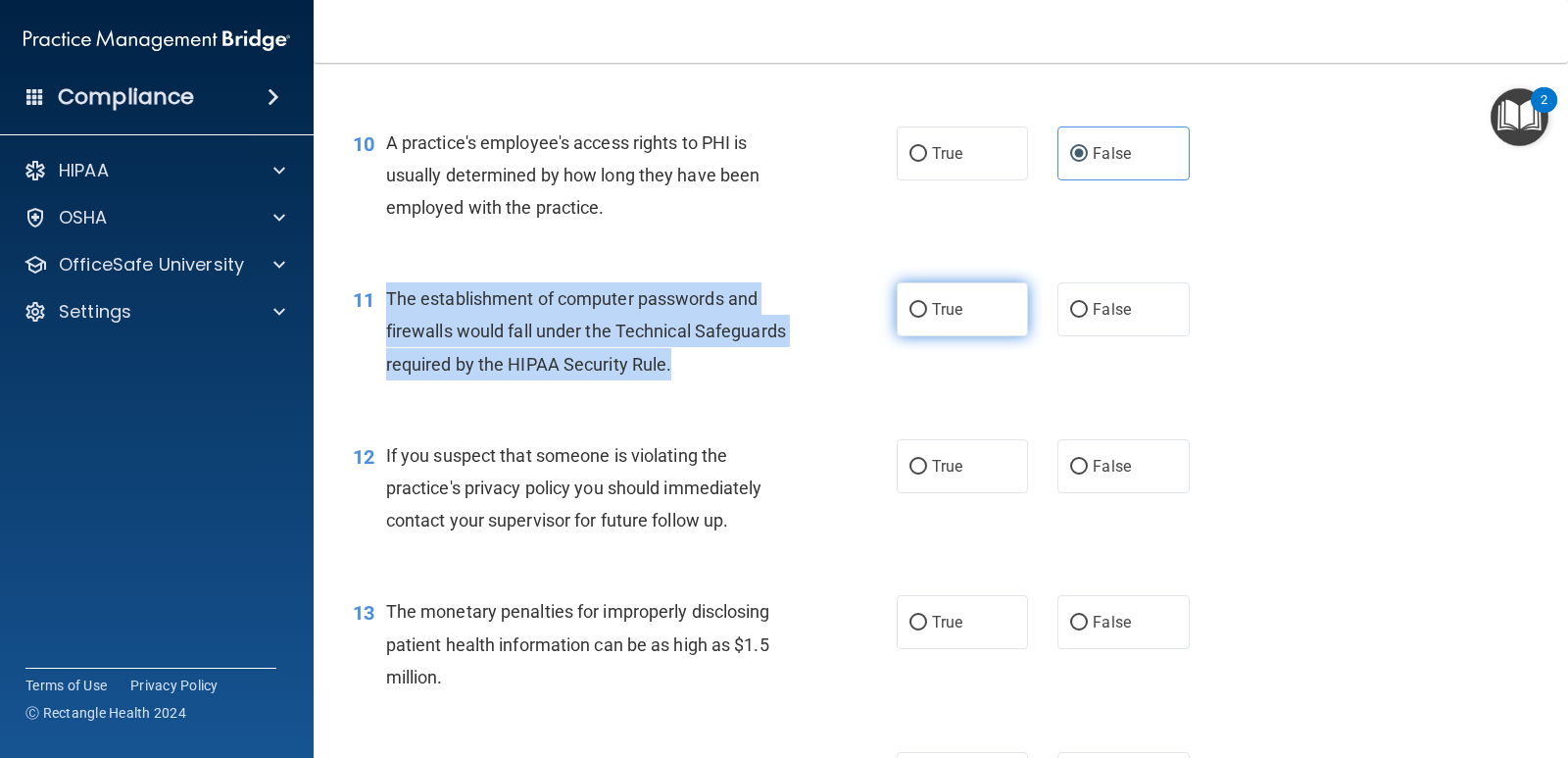 click on "True" at bounding box center (918, 310) 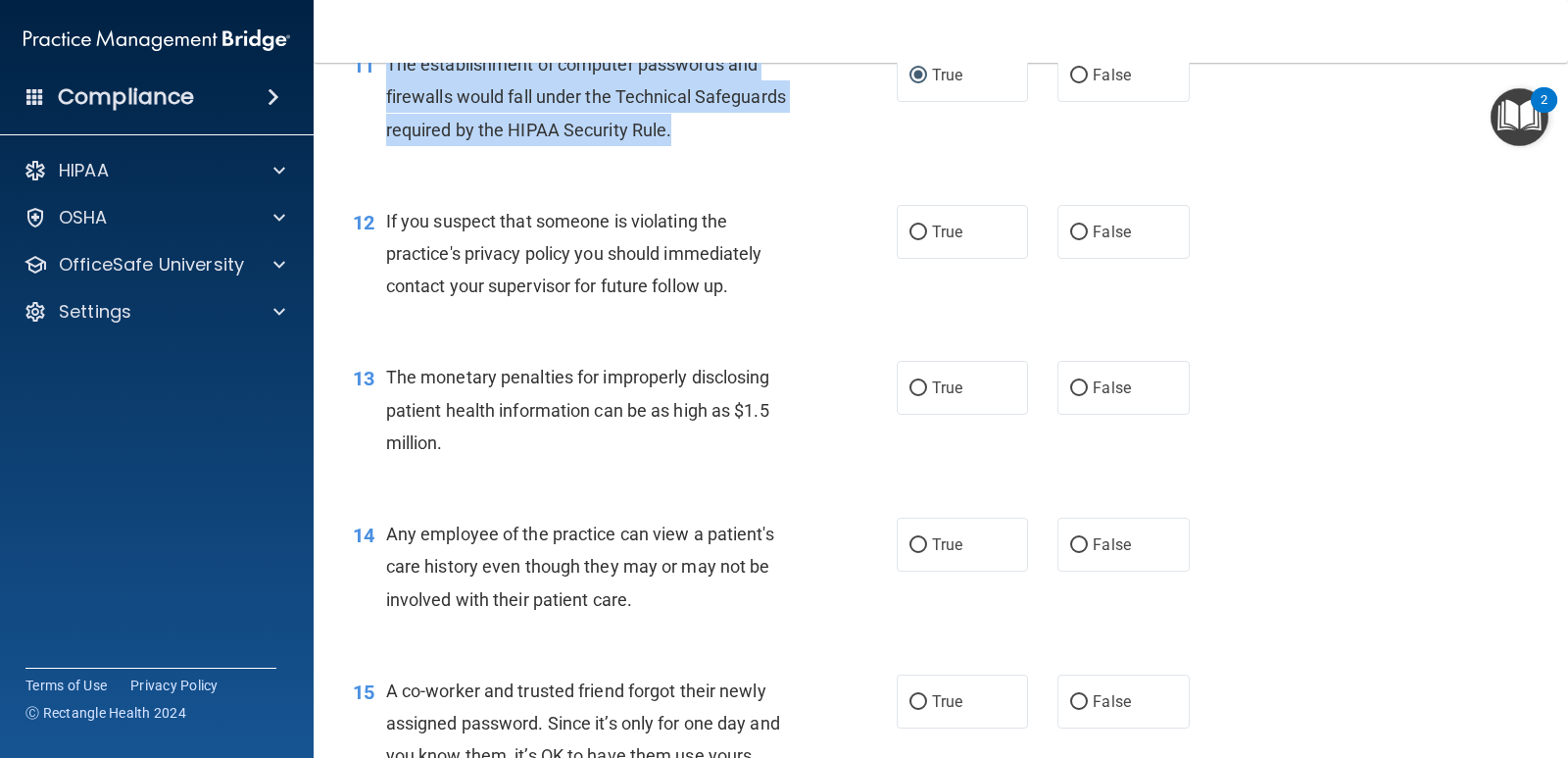 scroll, scrollTop: 1667, scrollLeft: 0, axis: vertical 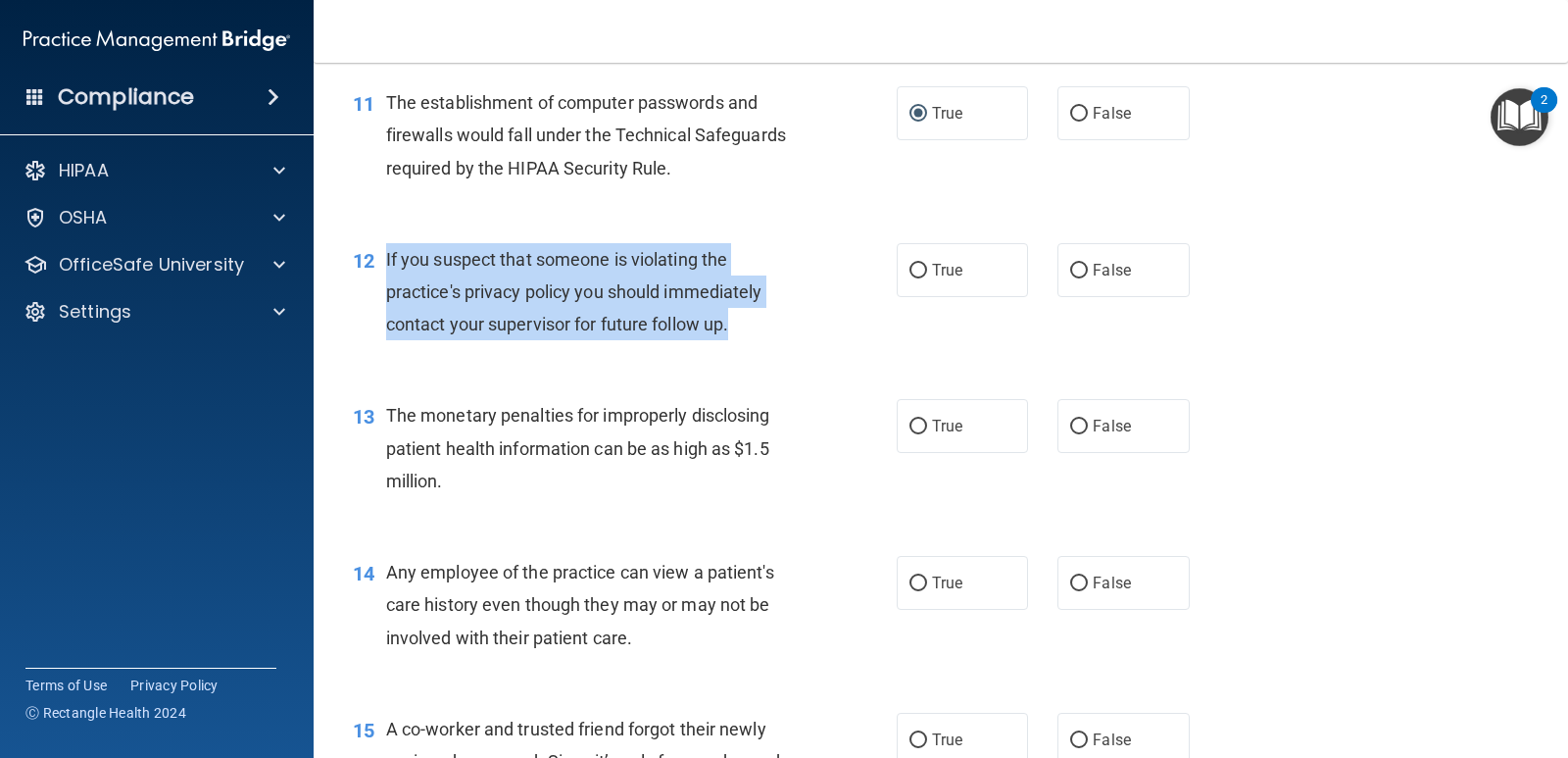 drag, startPoint x: 734, startPoint y: 328, endPoint x: 381, endPoint y: 257, distance: 360.06944 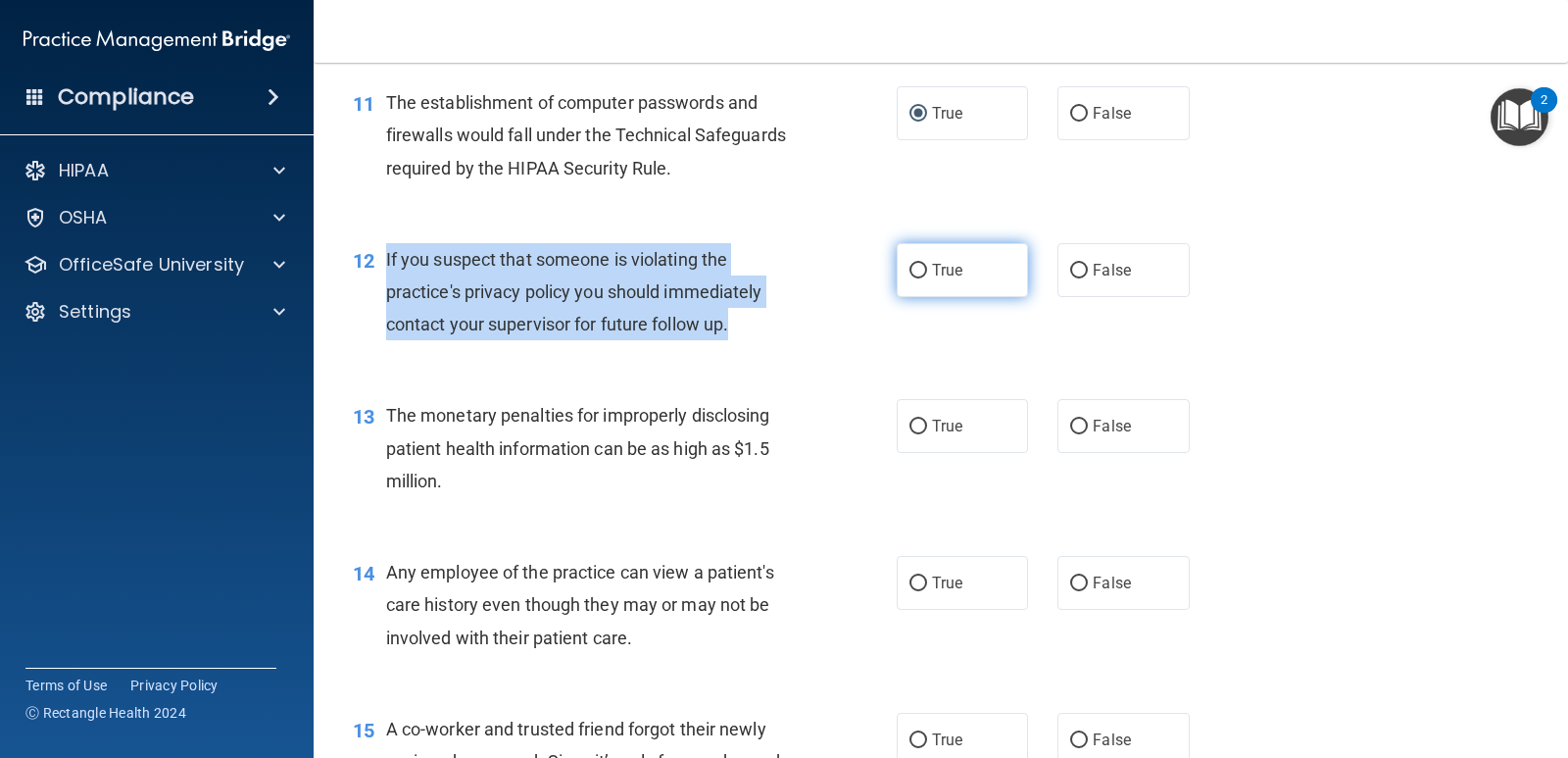 click on "True" at bounding box center (918, 271) 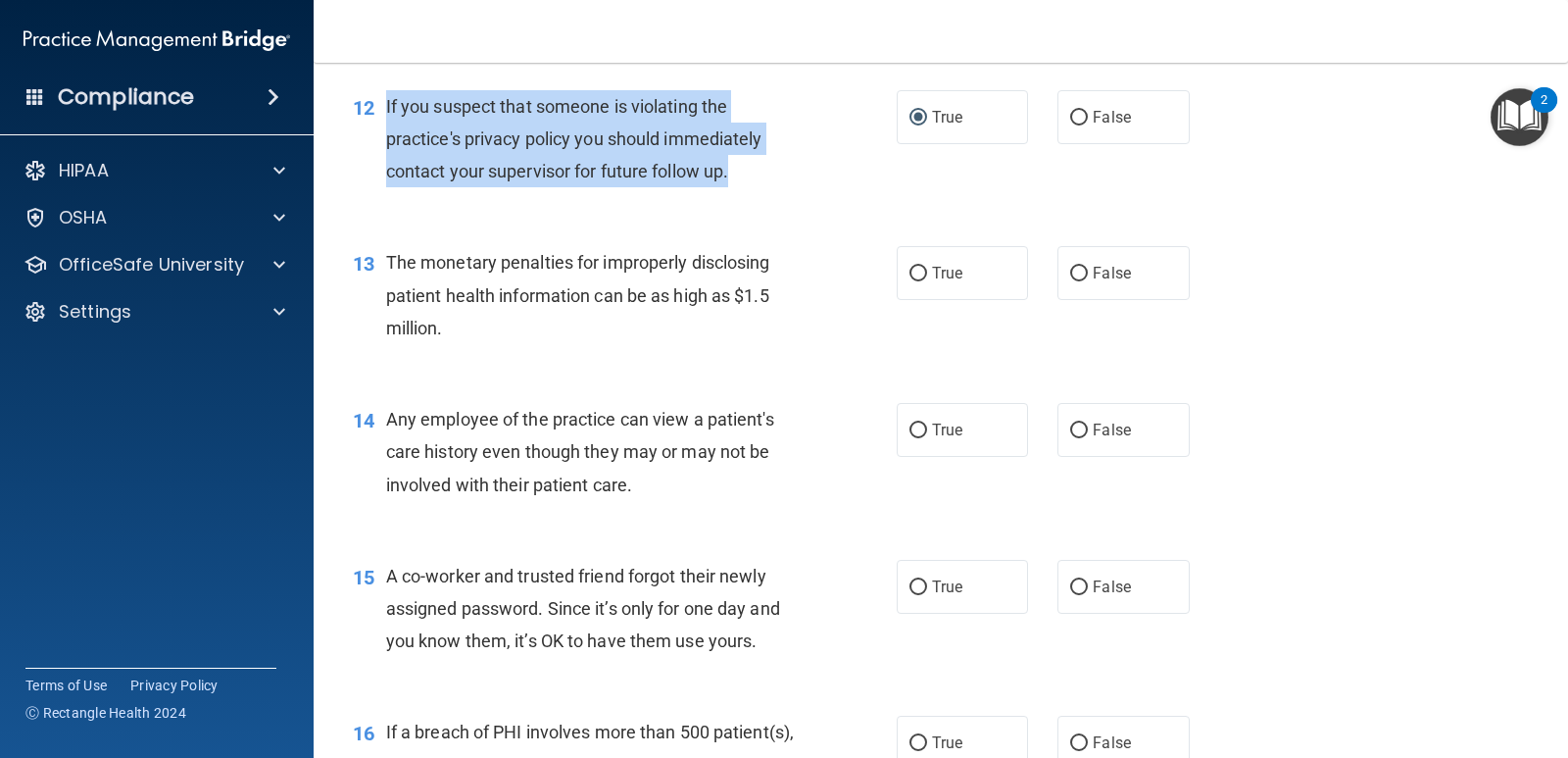 scroll, scrollTop: 1863, scrollLeft: 0, axis: vertical 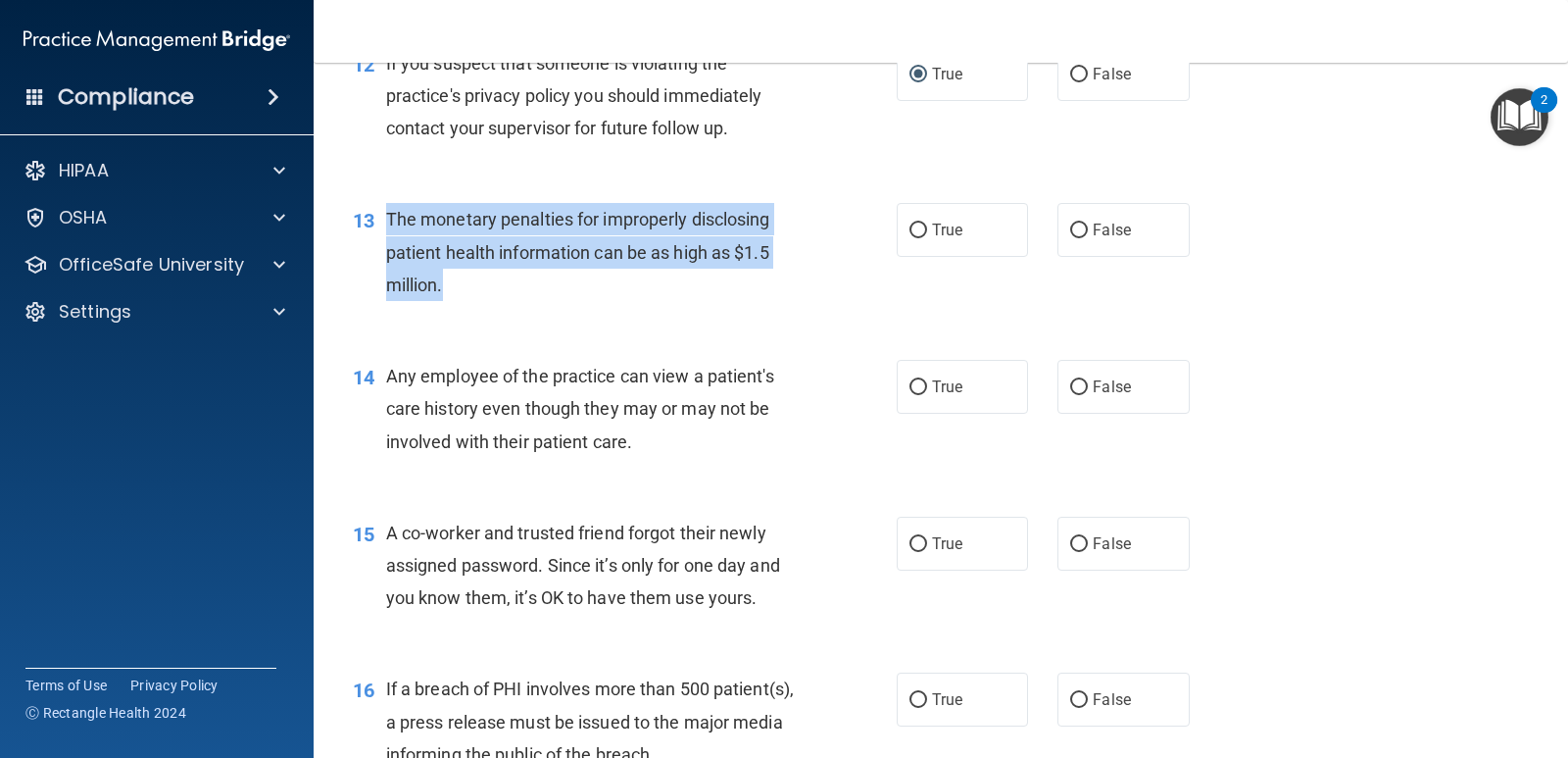 drag, startPoint x: 455, startPoint y: 283, endPoint x: 390, endPoint y: 219, distance: 91.2195 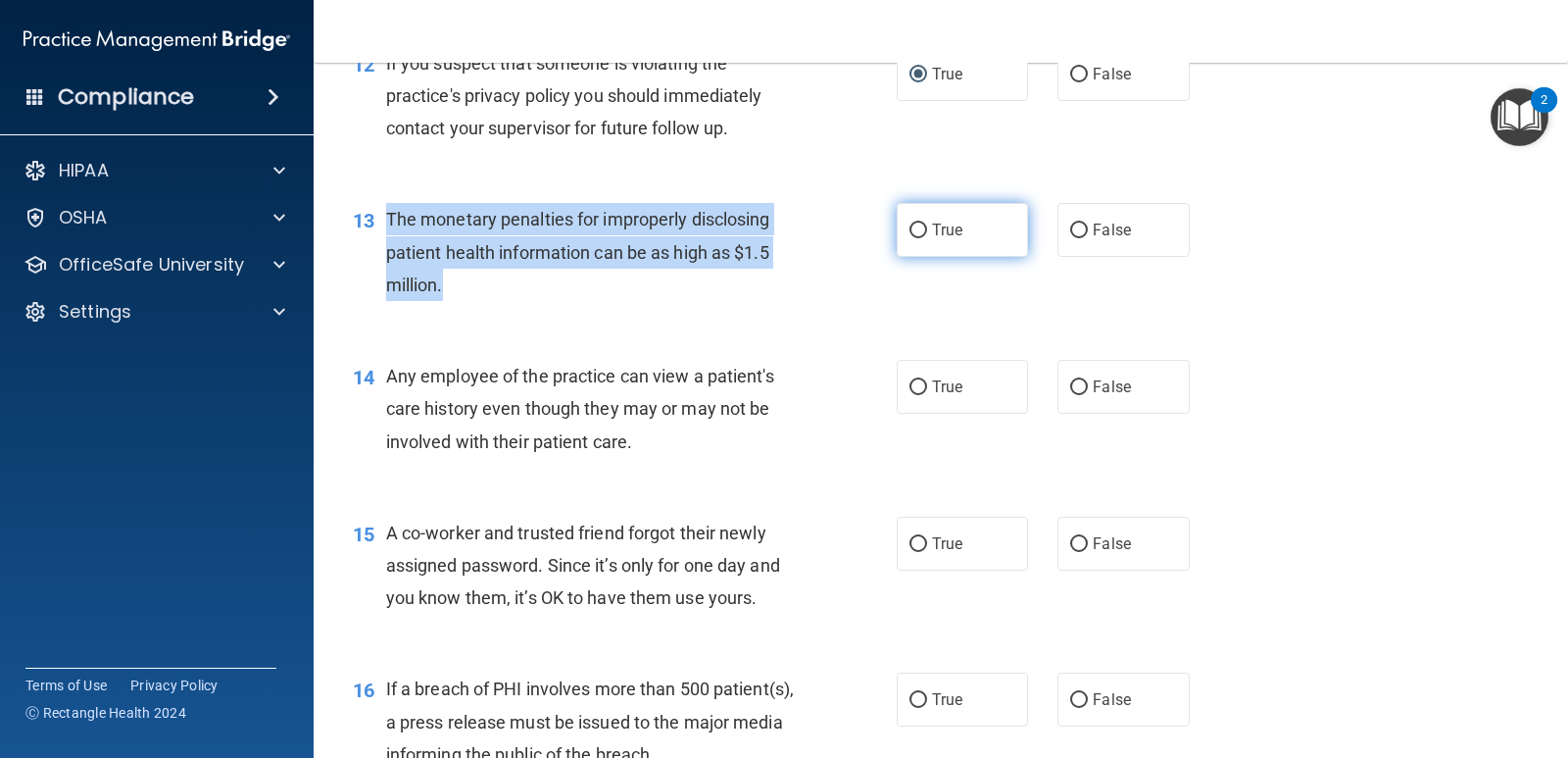 click on "True" at bounding box center (918, 230) 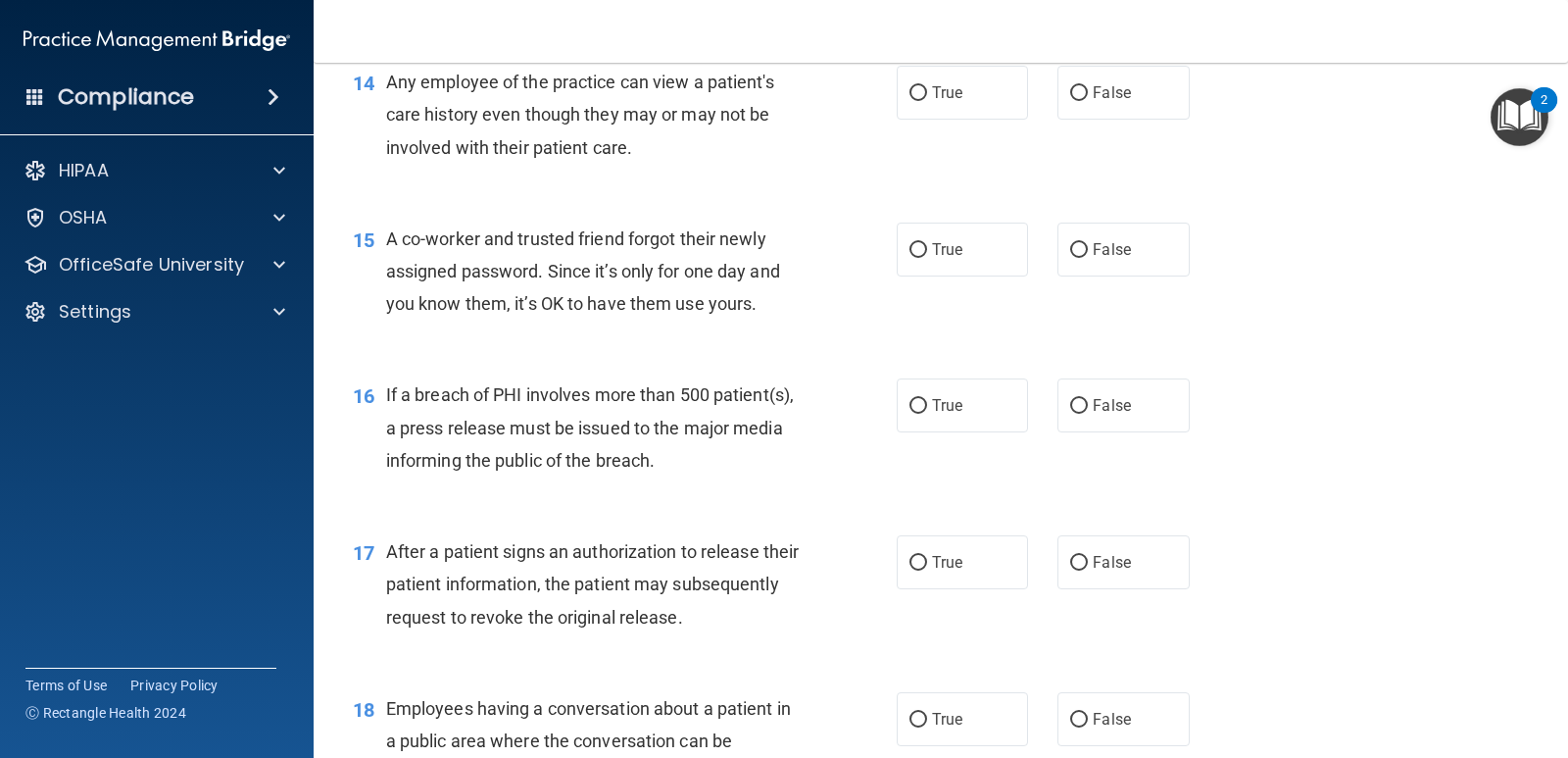 scroll, scrollTop: 2059, scrollLeft: 0, axis: vertical 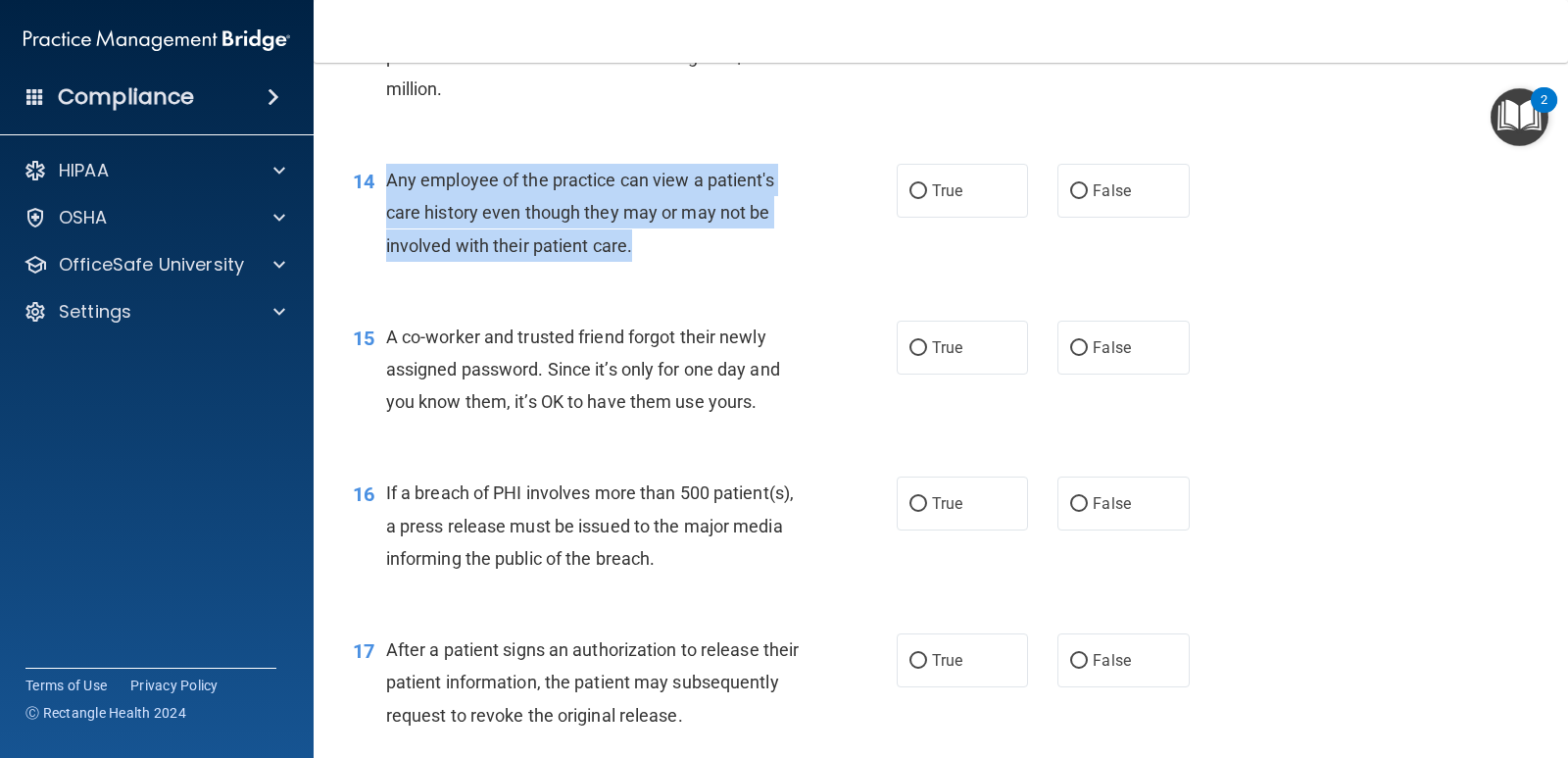 drag, startPoint x: 642, startPoint y: 243, endPoint x: 500, endPoint y: 211, distance: 145.56098 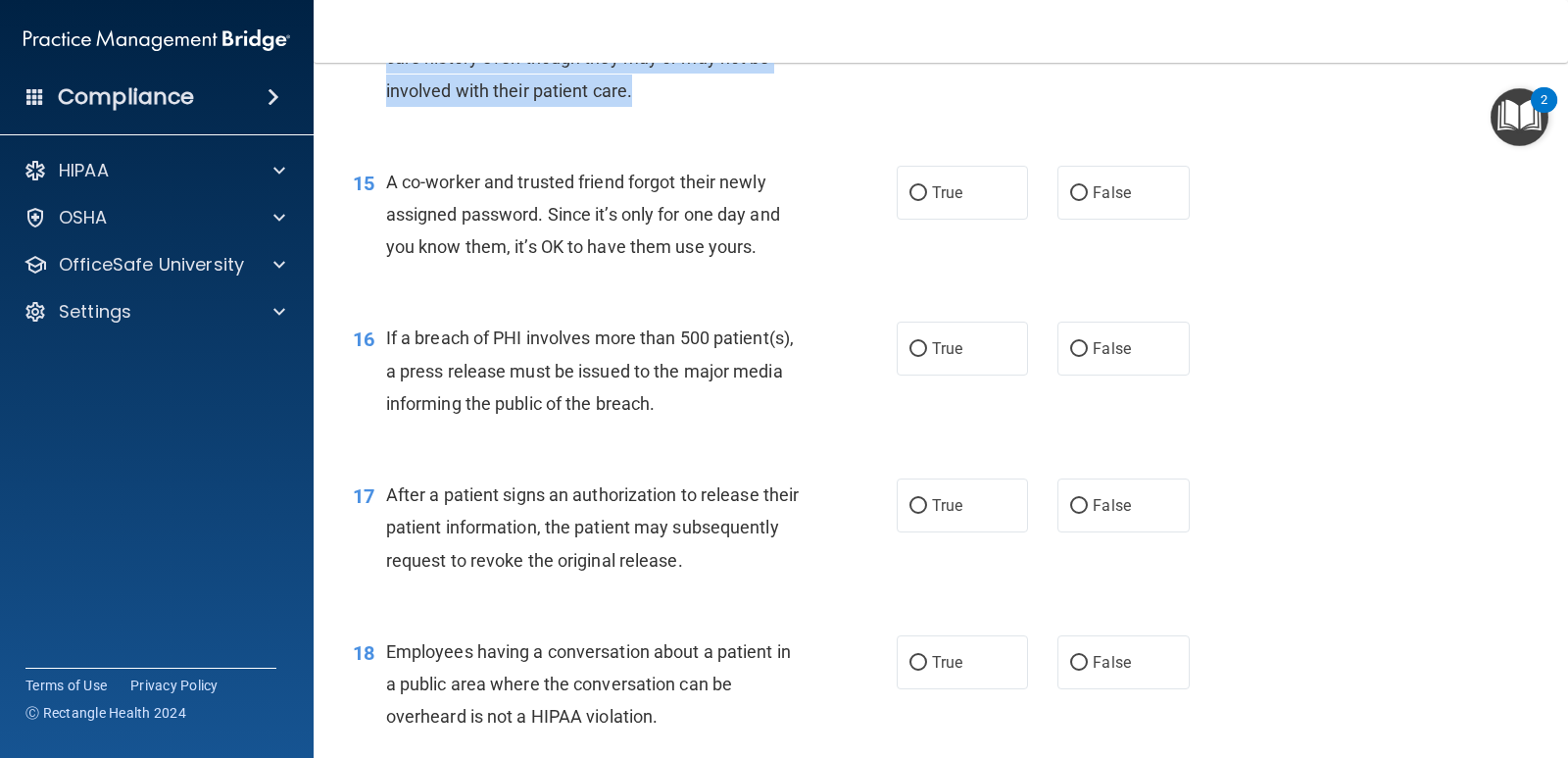 scroll, scrollTop: 2255, scrollLeft: 0, axis: vertical 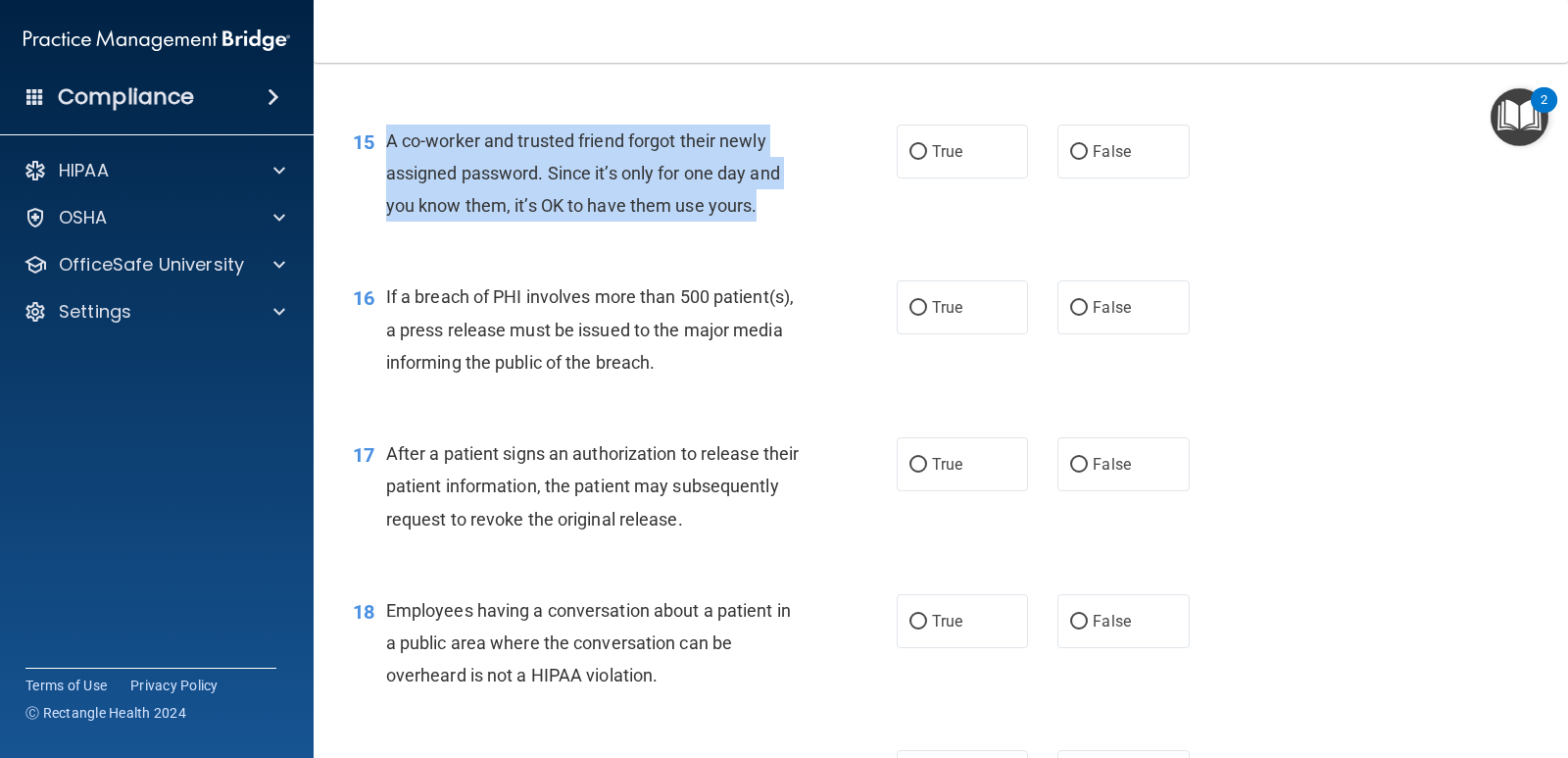 drag, startPoint x: 786, startPoint y: 213, endPoint x: 411, endPoint y: 143, distance: 381.47739 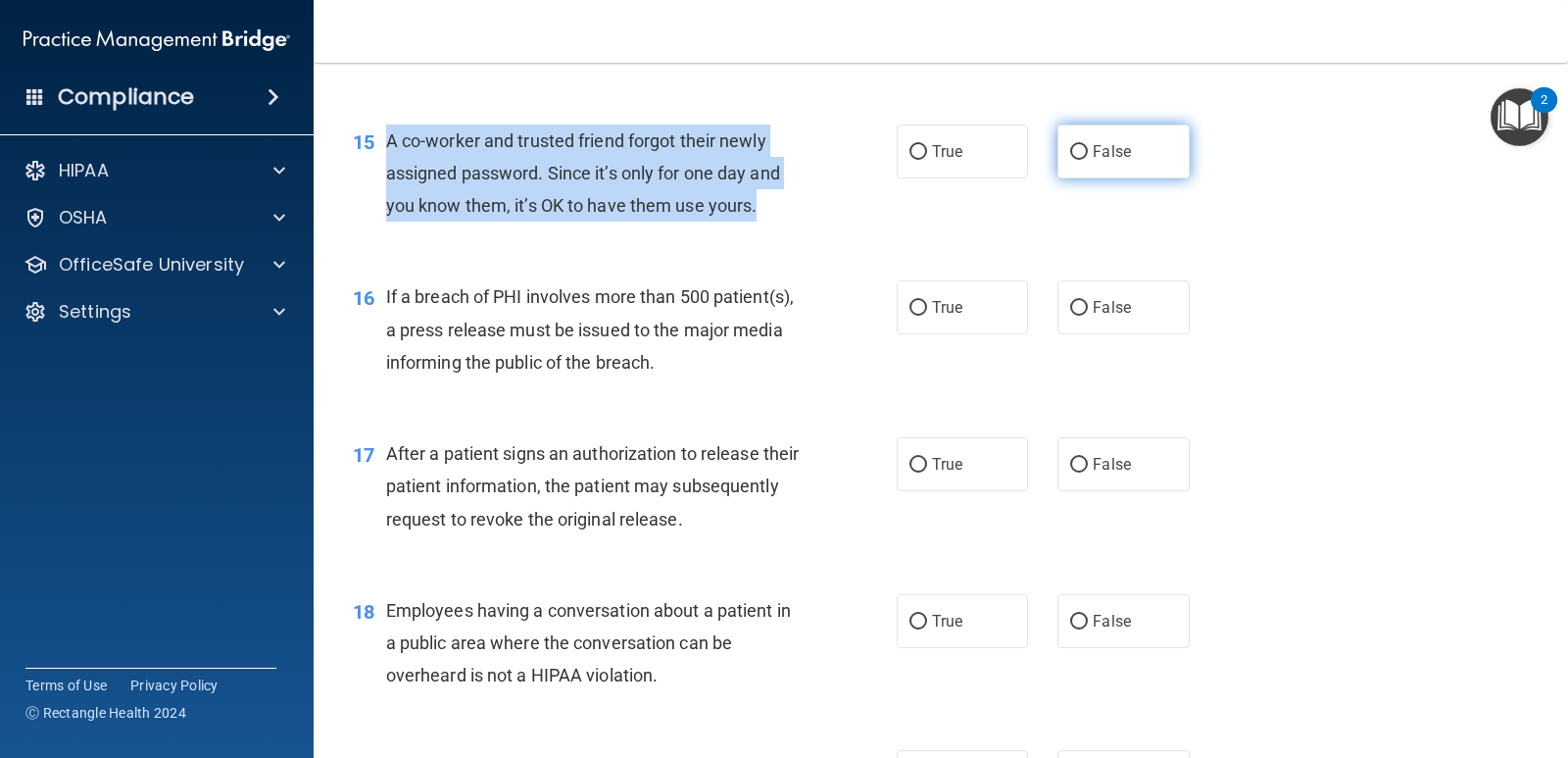 click on "False" at bounding box center [1079, 152] 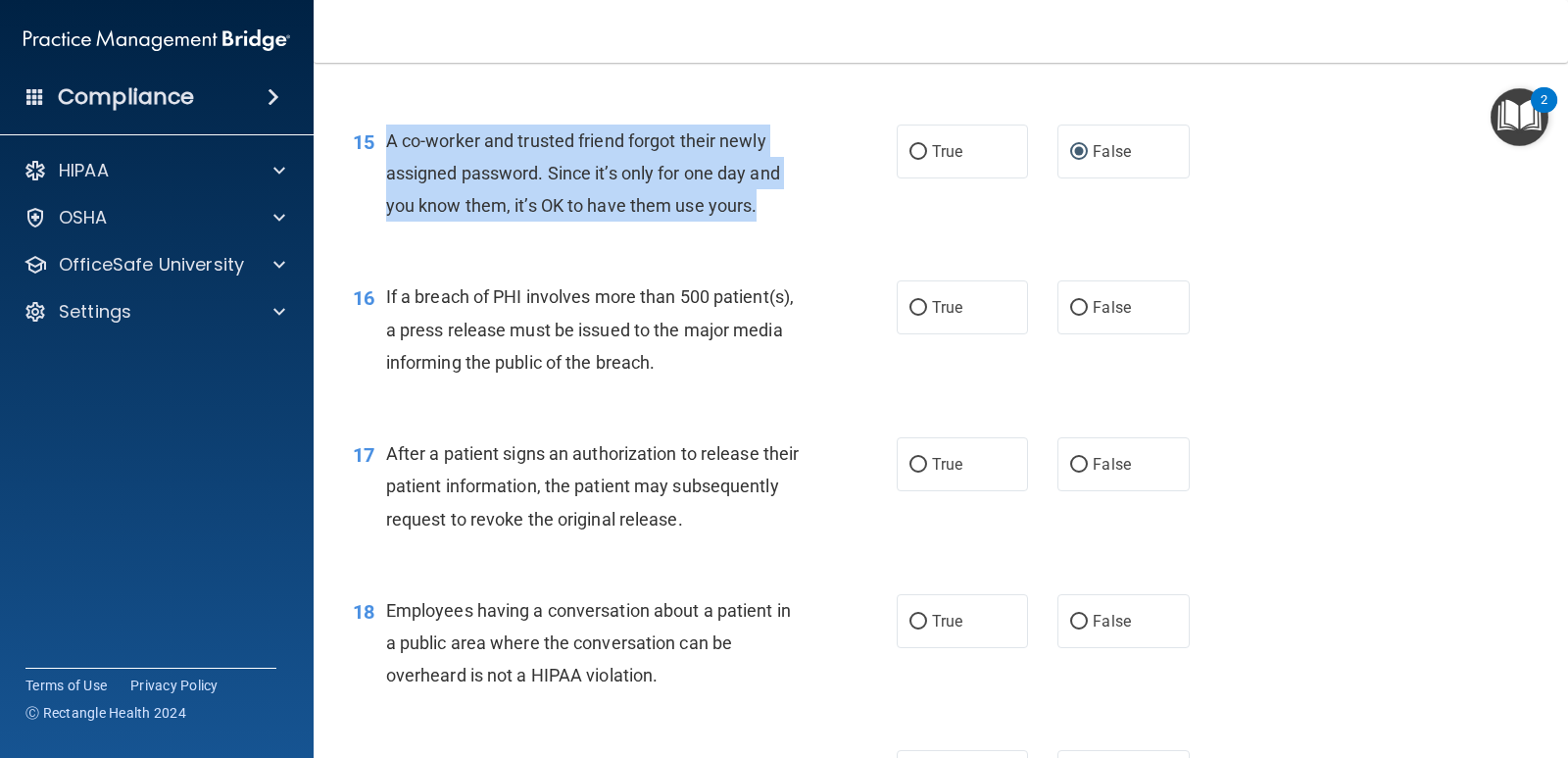 scroll, scrollTop: 2353, scrollLeft: 0, axis: vertical 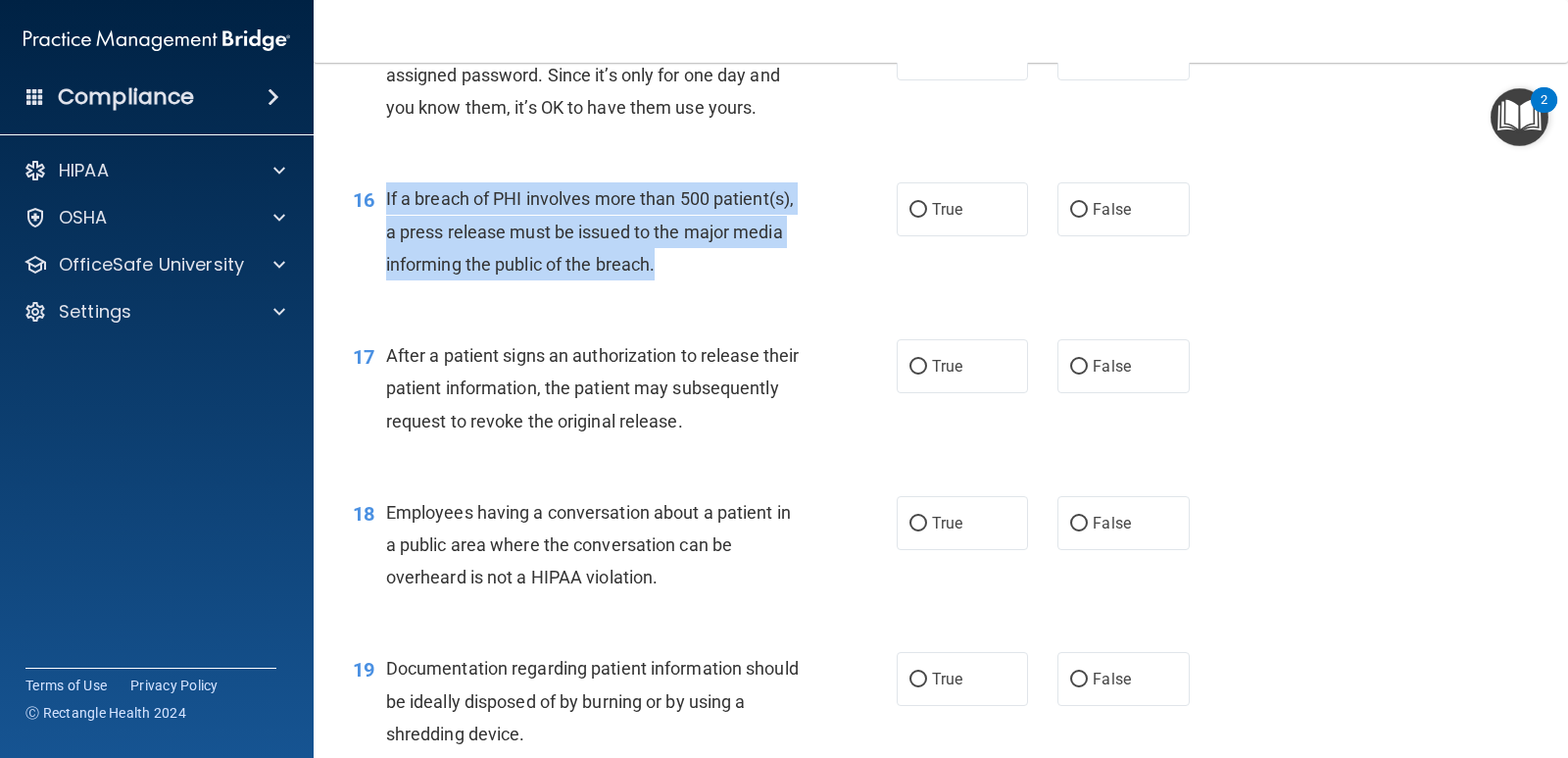 drag, startPoint x: 767, startPoint y: 266, endPoint x: 385, endPoint y: 189, distance: 389.6832 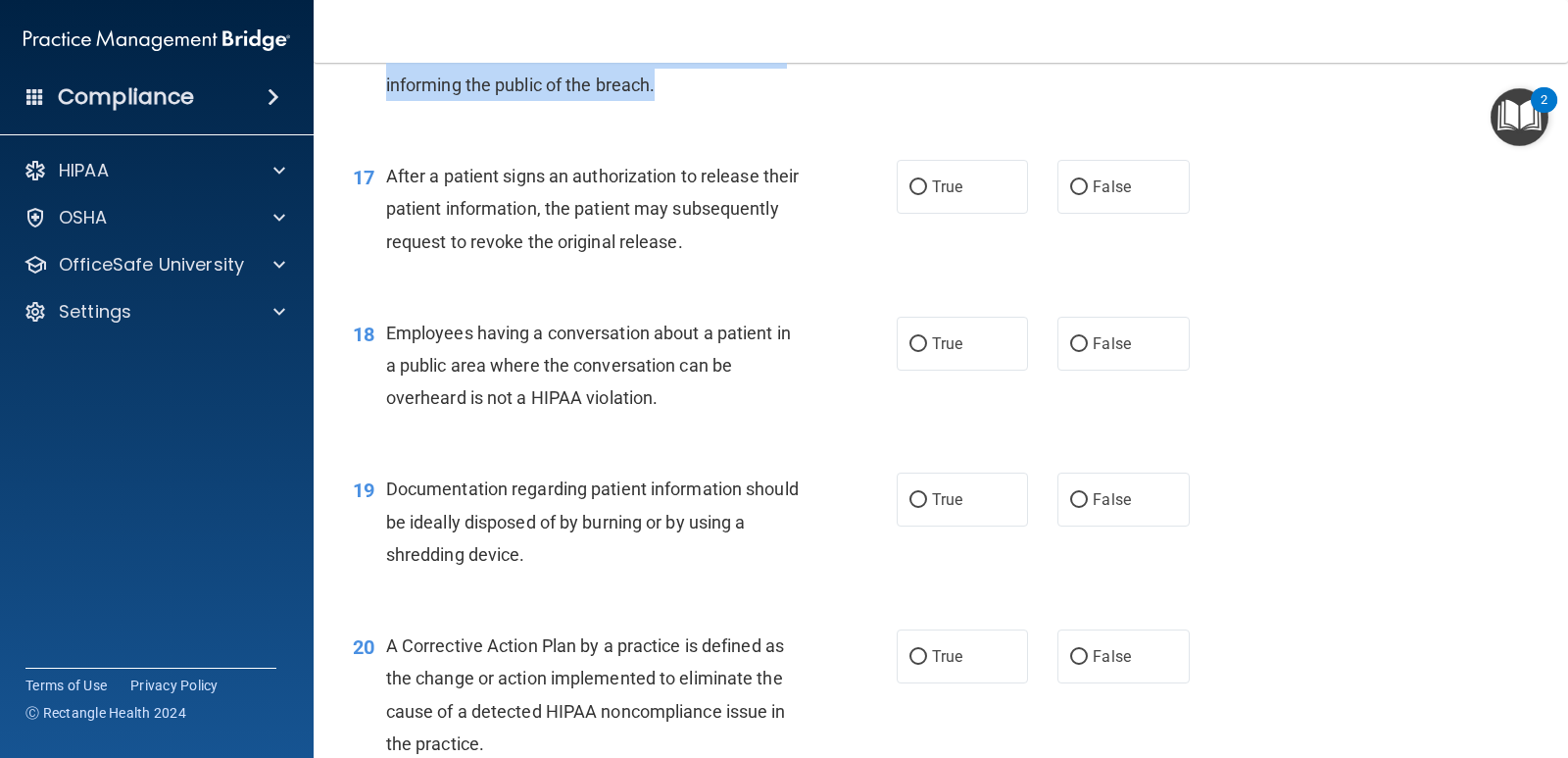scroll, scrollTop: 2550, scrollLeft: 0, axis: vertical 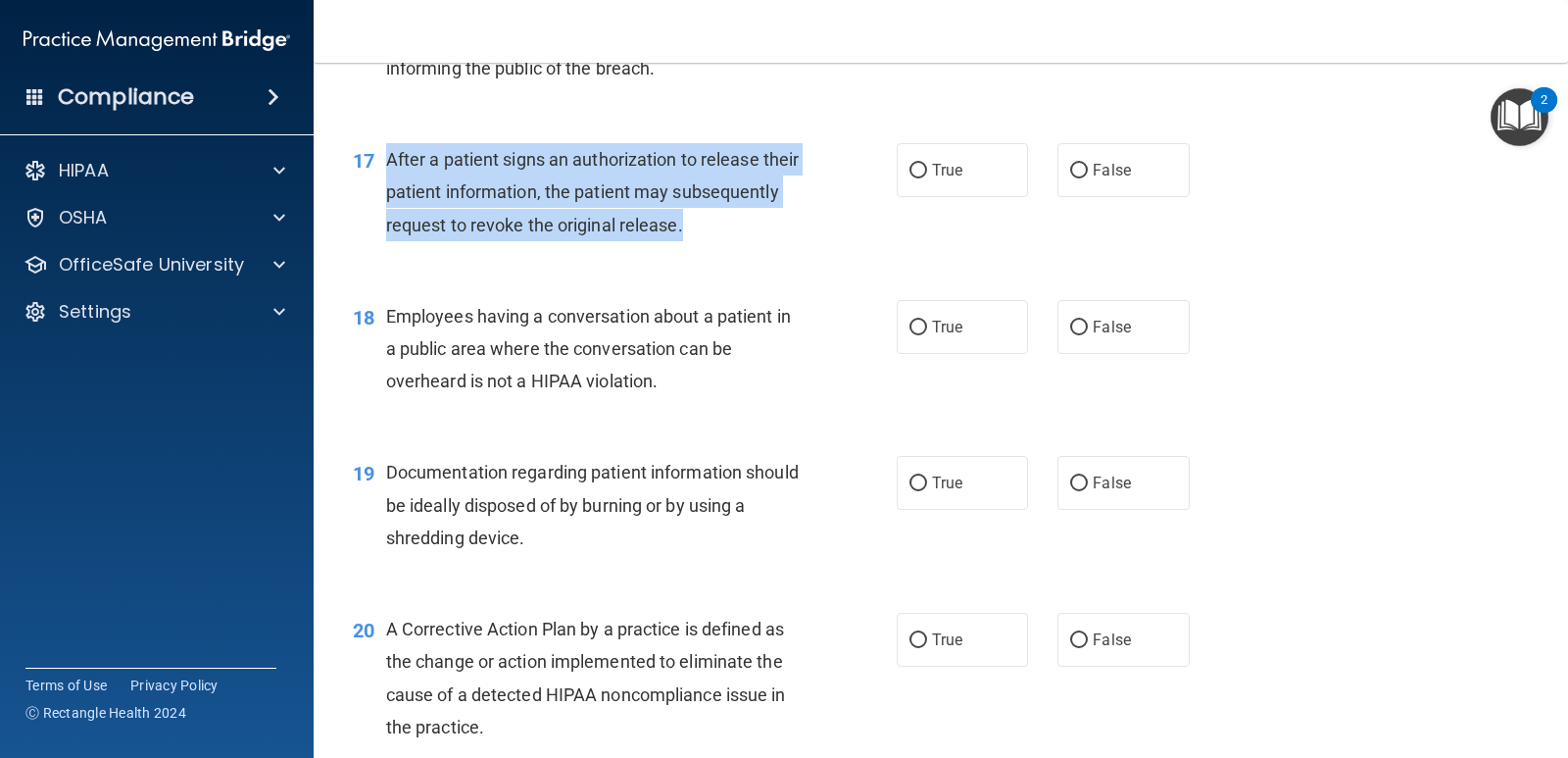drag, startPoint x: 799, startPoint y: 231, endPoint x: 469, endPoint y: 172, distance: 335.2328 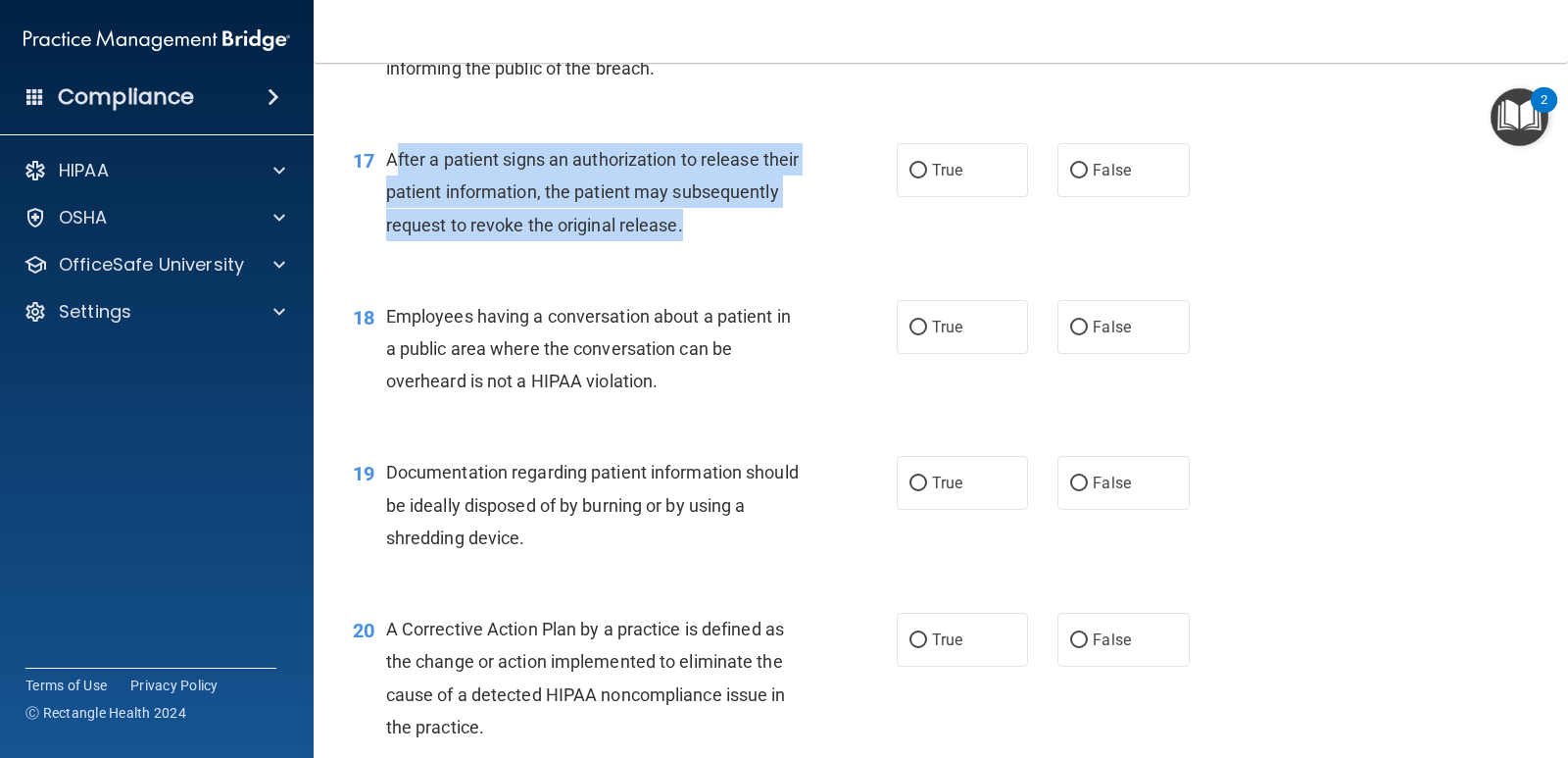 drag, startPoint x: 475, startPoint y: 174, endPoint x: 394, endPoint y: 159, distance: 82.37718 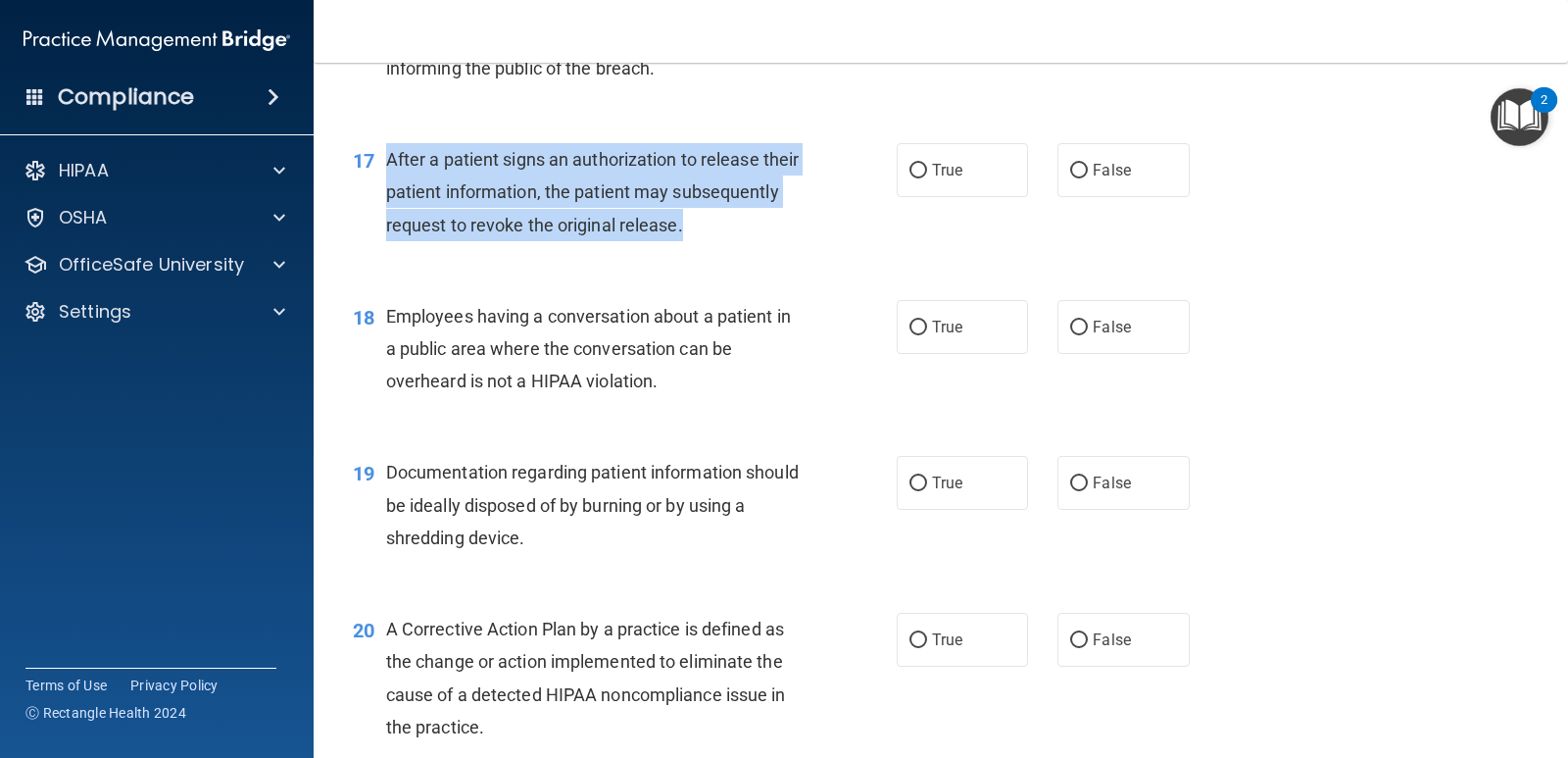 drag, startPoint x: 387, startPoint y: 159, endPoint x: 661, endPoint y: 200, distance: 277.0505 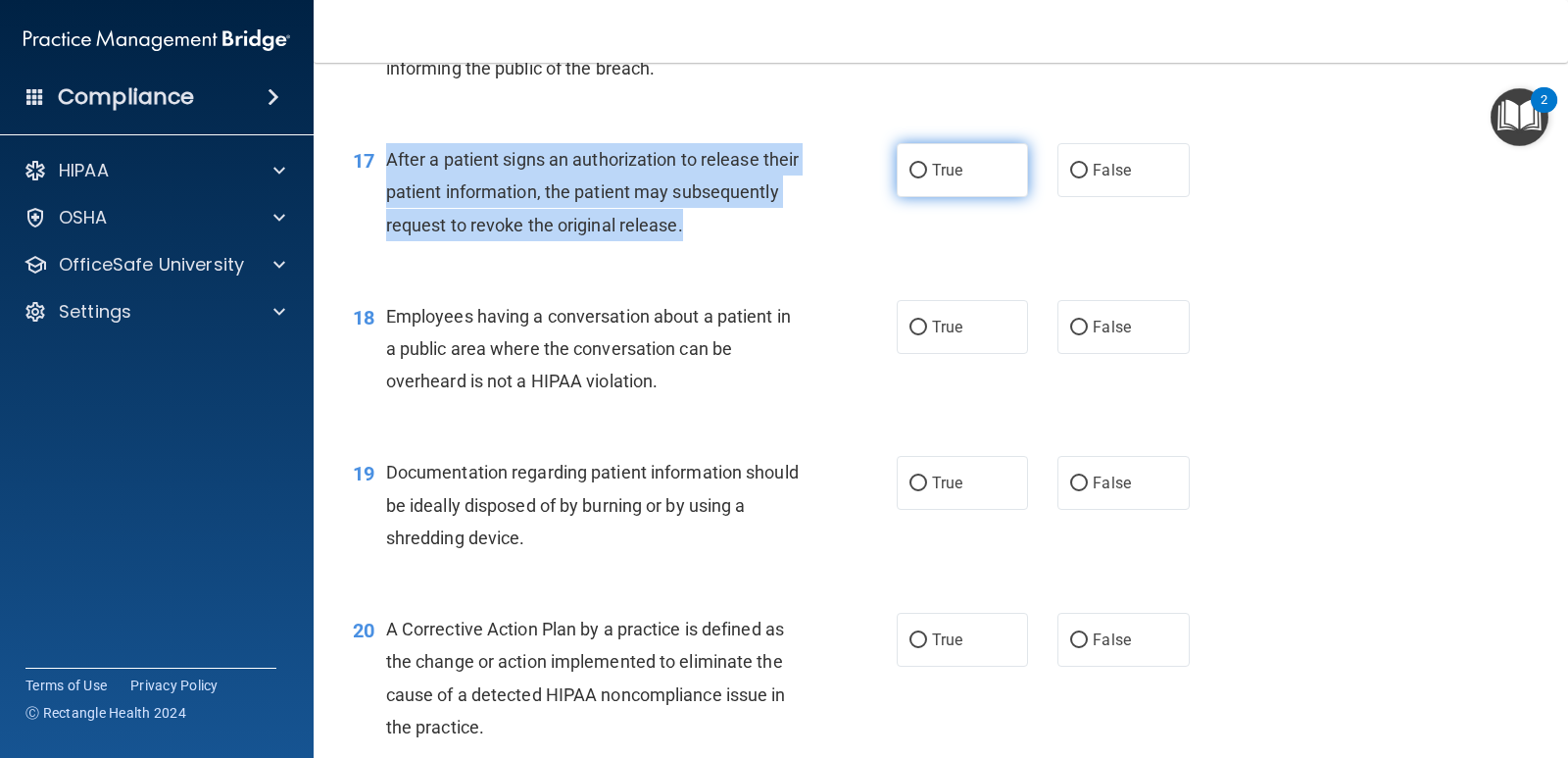 click on "True" at bounding box center [918, 171] 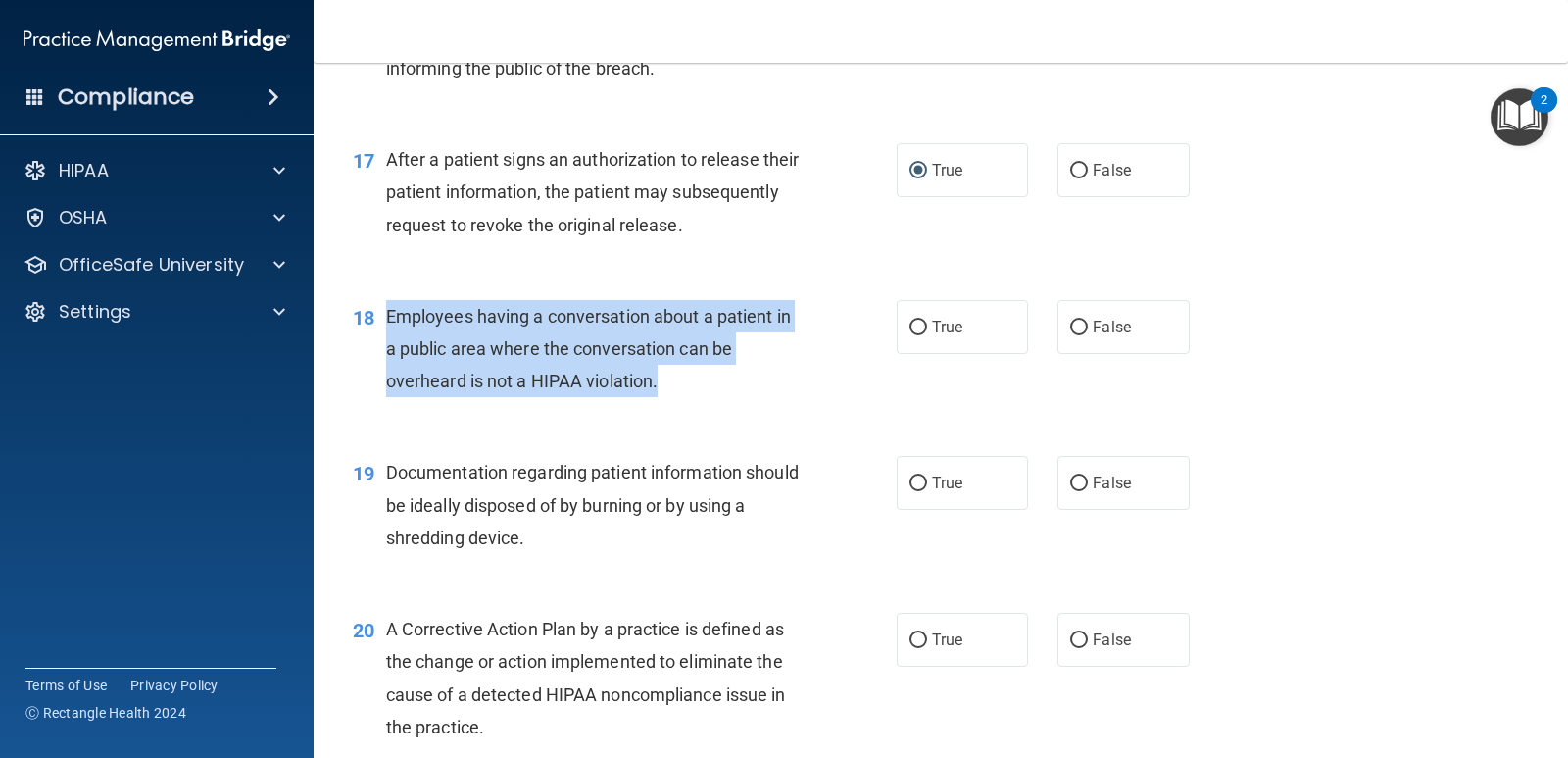 drag, startPoint x: 678, startPoint y: 378, endPoint x: 396, endPoint y: 319, distance: 288.10588 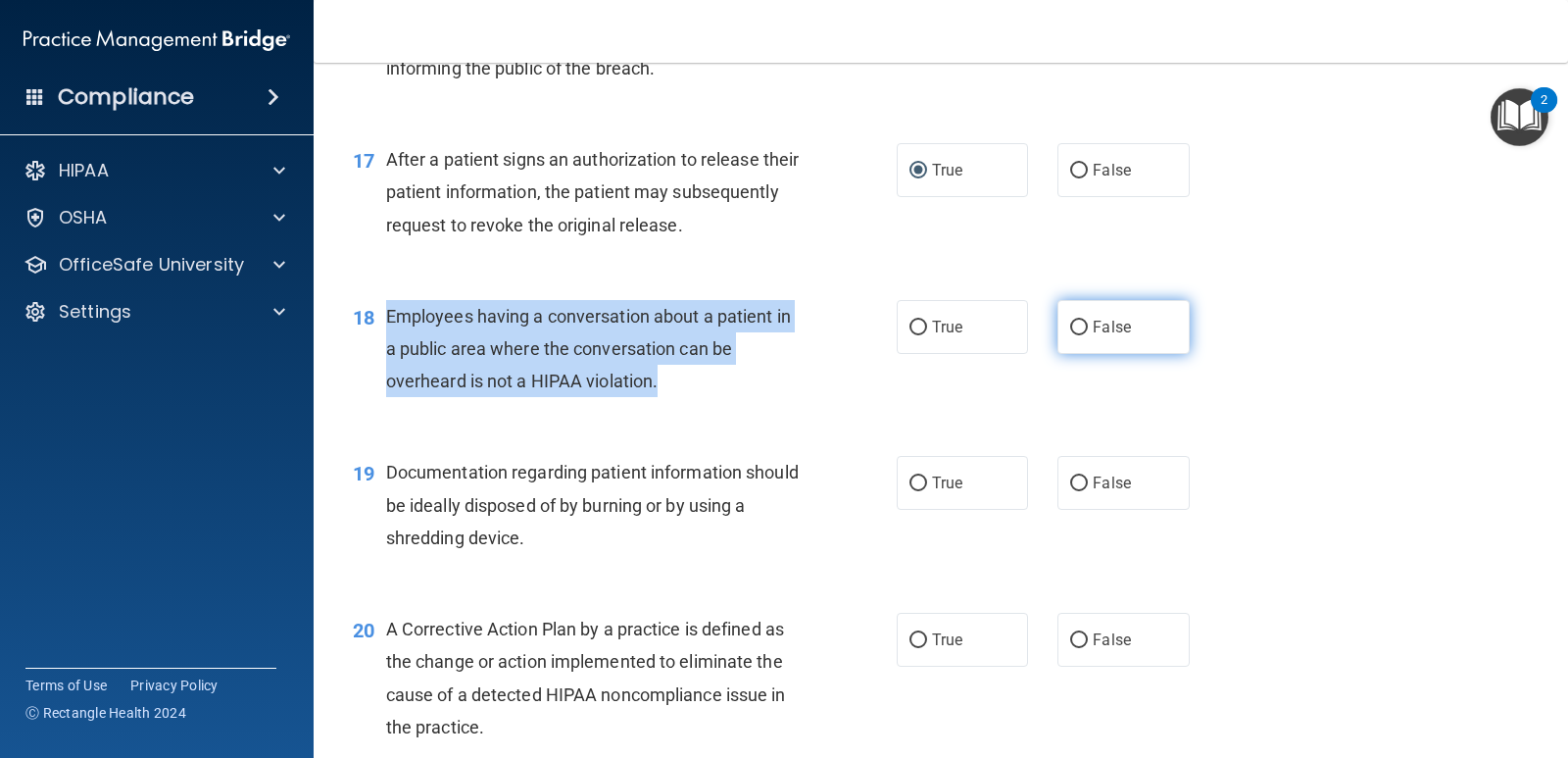 click on "False" at bounding box center (1079, 328) 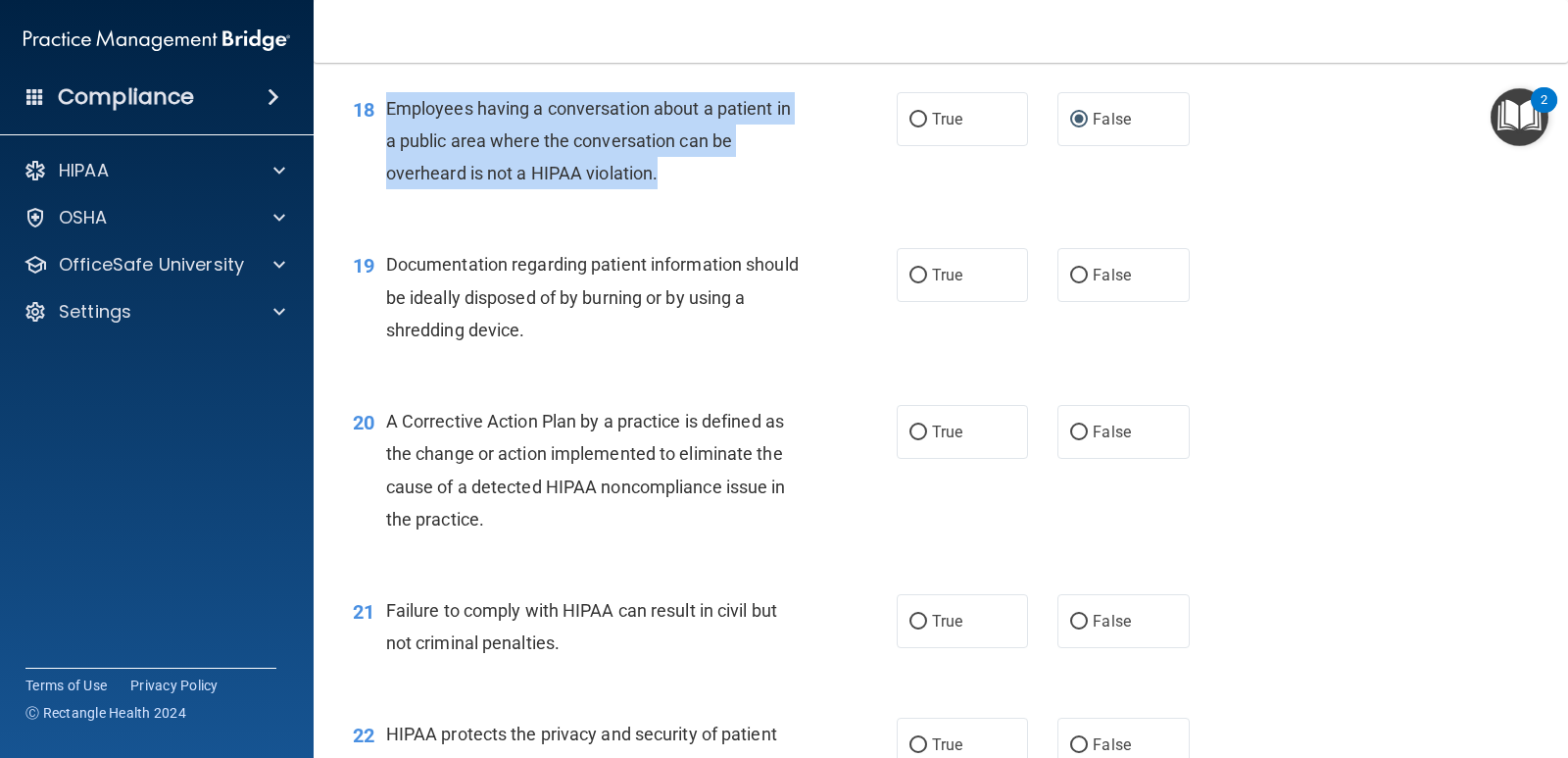 scroll, scrollTop: 2844, scrollLeft: 0, axis: vertical 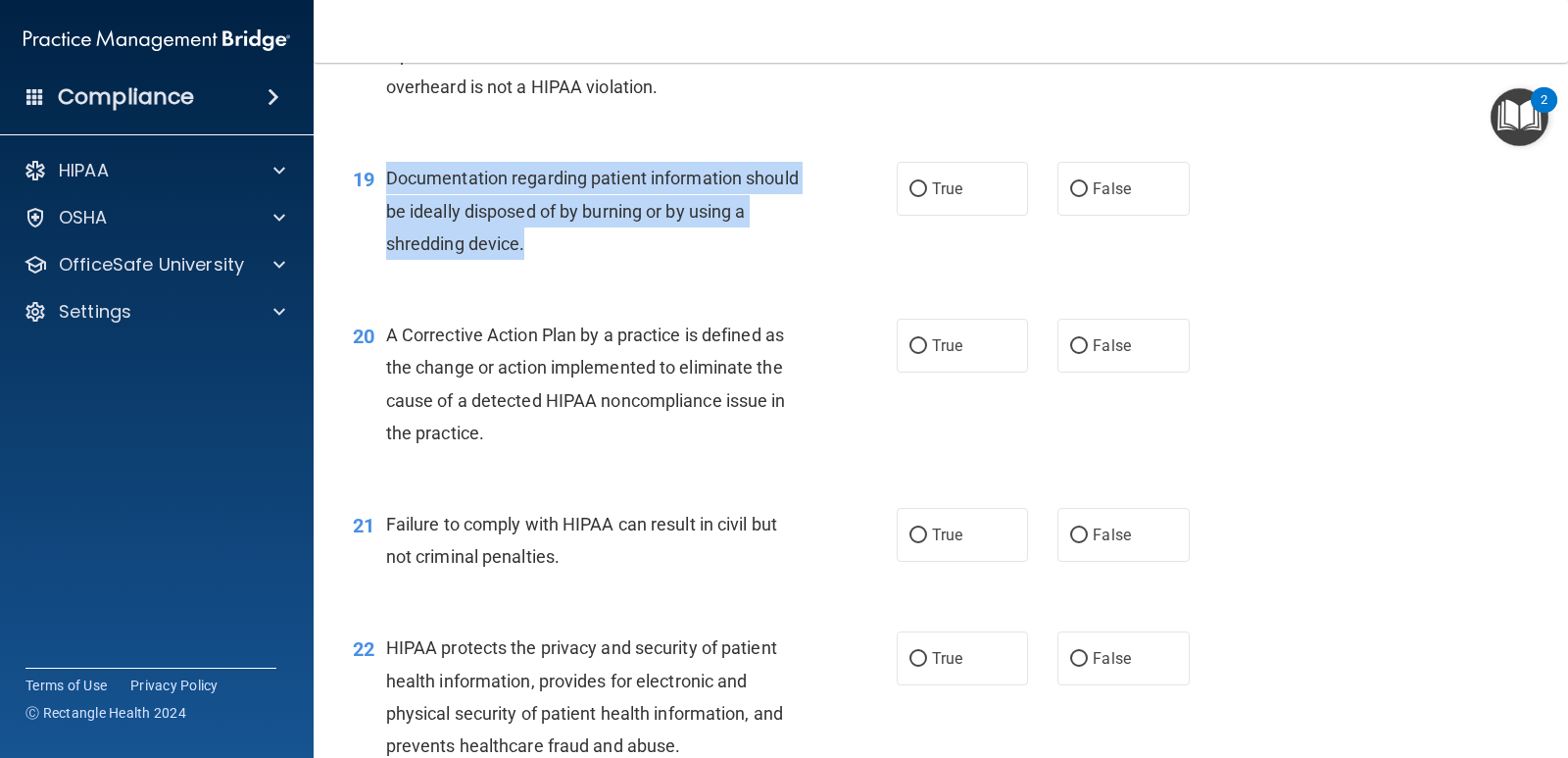 drag, startPoint x: 582, startPoint y: 250, endPoint x: 382, endPoint y: 172, distance: 214.67184 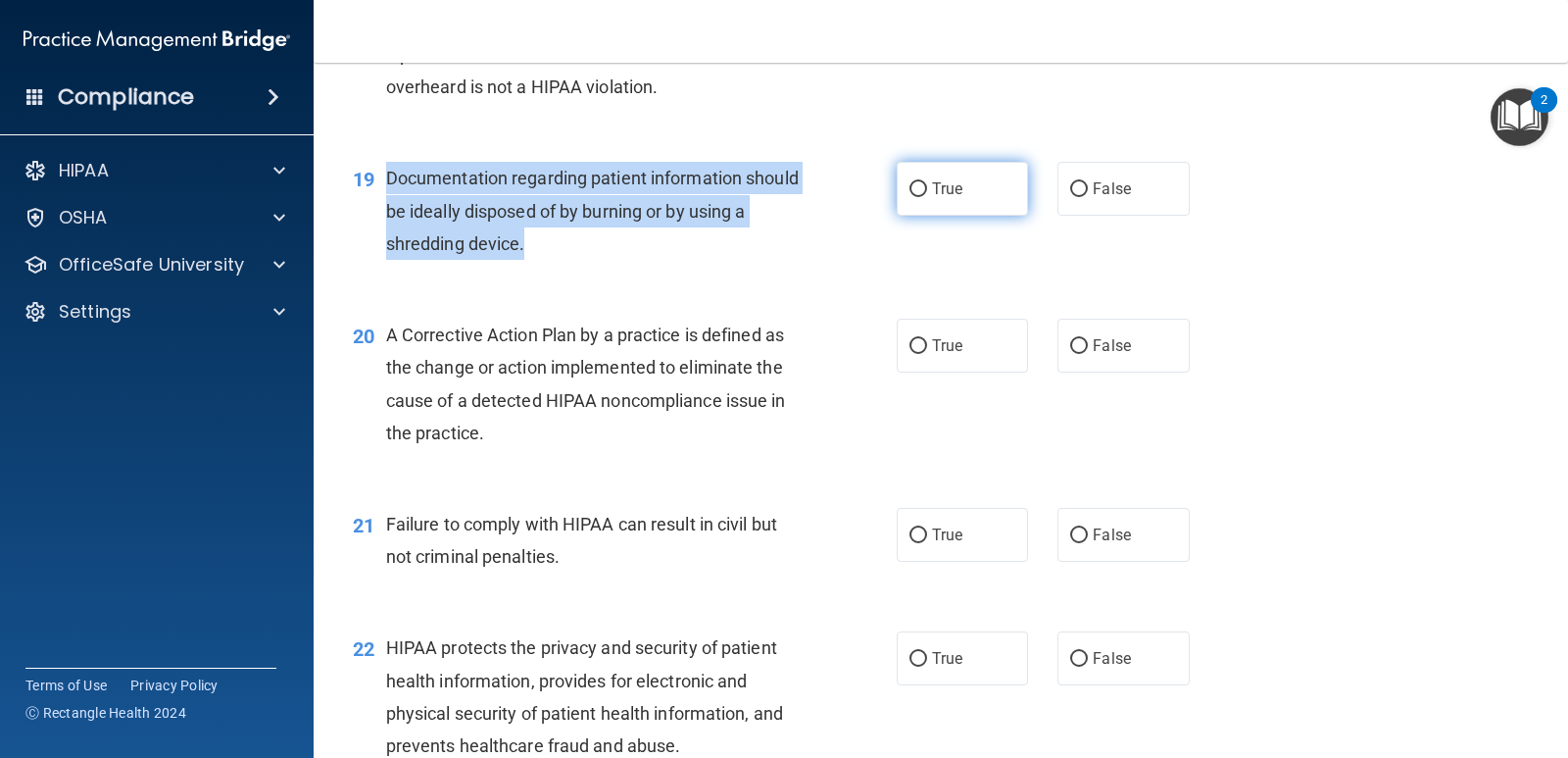click on "True" at bounding box center (918, 189) 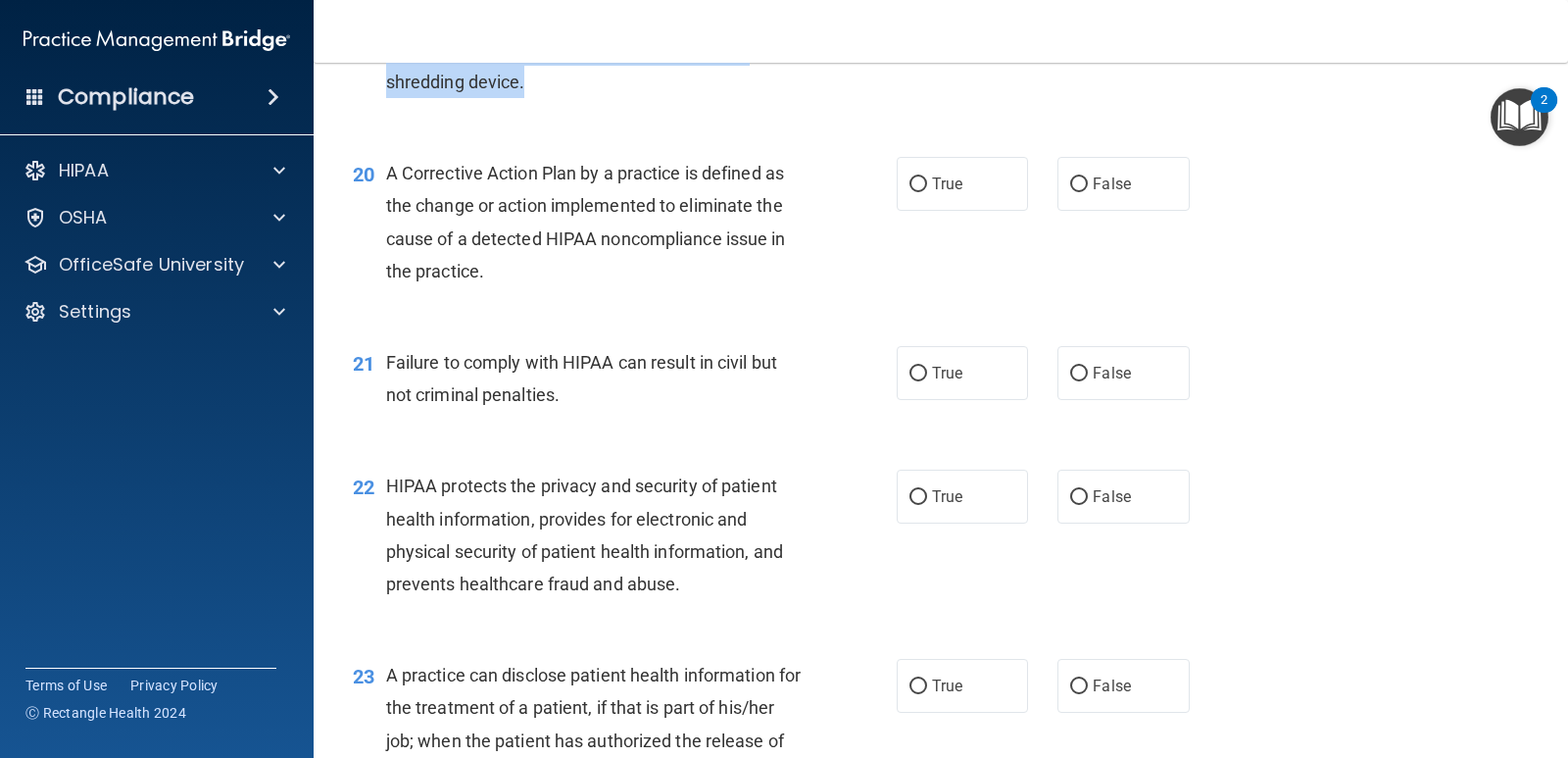 scroll, scrollTop: 3040, scrollLeft: 0, axis: vertical 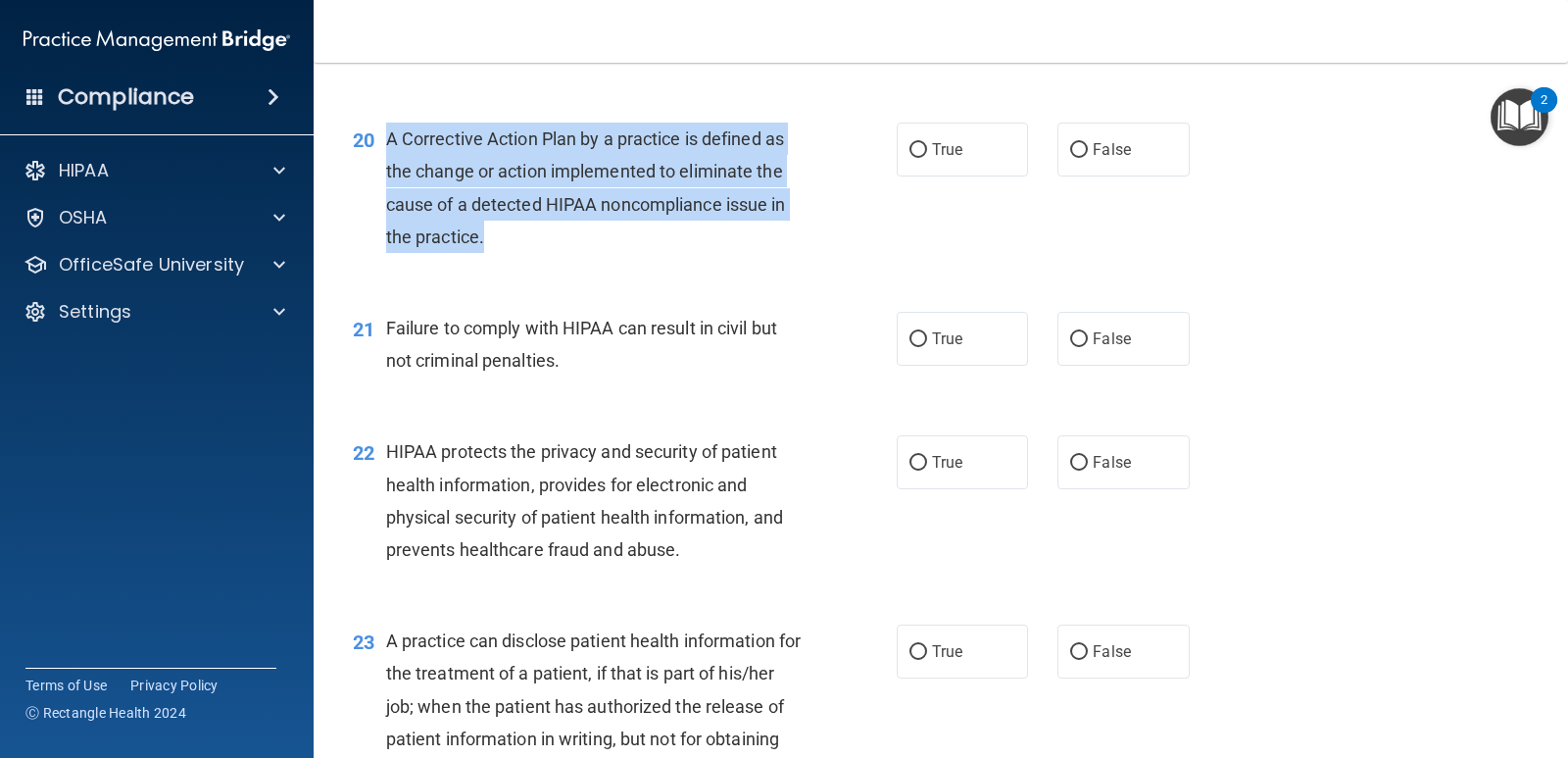 drag, startPoint x: 532, startPoint y: 244, endPoint x: 393, endPoint y: 130, distance: 179.7693 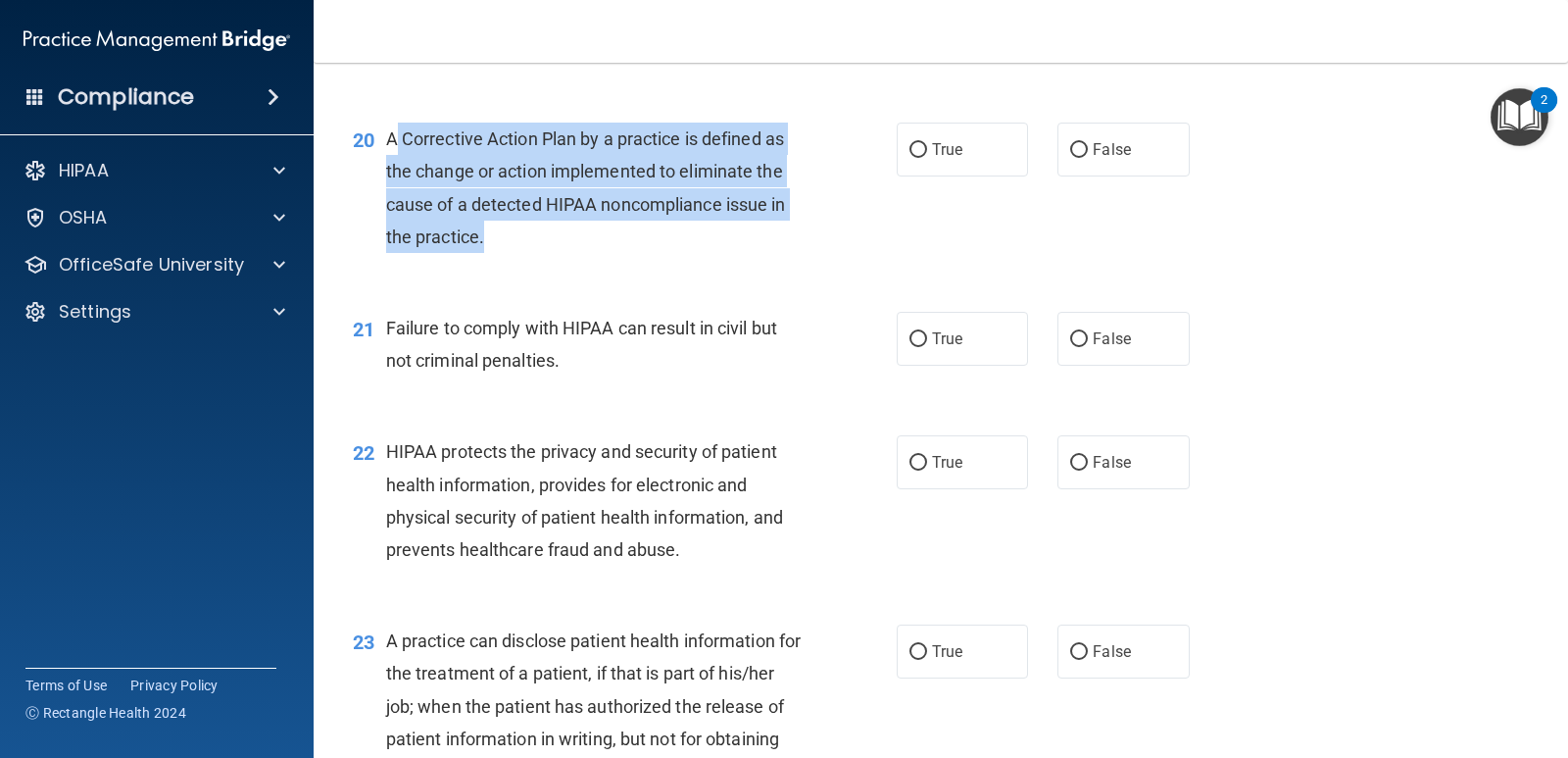 click on "A Corrective Action Plan by a practice is defined as the change or action implemented to eliminate the cause of a detected HIPAA noncompliance issue in the practice." at bounding box center (586, 187) 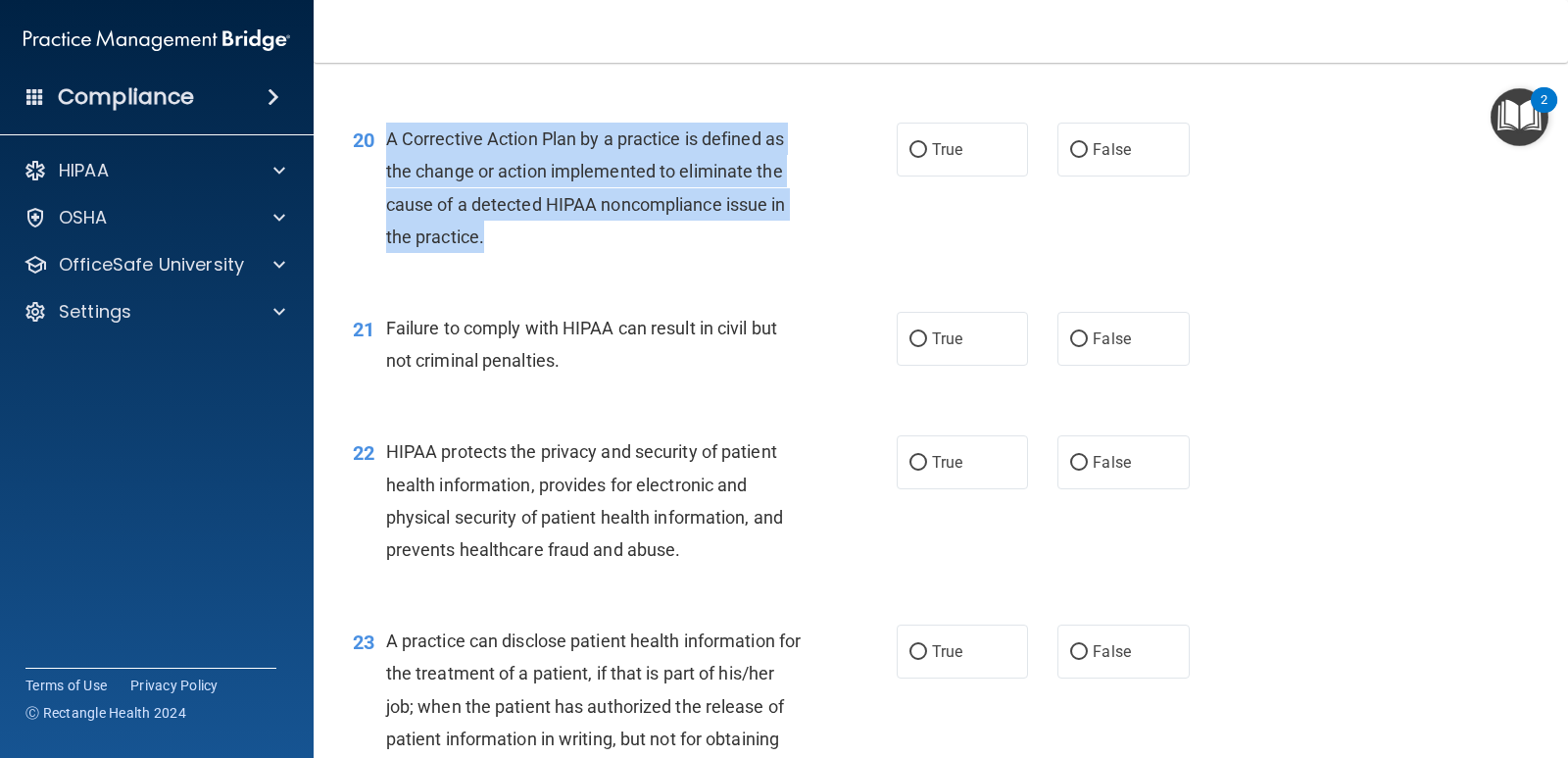 drag, startPoint x: 422, startPoint y: 155, endPoint x: 489, endPoint y: 170, distance: 68.65858 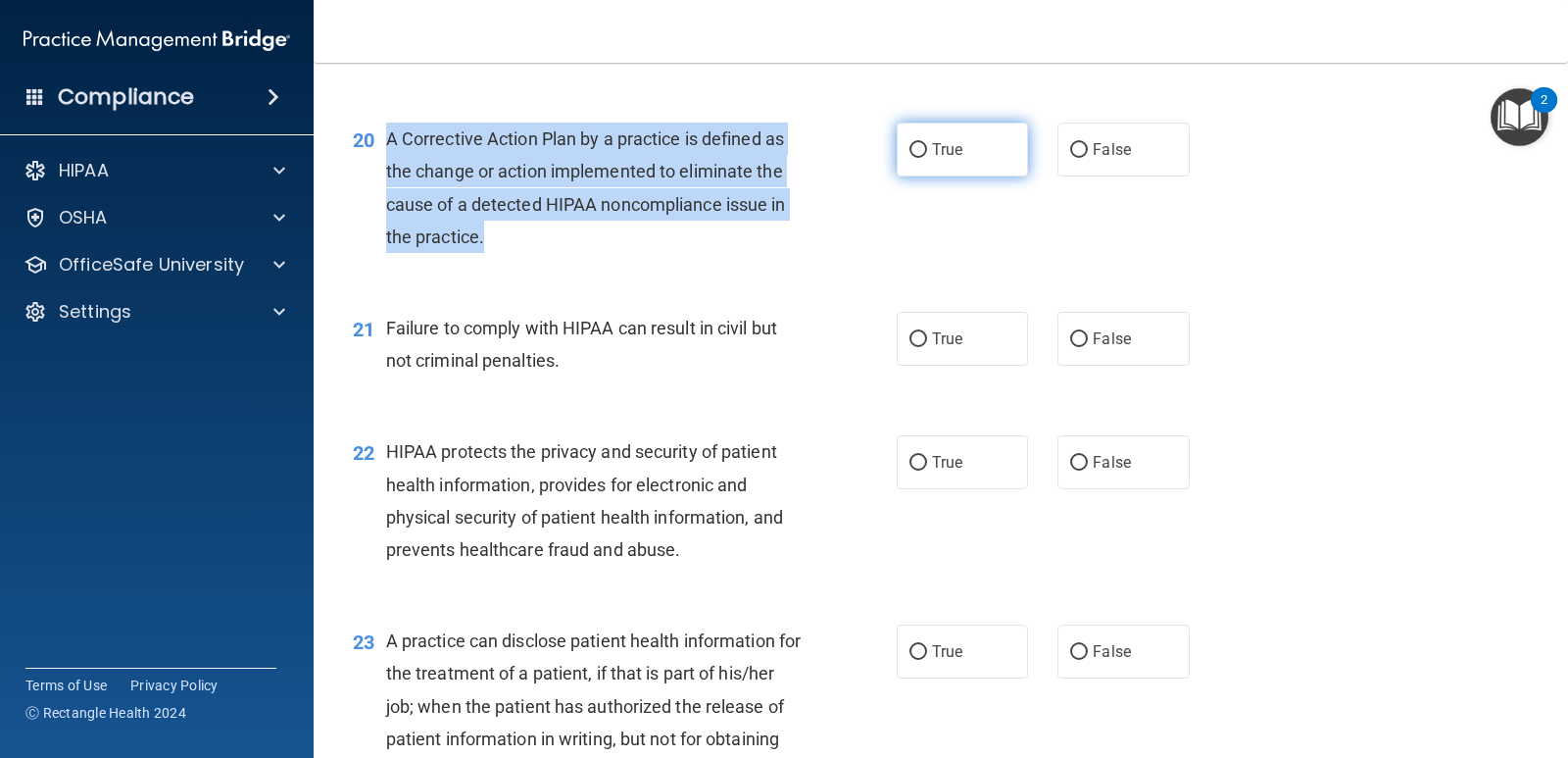click on "True" at bounding box center [918, 150] 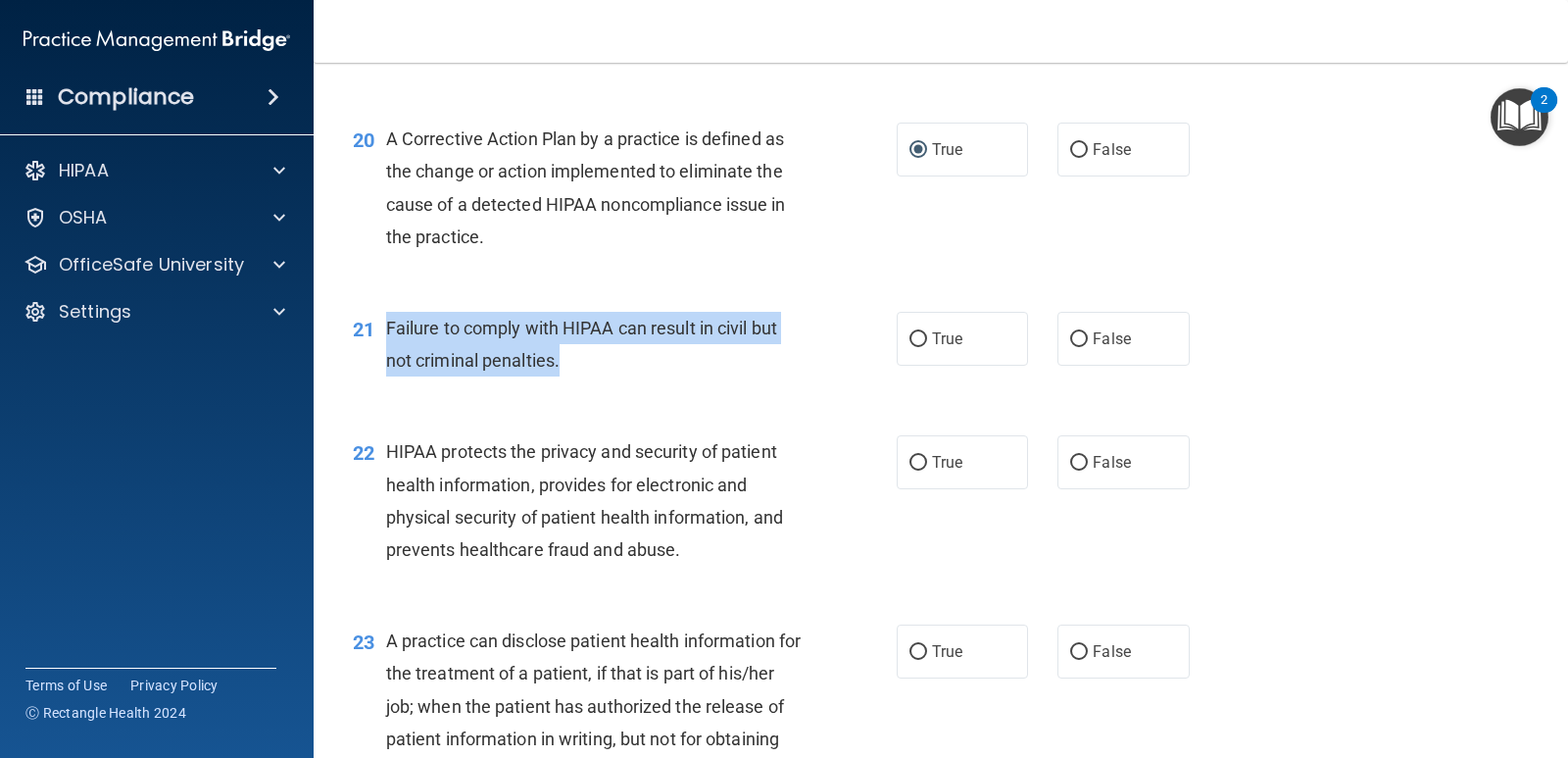 drag, startPoint x: 588, startPoint y: 353, endPoint x: 386, endPoint y: 317, distance: 205.18285 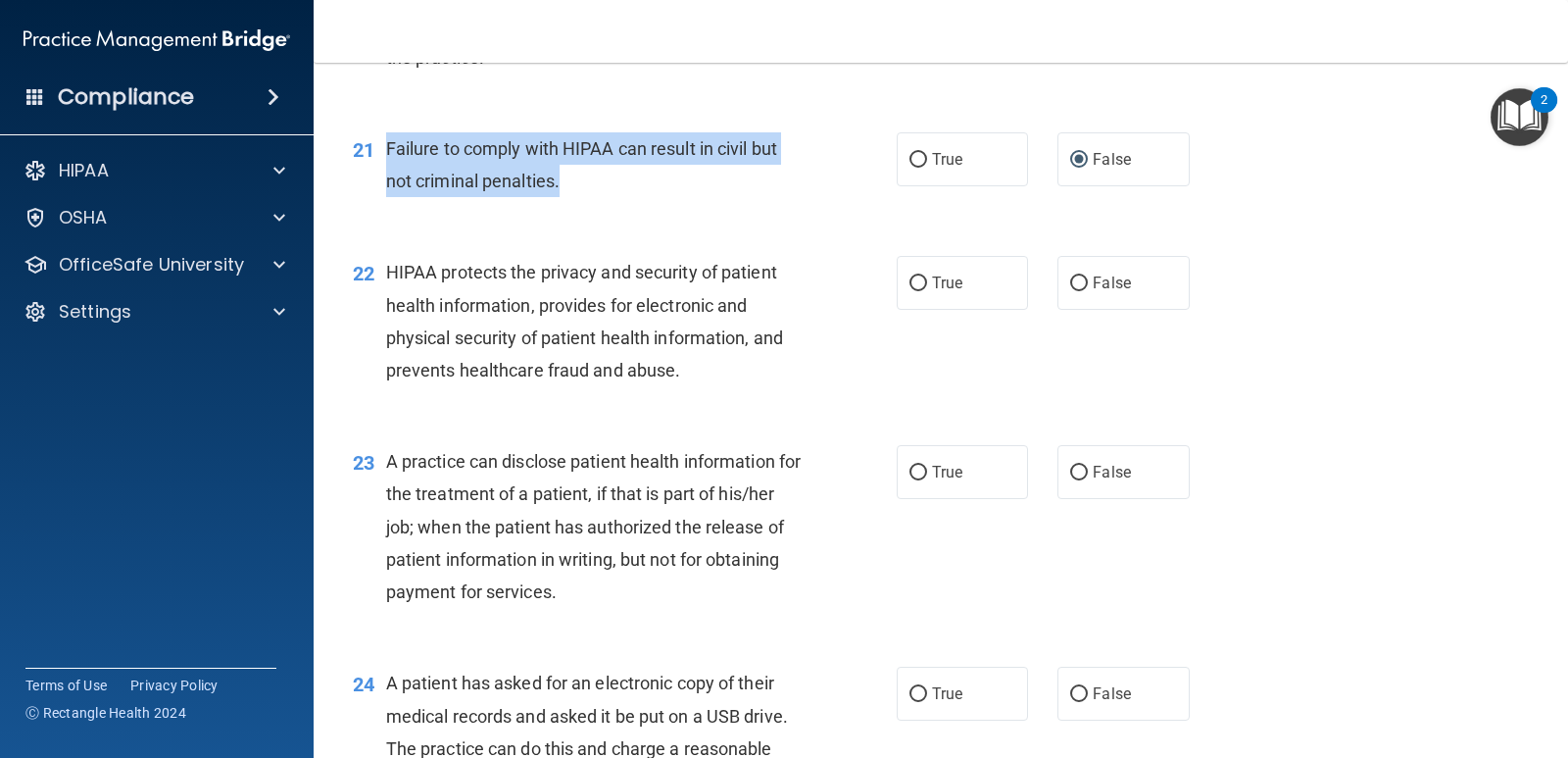 scroll, scrollTop: 3236, scrollLeft: 0, axis: vertical 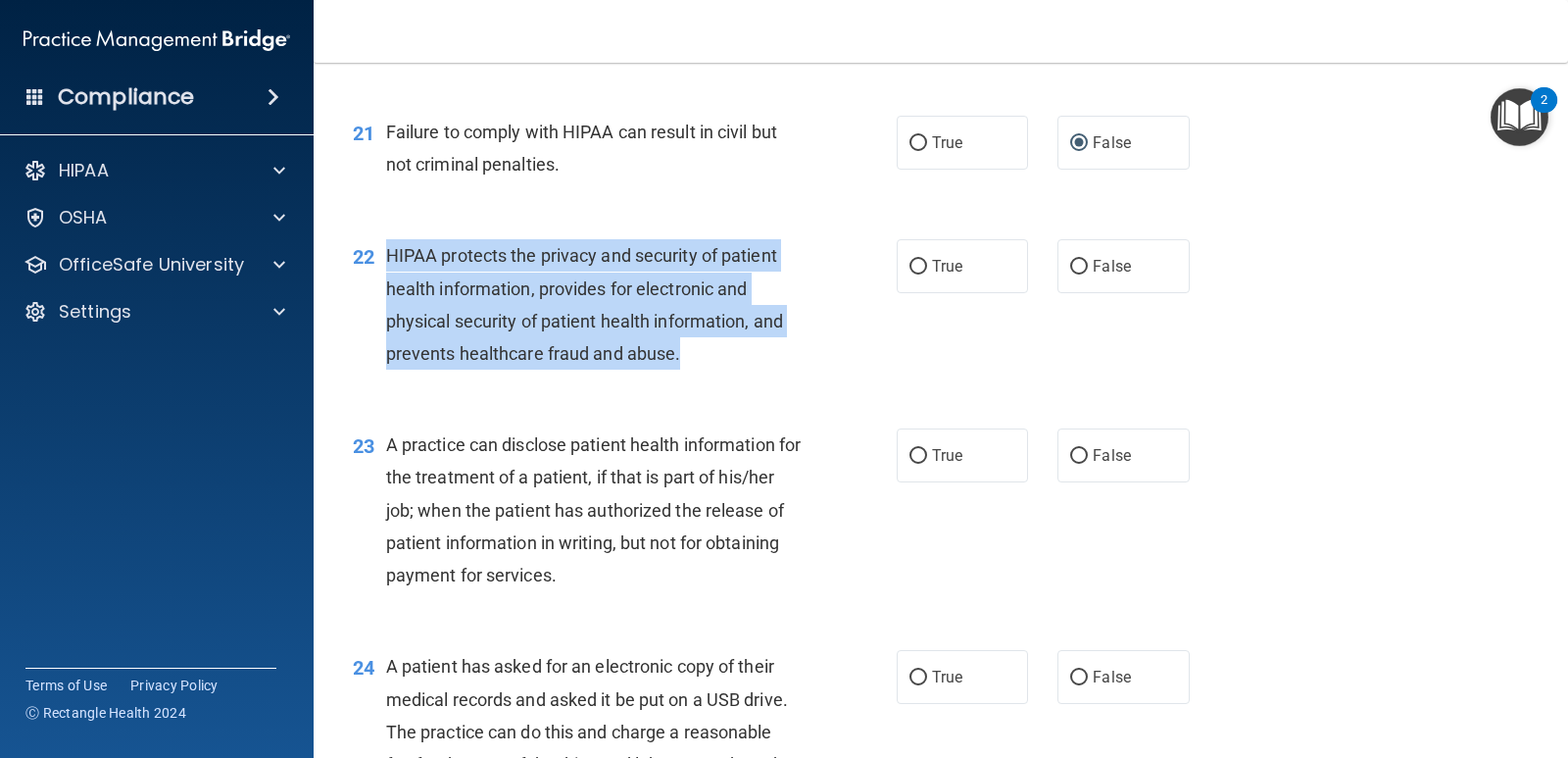 drag, startPoint x: 687, startPoint y: 359, endPoint x: 434, endPoint y: 274, distance: 266.89698 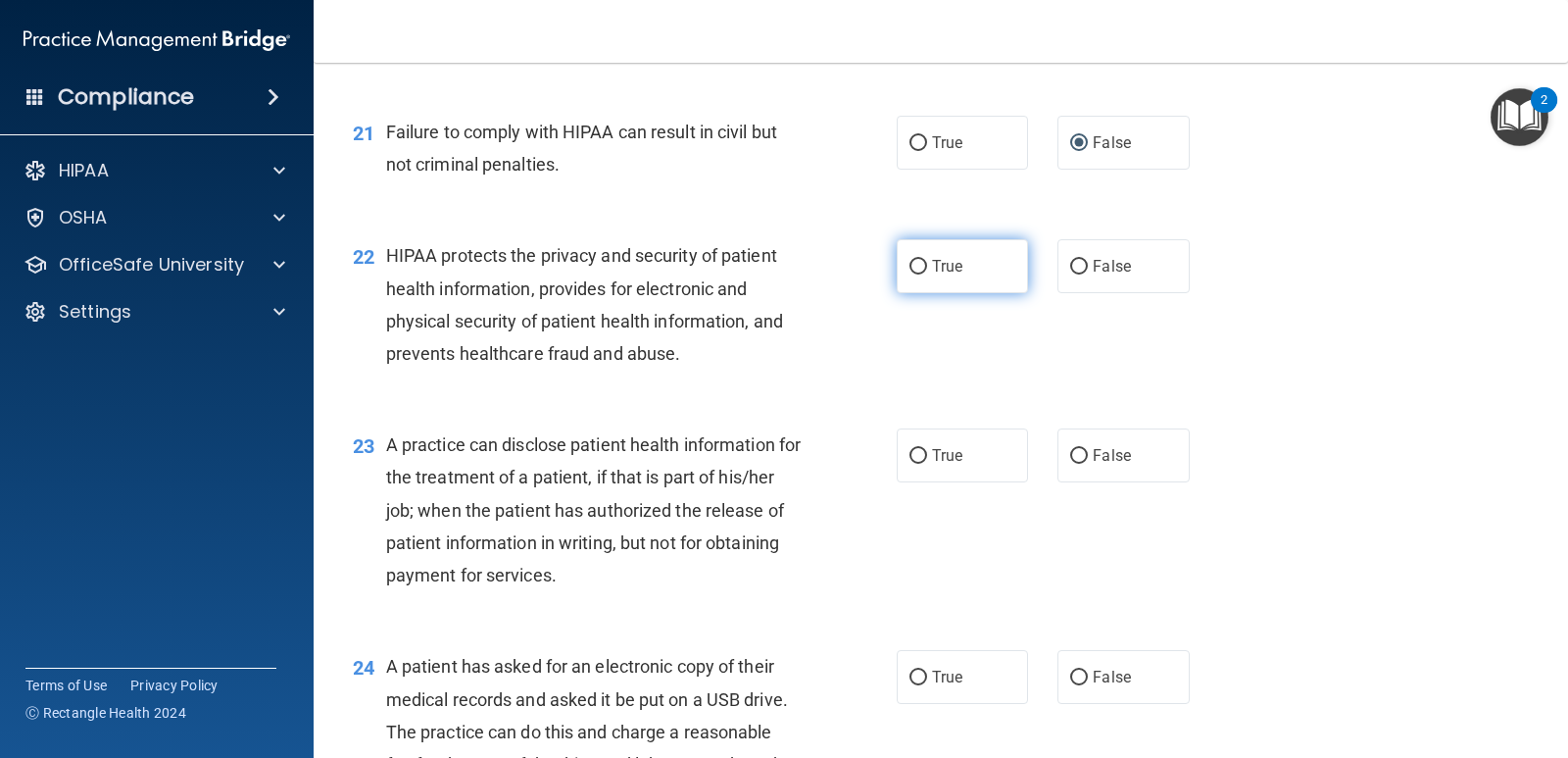 click on "True" at bounding box center (962, 266) 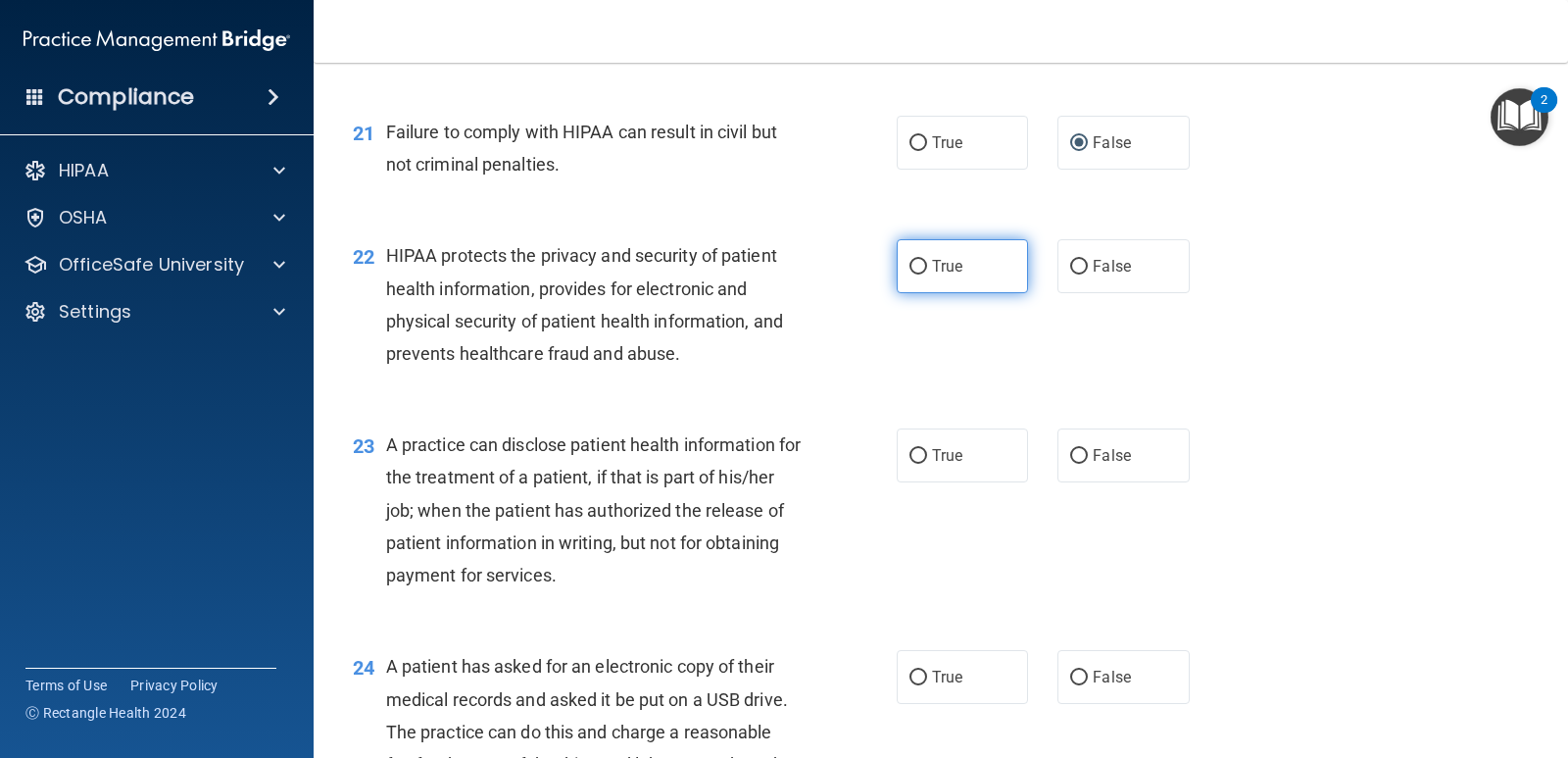 click on "True" at bounding box center (918, 267) 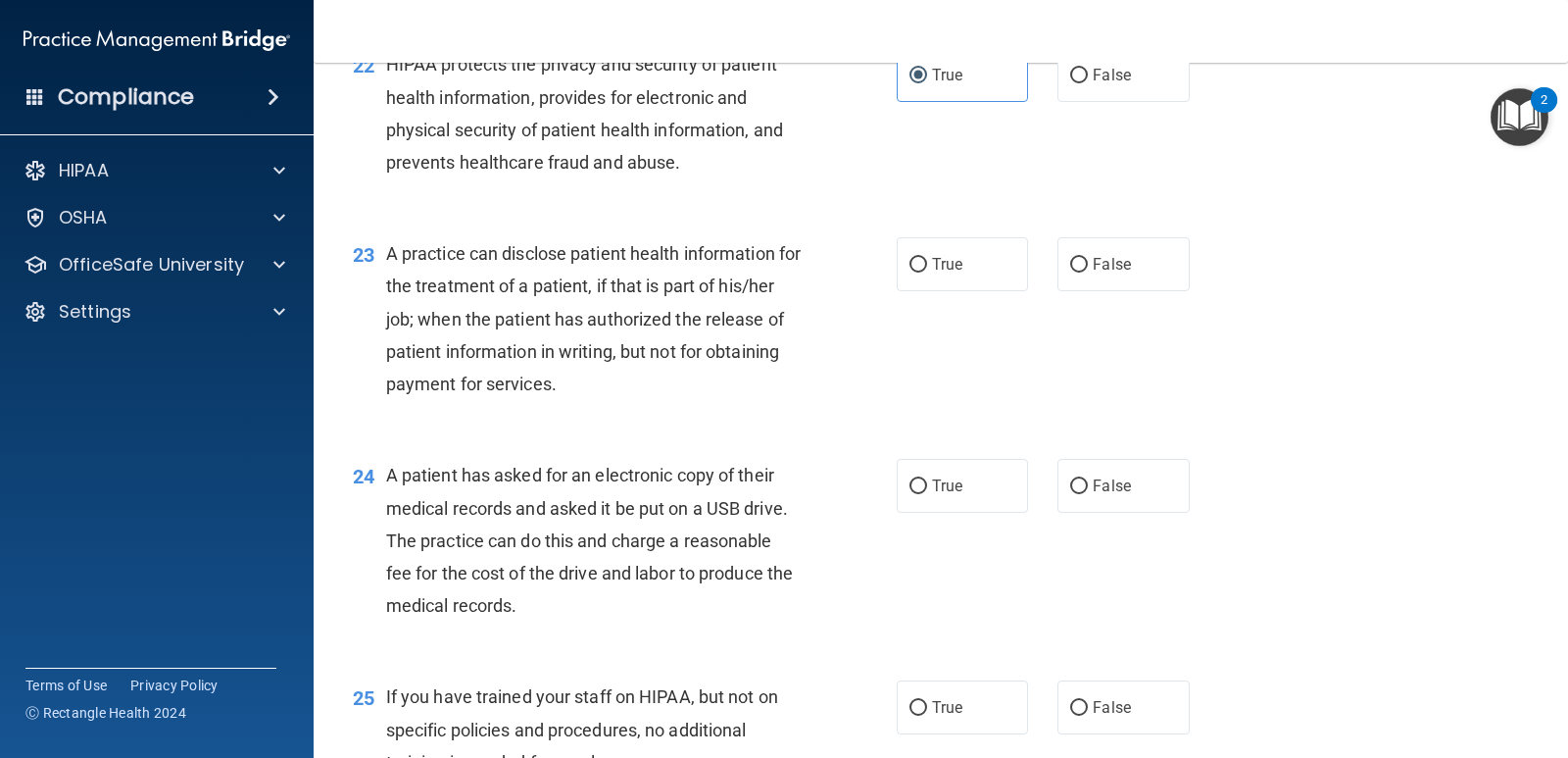 scroll, scrollTop: 3432, scrollLeft: 0, axis: vertical 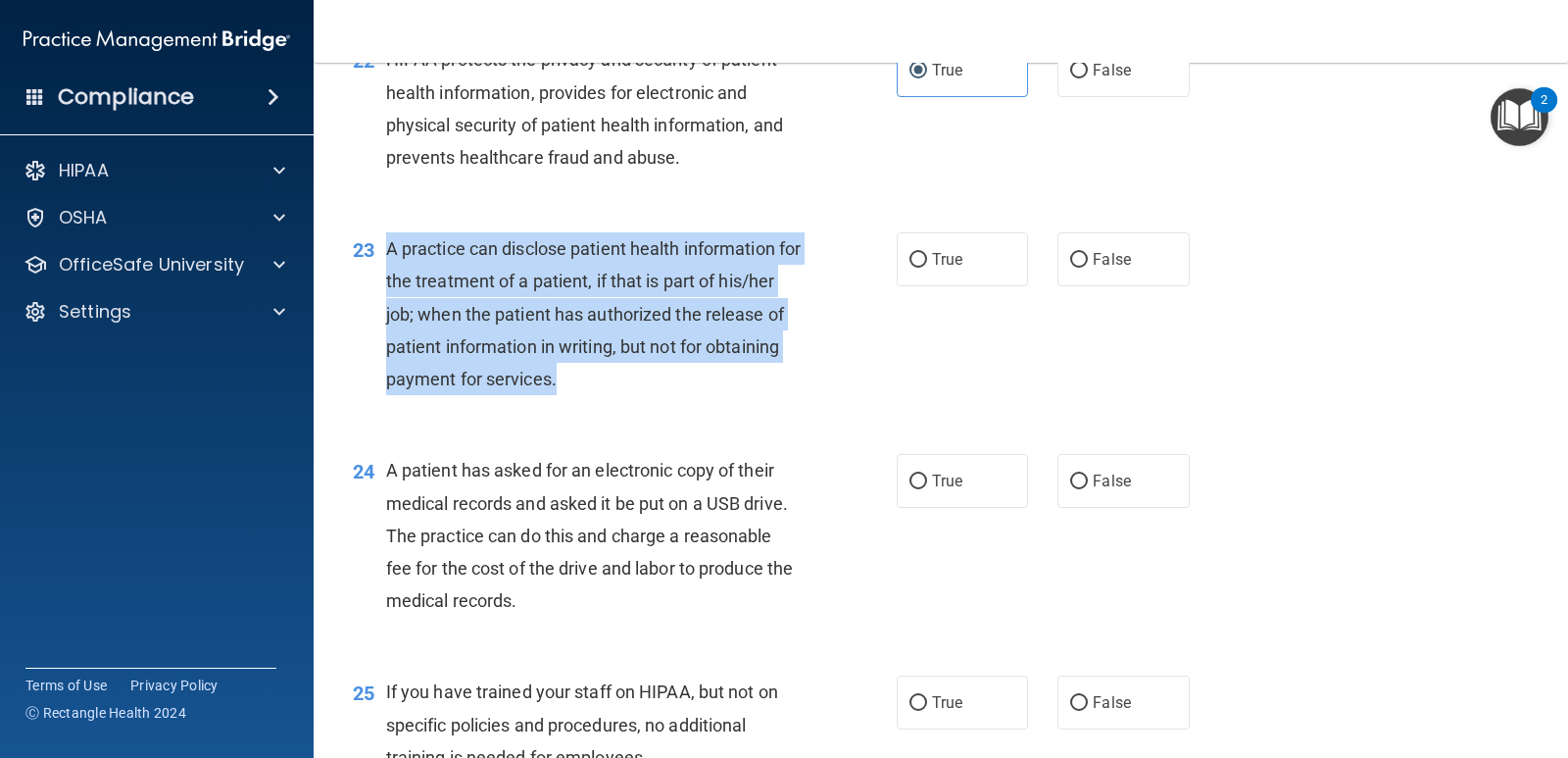 drag, startPoint x: 638, startPoint y: 384, endPoint x: 386, endPoint y: 239, distance: 290.73871 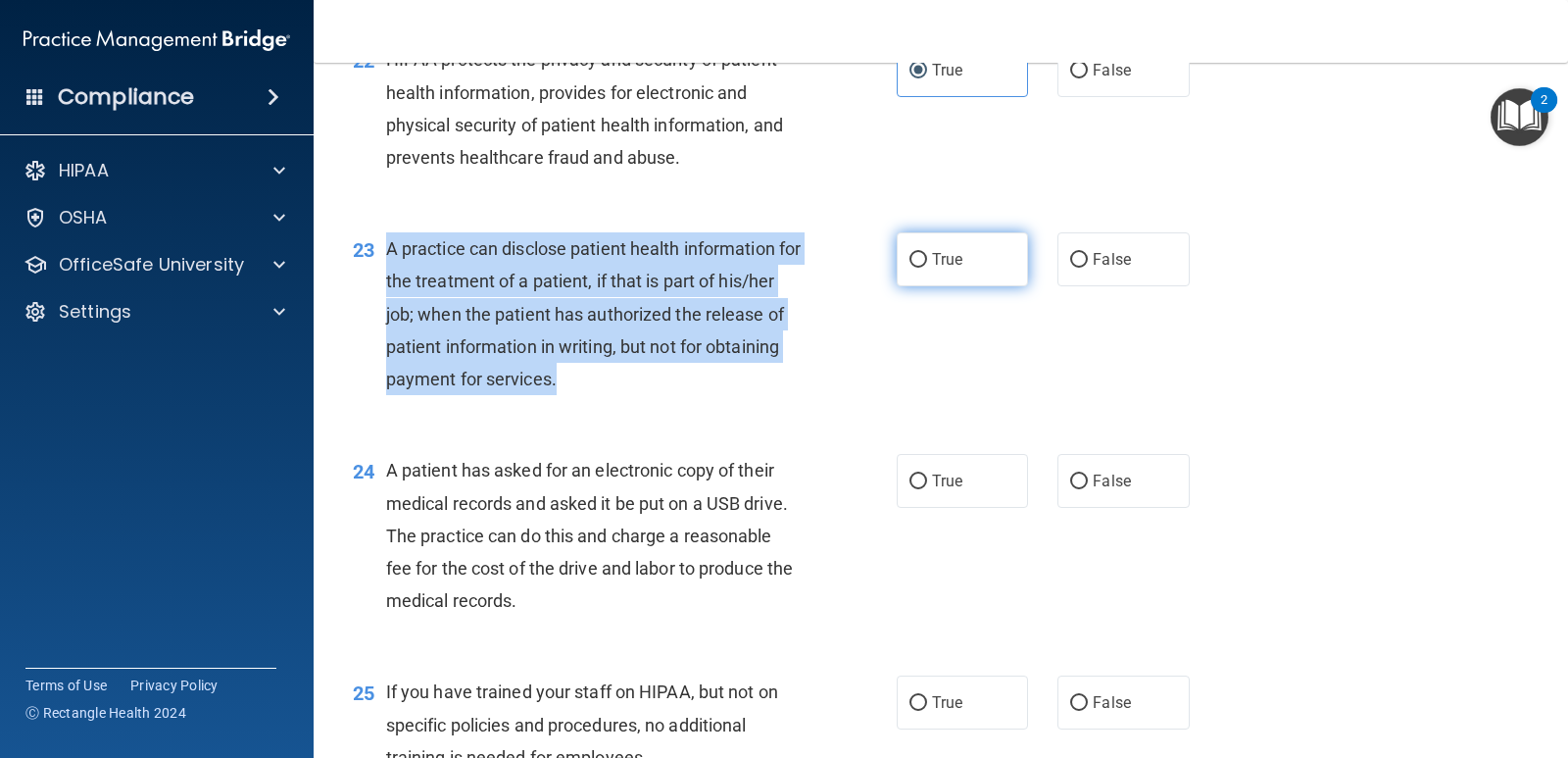 click on "True" at bounding box center (918, 260) 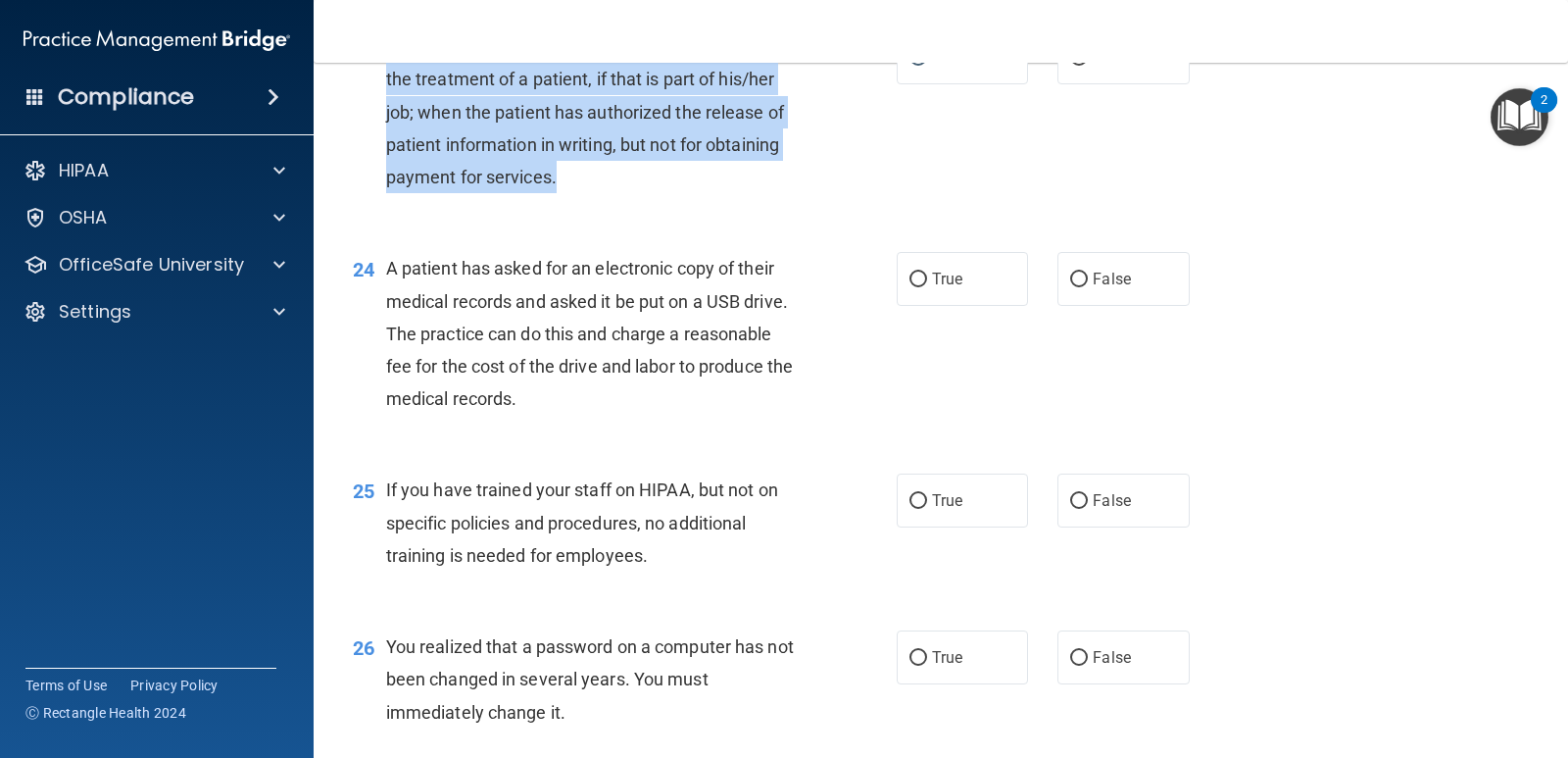 scroll, scrollTop: 3726, scrollLeft: 0, axis: vertical 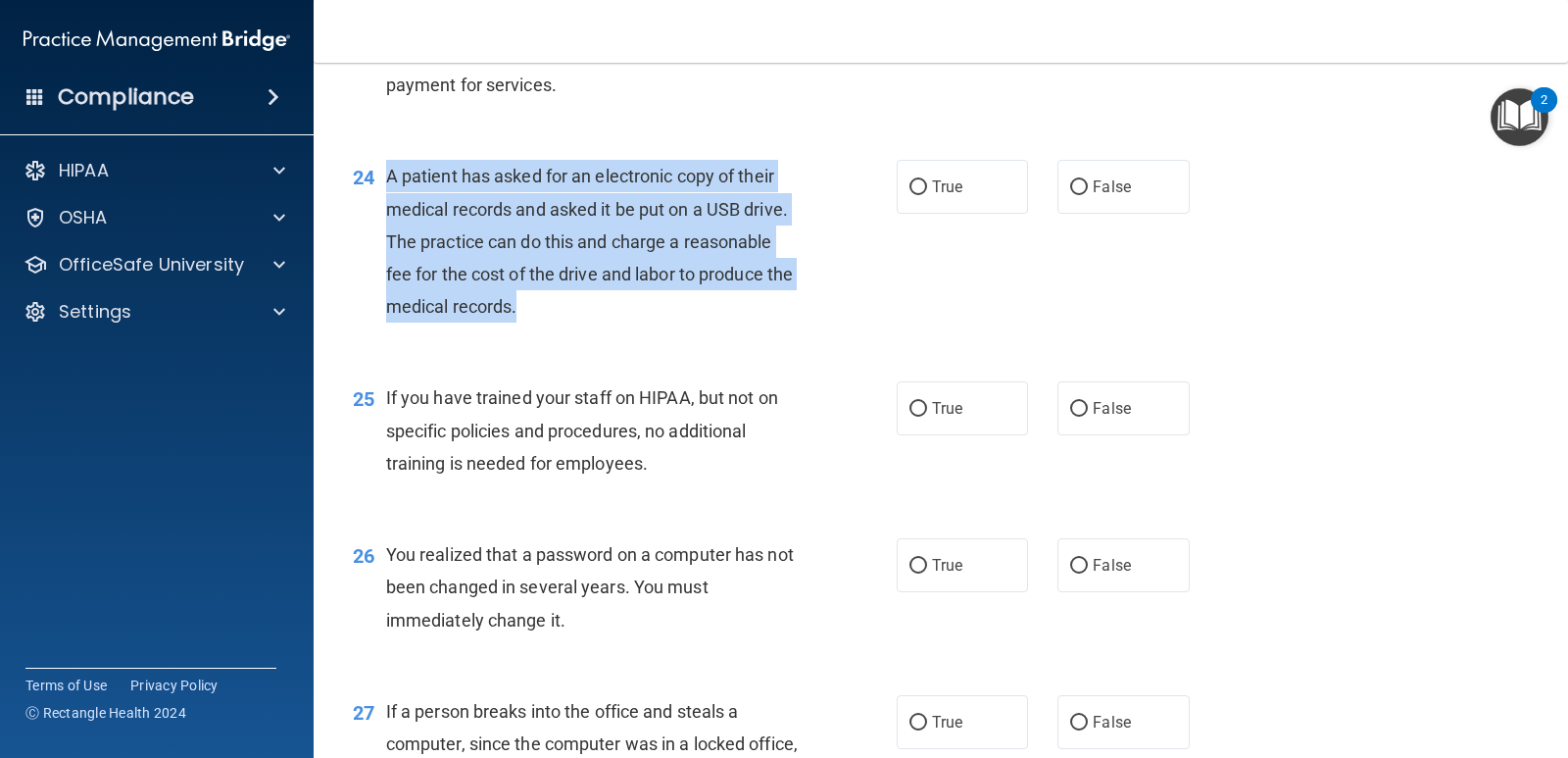 drag, startPoint x: 597, startPoint y: 310, endPoint x: 391, endPoint y: 170, distance: 249.07027 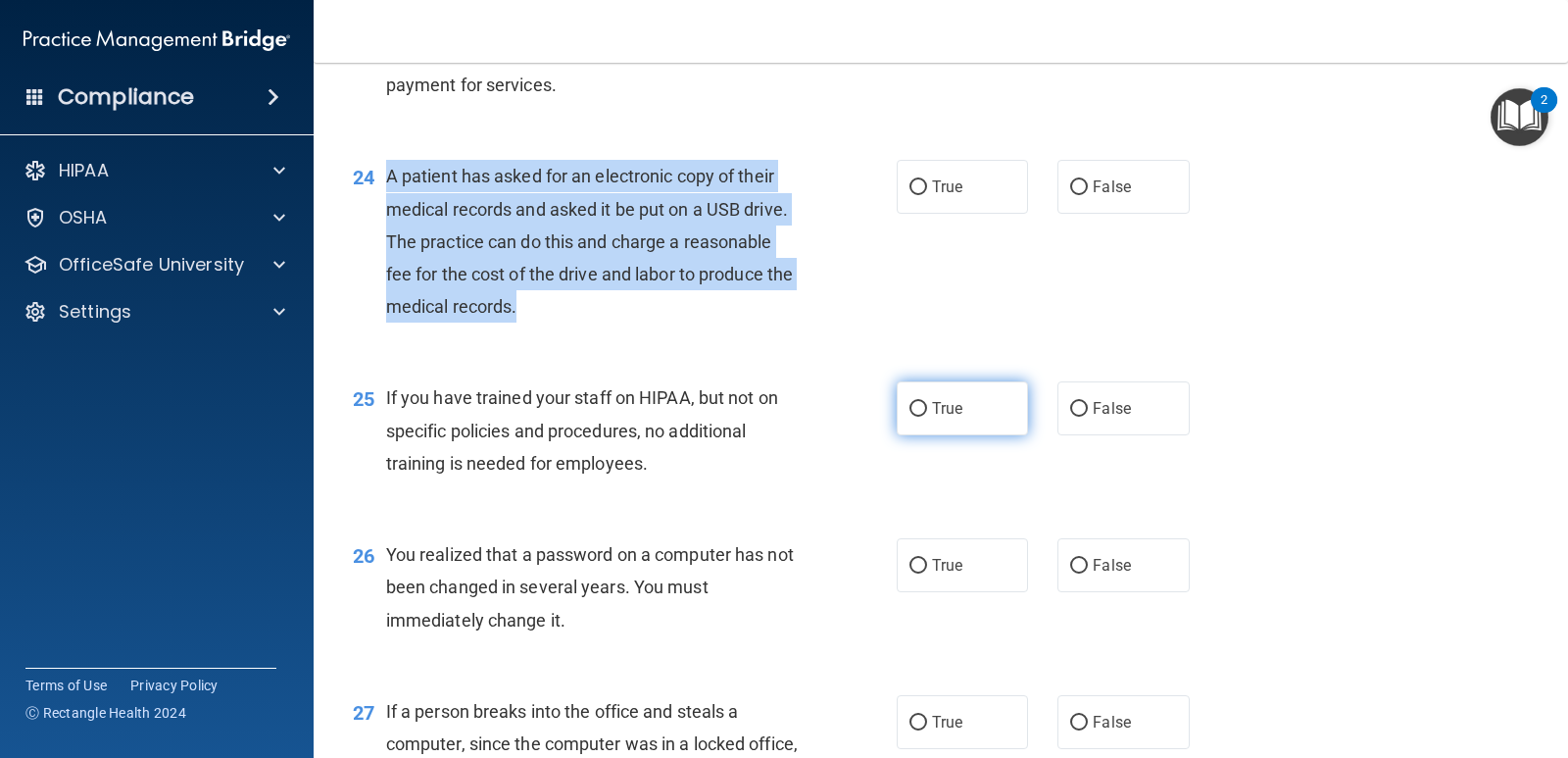 click on "True" at bounding box center (918, 409) 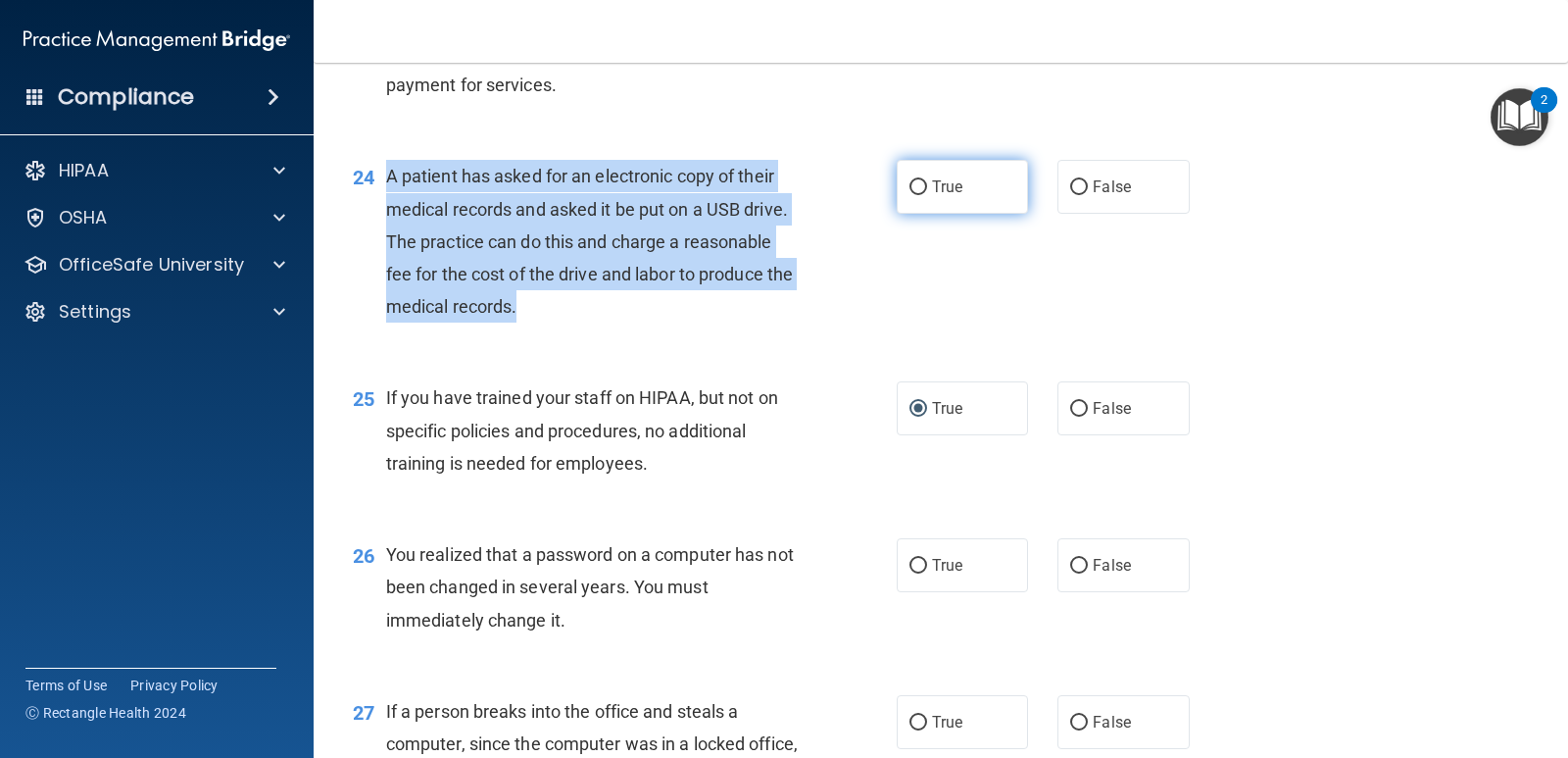 click on "True" at bounding box center (918, 187) 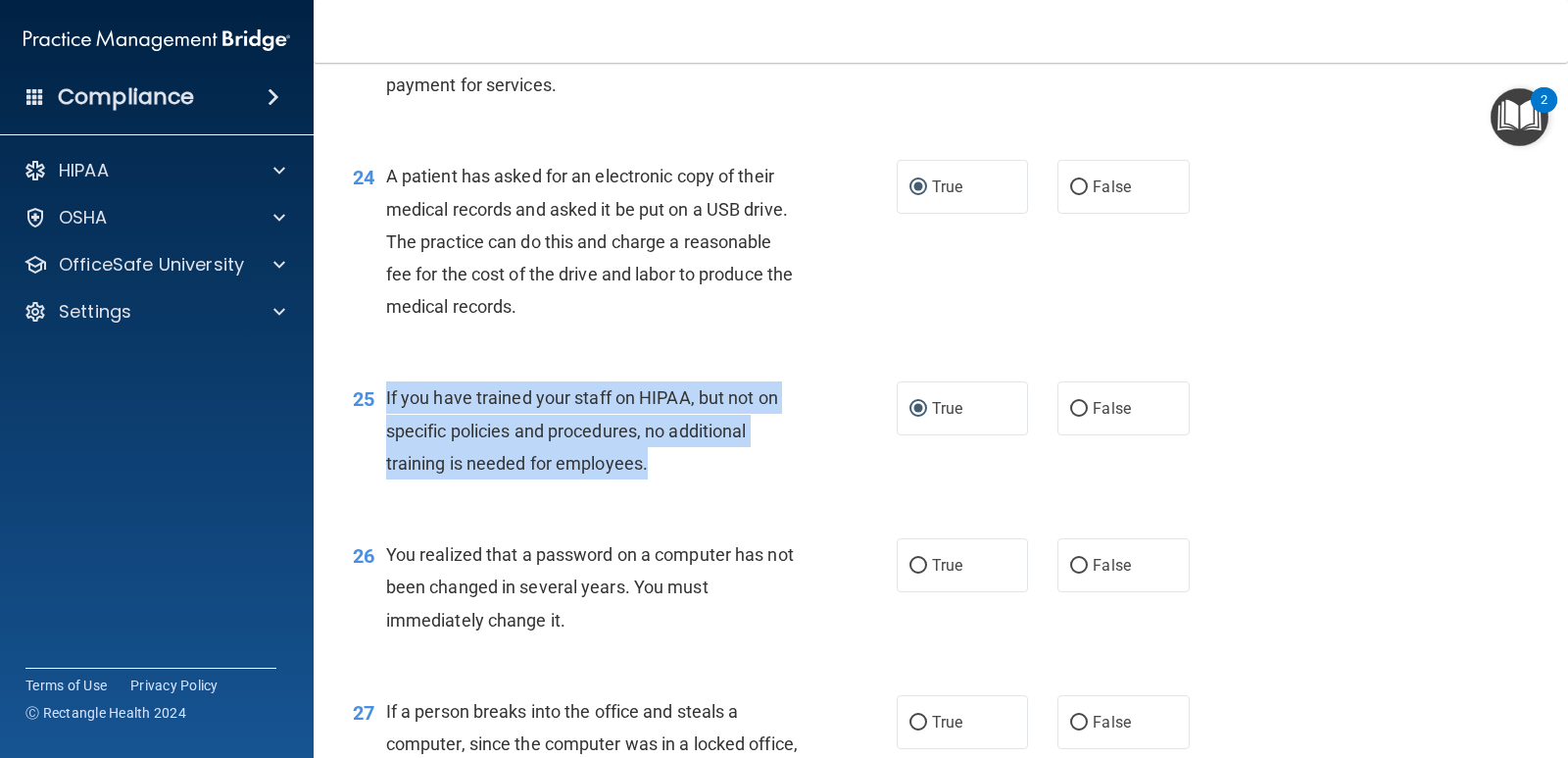 drag, startPoint x: 679, startPoint y: 467, endPoint x: 390, endPoint y: 390, distance: 299.08193 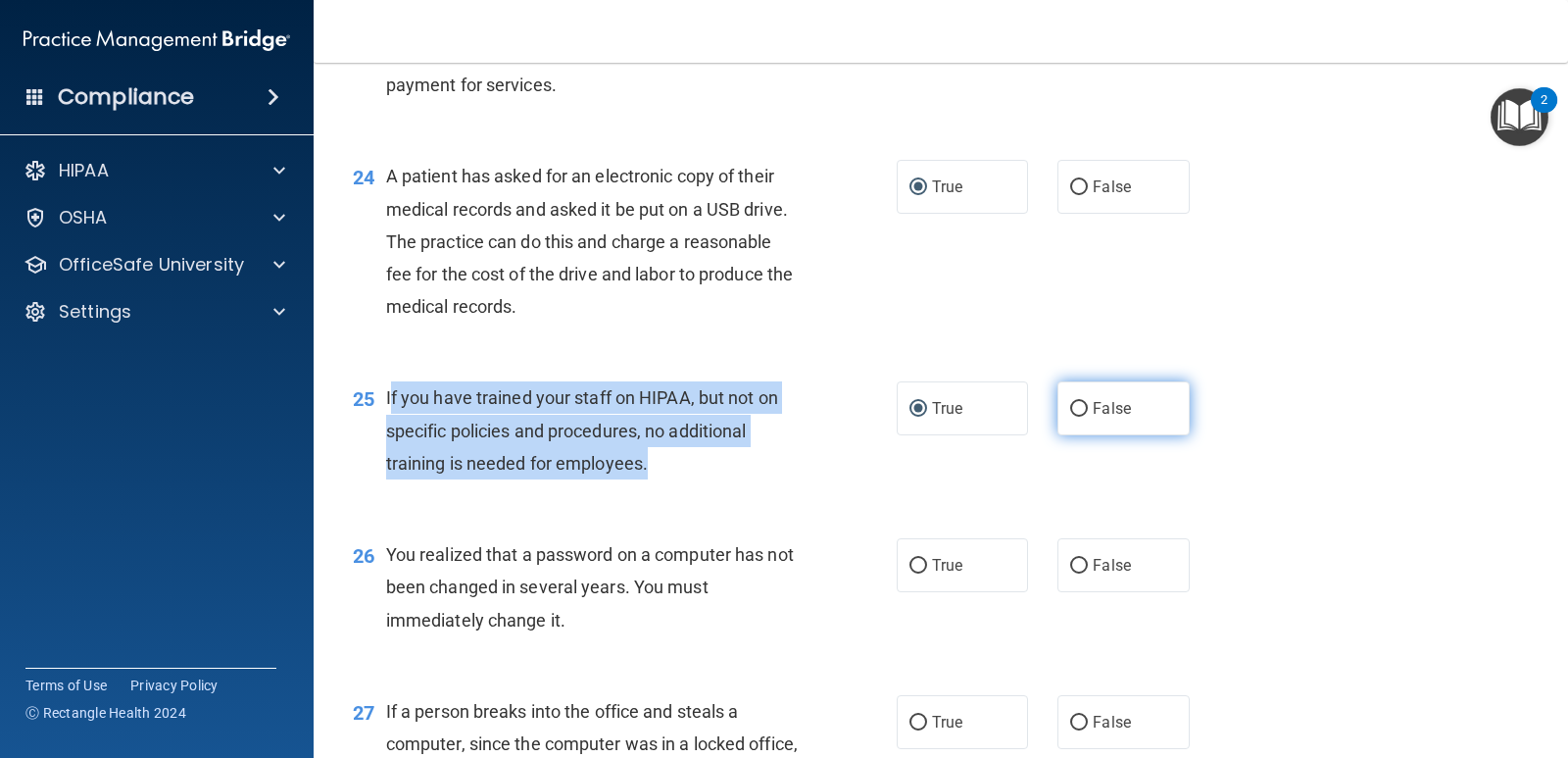 click on "False" at bounding box center (1079, 409) 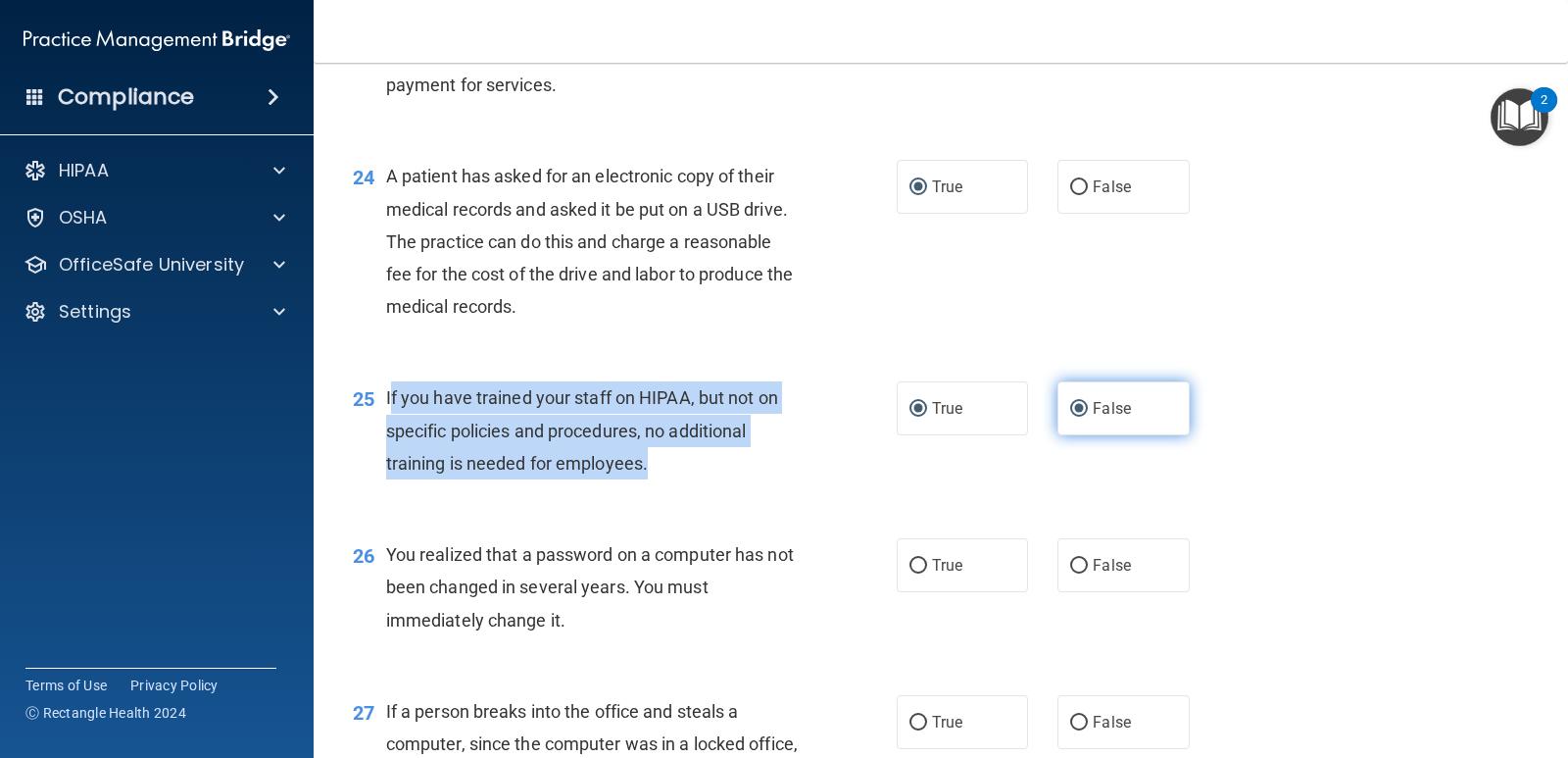 radio on "false" 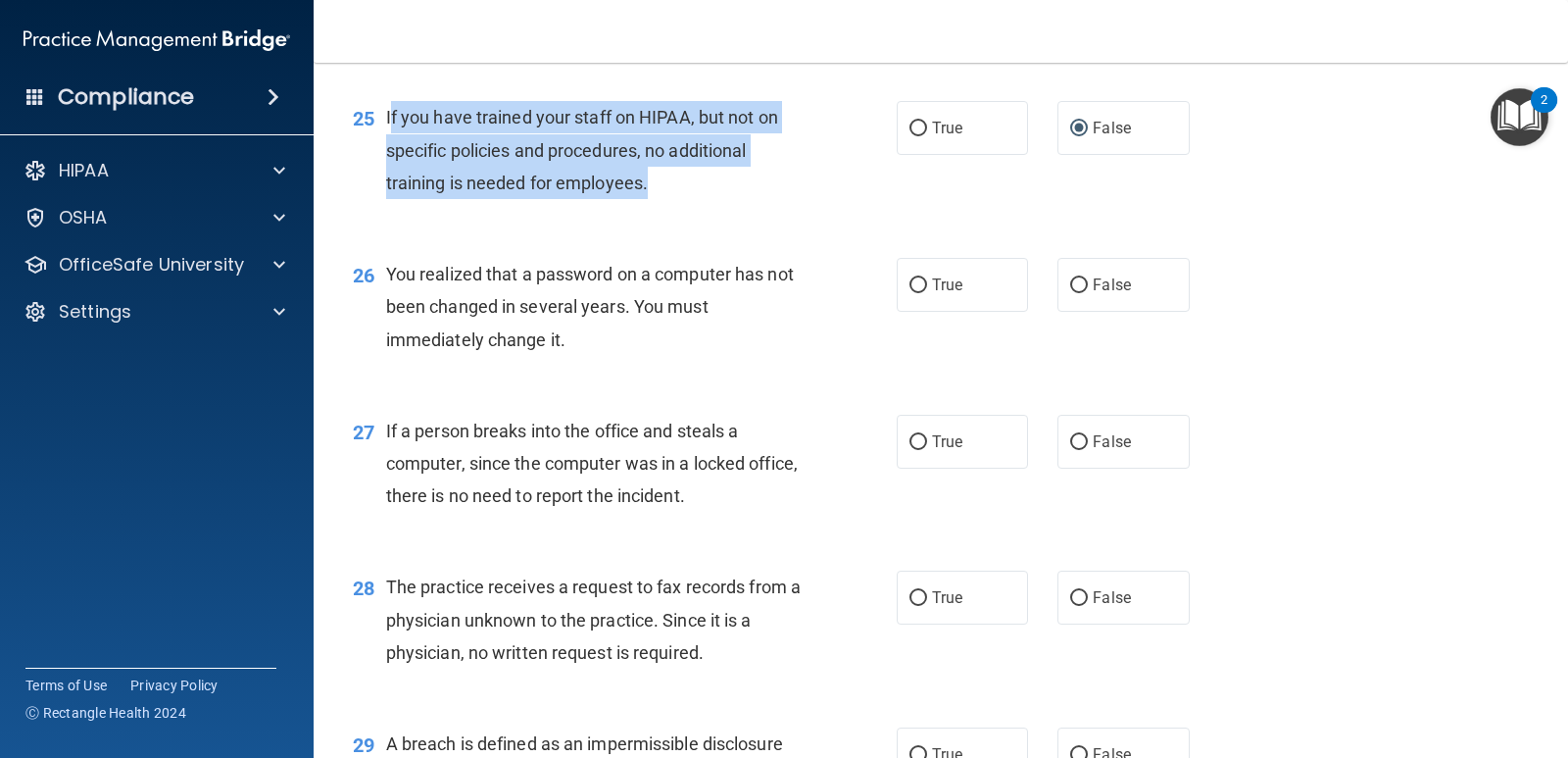 scroll, scrollTop: 4020, scrollLeft: 0, axis: vertical 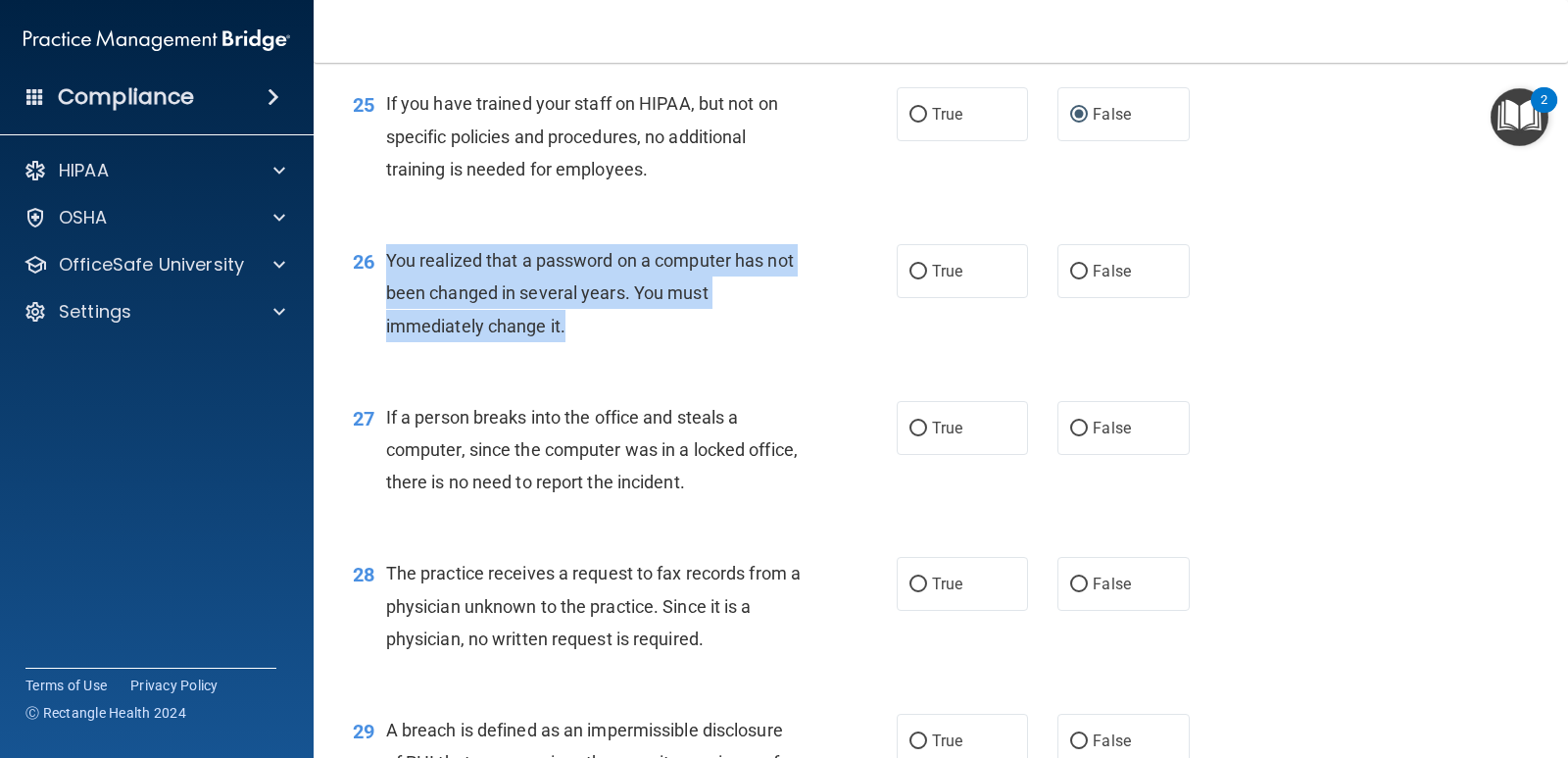 drag, startPoint x: 624, startPoint y: 330, endPoint x: 431, endPoint y: 259, distance: 205.64533 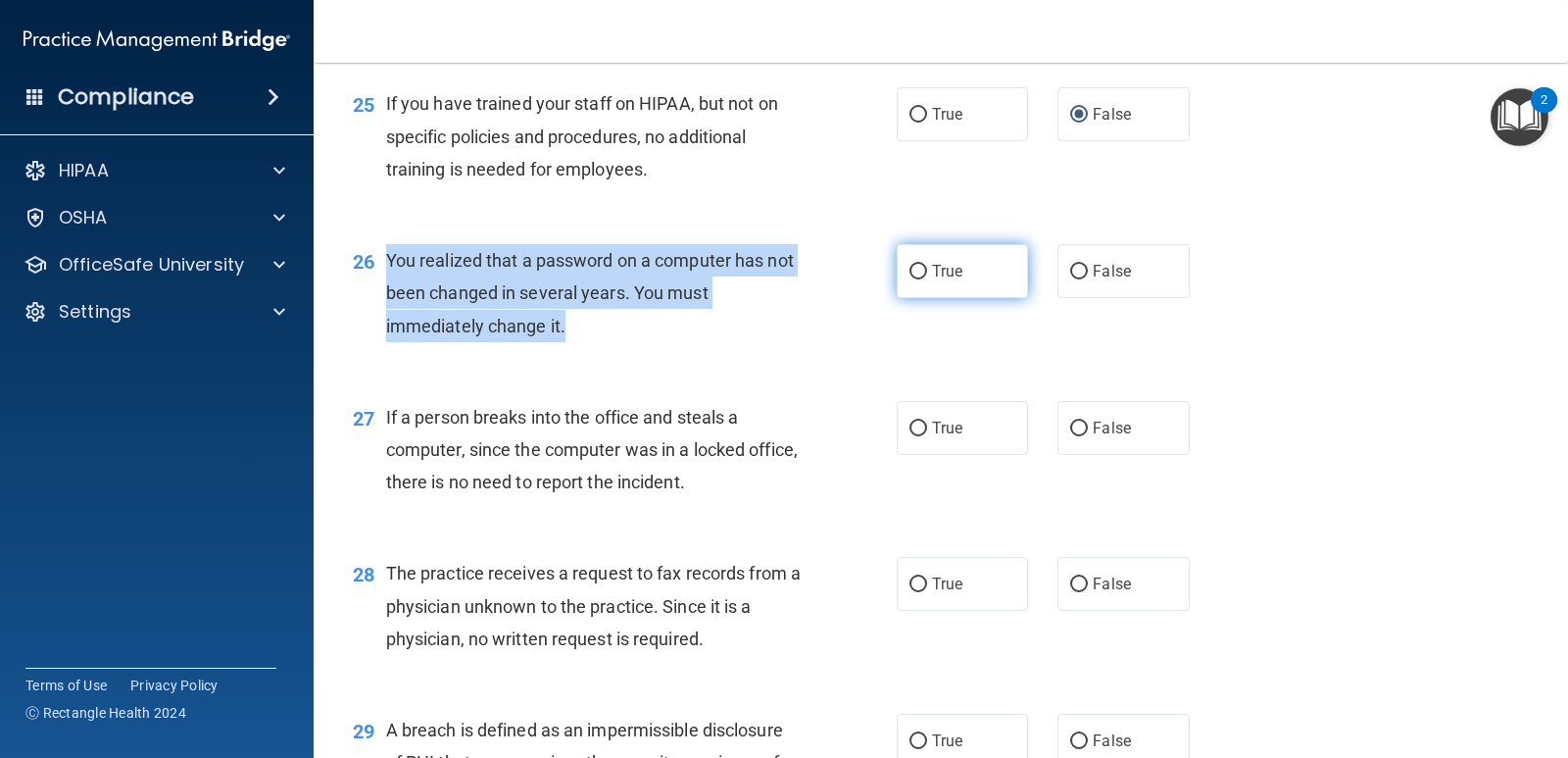 click on "True" at bounding box center [918, 272] 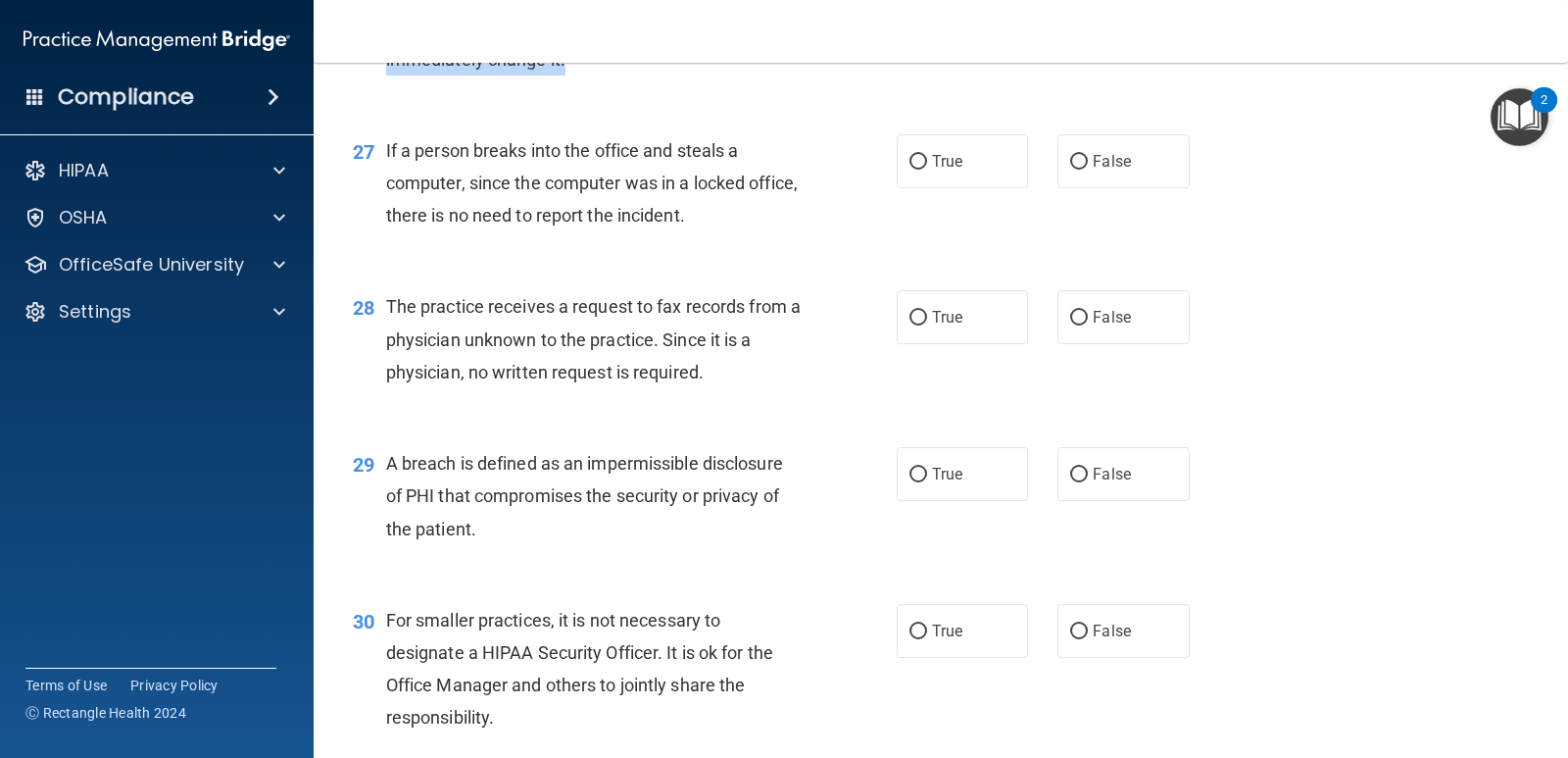 scroll, scrollTop: 4315, scrollLeft: 0, axis: vertical 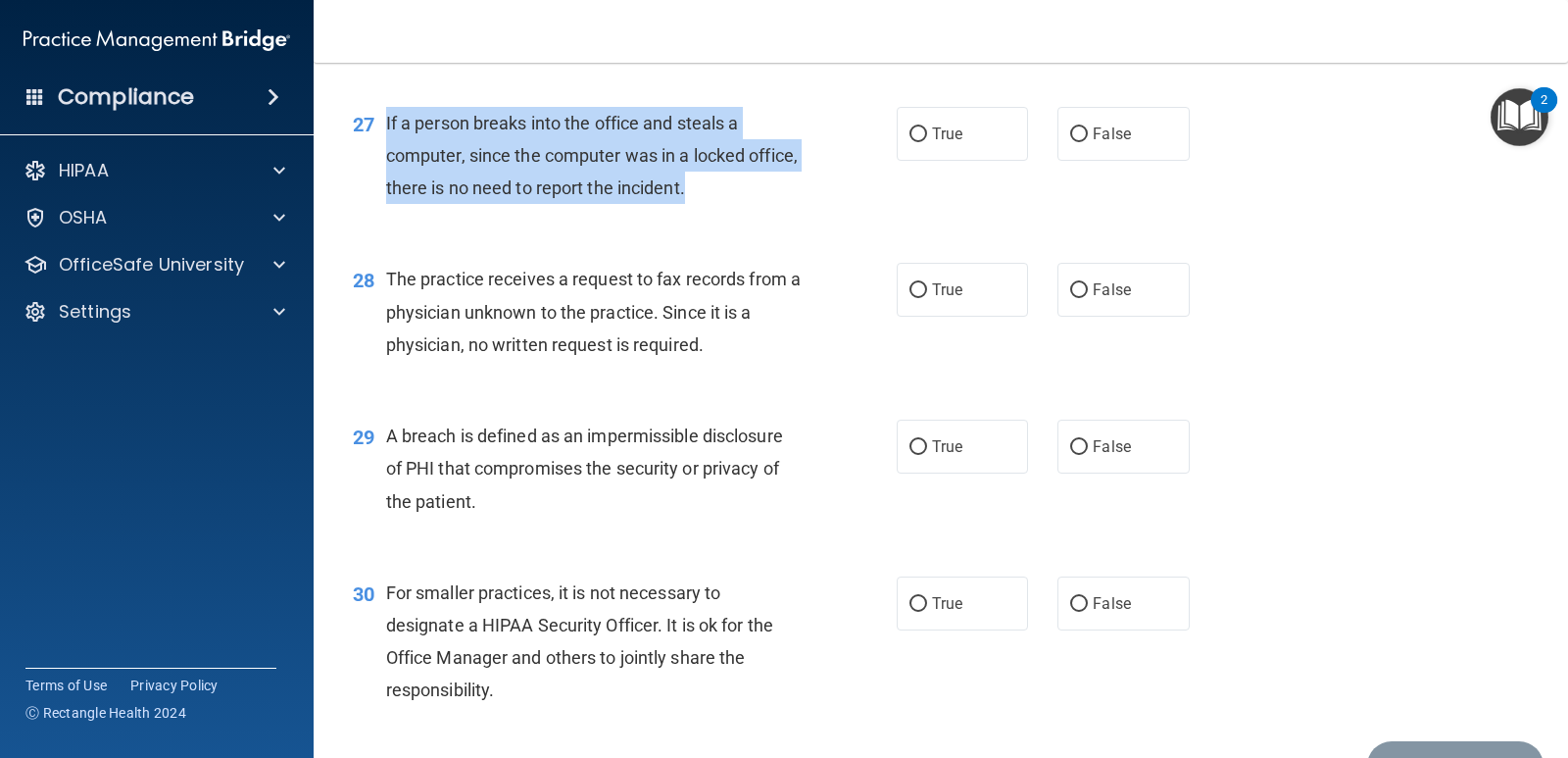 drag, startPoint x: 747, startPoint y: 196, endPoint x: 395, endPoint y: 121, distance: 359.90138 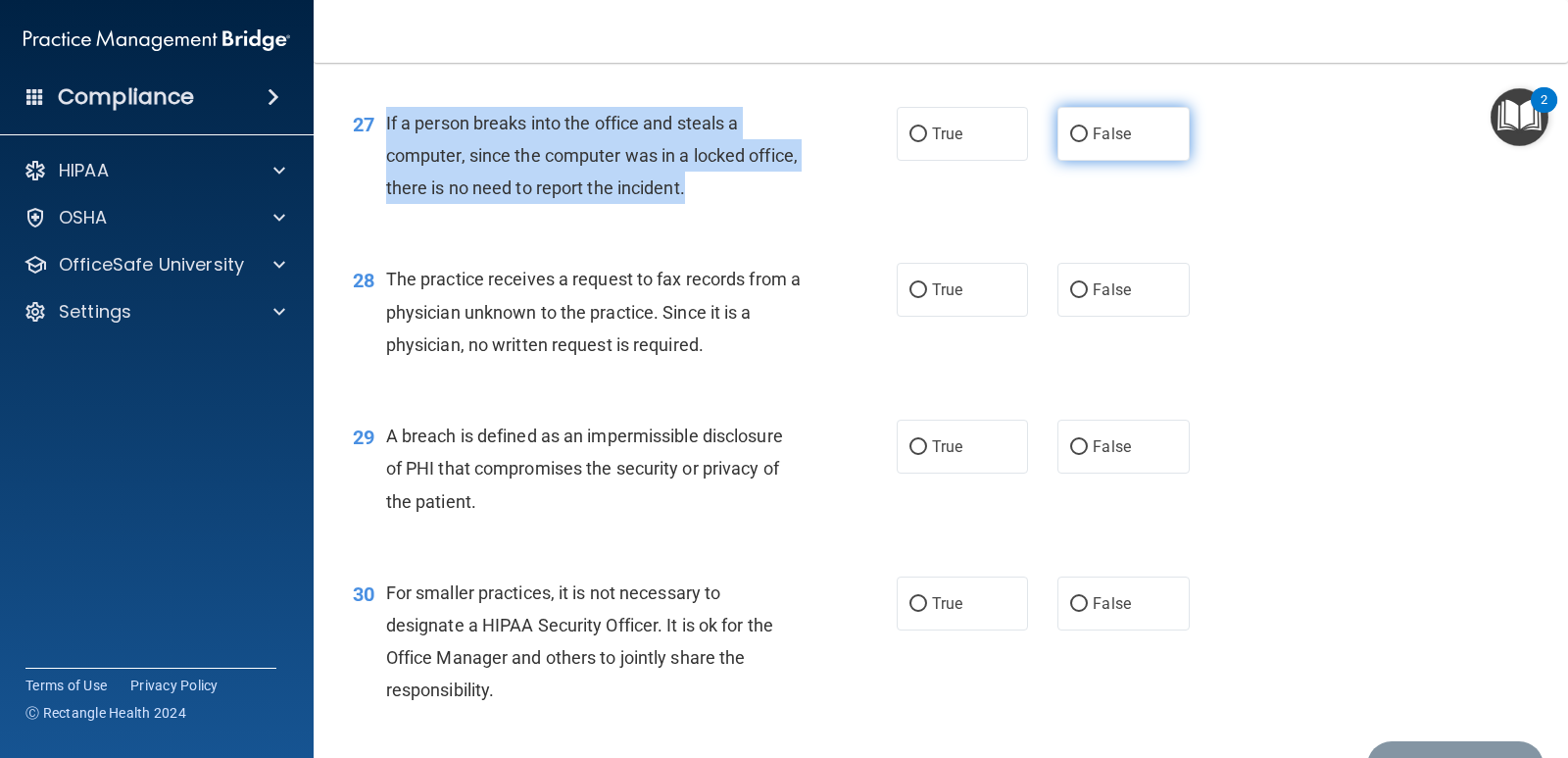 click on "False" at bounding box center [1079, 134] 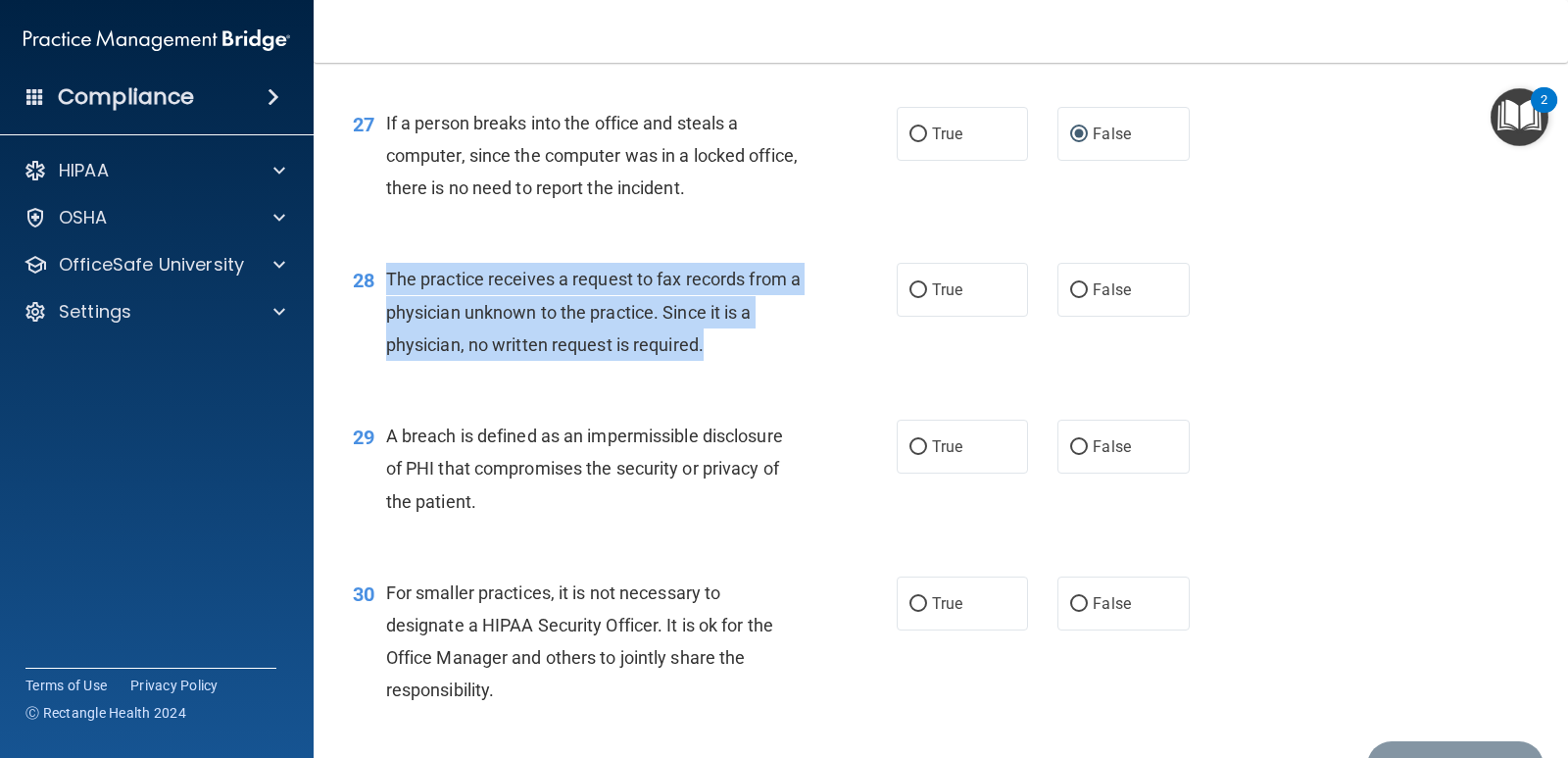 drag, startPoint x: 719, startPoint y: 346, endPoint x: 416, endPoint y: 277, distance: 310.75714 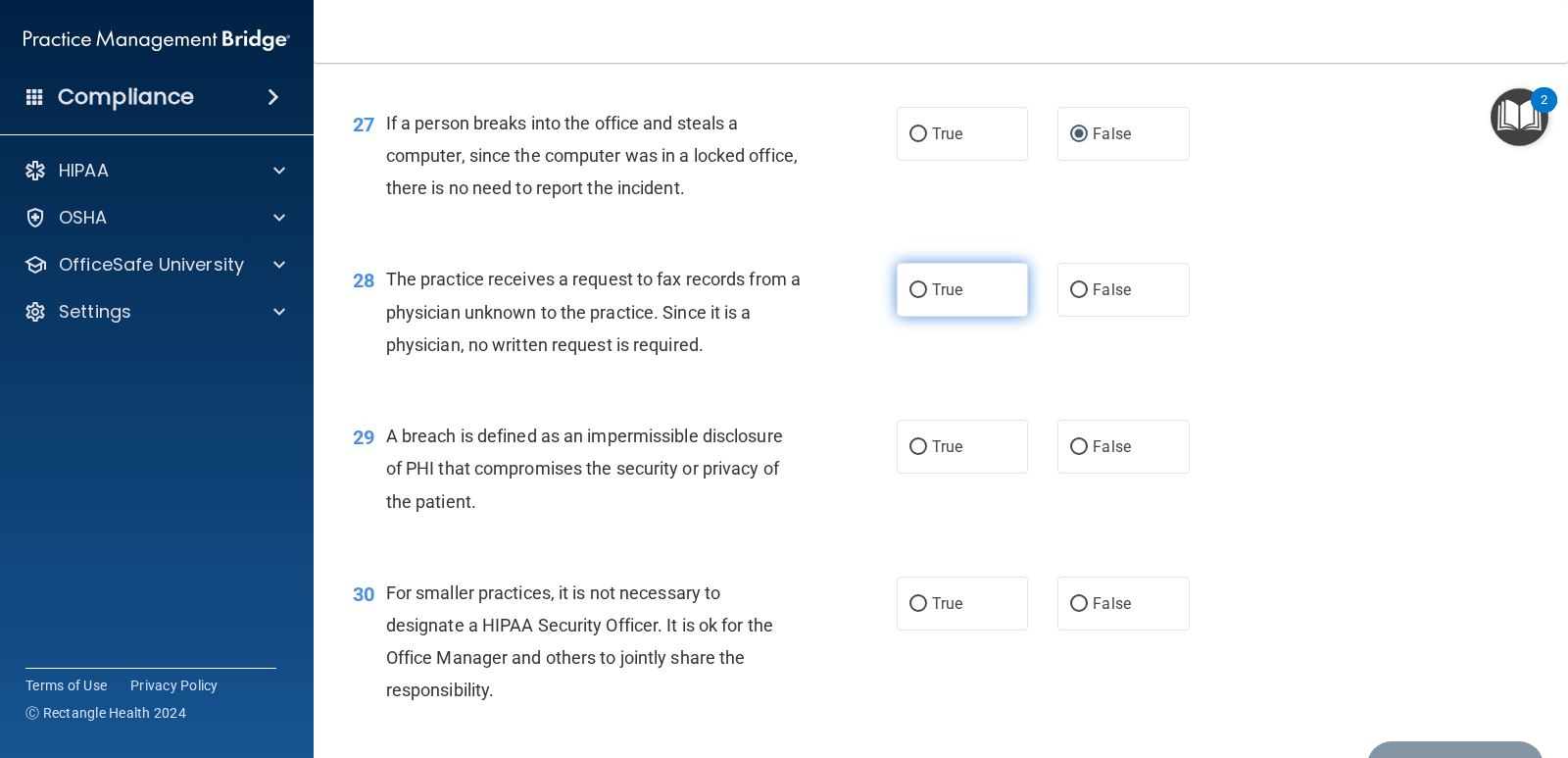 click on "True" at bounding box center (962, 289) 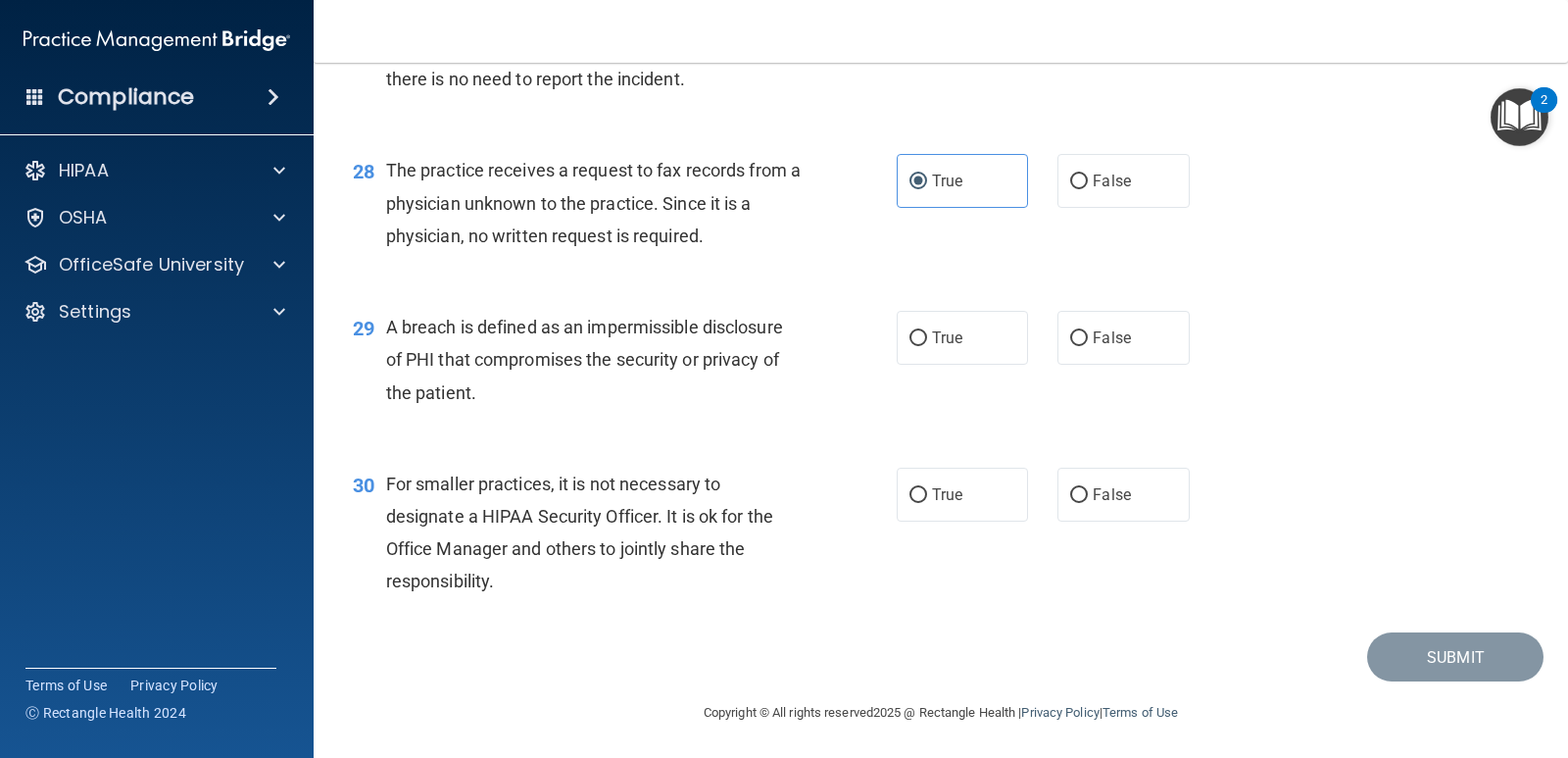 scroll, scrollTop: 4425, scrollLeft: 0, axis: vertical 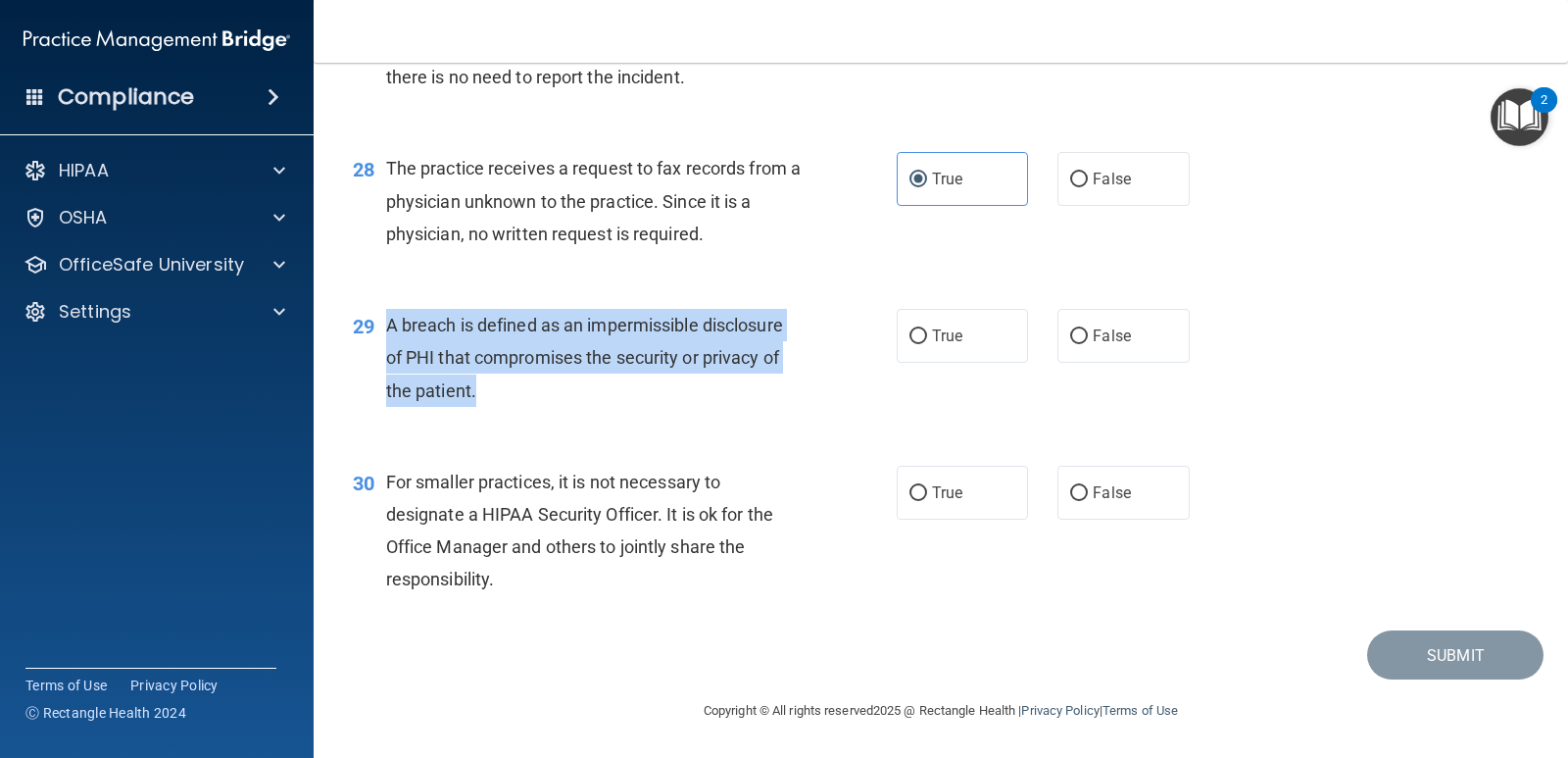 drag, startPoint x: 493, startPoint y: 392, endPoint x: 436, endPoint y: 319, distance: 92.61749 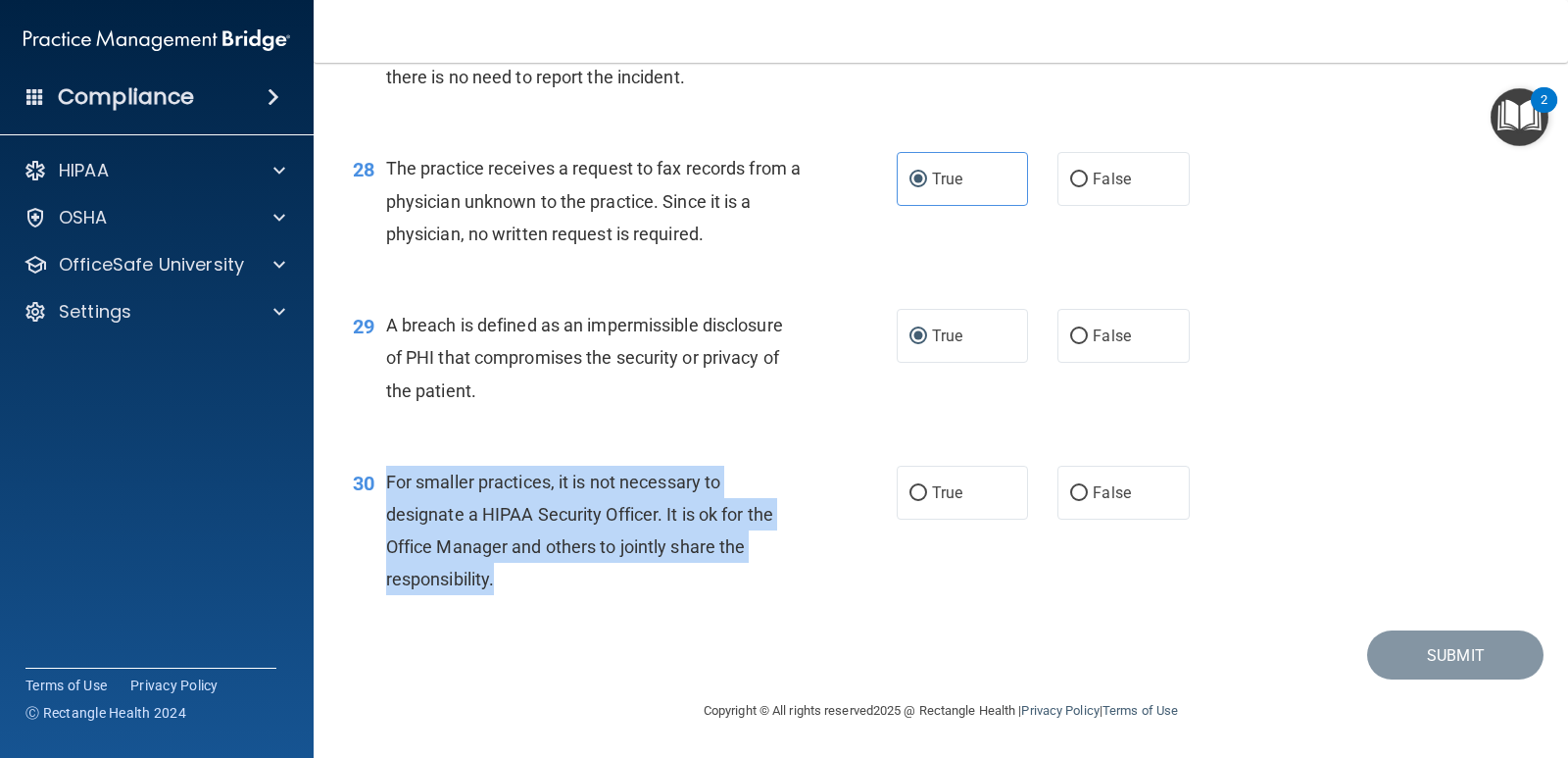 drag, startPoint x: 503, startPoint y: 580, endPoint x: 401, endPoint y: 483, distance: 140.75866 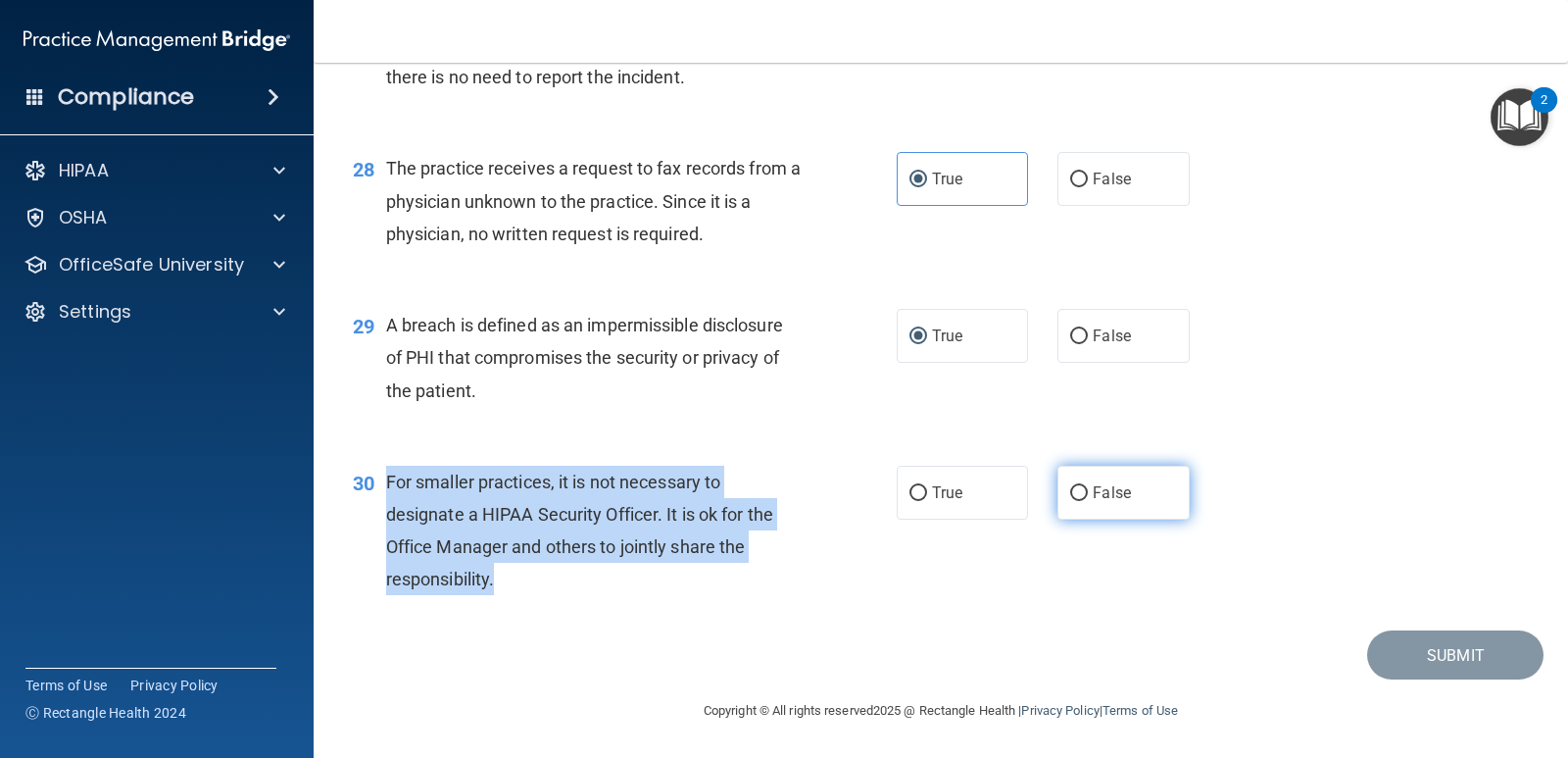 click on "False" at bounding box center (1079, 493) 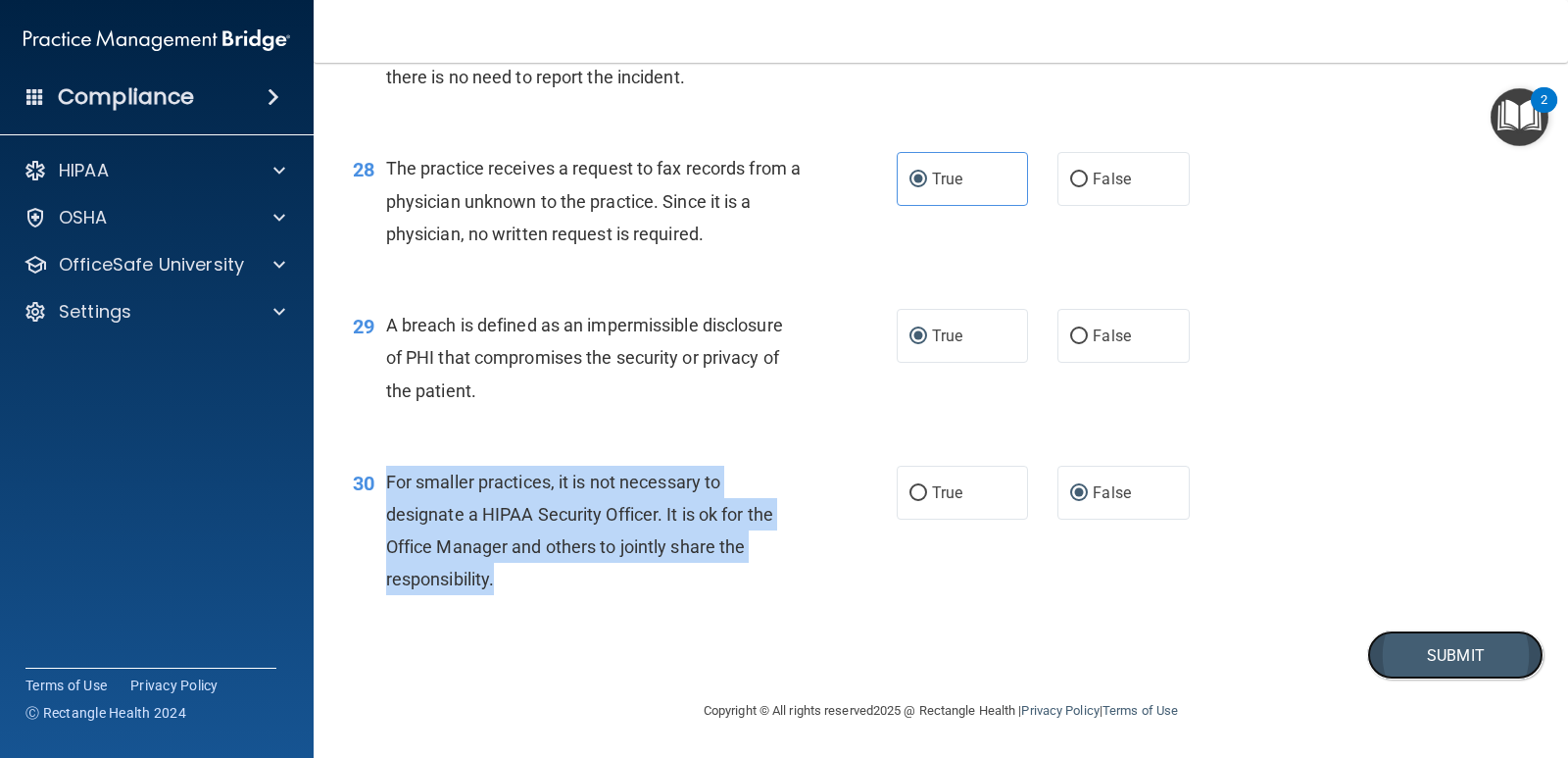 click on "Submit" at bounding box center (1455, 655) 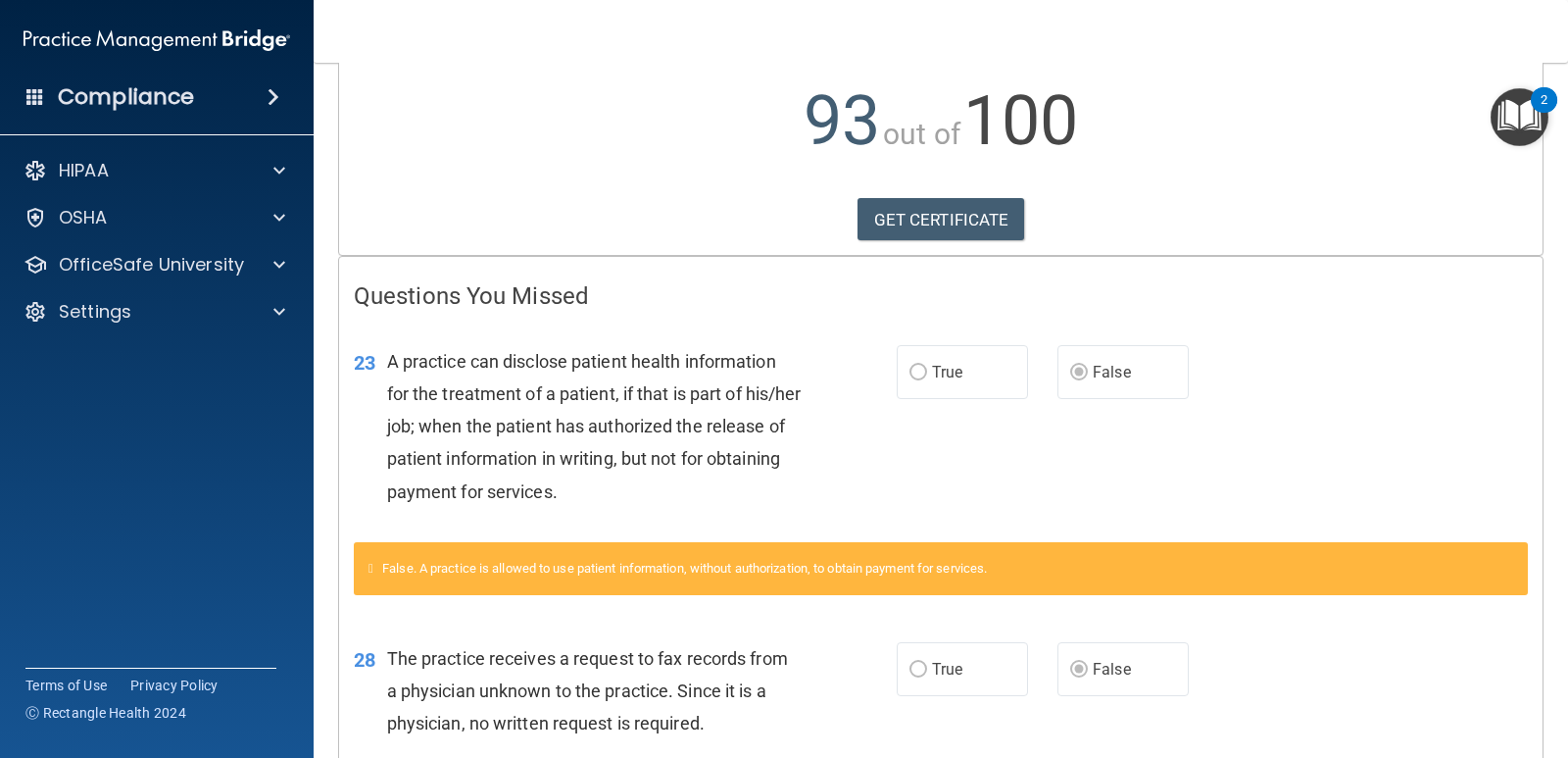 scroll, scrollTop: 0, scrollLeft: 0, axis: both 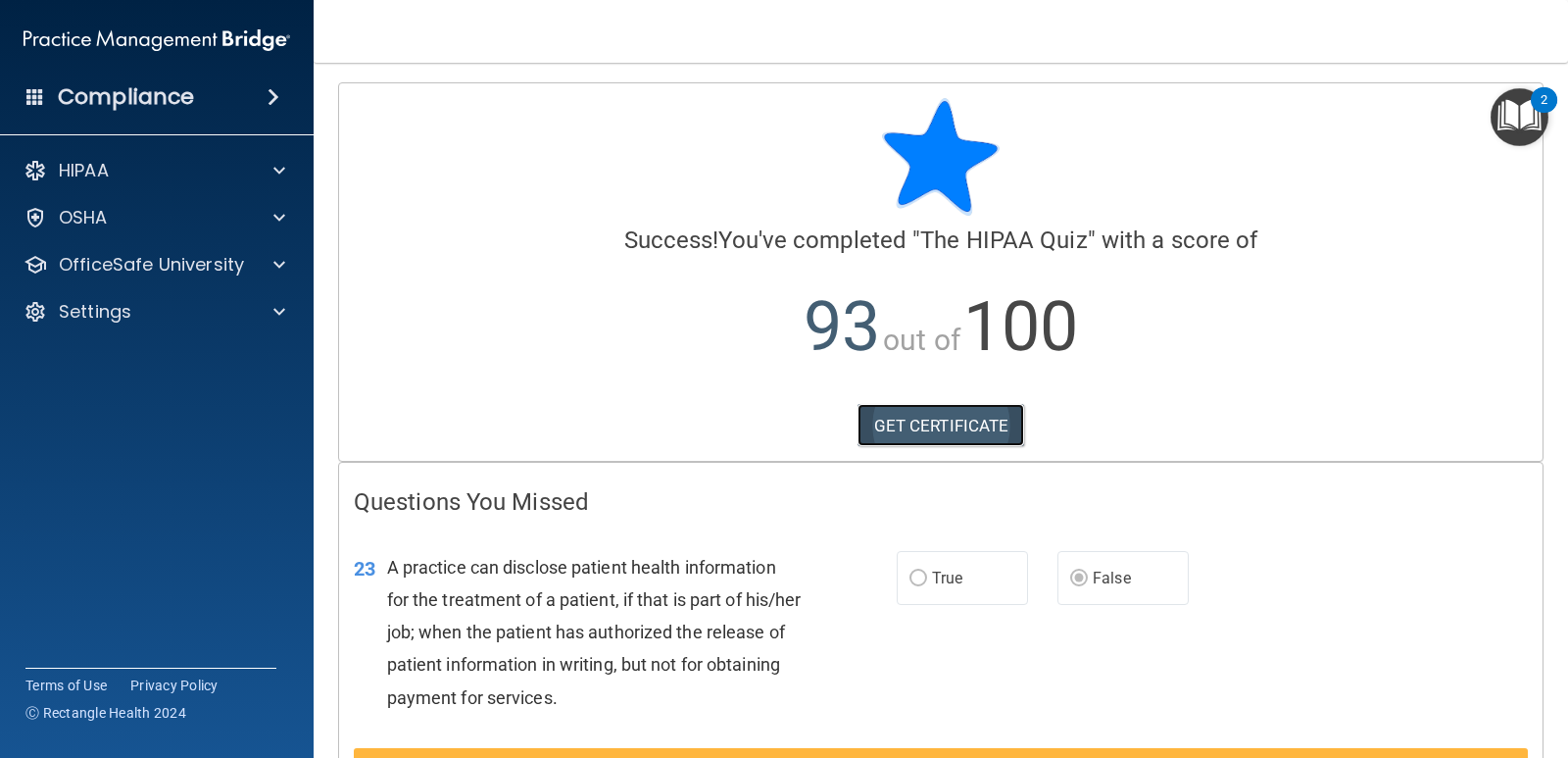 click on "GET CERTIFICATE" at bounding box center [941, 426] 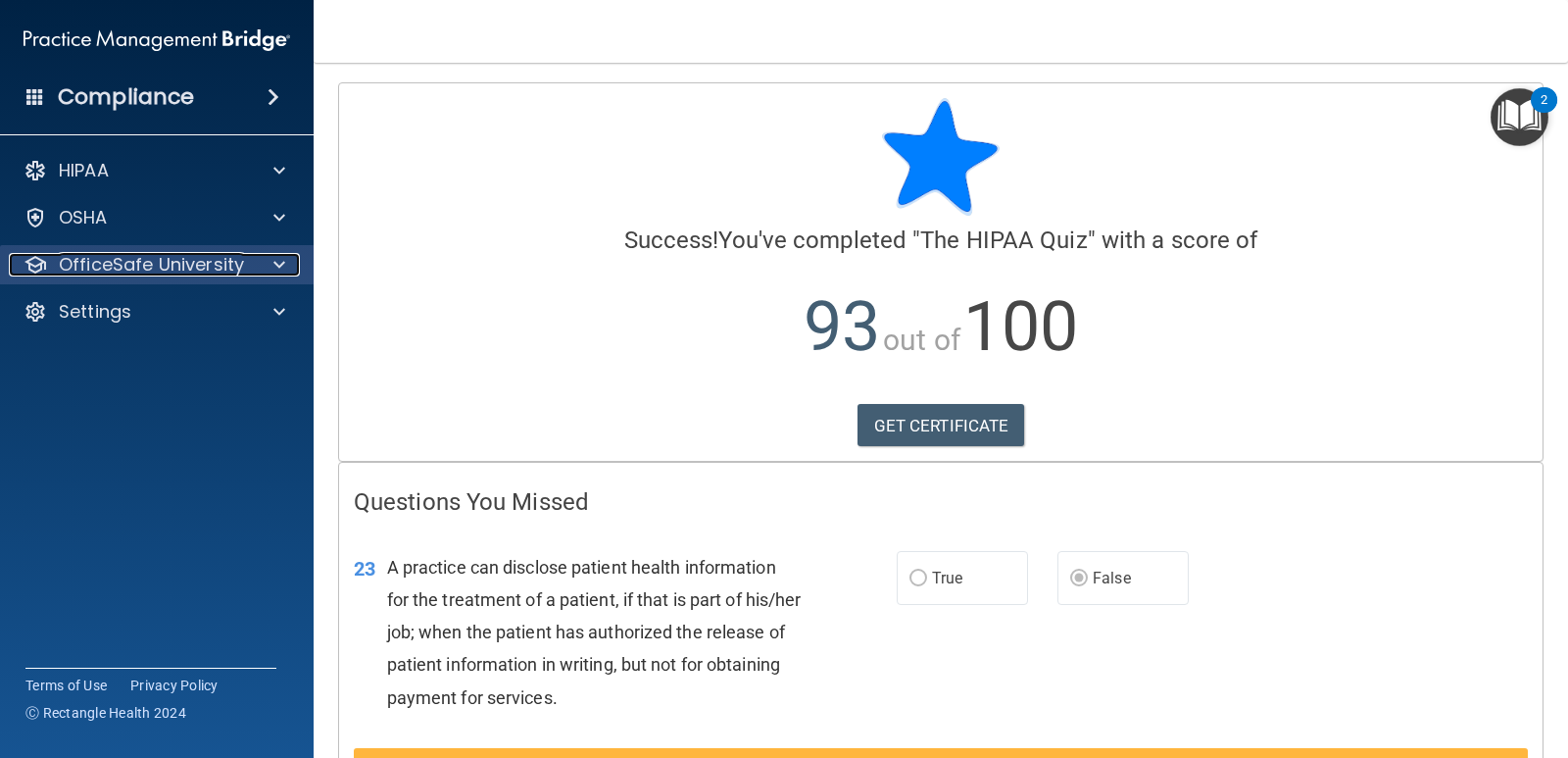 click on "OfficeSafe University" at bounding box center (151, 265) 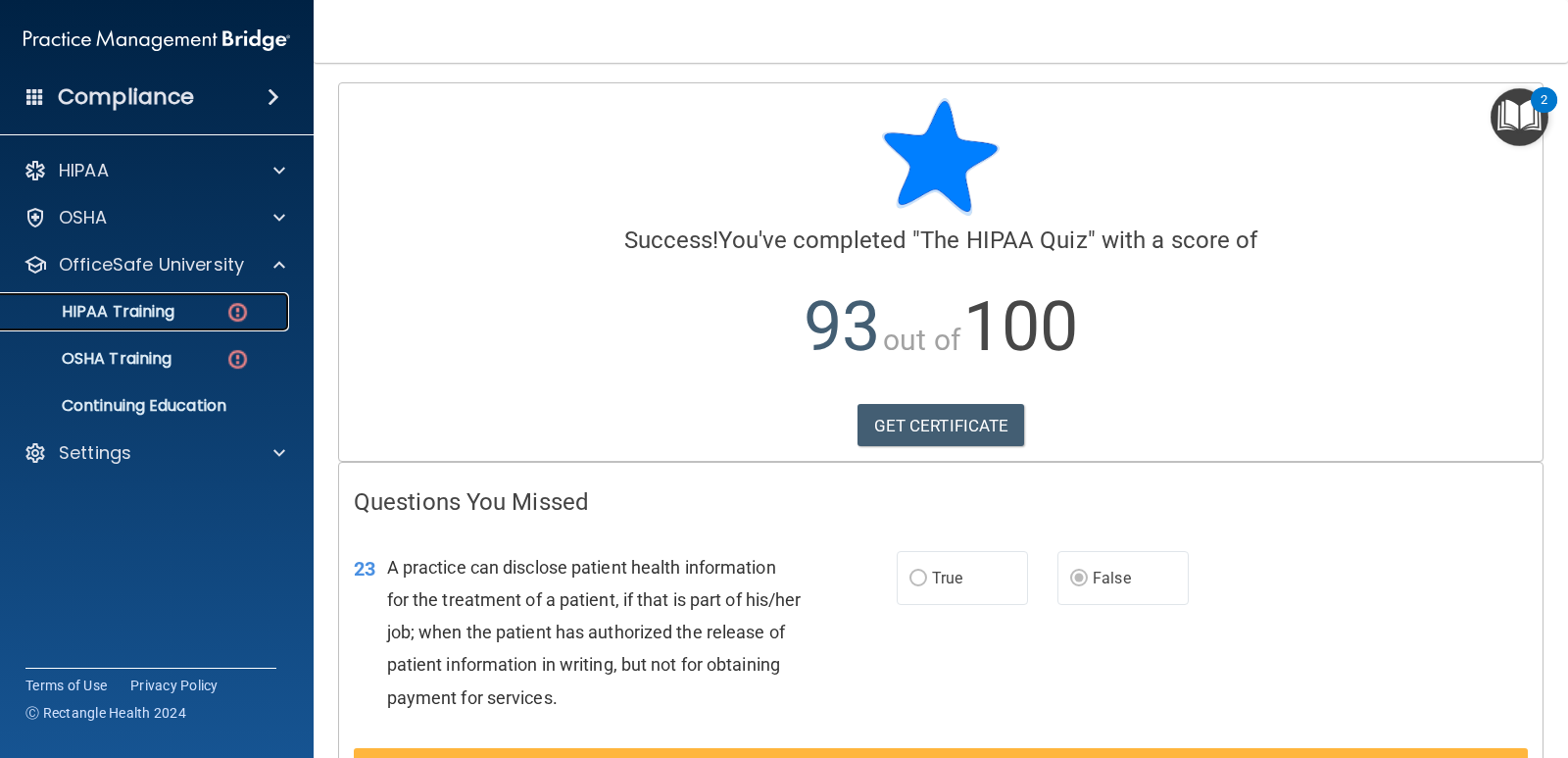 click on "HIPAA Training" at bounding box center [146, 312] 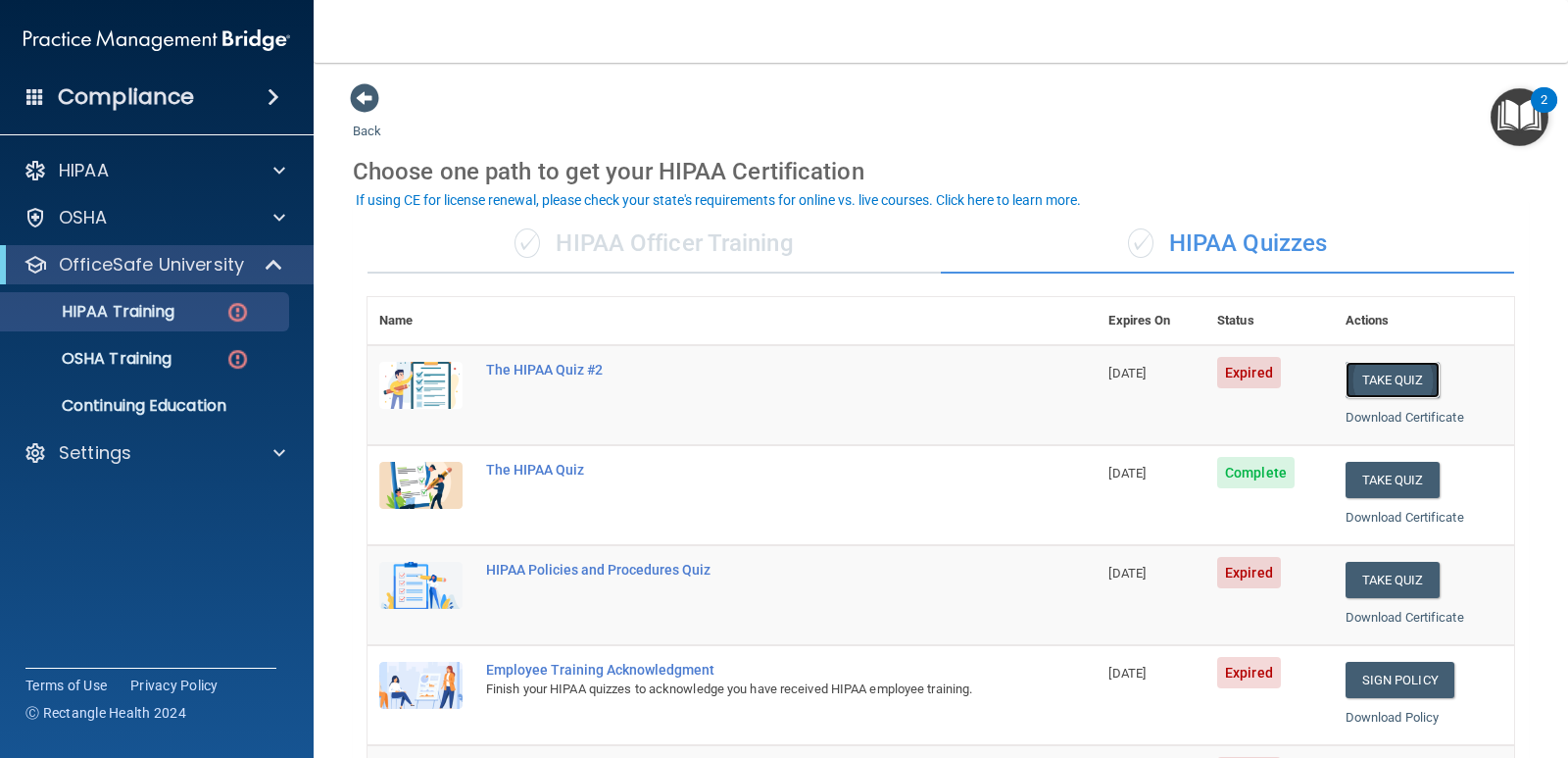 click on "Take Quiz" at bounding box center (1393, 379) 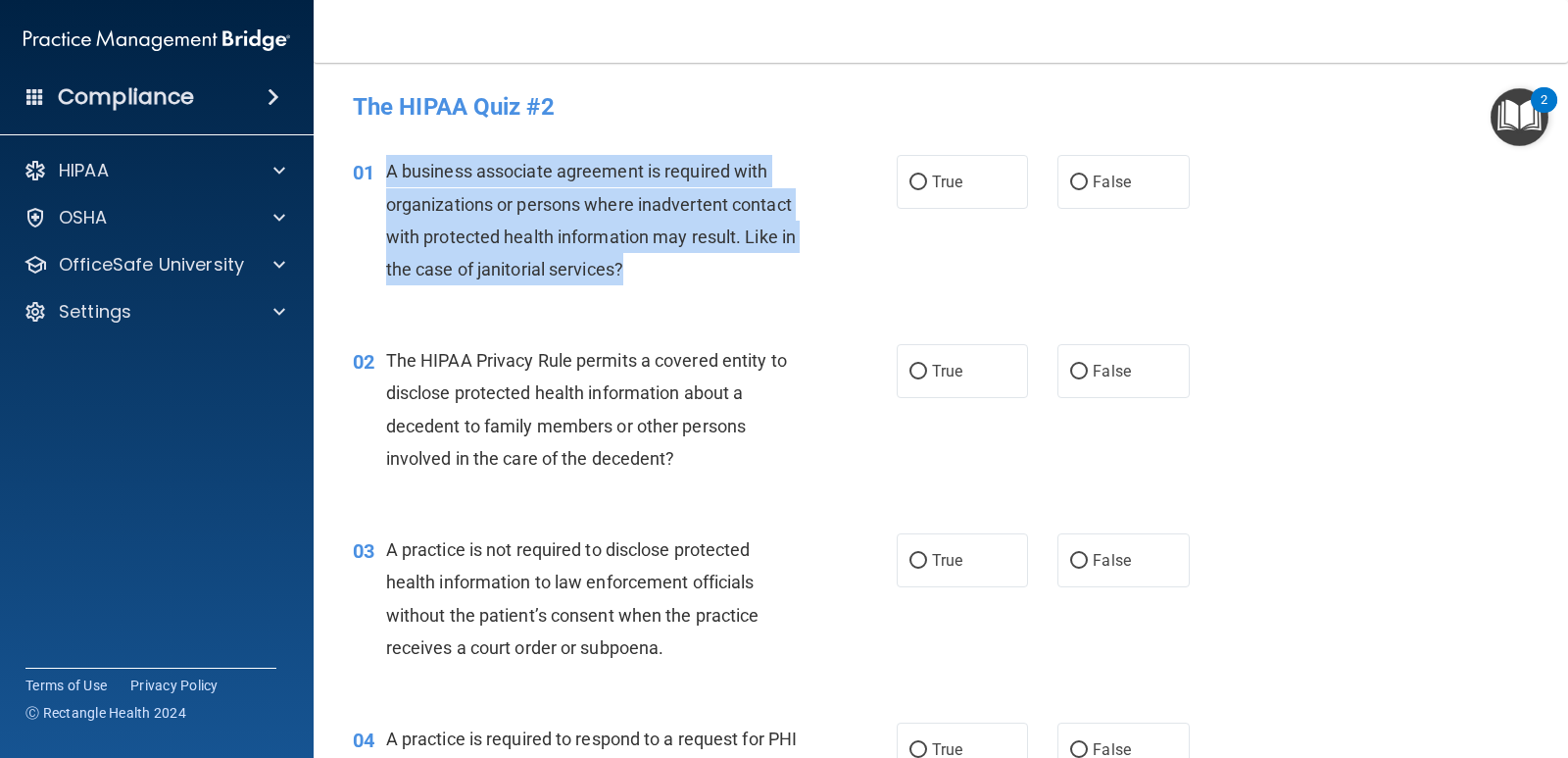 drag, startPoint x: 688, startPoint y: 265, endPoint x: 384, endPoint y: 158, distance: 322.2809 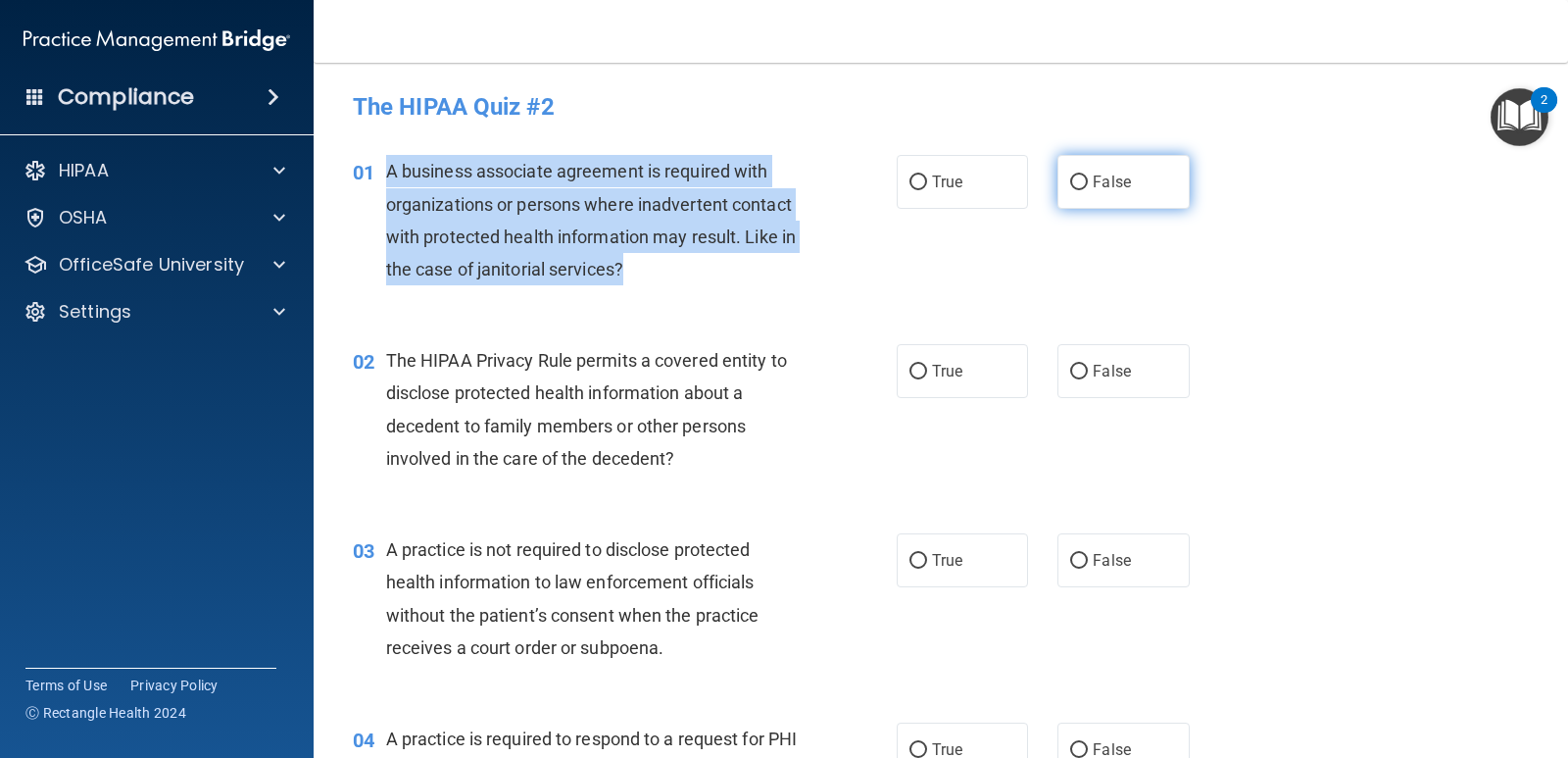 click on "False" at bounding box center [1079, 182] 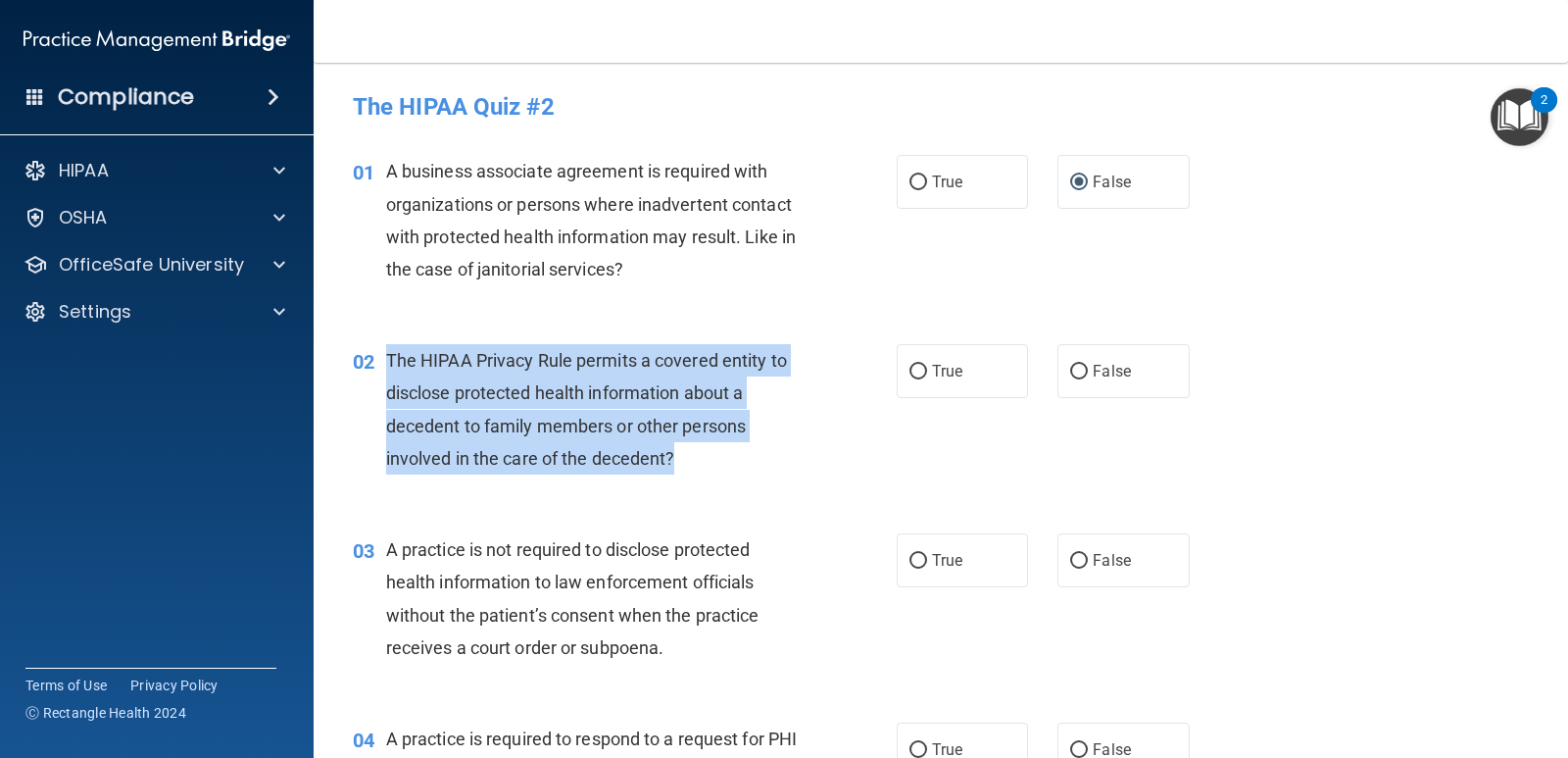drag, startPoint x: 692, startPoint y: 459, endPoint x: 385, endPoint y: 371, distance: 319.36343 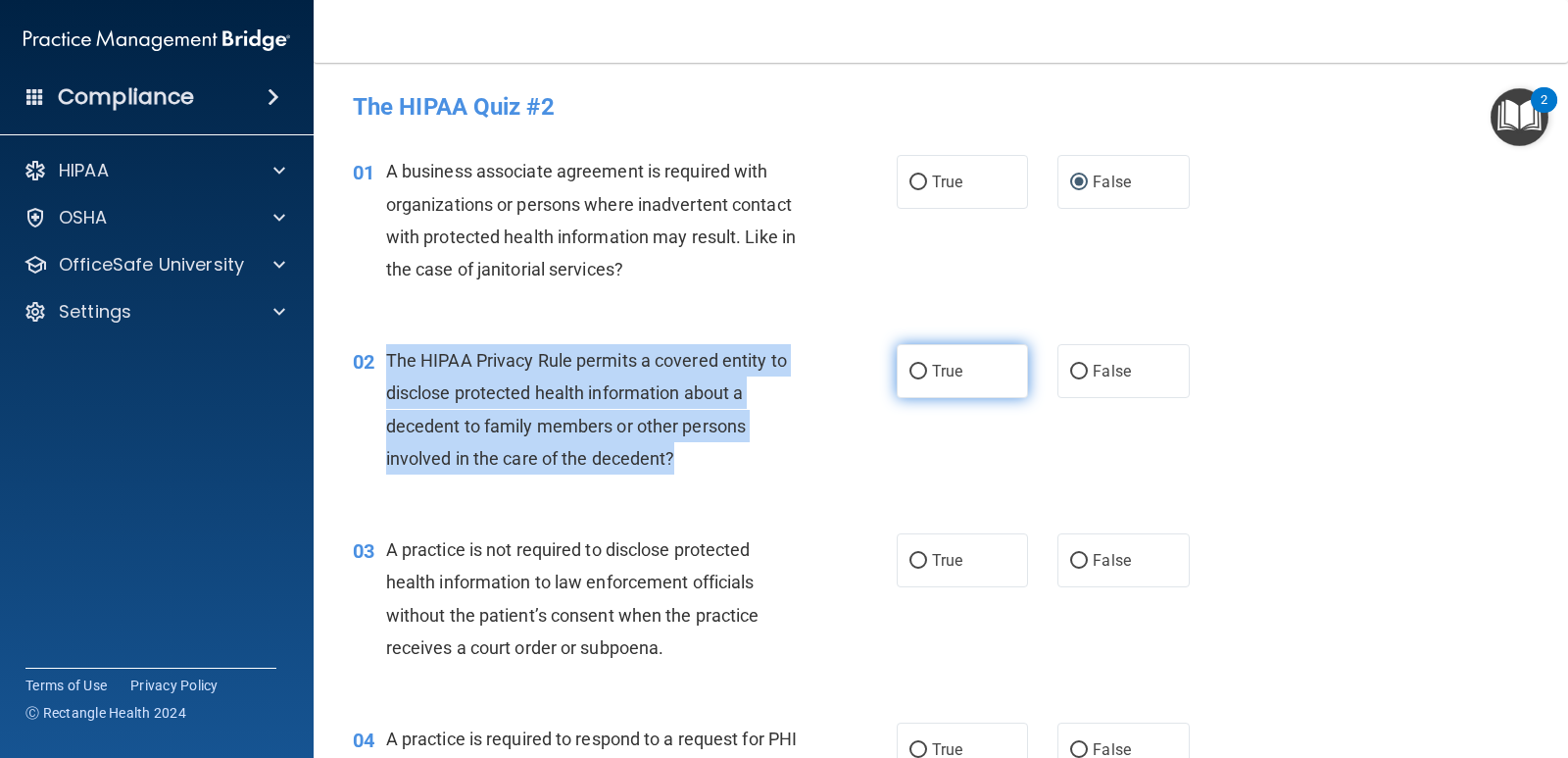 click on "True" at bounding box center (918, 372) 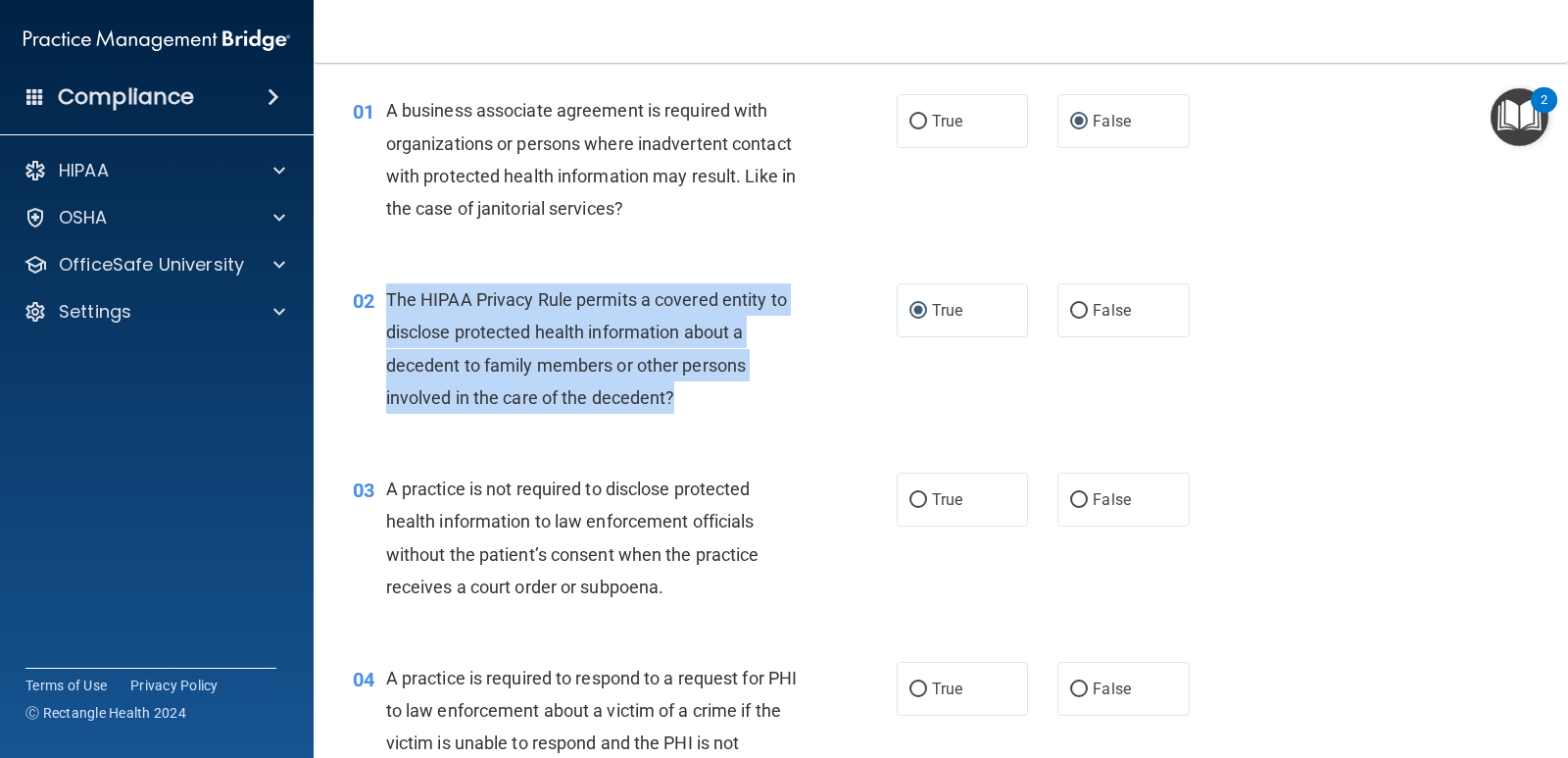 scroll, scrollTop: 392, scrollLeft: 0, axis: vertical 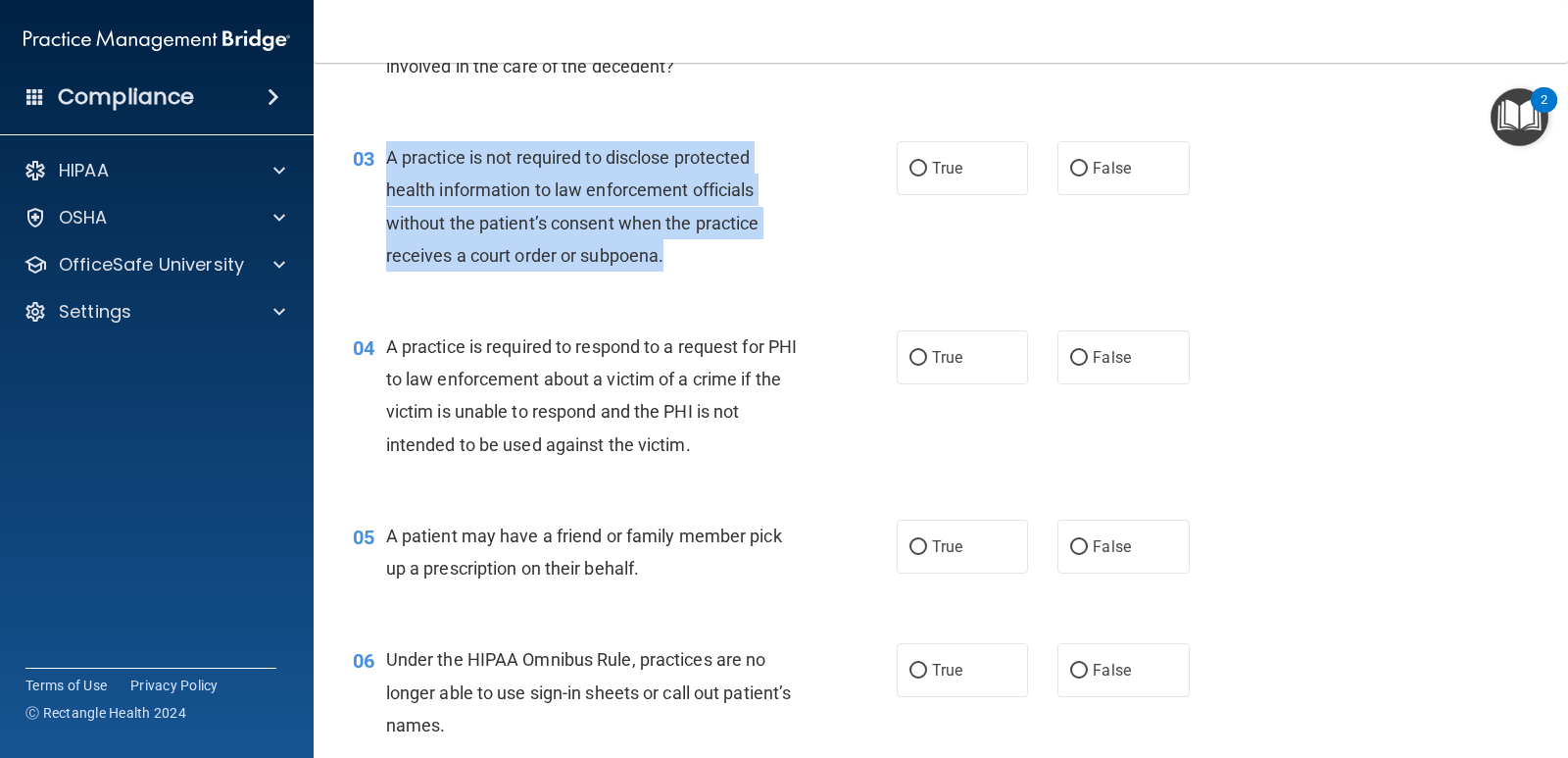 drag, startPoint x: 688, startPoint y: 259, endPoint x: 429, endPoint y: 172, distance: 273.22152 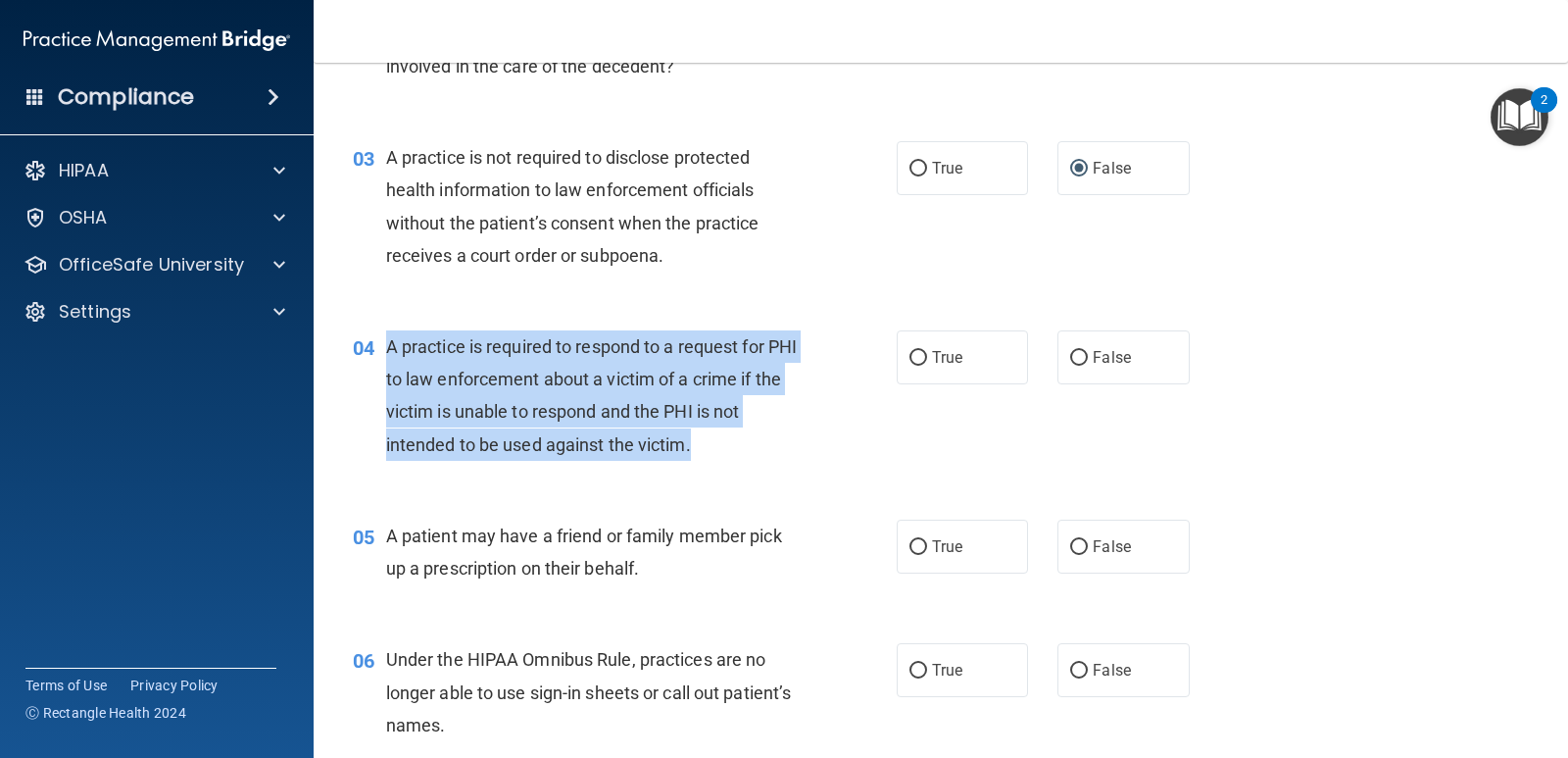 drag, startPoint x: 674, startPoint y: 443, endPoint x: 390, endPoint y: 335, distance: 303.84206 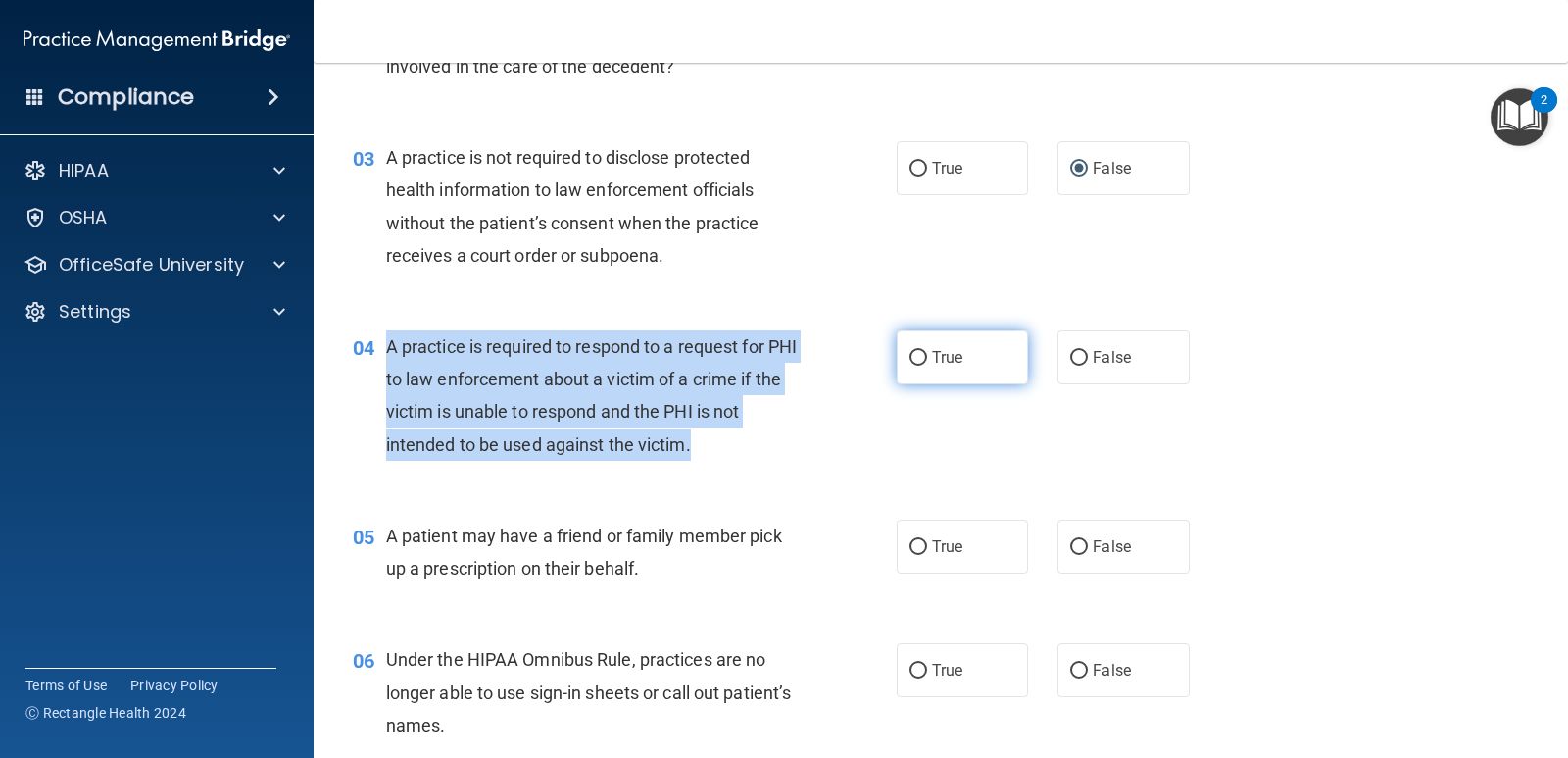 click on "True" at bounding box center (918, 358) 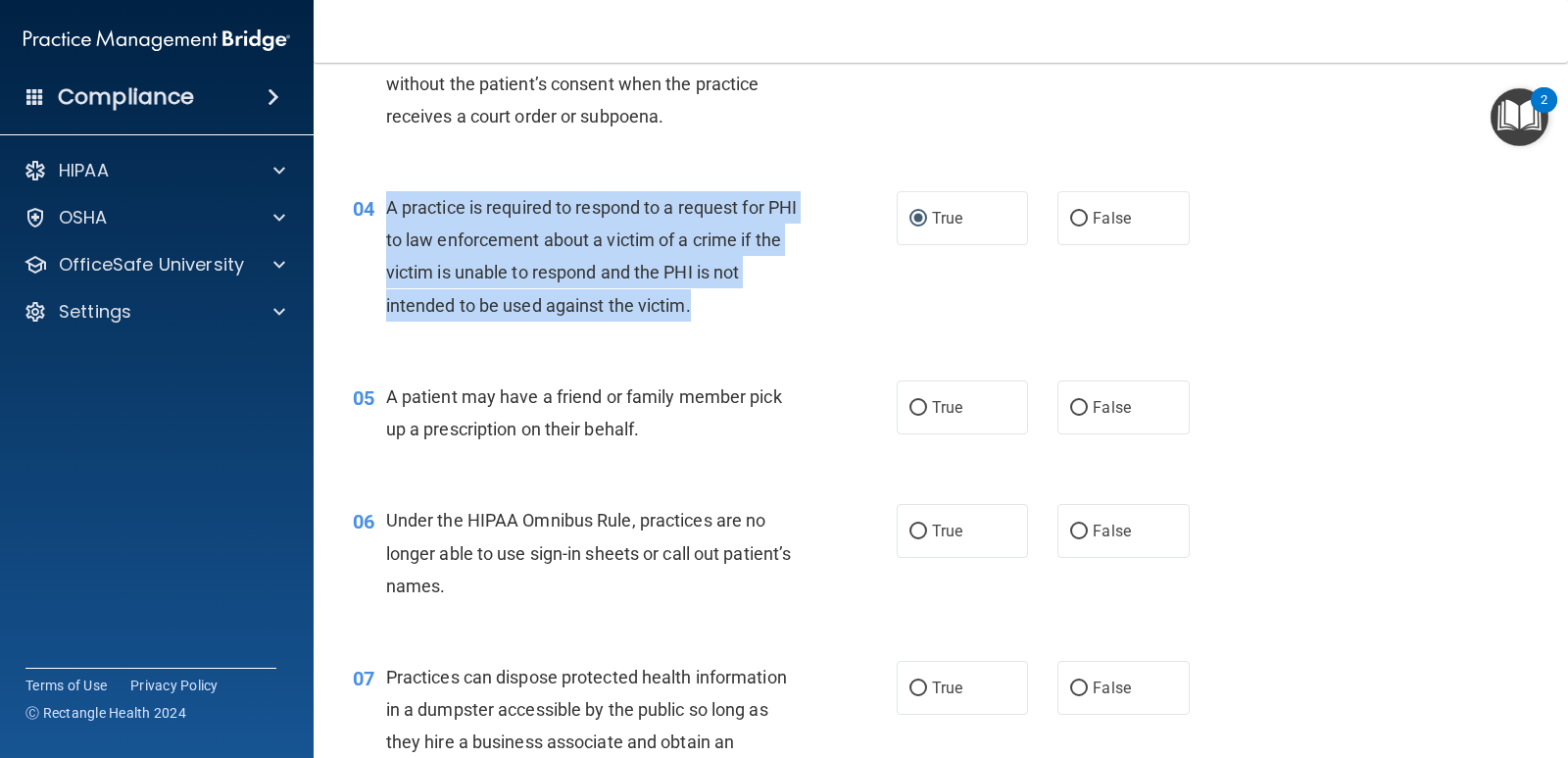 scroll, scrollTop: 588, scrollLeft: 0, axis: vertical 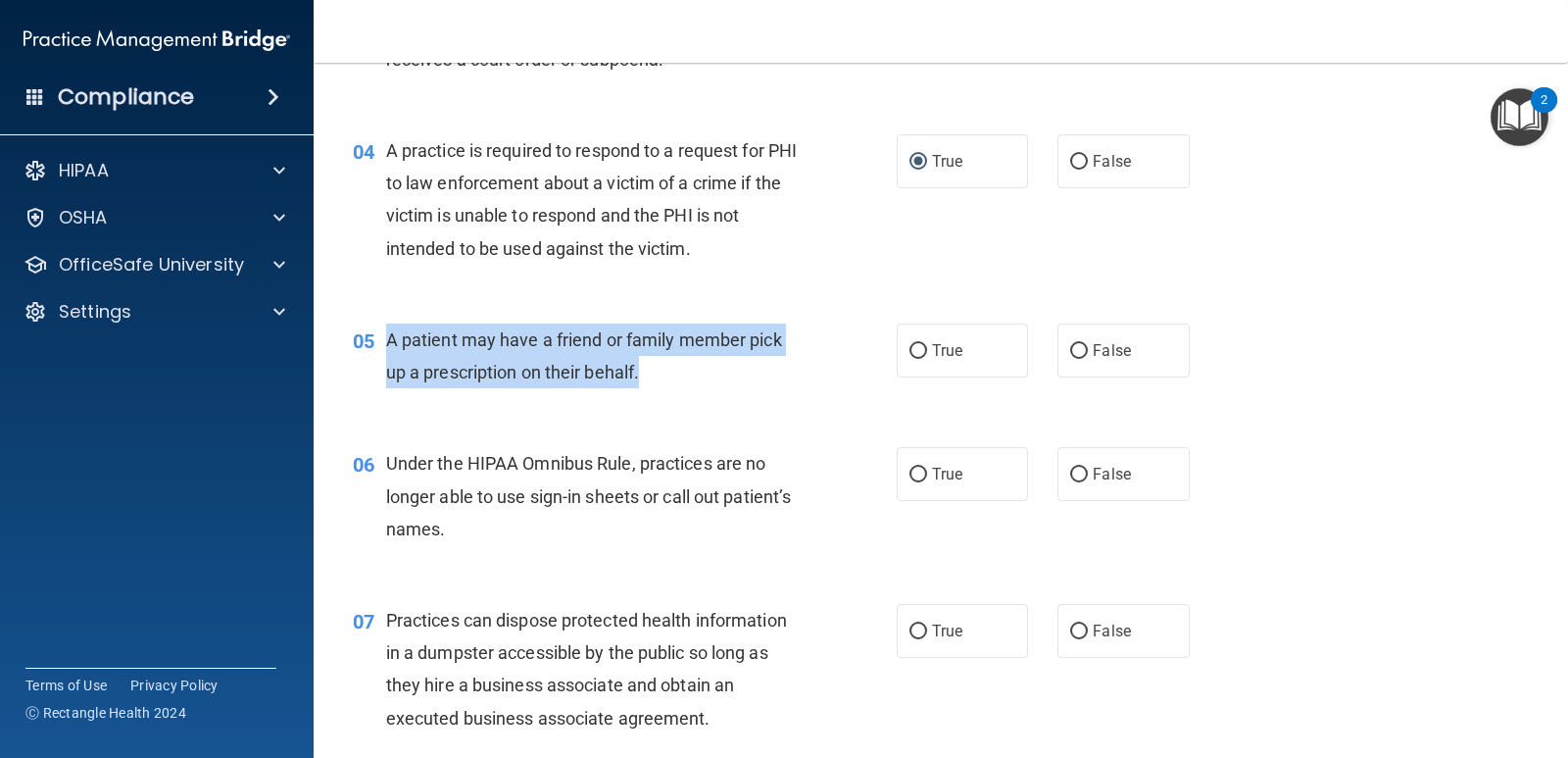 drag, startPoint x: 669, startPoint y: 376, endPoint x: 383, endPoint y: 336, distance: 288.784 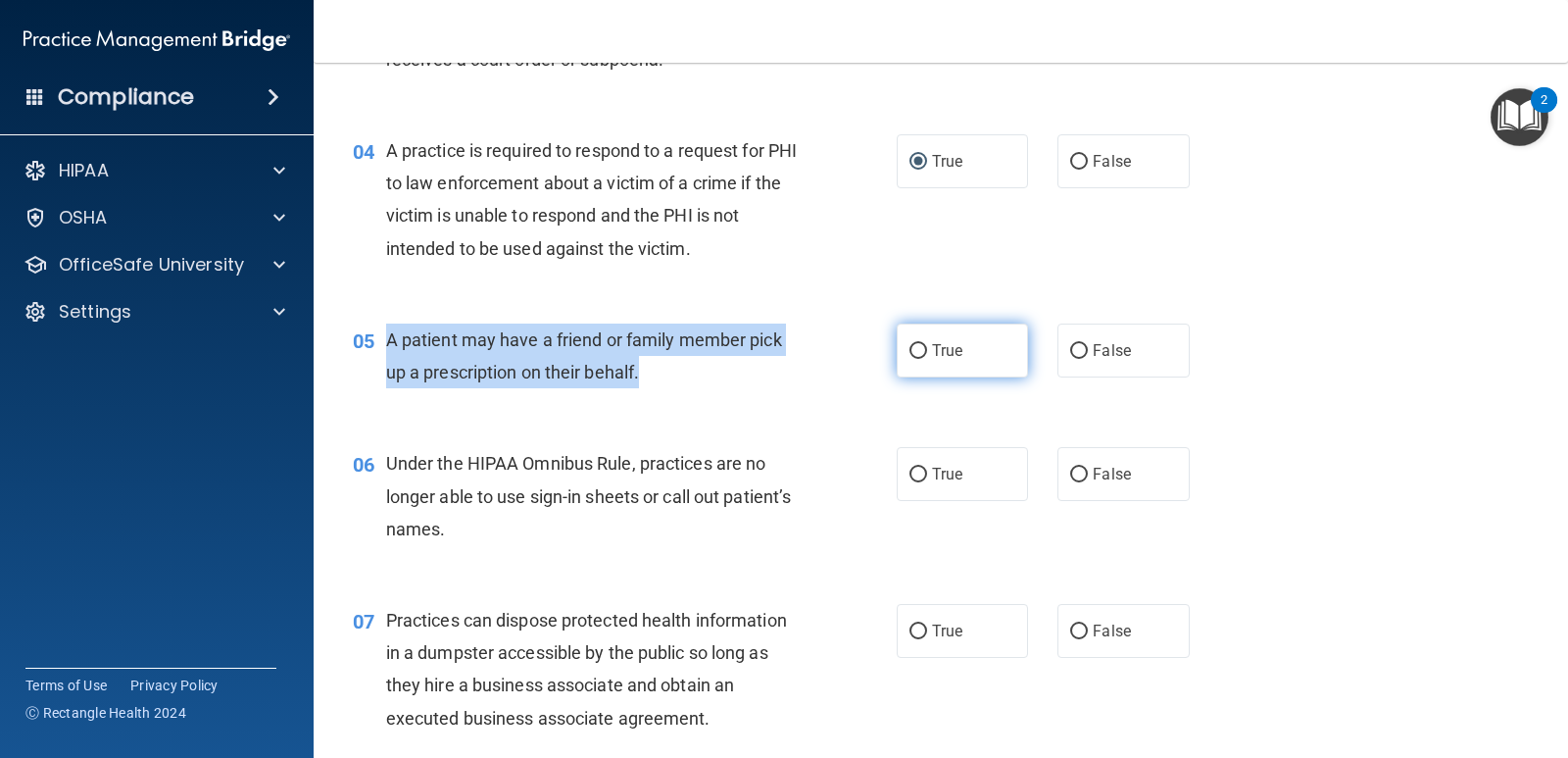 click on "True" at bounding box center [918, 351] 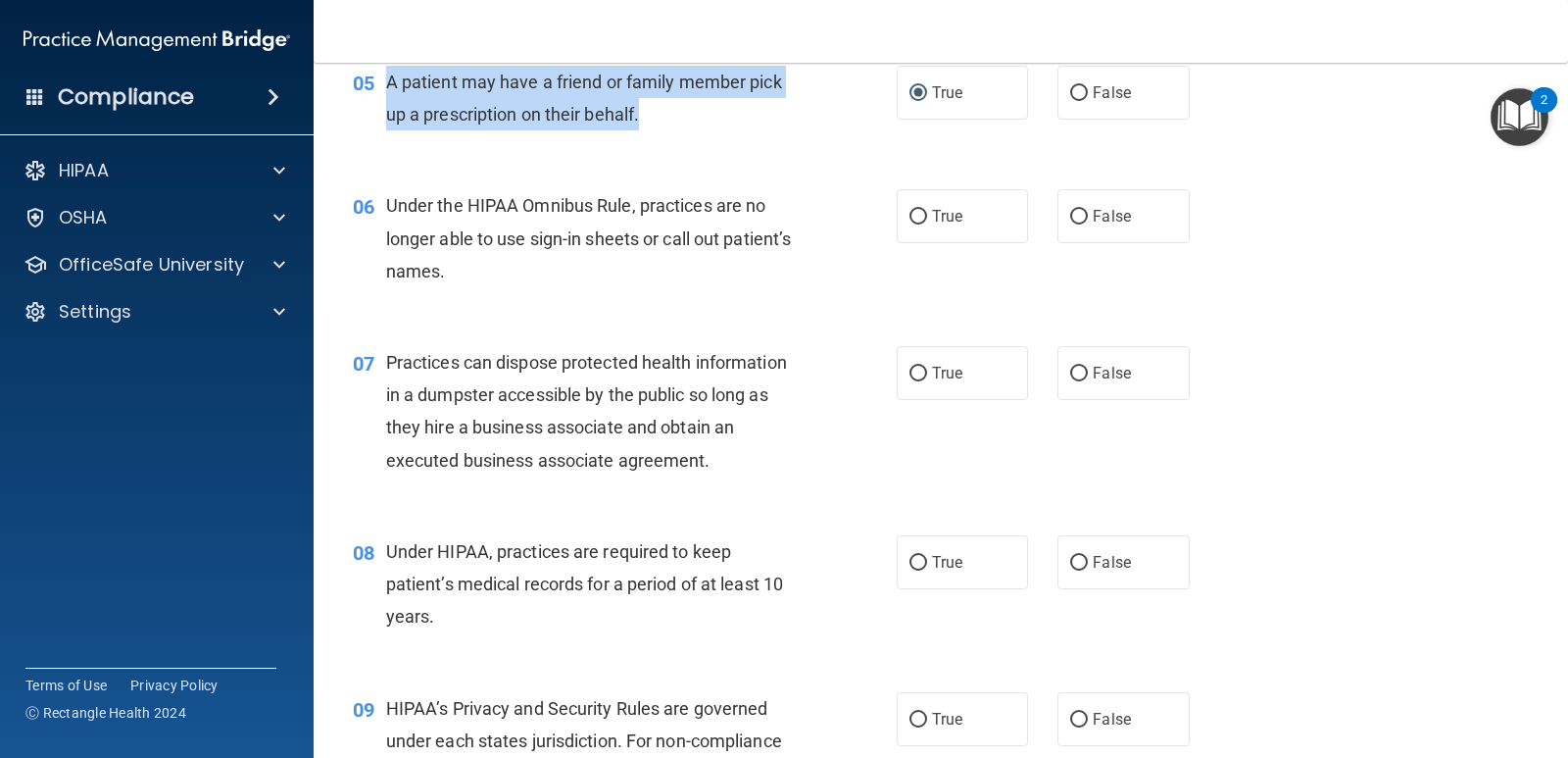 scroll, scrollTop: 883, scrollLeft: 0, axis: vertical 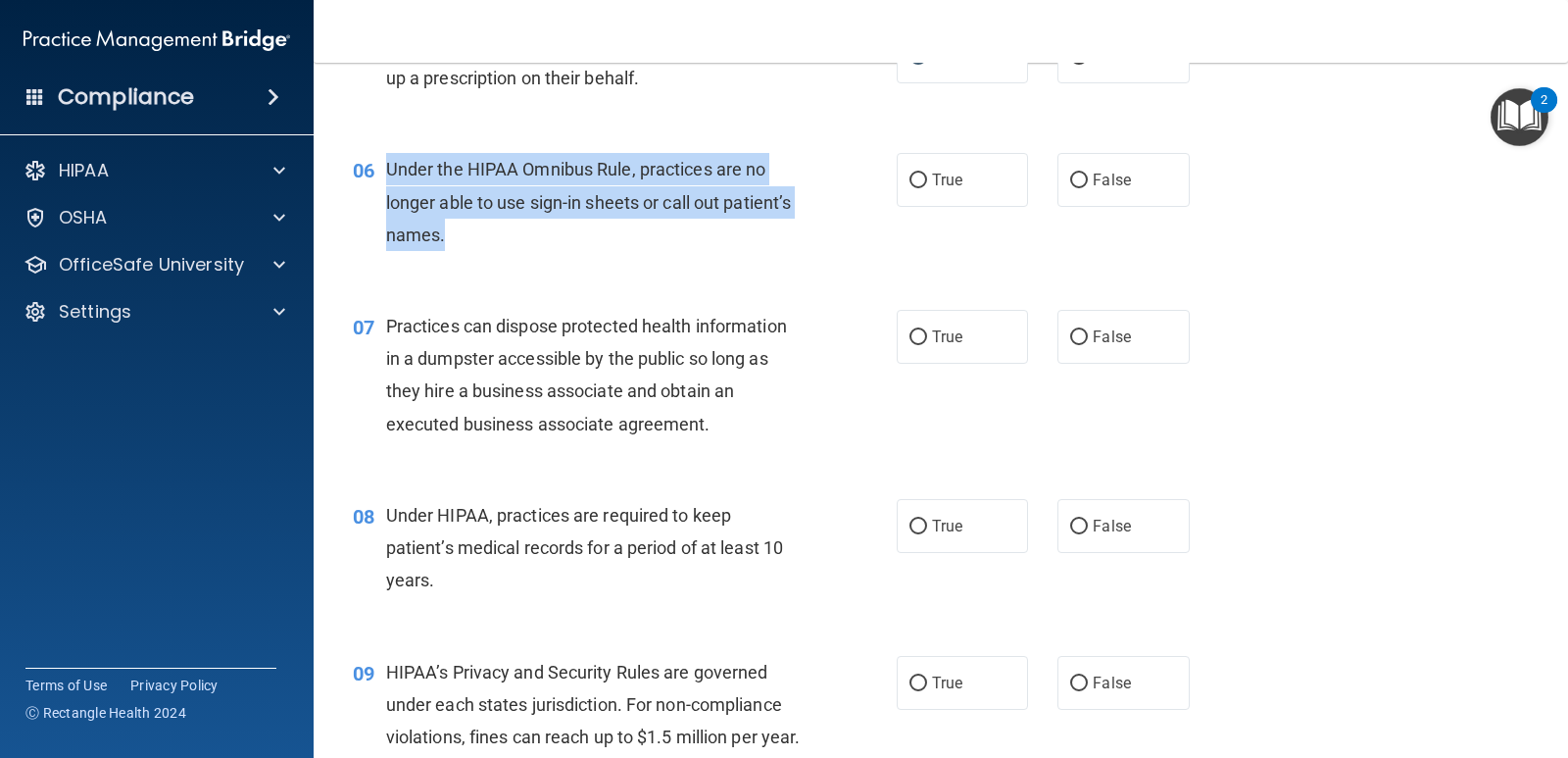 drag, startPoint x: 541, startPoint y: 237, endPoint x: 385, endPoint y: 165, distance: 171.81385 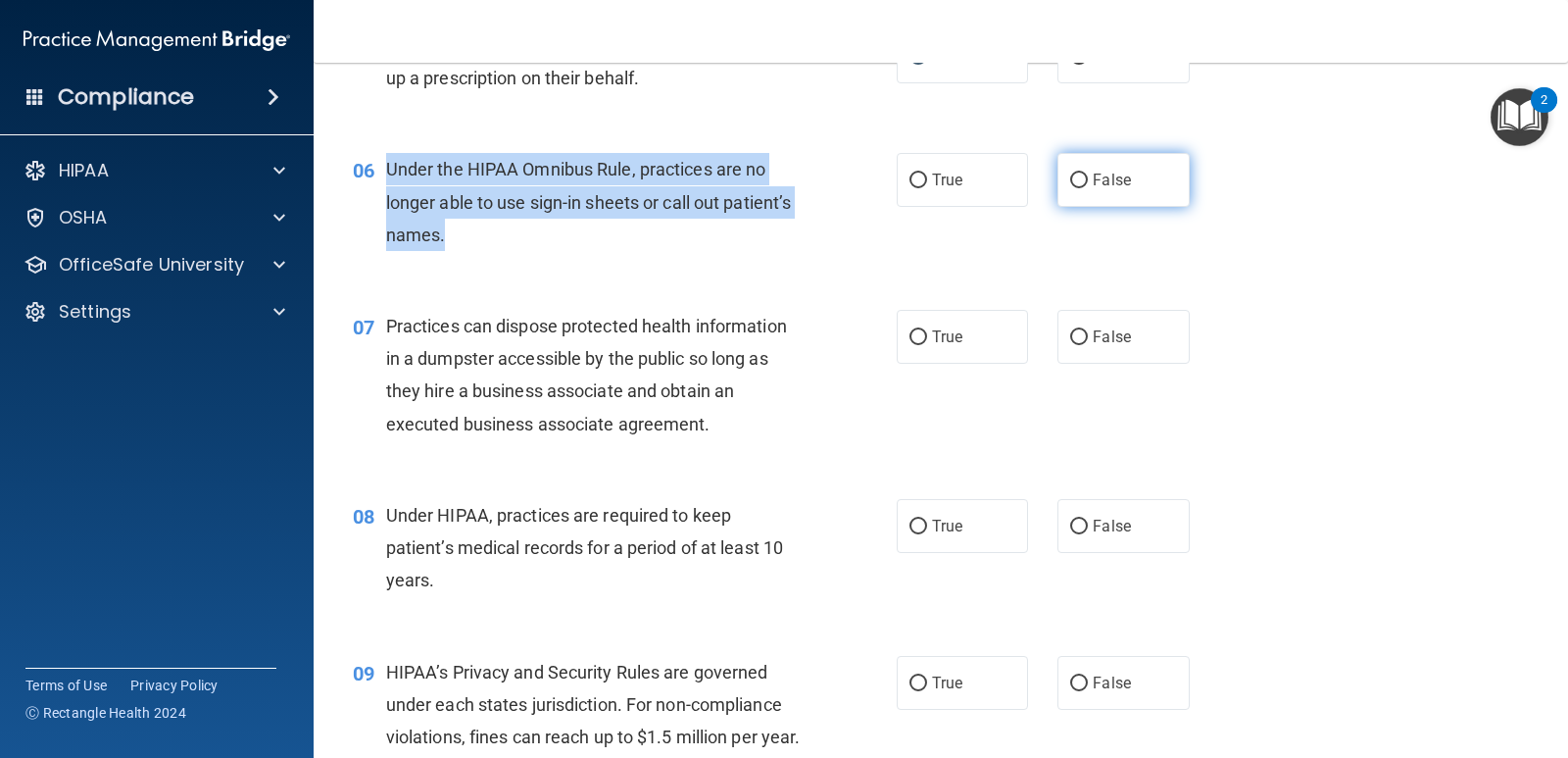 click on "False" at bounding box center [1079, 180] 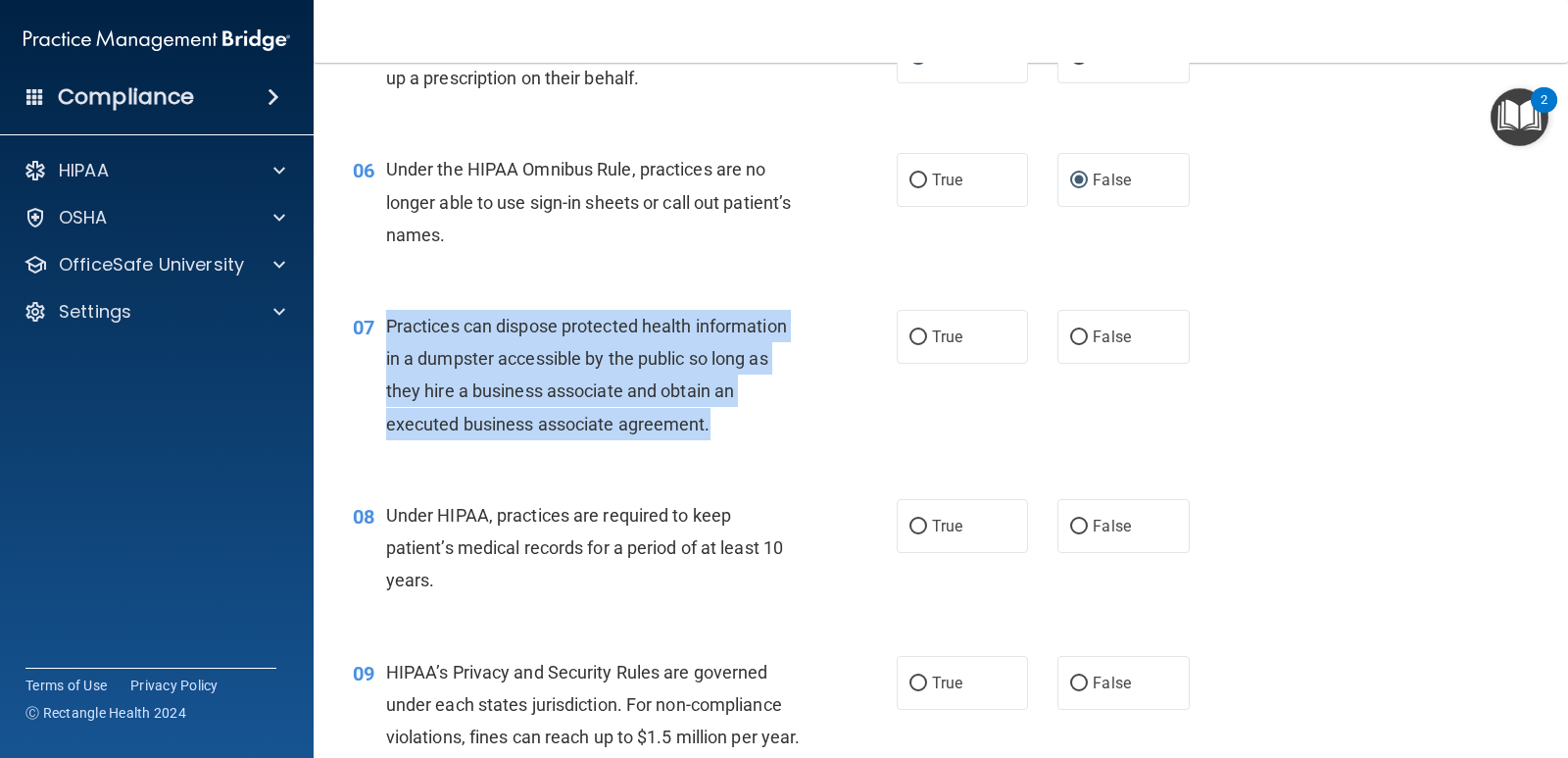 drag, startPoint x: 727, startPoint y: 434, endPoint x: 426, endPoint y: 332, distance: 317.81284 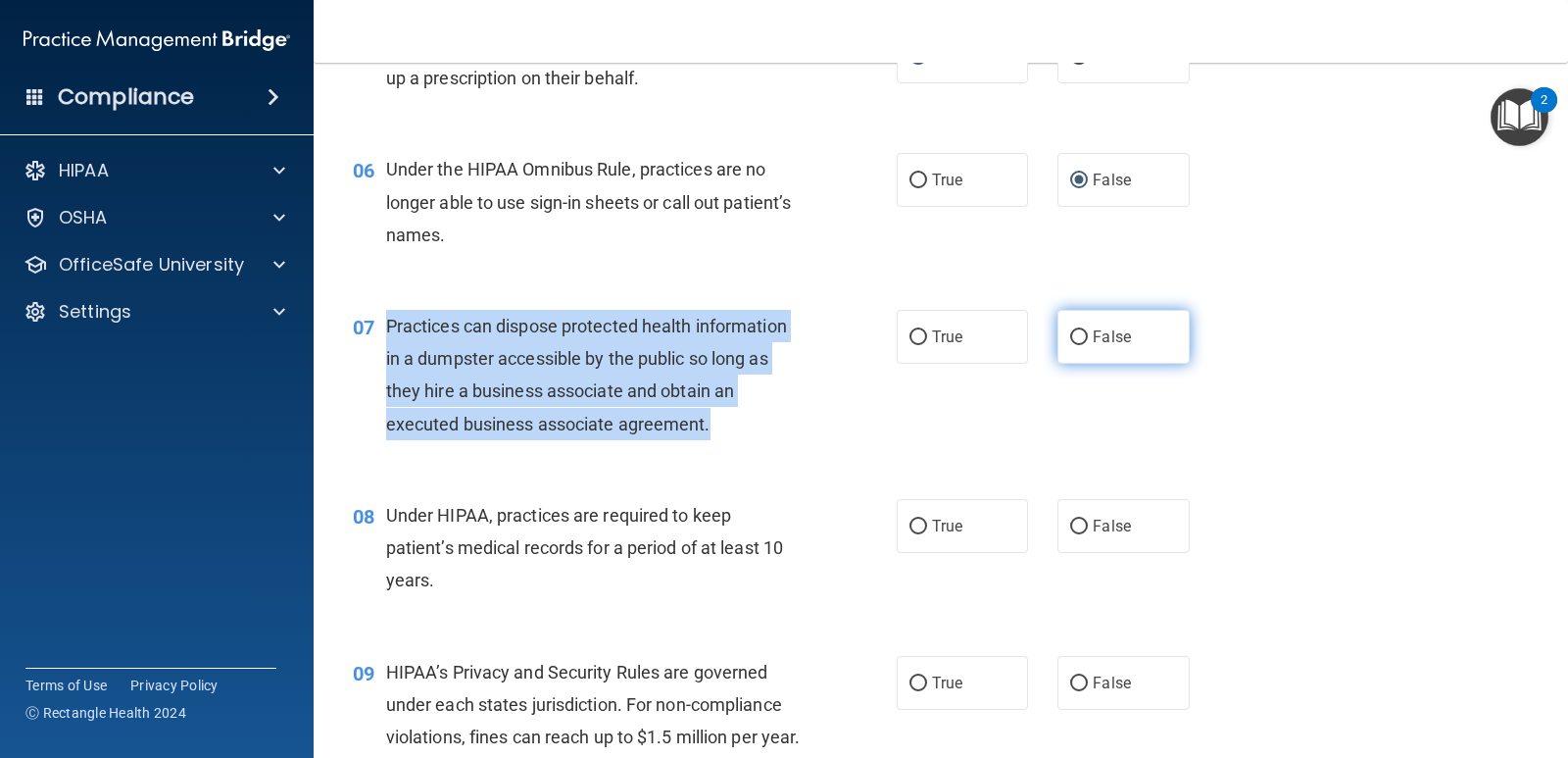 drag, startPoint x: 1075, startPoint y: 333, endPoint x: 1054, endPoint y: 325, distance: 22.472205 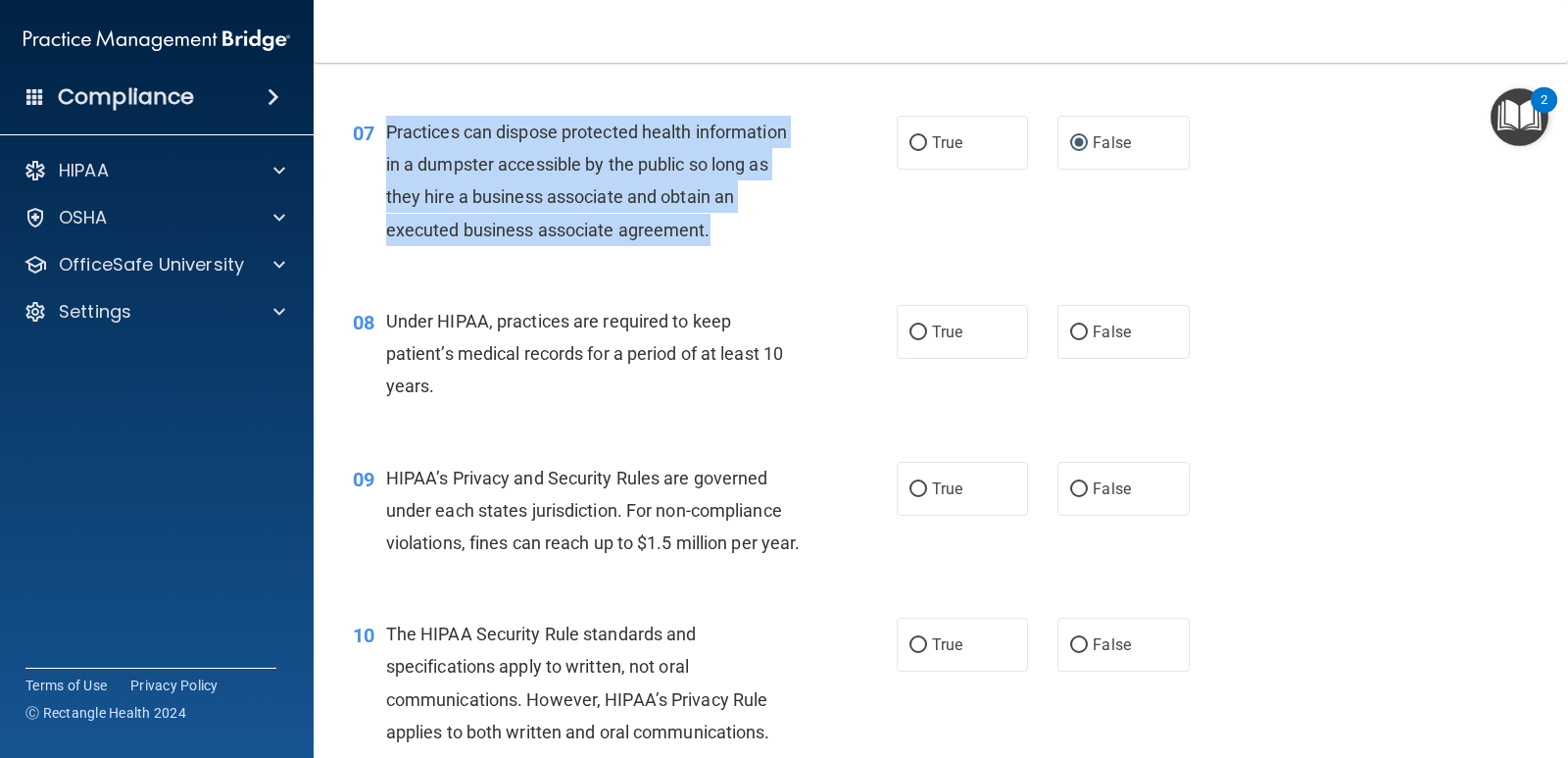 scroll, scrollTop: 1079, scrollLeft: 0, axis: vertical 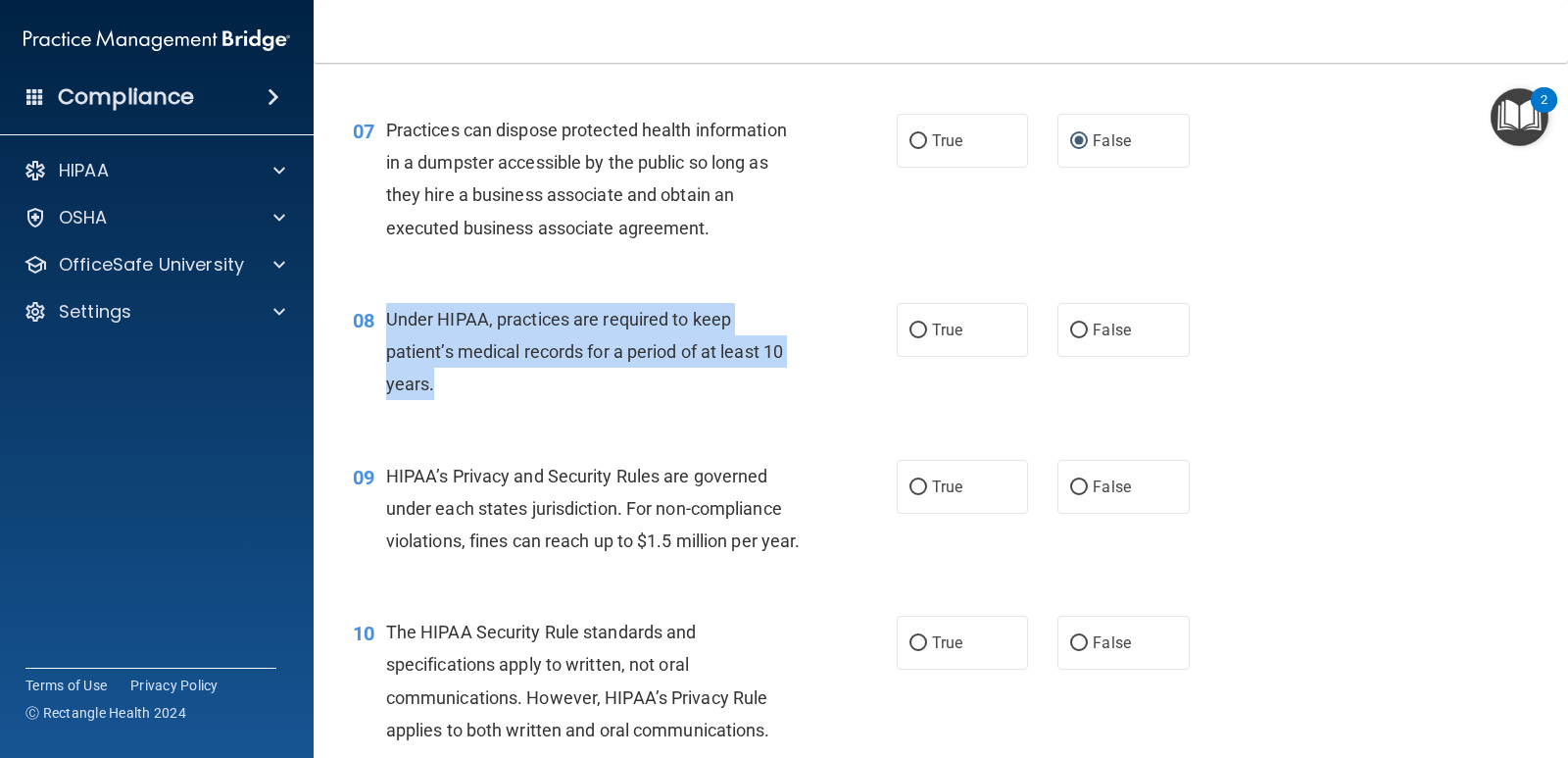 drag, startPoint x: 453, startPoint y: 390, endPoint x: 391, endPoint y: 313, distance: 98.85848 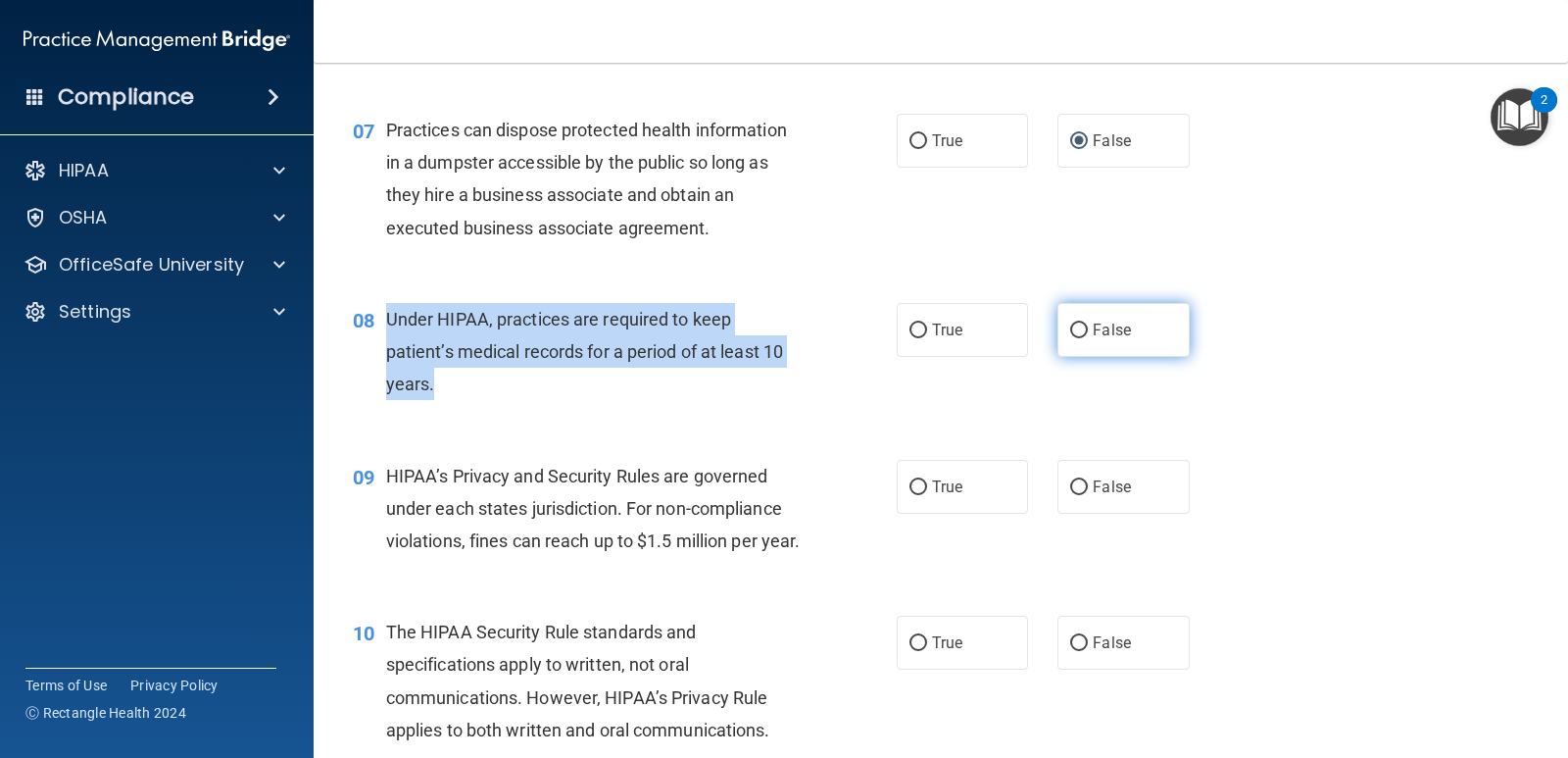 click on "False" at bounding box center (1079, 330) 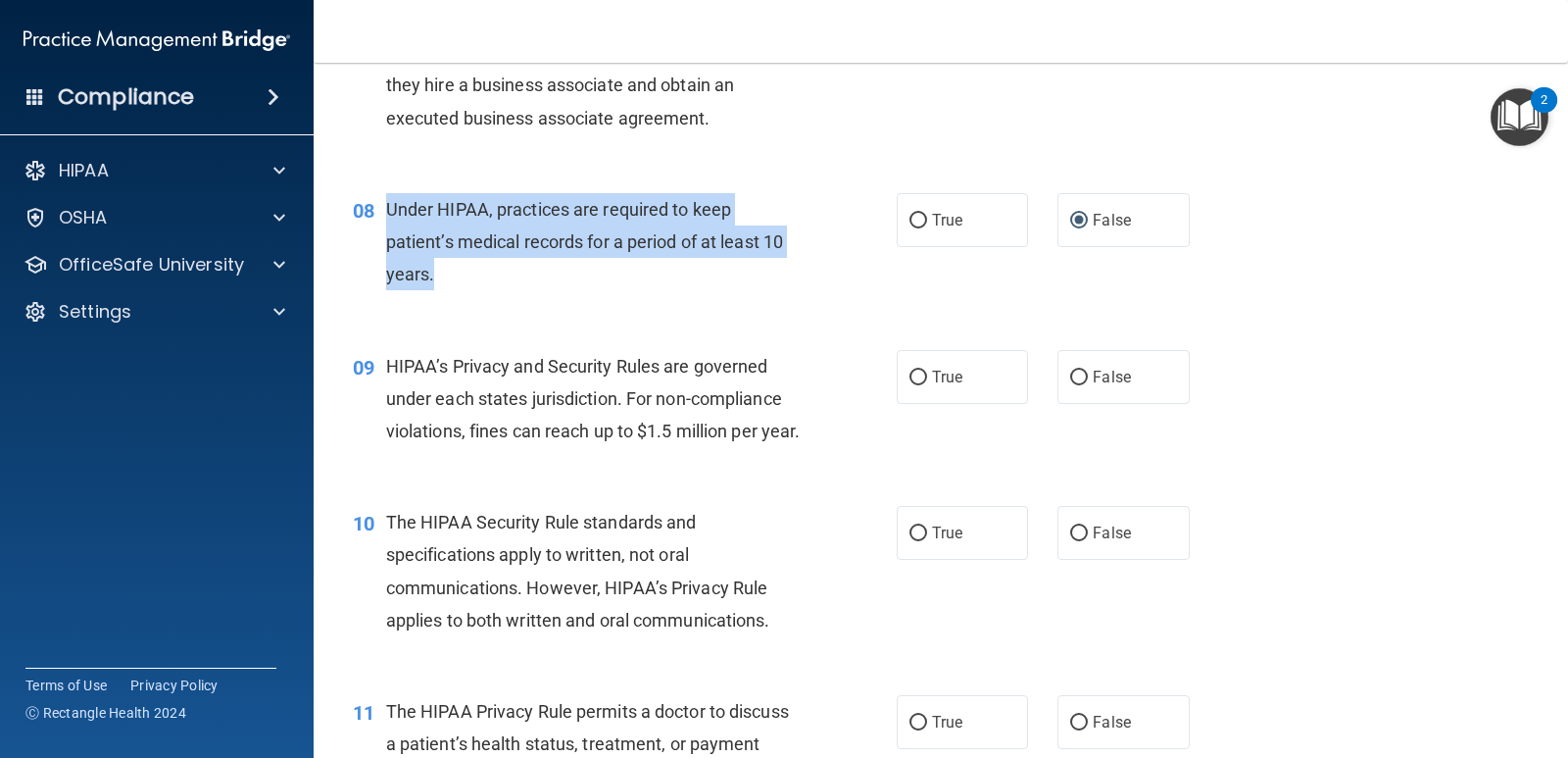 scroll, scrollTop: 1275, scrollLeft: 0, axis: vertical 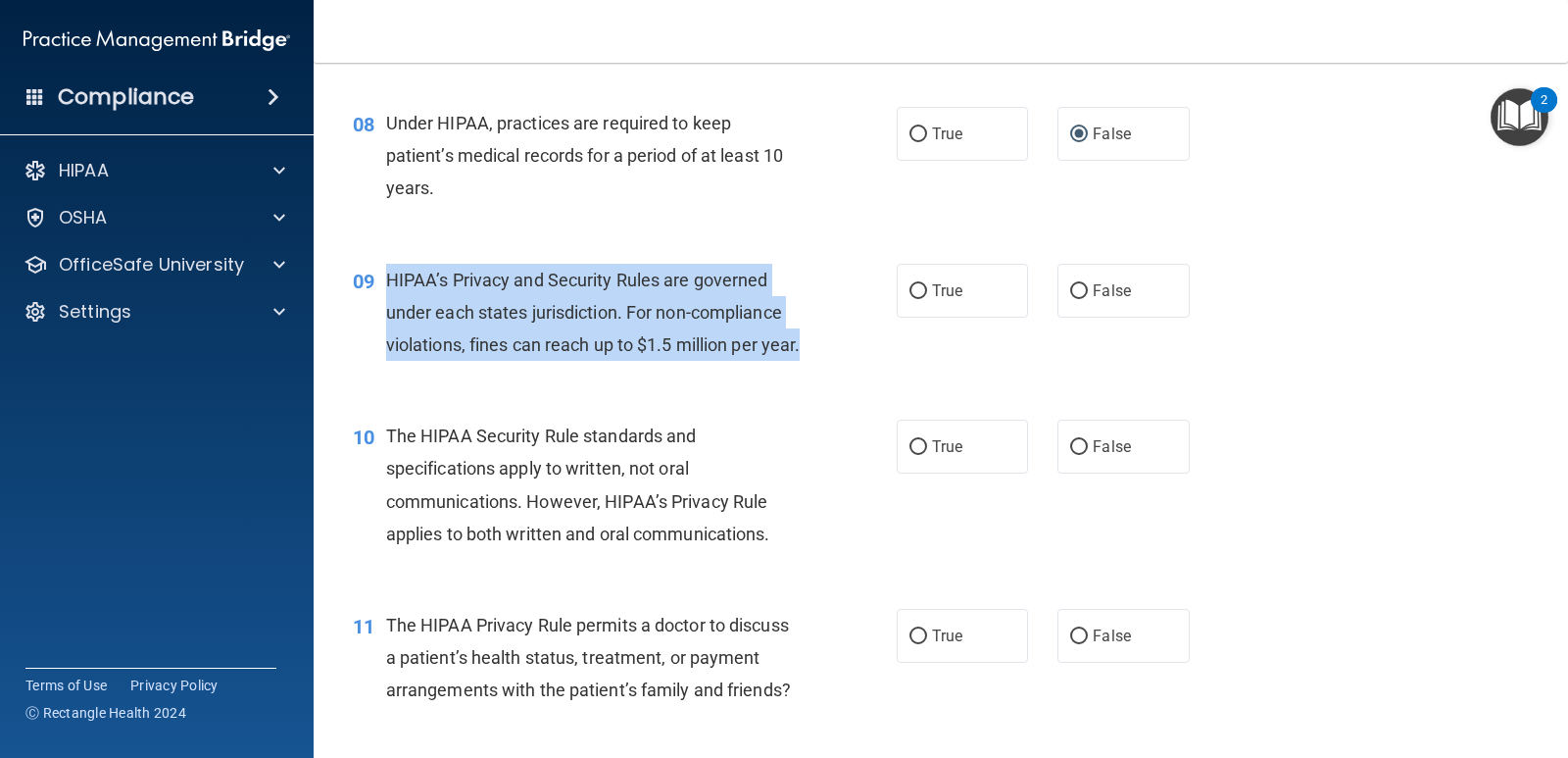 drag, startPoint x: 462, startPoint y: 379, endPoint x: 415, endPoint y: 303, distance: 89.35883 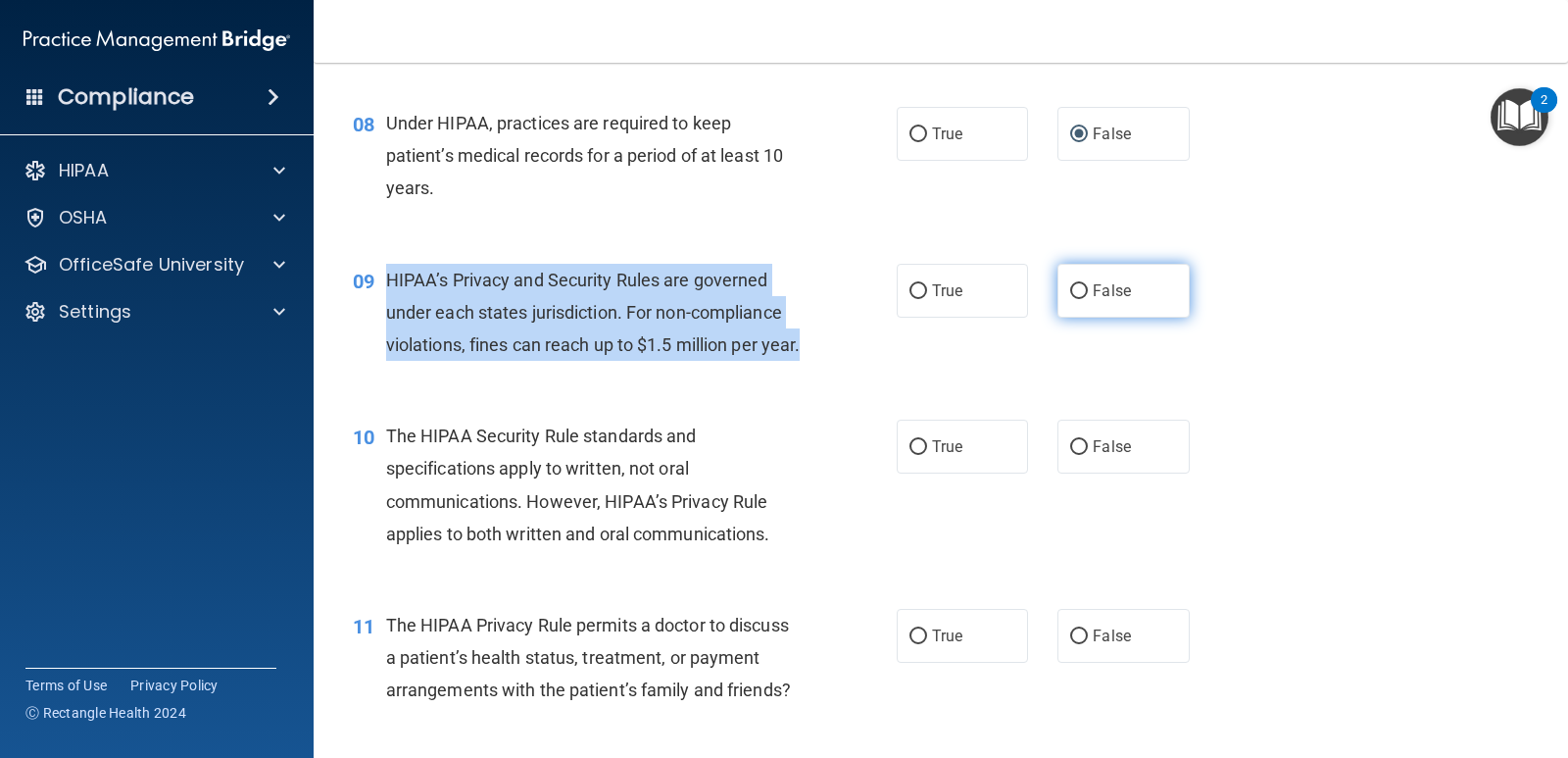 click on "False" at bounding box center [1079, 291] 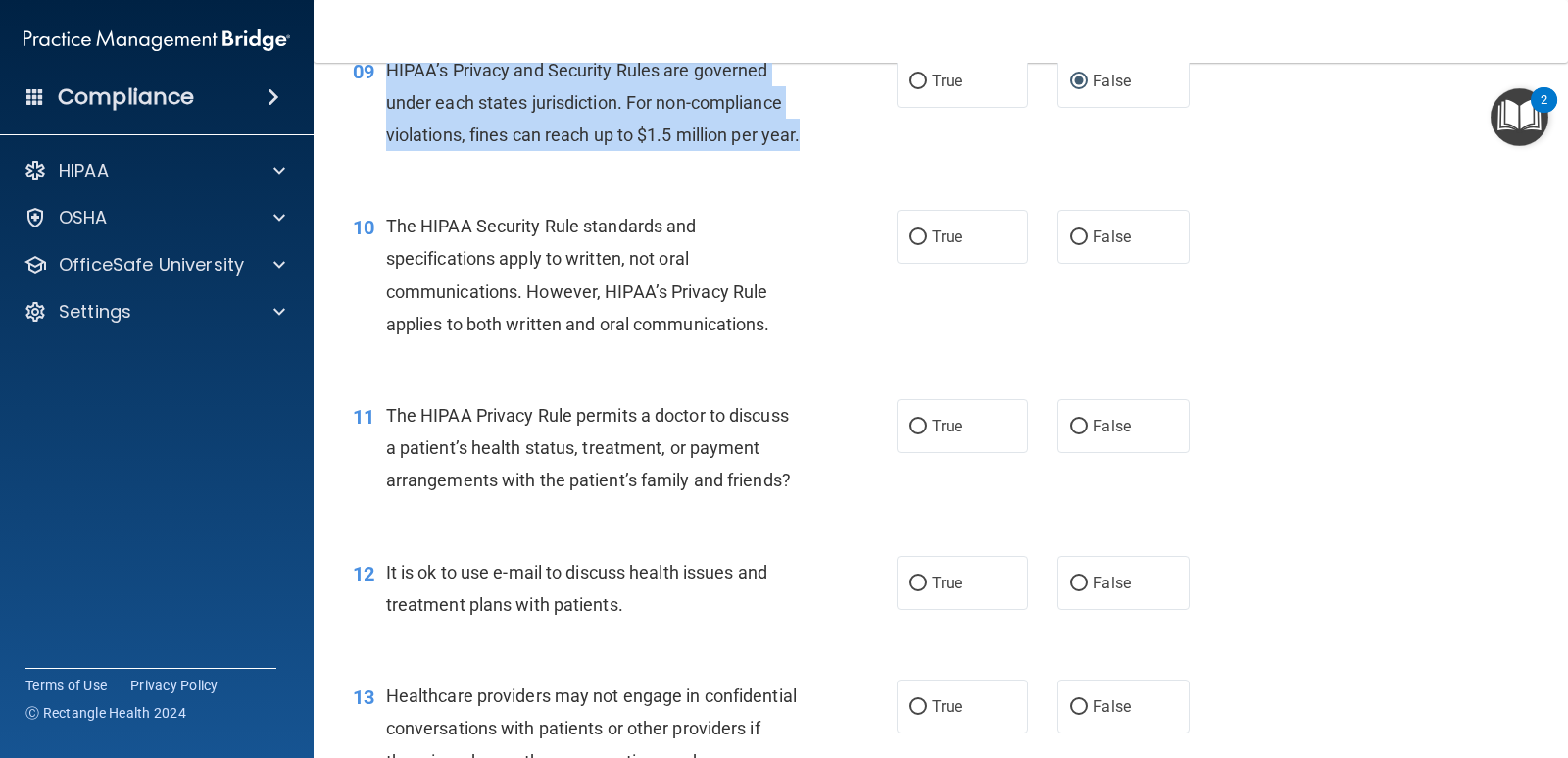 scroll, scrollTop: 1569, scrollLeft: 0, axis: vertical 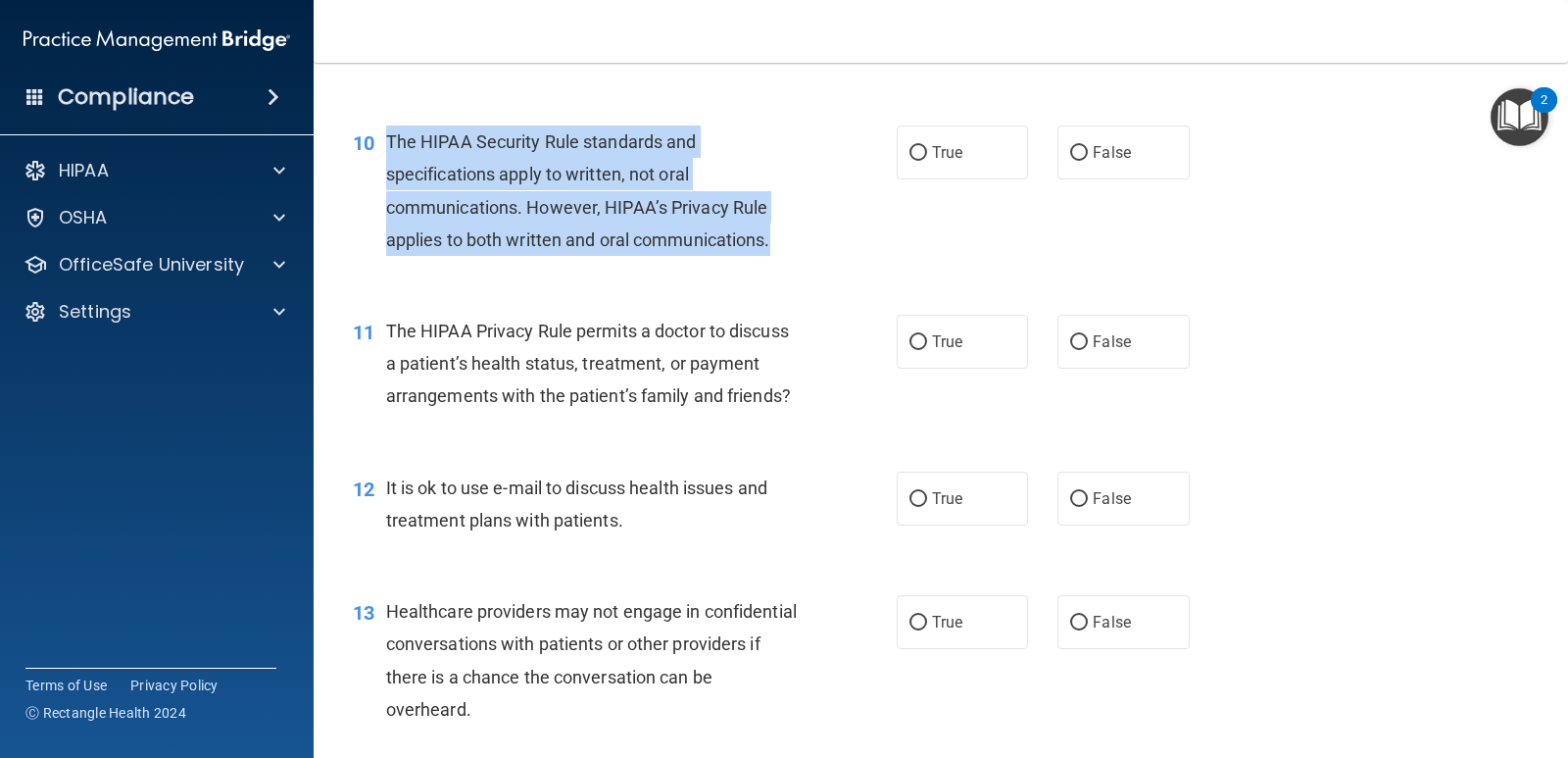 drag, startPoint x: 803, startPoint y: 274, endPoint x: 385, endPoint y: 175, distance: 429.56373 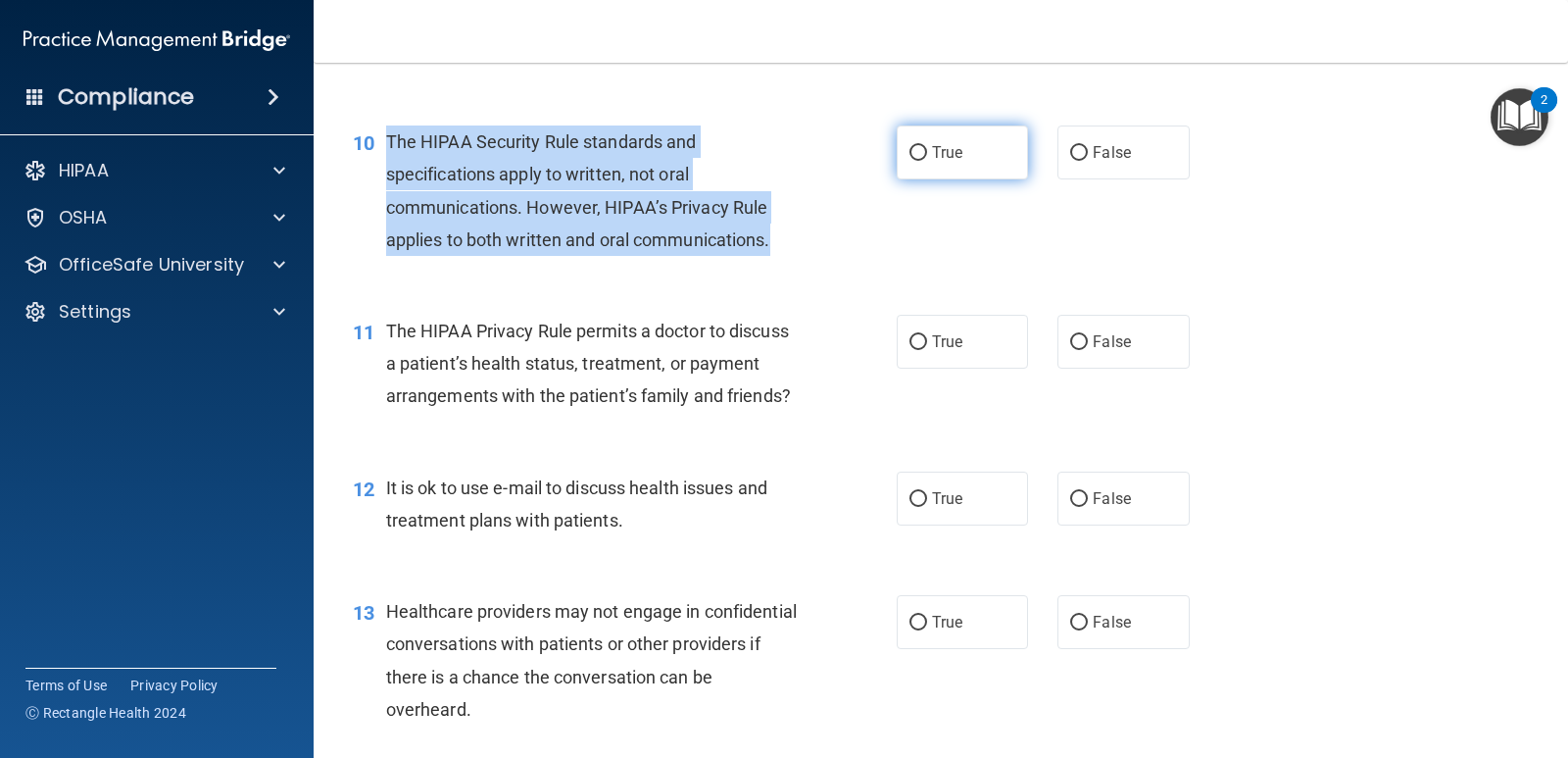 click on "True" at bounding box center [918, 153] 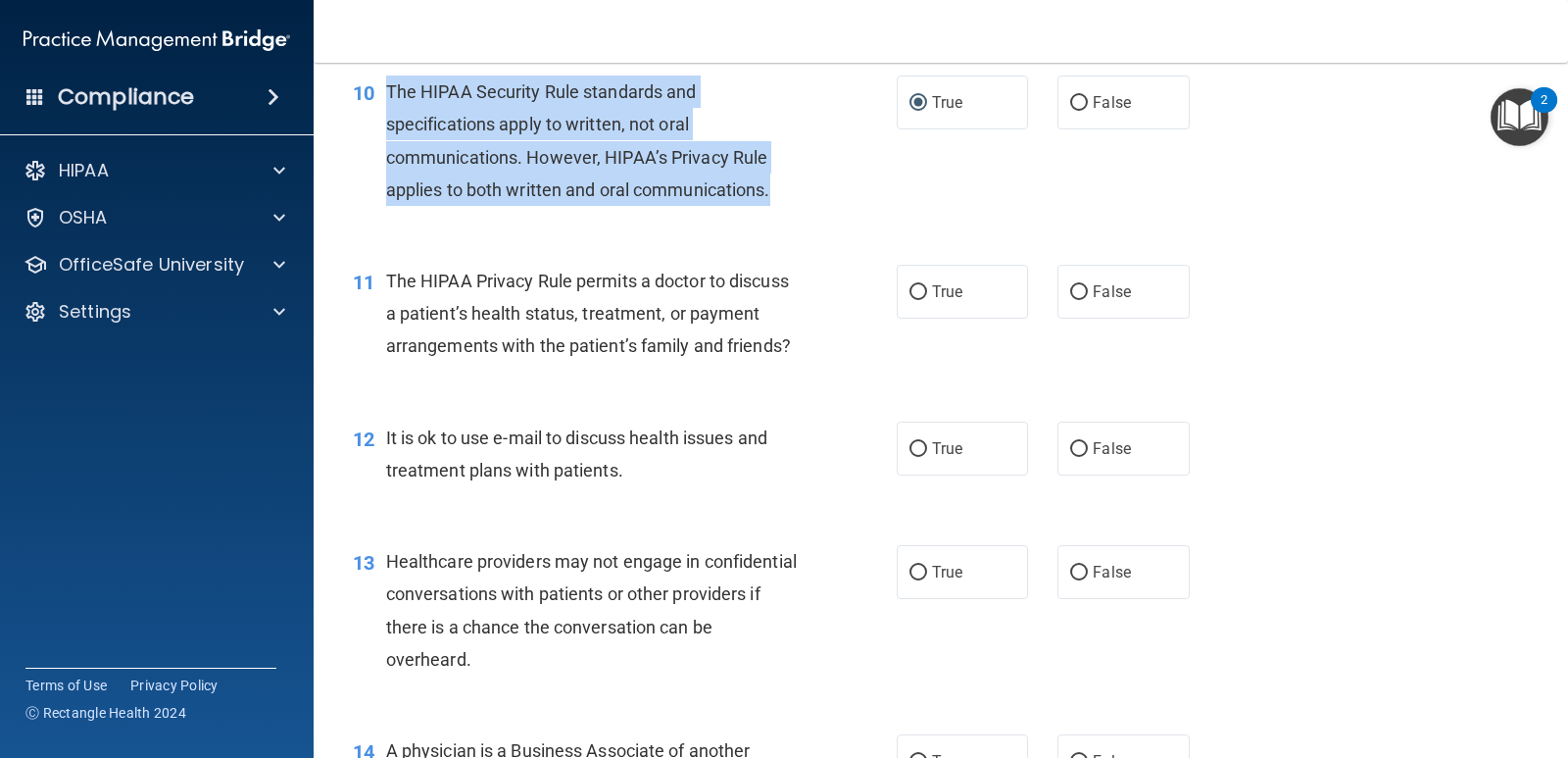 scroll, scrollTop: 1765, scrollLeft: 0, axis: vertical 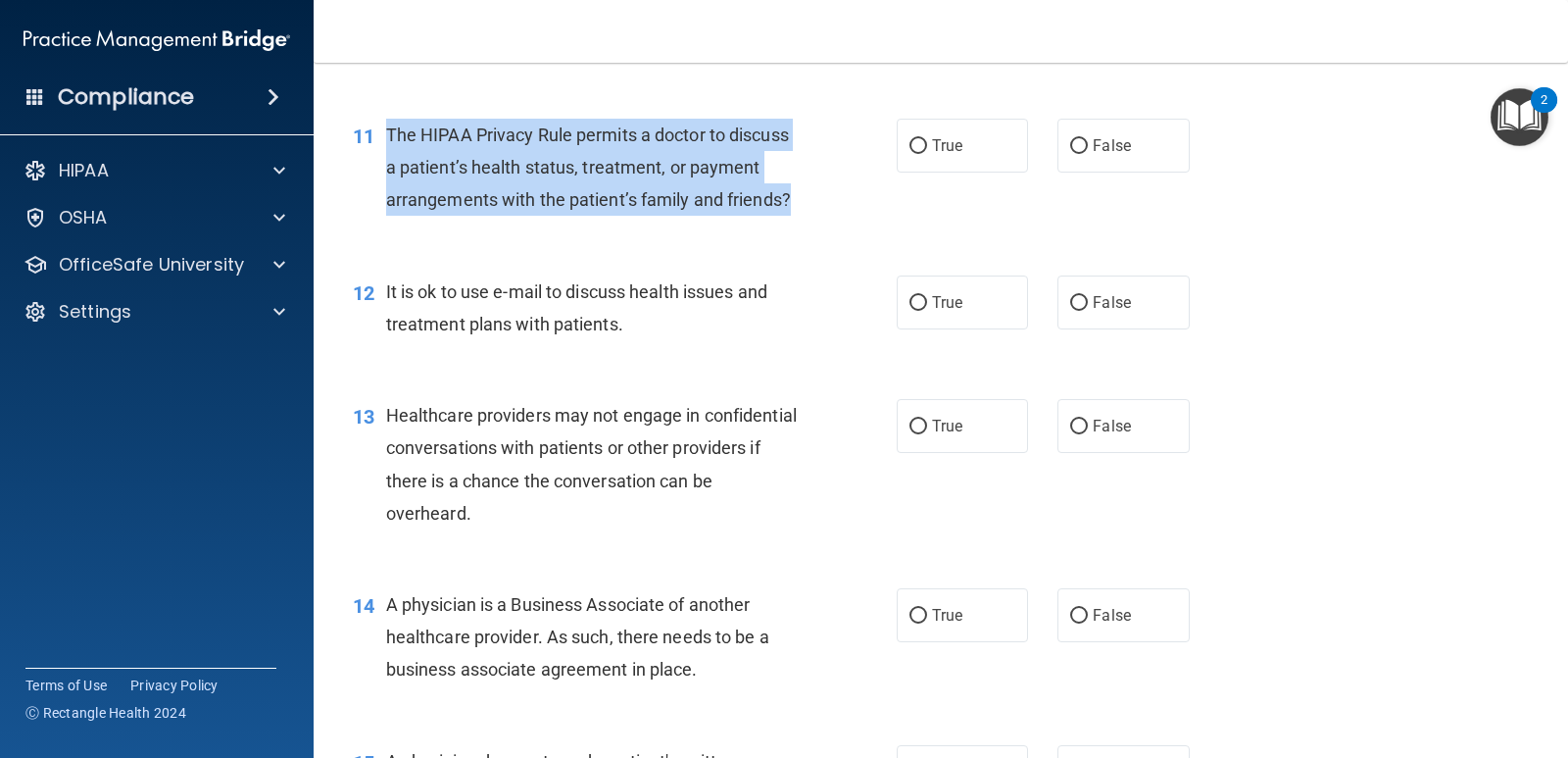 drag, startPoint x: 813, startPoint y: 229, endPoint x: 387, endPoint y: 158, distance: 431.87614 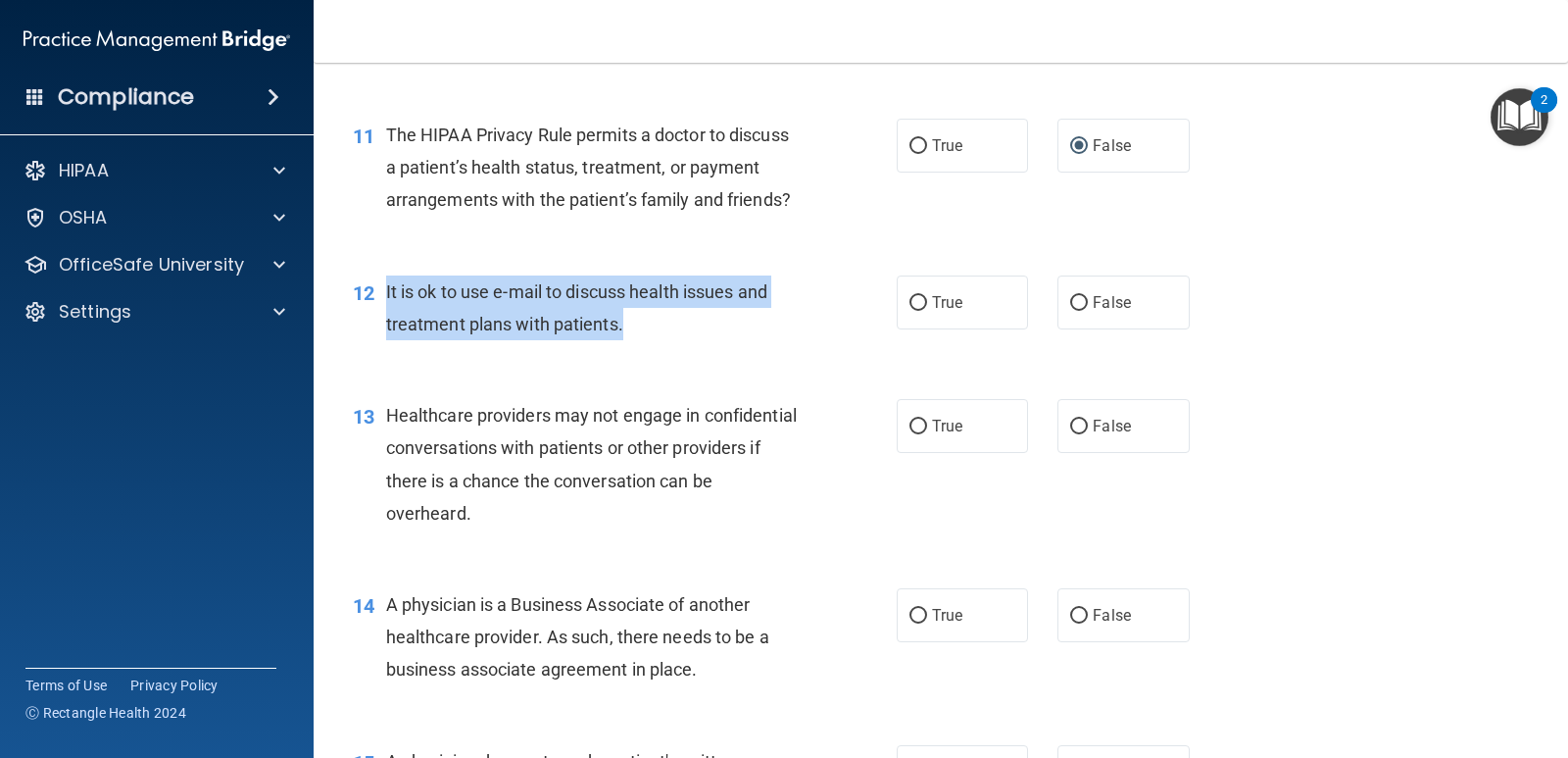 drag, startPoint x: 640, startPoint y: 362, endPoint x: 377, endPoint y: 328, distance: 265.1886 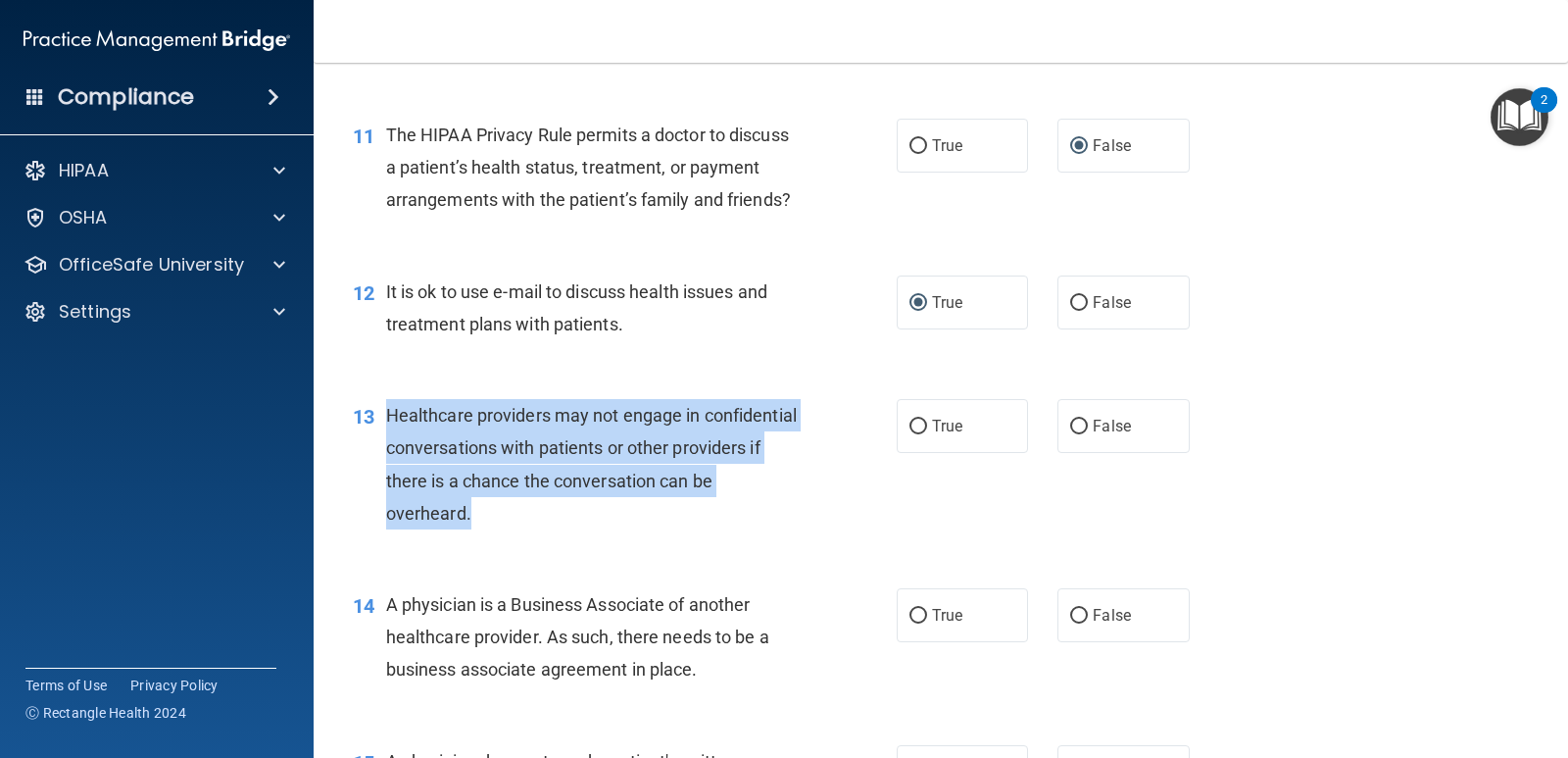 drag, startPoint x: 556, startPoint y: 562, endPoint x: 388, endPoint y: 446, distance: 204.1568 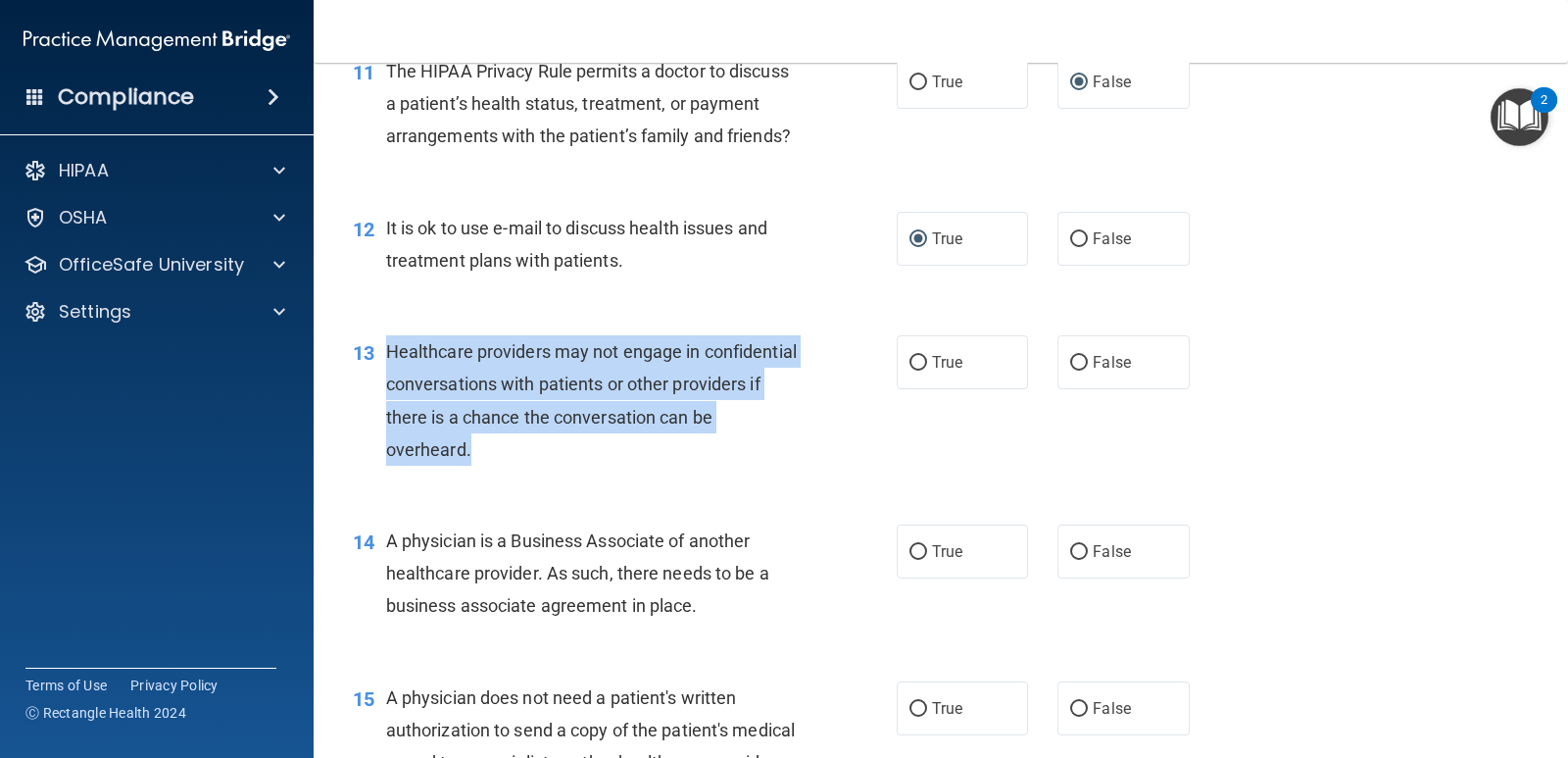 scroll, scrollTop: 1863, scrollLeft: 0, axis: vertical 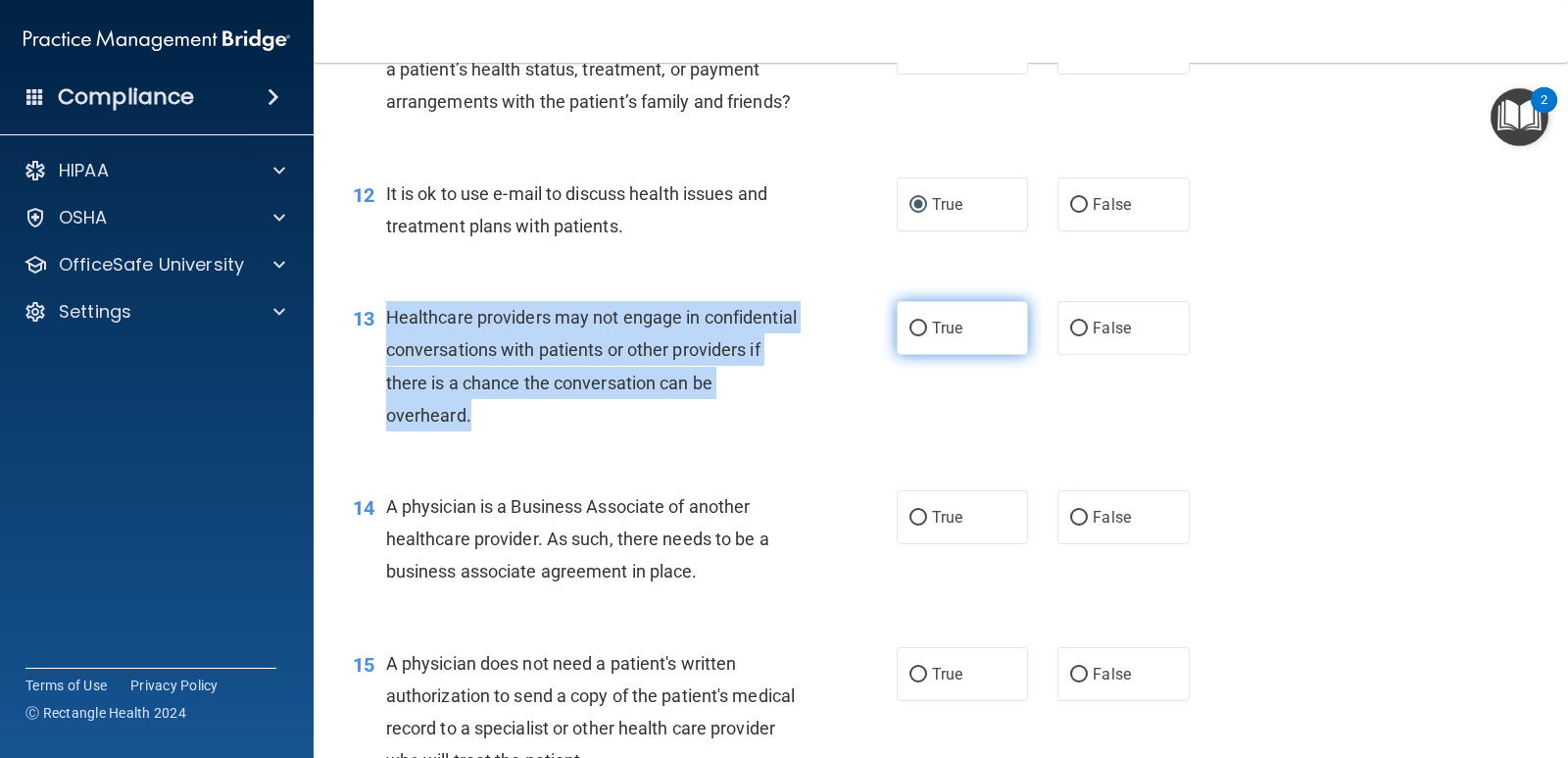 click on "True" at bounding box center [918, 328] 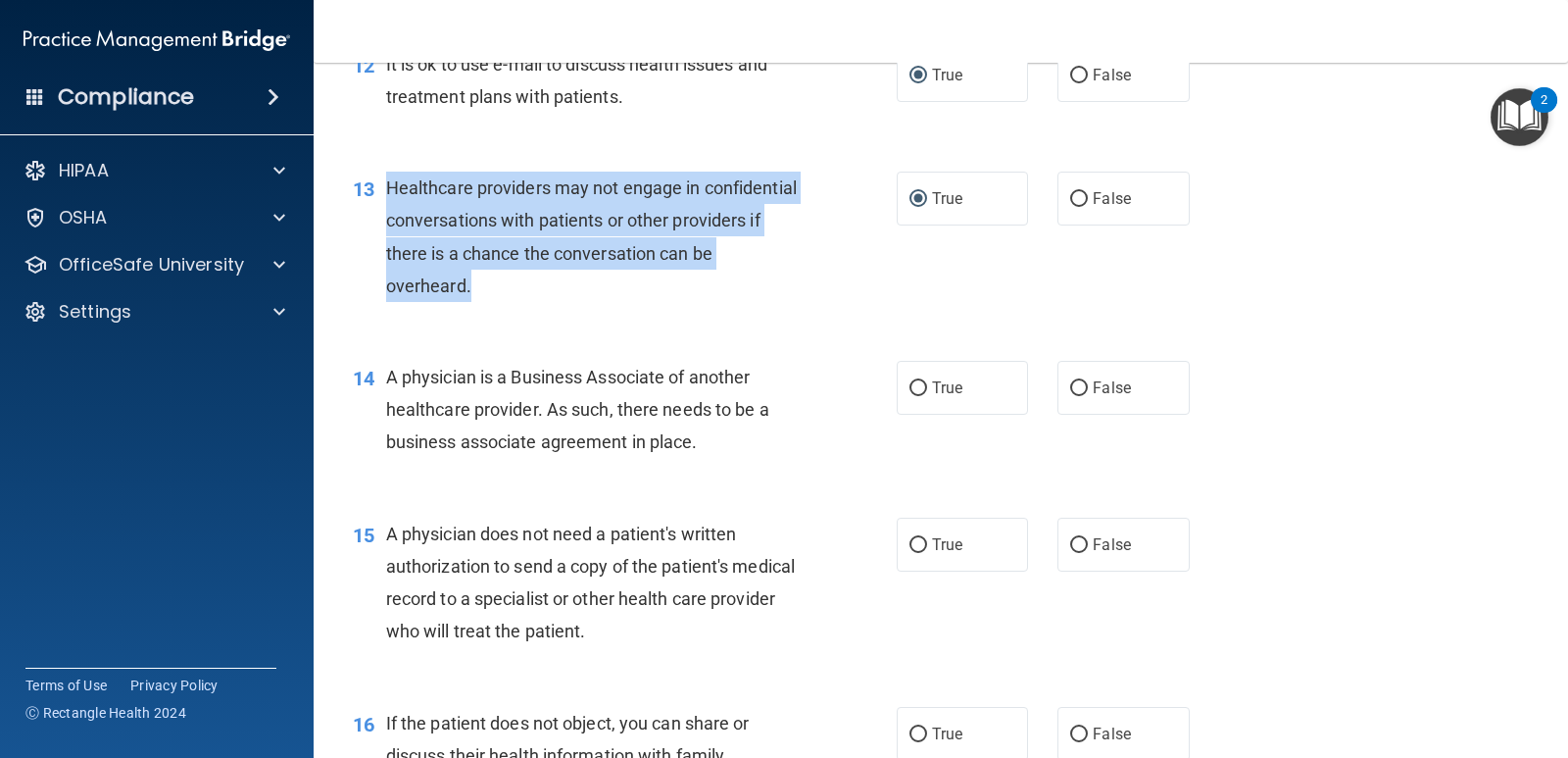 scroll, scrollTop: 2059, scrollLeft: 0, axis: vertical 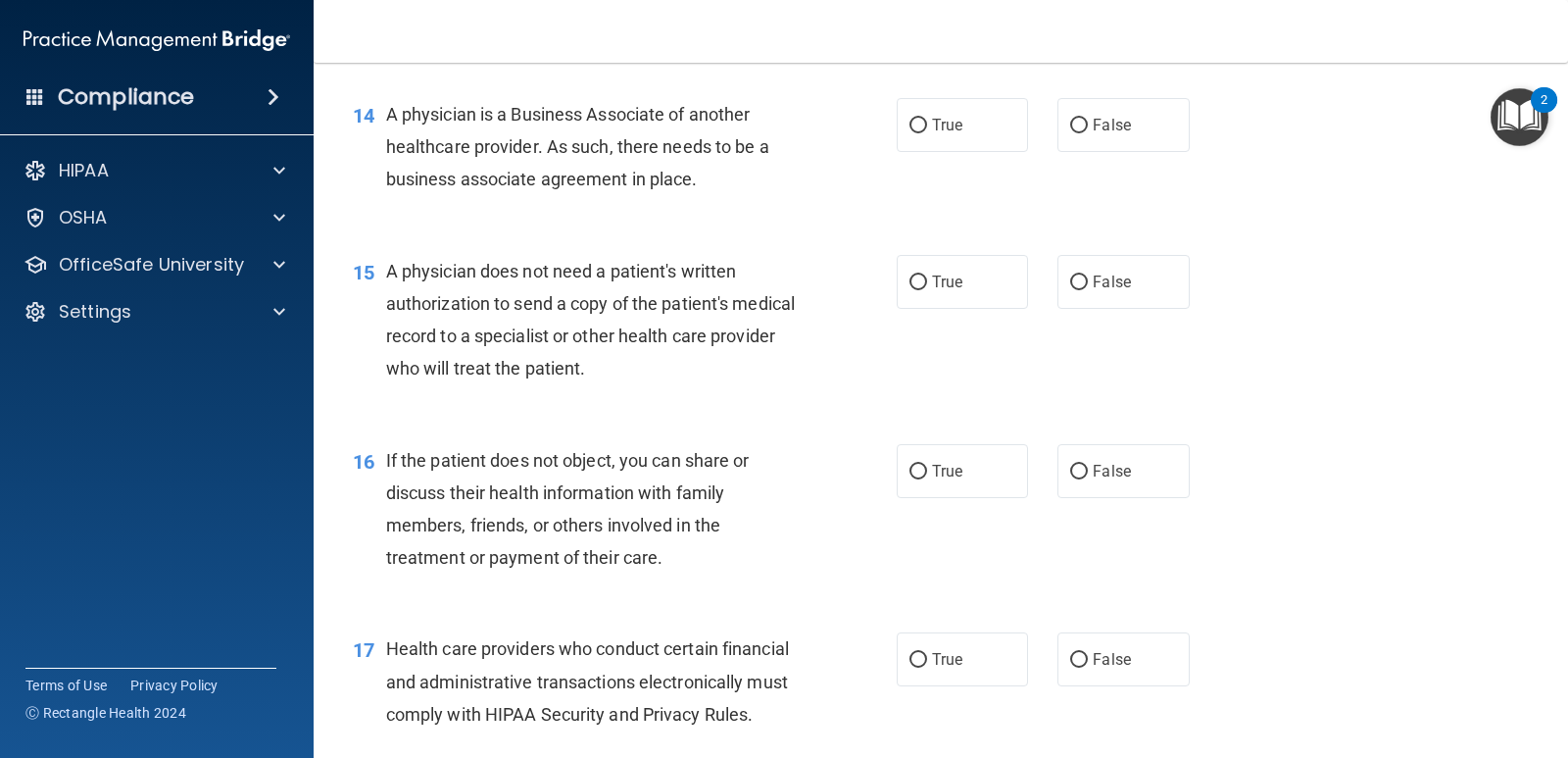 drag, startPoint x: 714, startPoint y: 219, endPoint x: 390, endPoint y: 158, distance: 329.6923 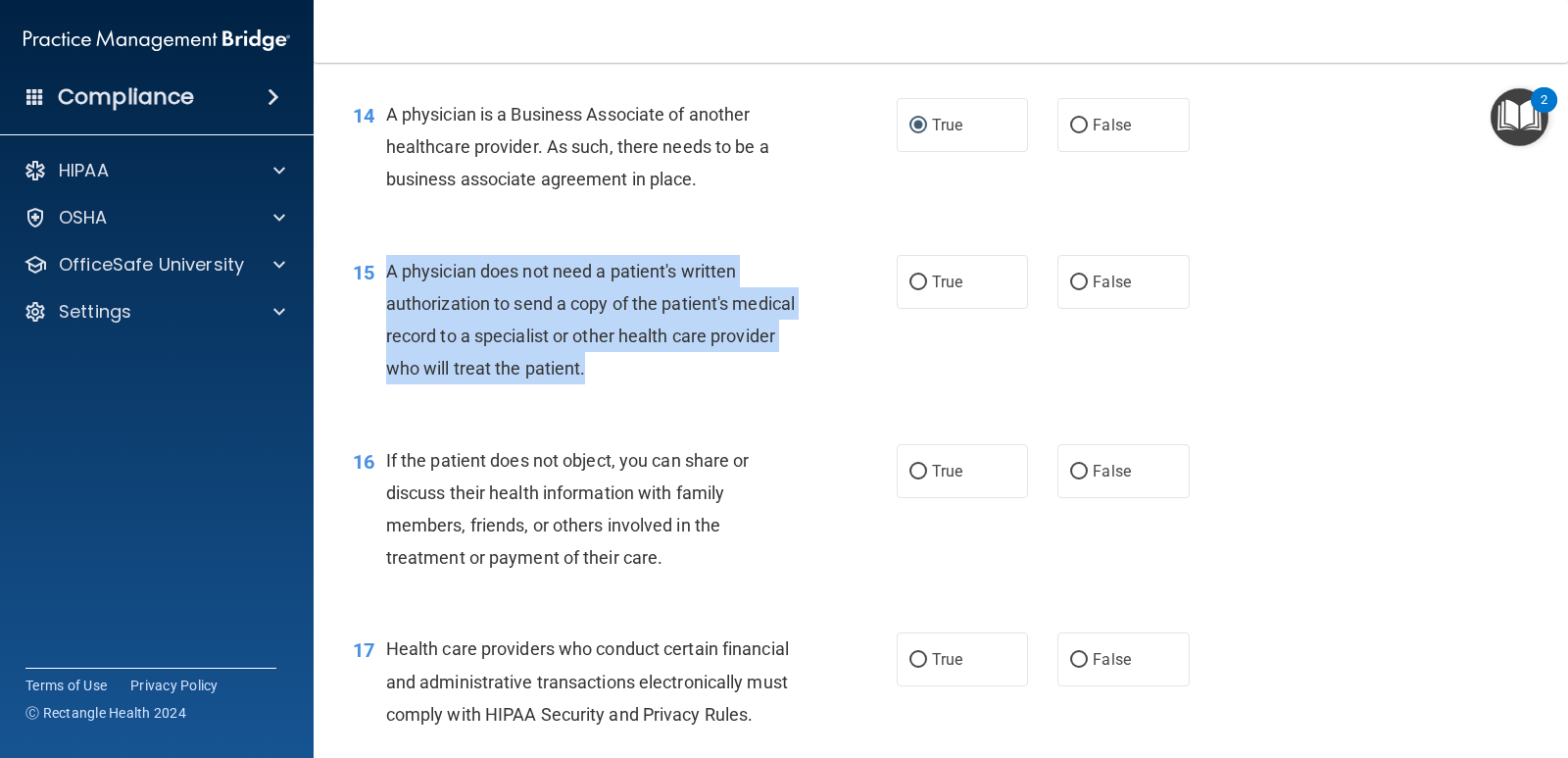drag, startPoint x: 578, startPoint y: 392, endPoint x: 390, endPoint y: 299, distance: 209.74508 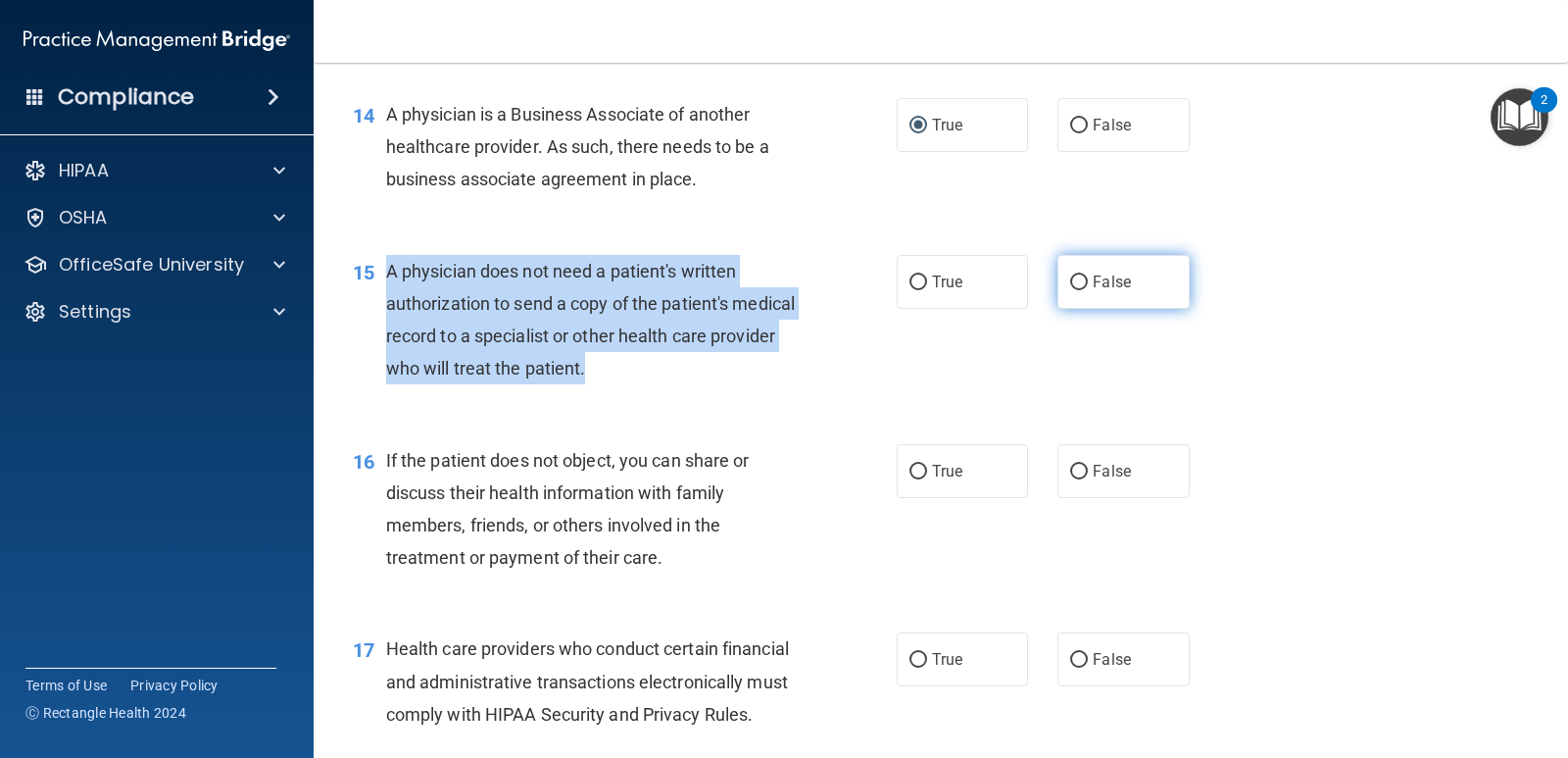 click on "False" at bounding box center [1079, 282] 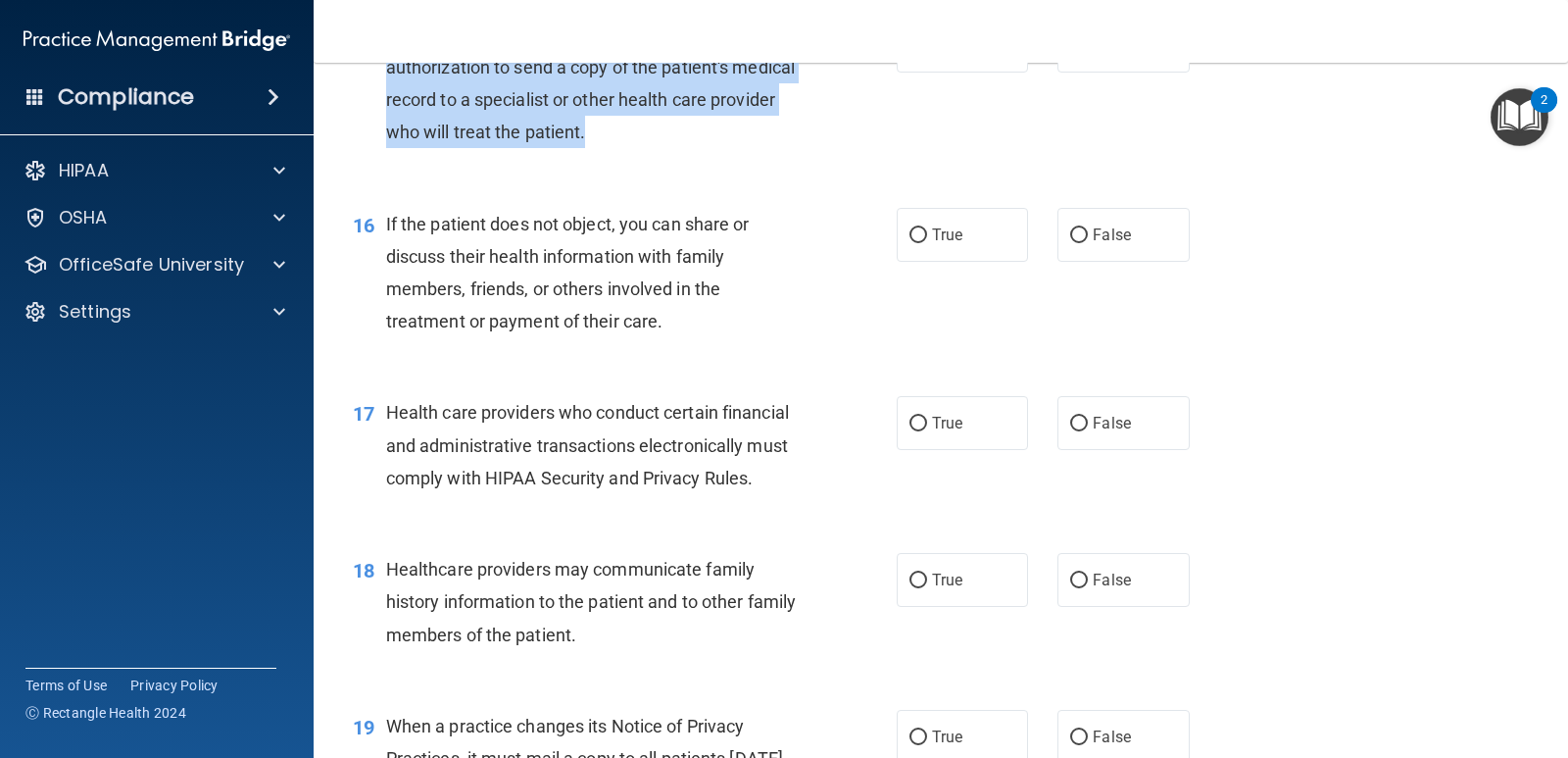 scroll, scrollTop: 2550, scrollLeft: 0, axis: vertical 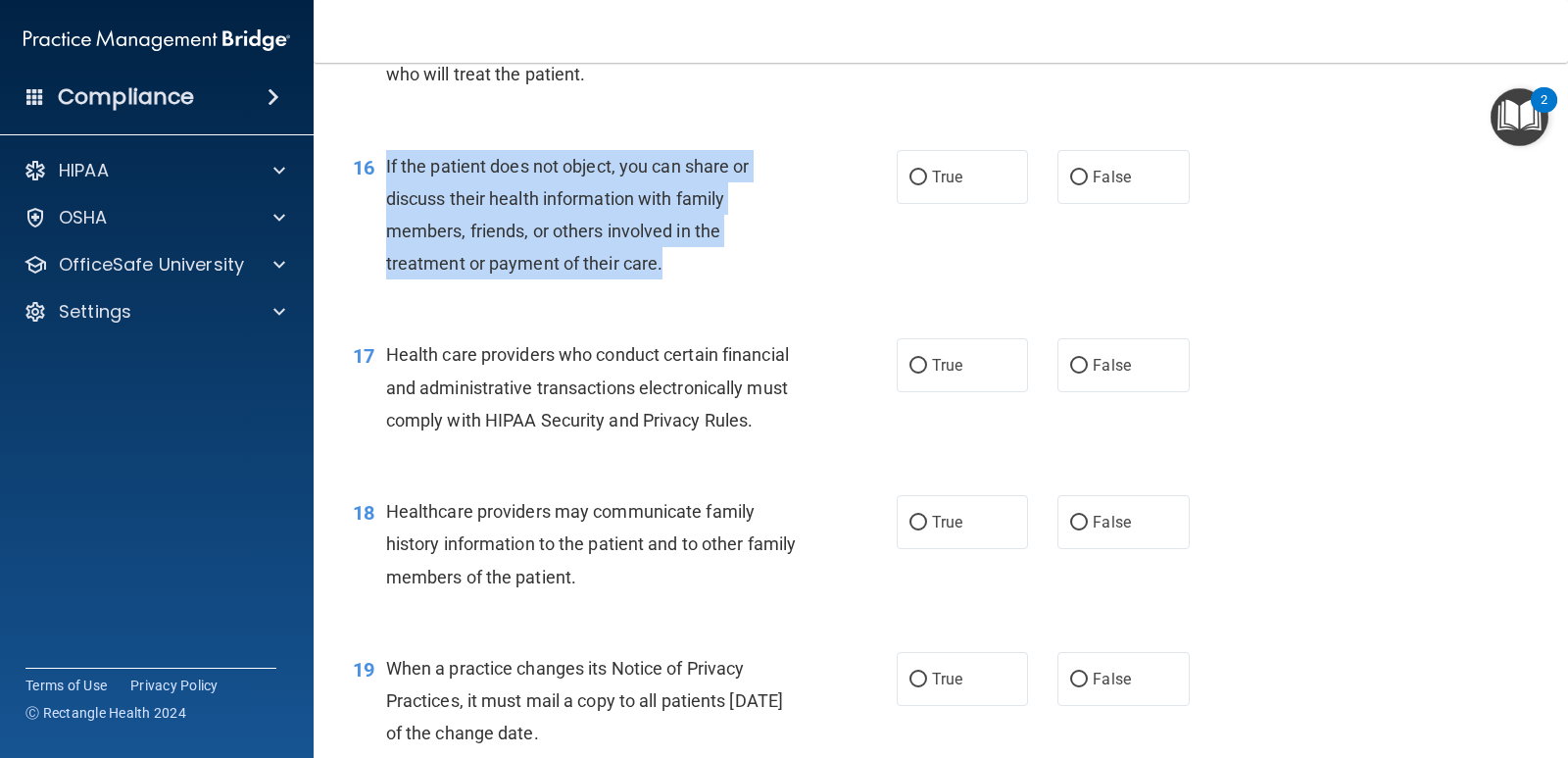 drag, startPoint x: 705, startPoint y: 295, endPoint x: 379, endPoint y: 189, distance: 342.80023 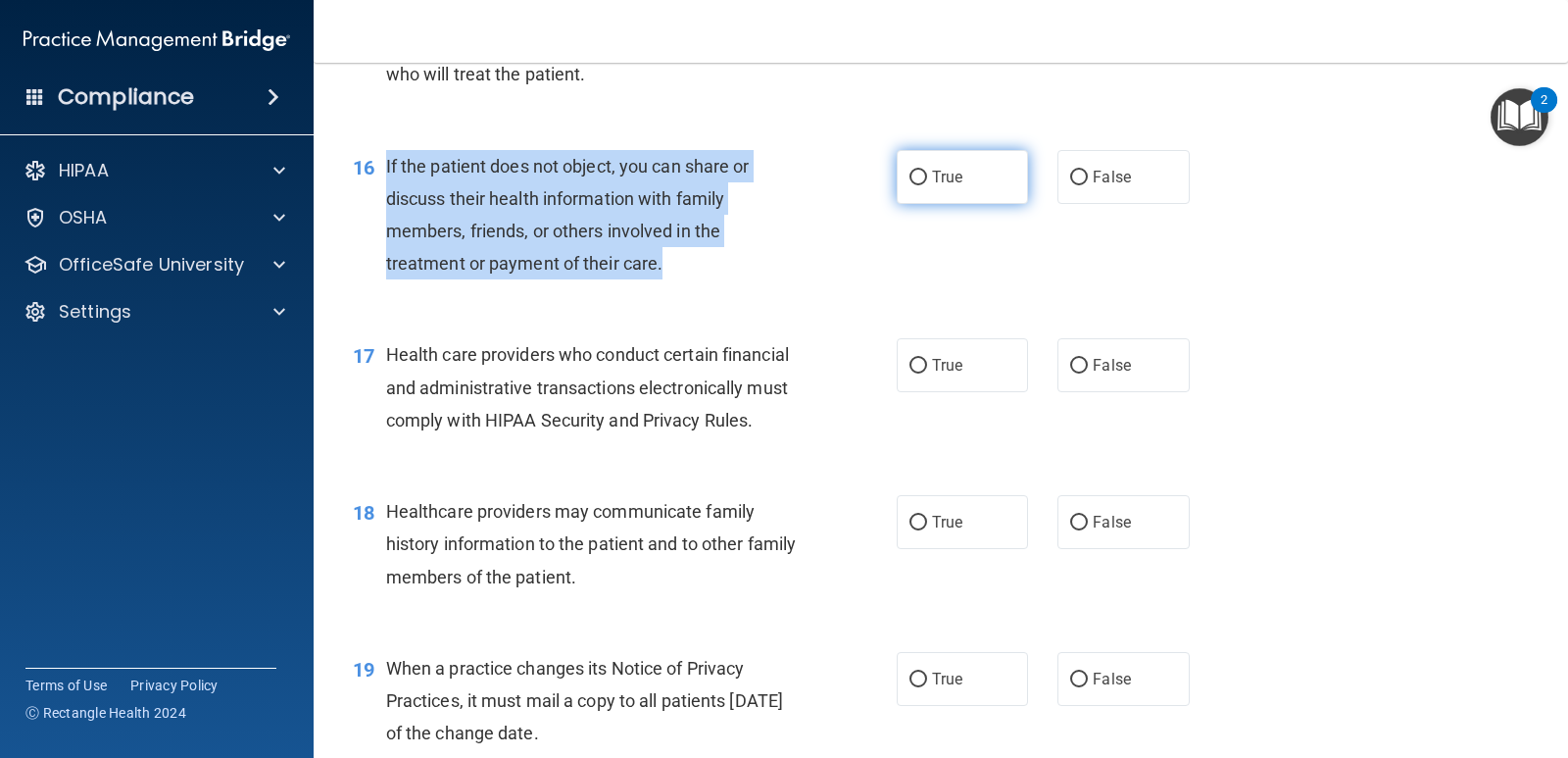 click on "True" at bounding box center (918, 177) 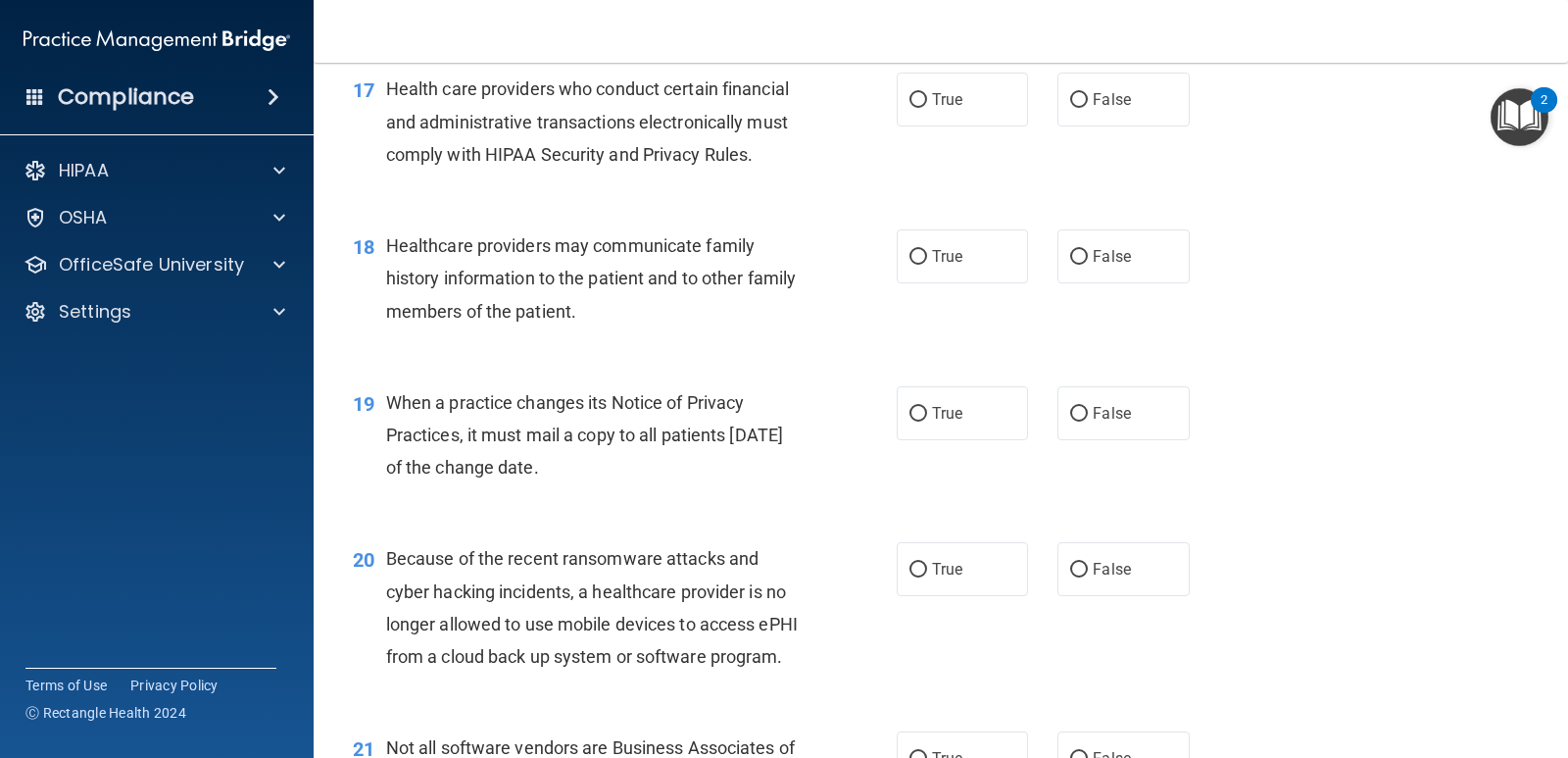 scroll, scrollTop: 2844, scrollLeft: 0, axis: vertical 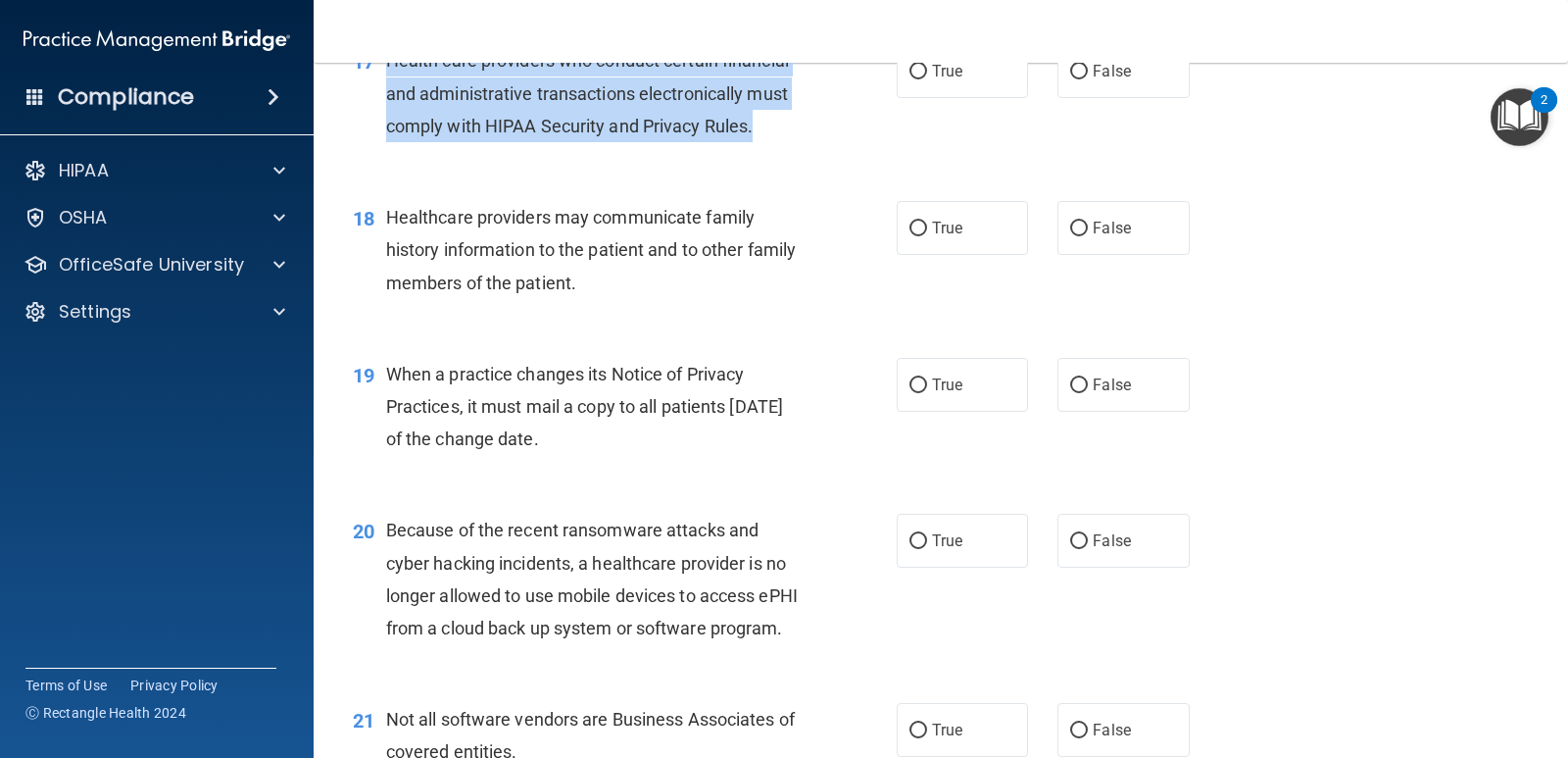 drag, startPoint x: 778, startPoint y: 161, endPoint x: 406, endPoint y: 88, distance: 379.095 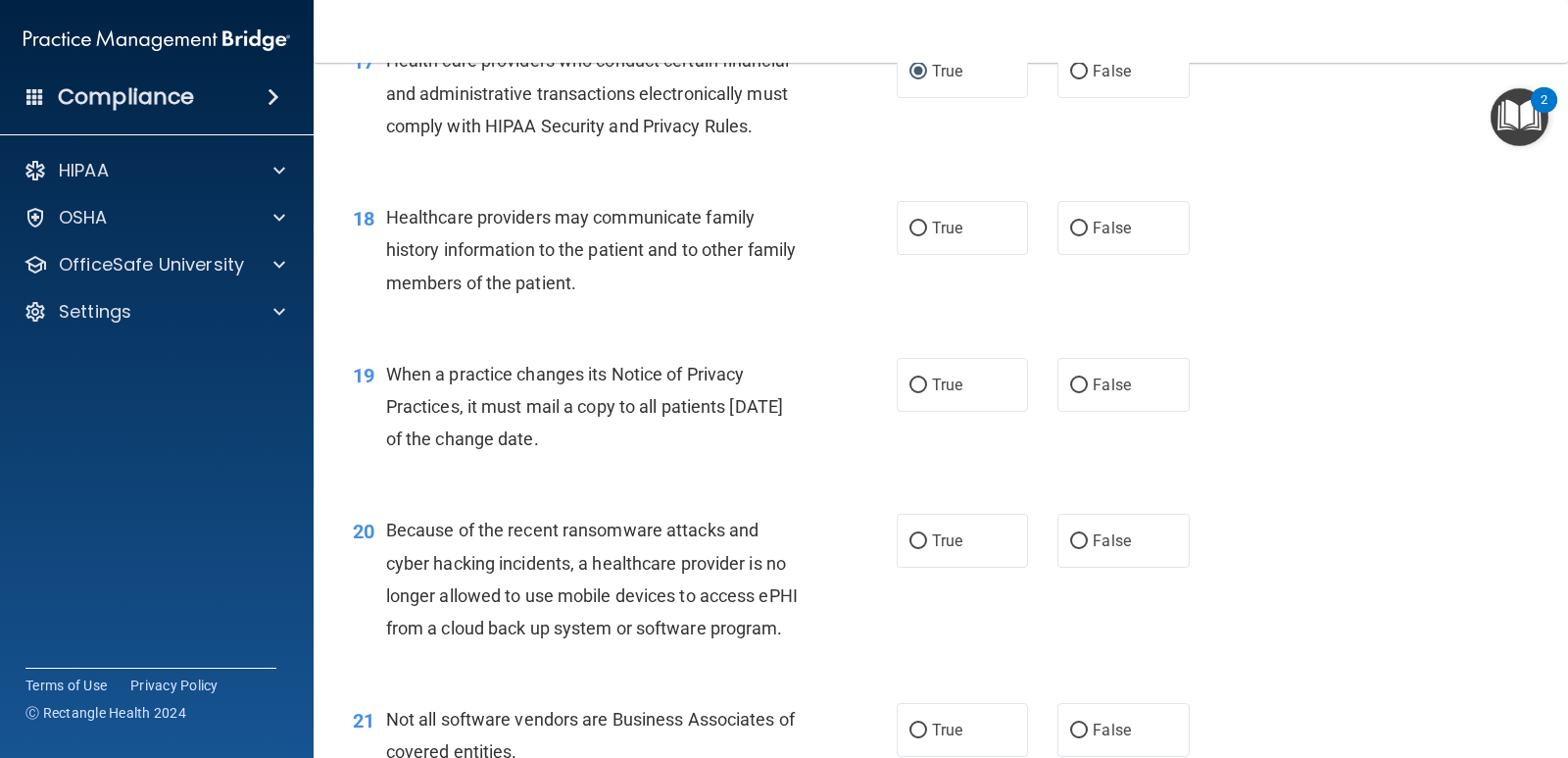 click on "18       Healthcare providers may communicate family history information to the patient and to other family members of the patient." at bounding box center [624, 255] 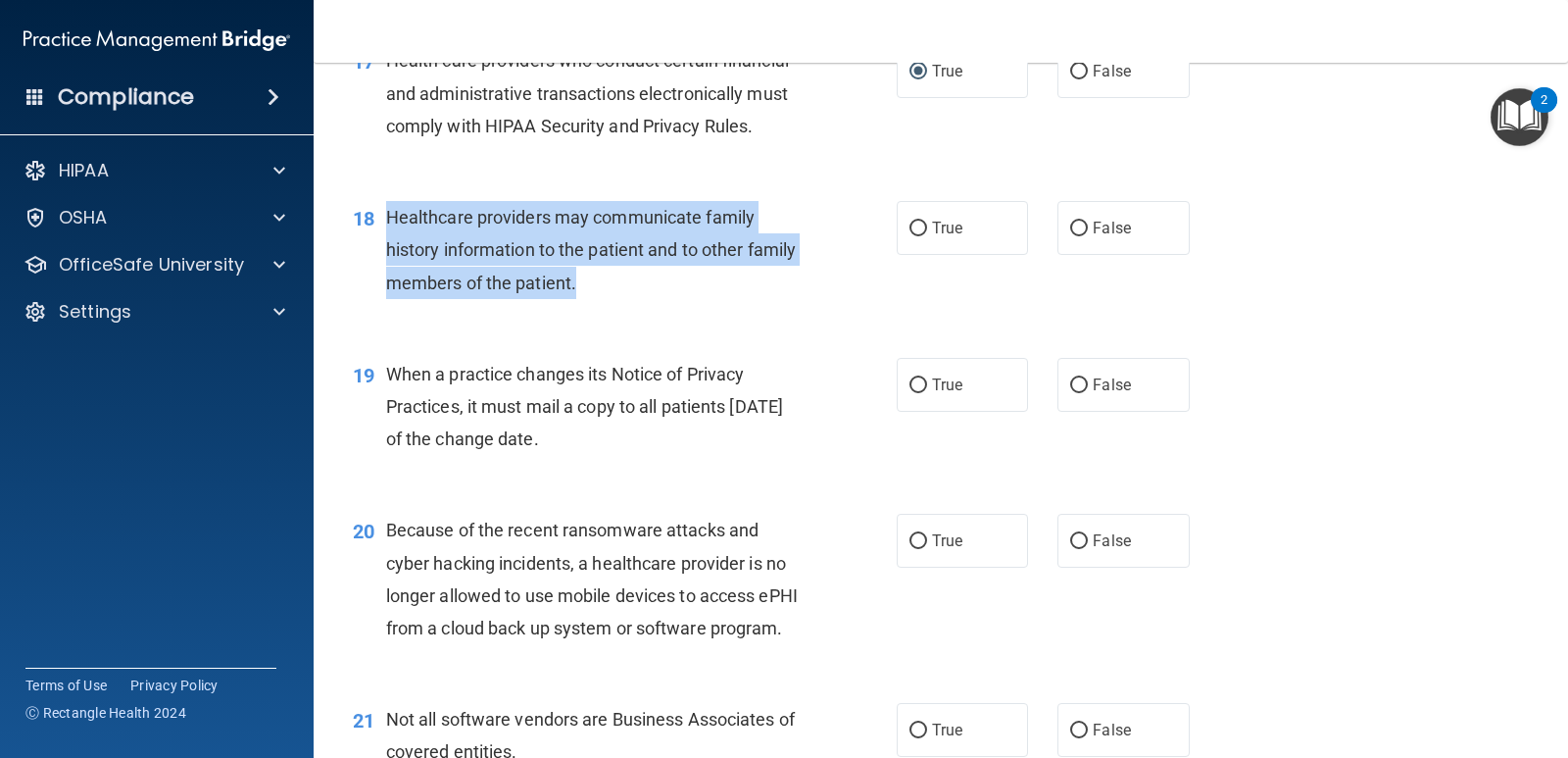 drag, startPoint x: 557, startPoint y: 294, endPoint x: 398, endPoint y: 241, distance: 167.601 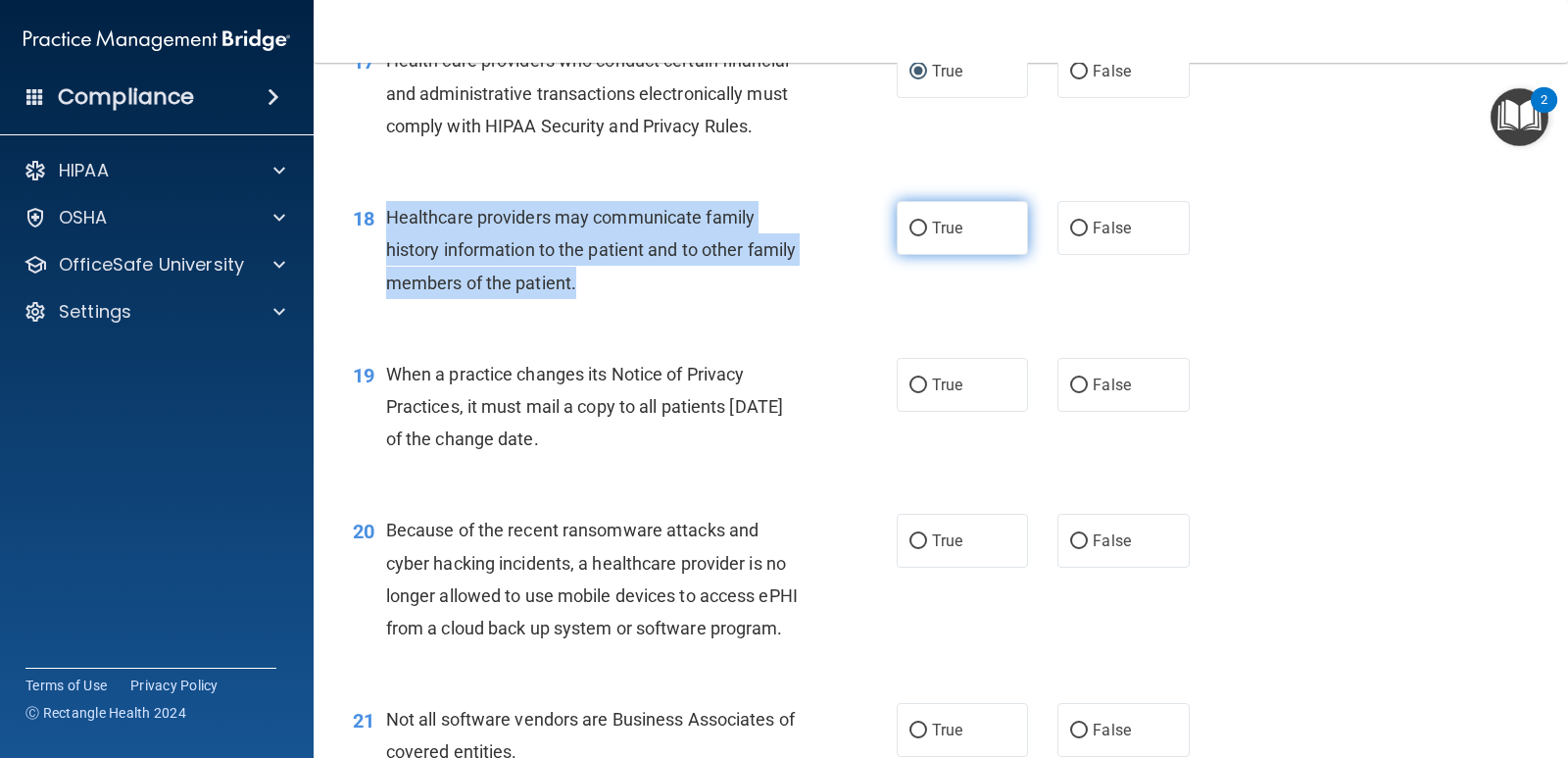 click on "True" at bounding box center (918, 228) 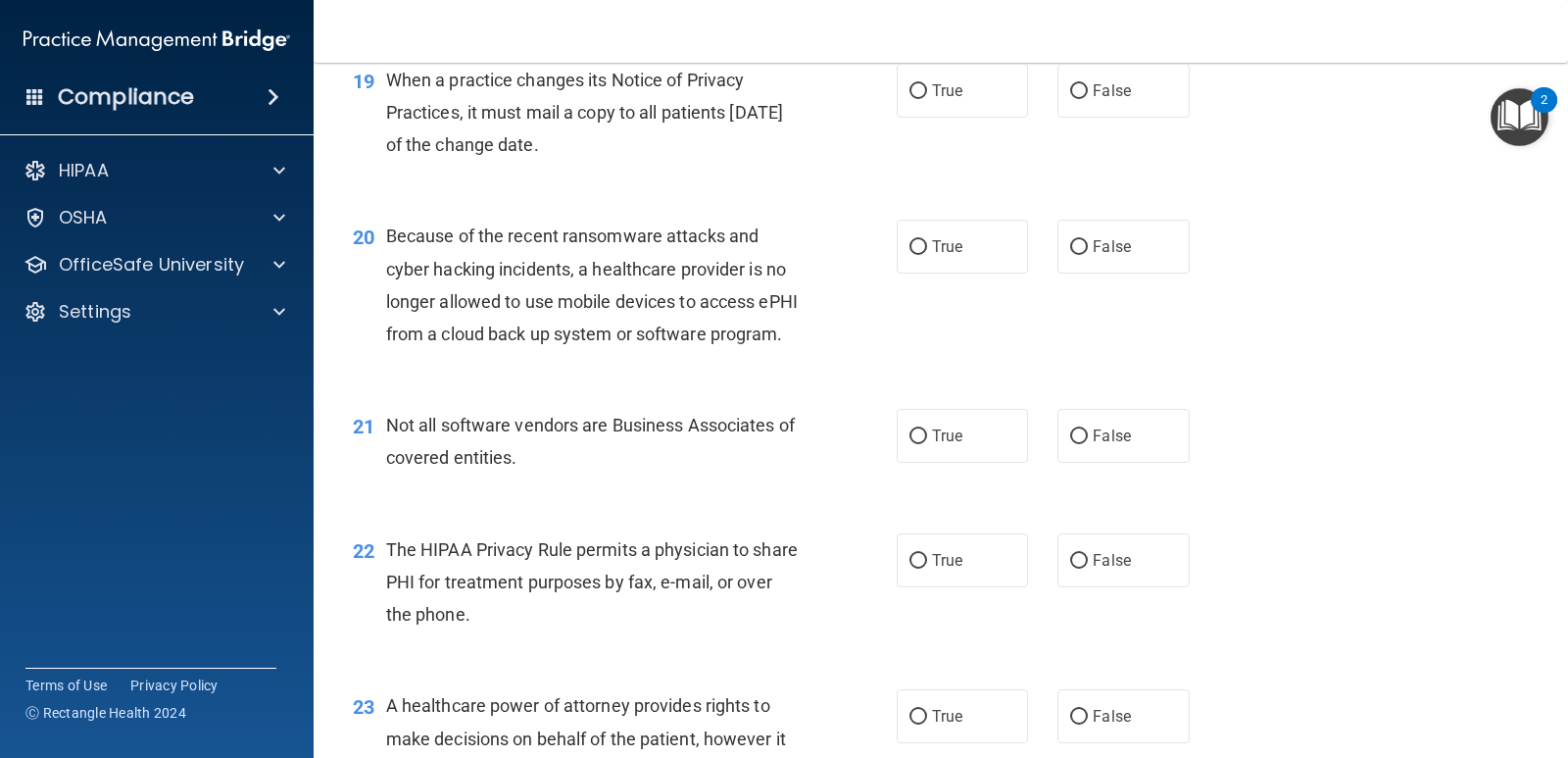 scroll, scrollTop: 3040, scrollLeft: 0, axis: vertical 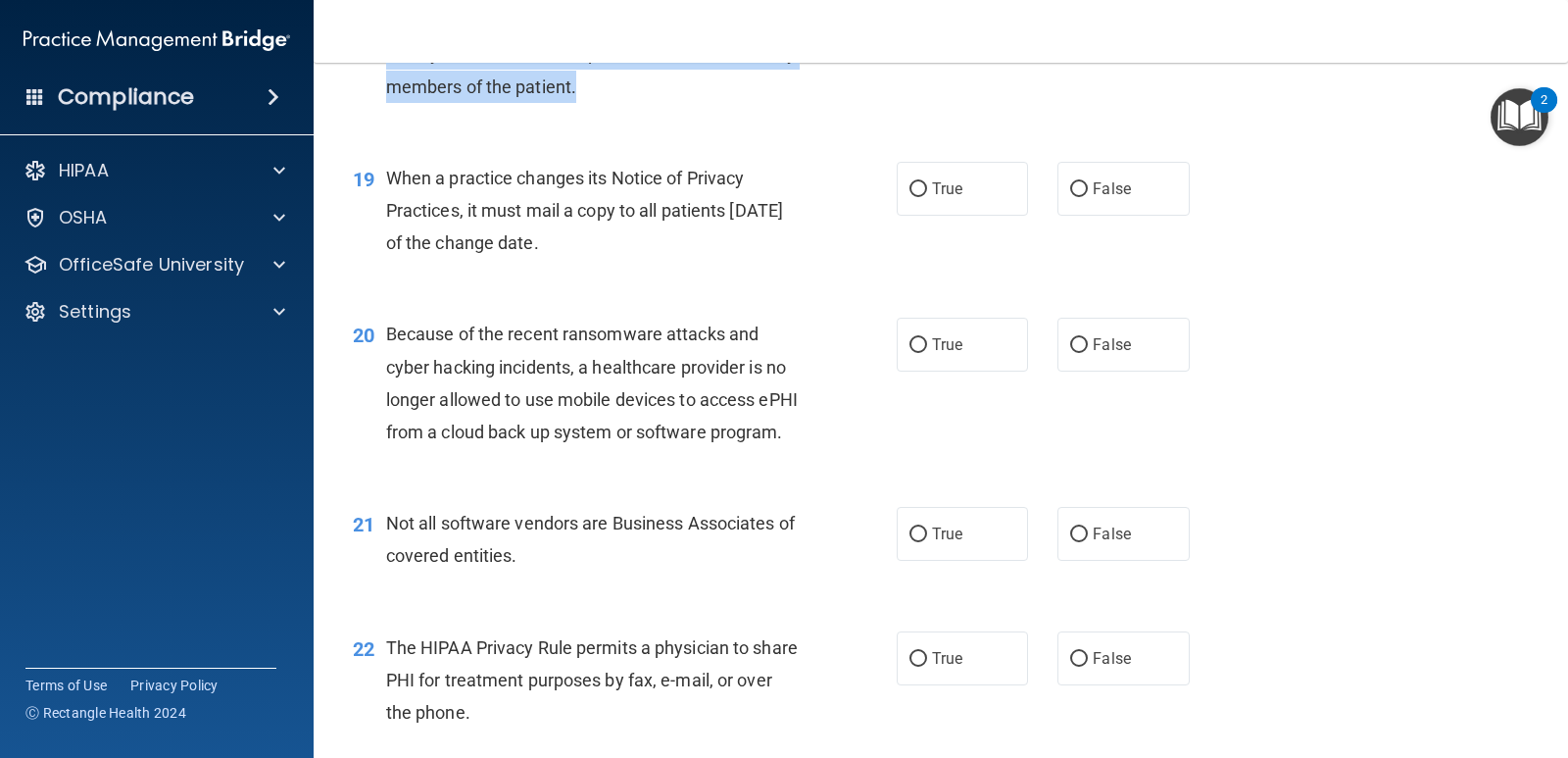 drag, startPoint x: 627, startPoint y: 276, endPoint x: 390, endPoint y: 215, distance: 244.72433 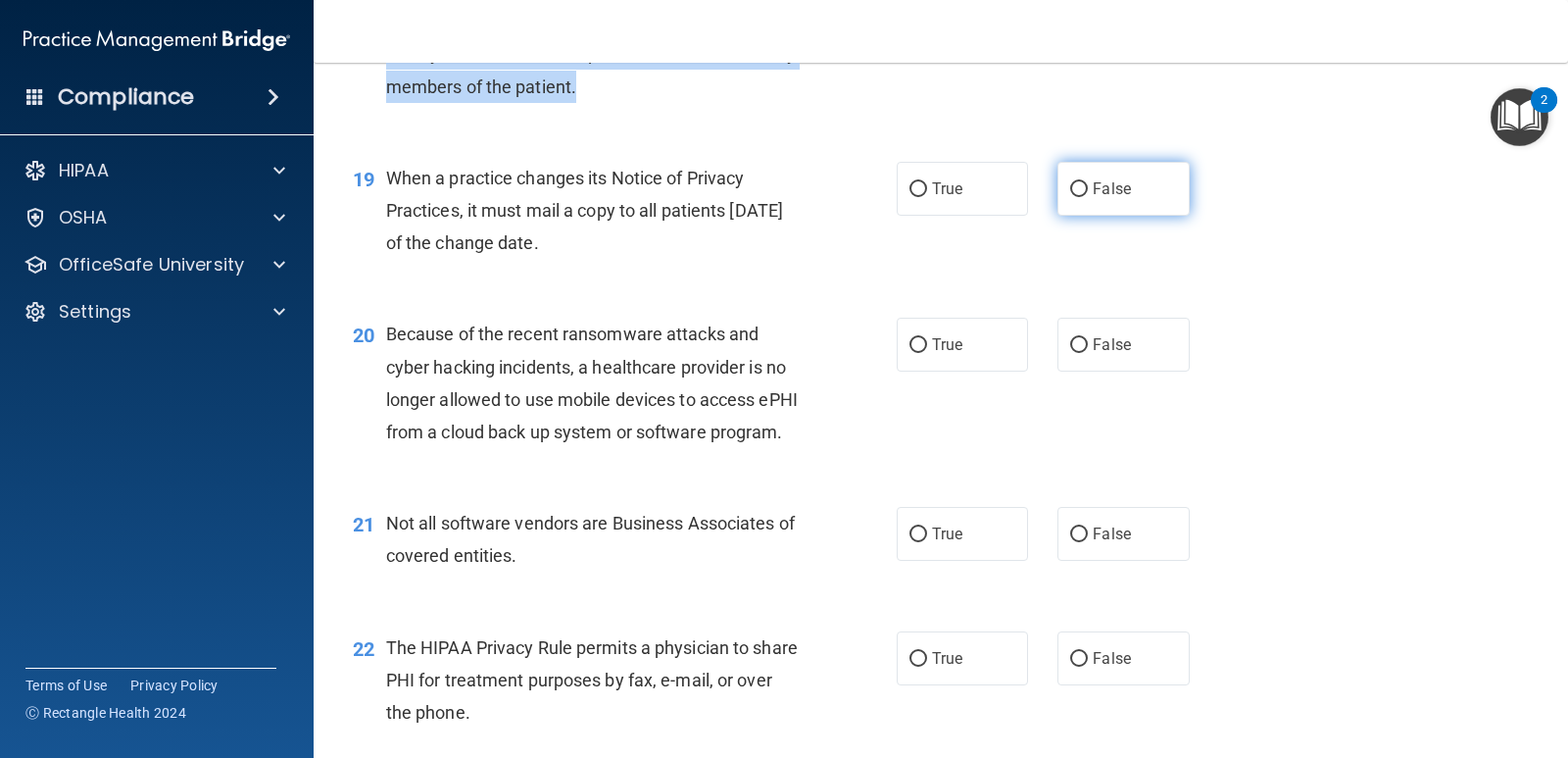 click on "False" at bounding box center [1079, 189] 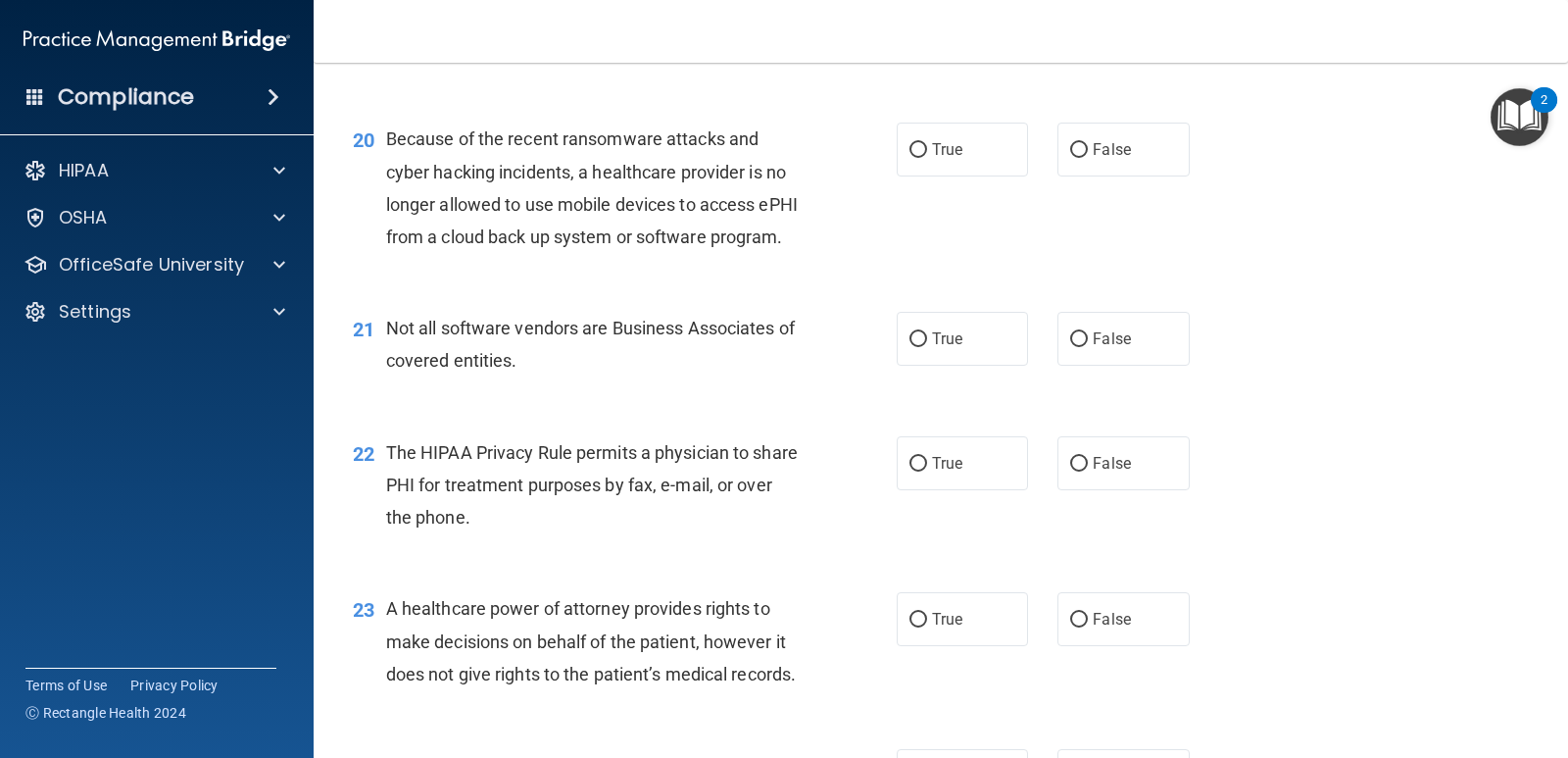 scroll, scrollTop: 3236, scrollLeft: 0, axis: vertical 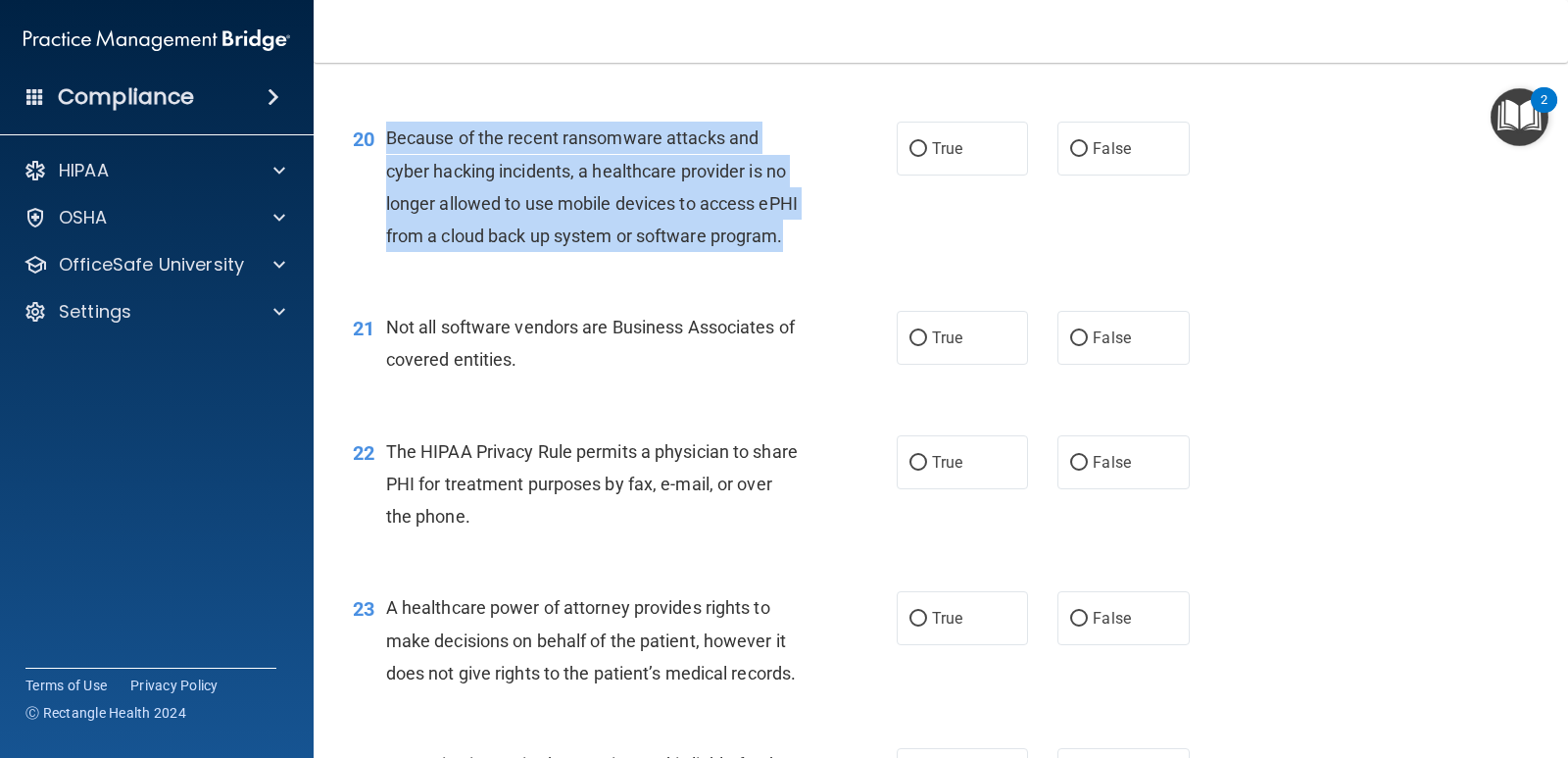 drag, startPoint x: 475, startPoint y: 315, endPoint x: 388, endPoint y: 166, distance: 172.53985 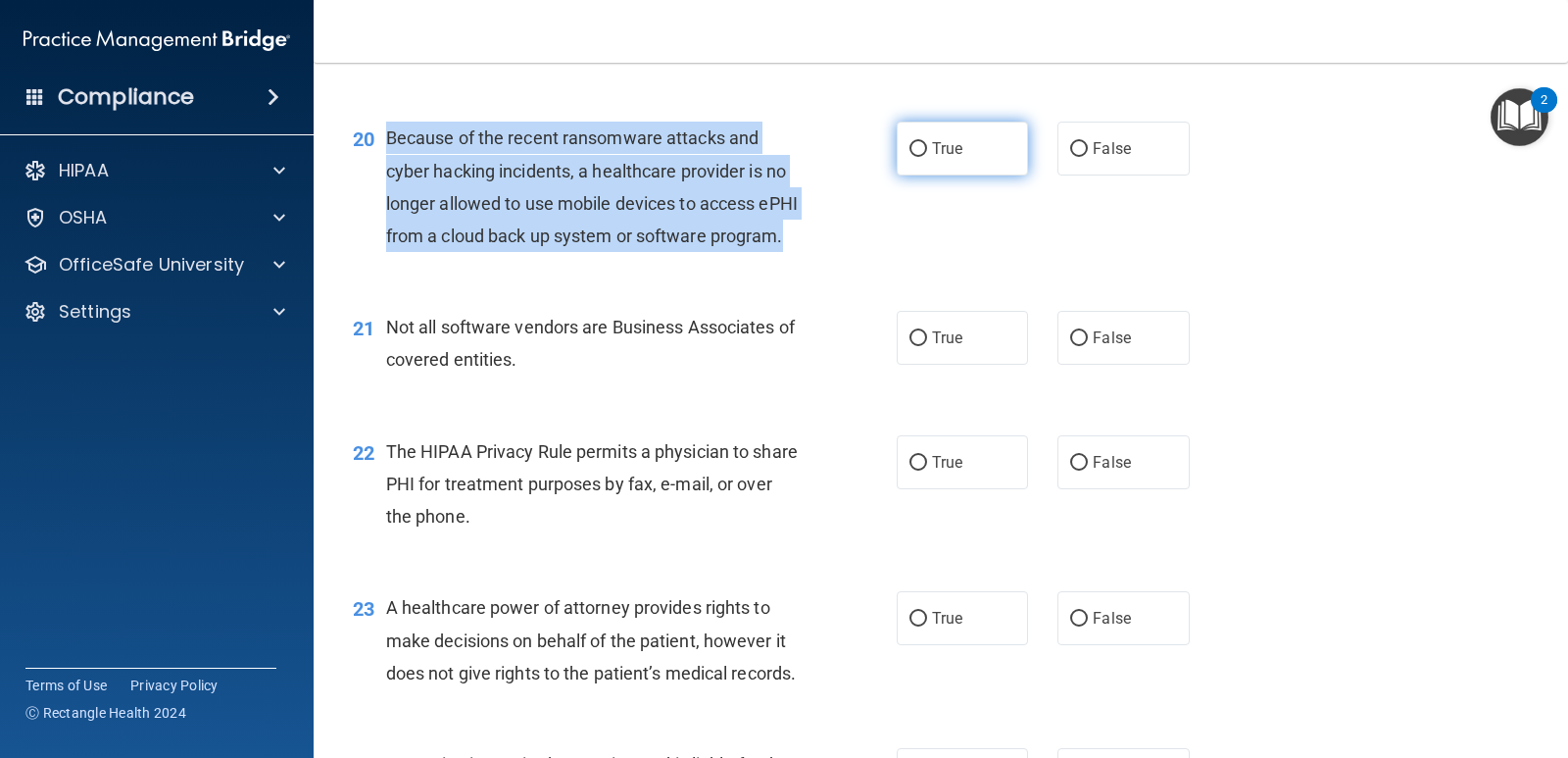 click on "True" at bounding box center [918, 149] 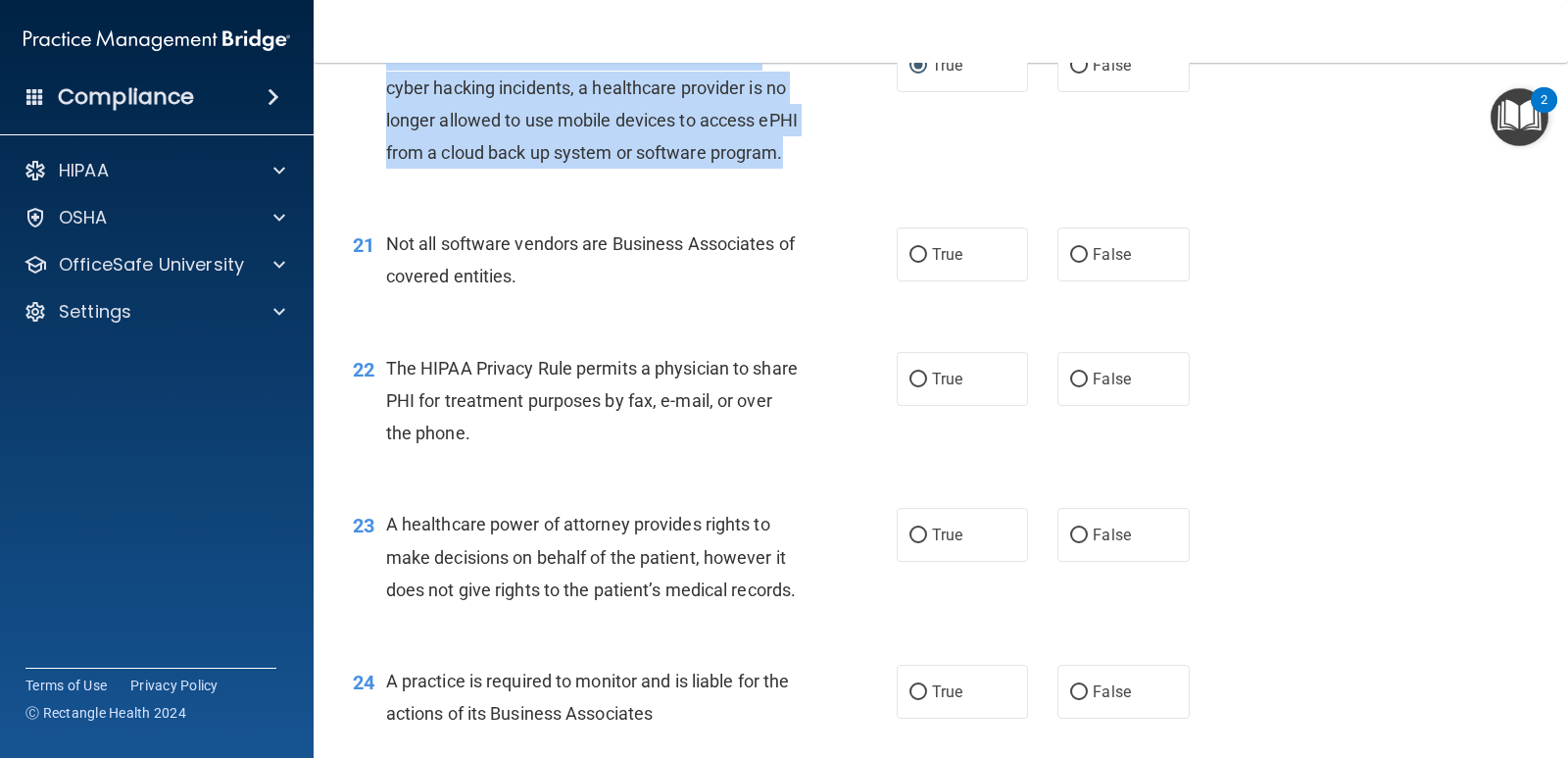 scroll, scrollTop: 3530, scrollLeft: 0, axis: vertical 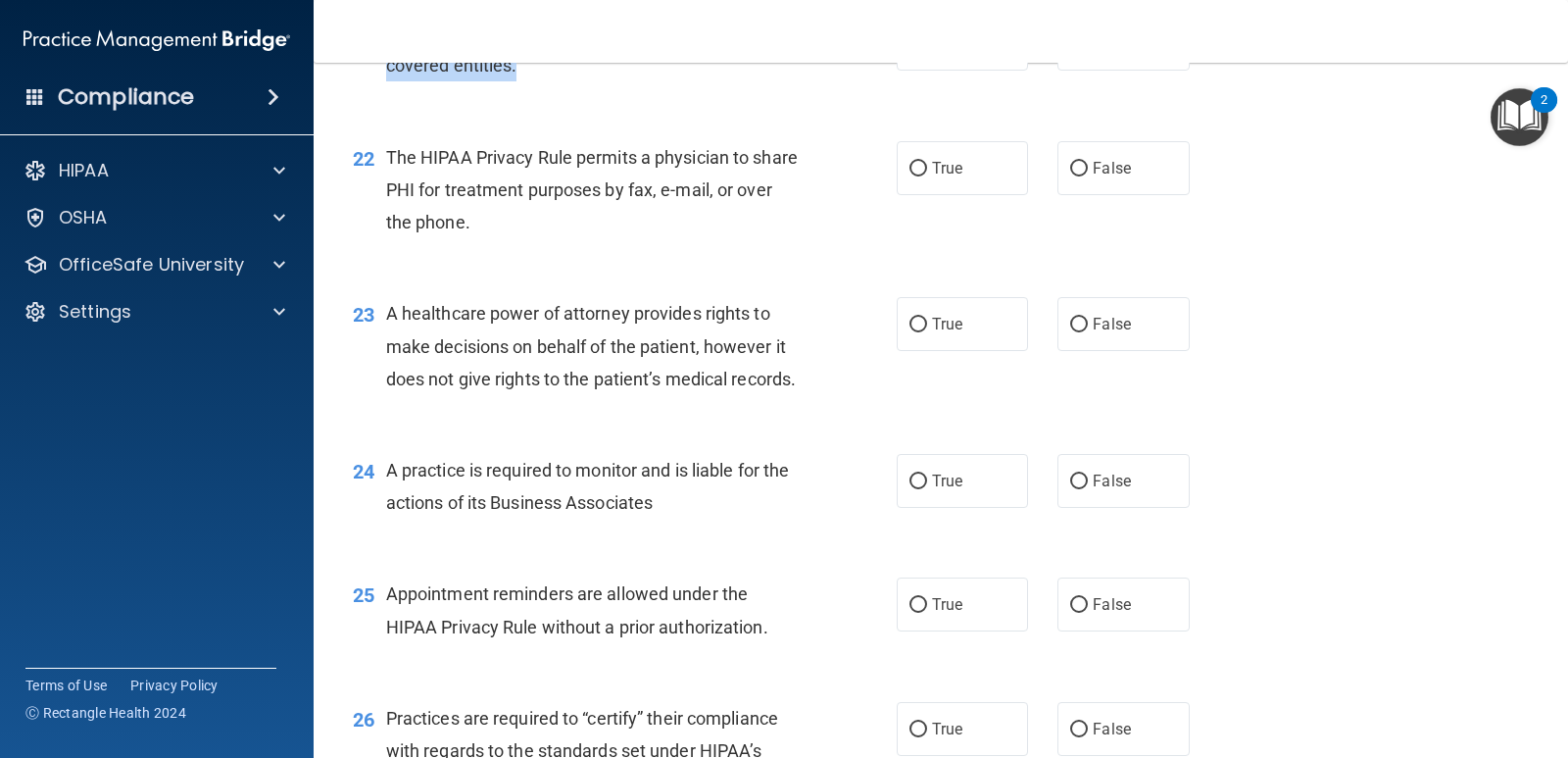 drag, startPoint x: 560, startPoint y: 132, endPoint x: 387, endPoint y: 92, distance: 177.56407 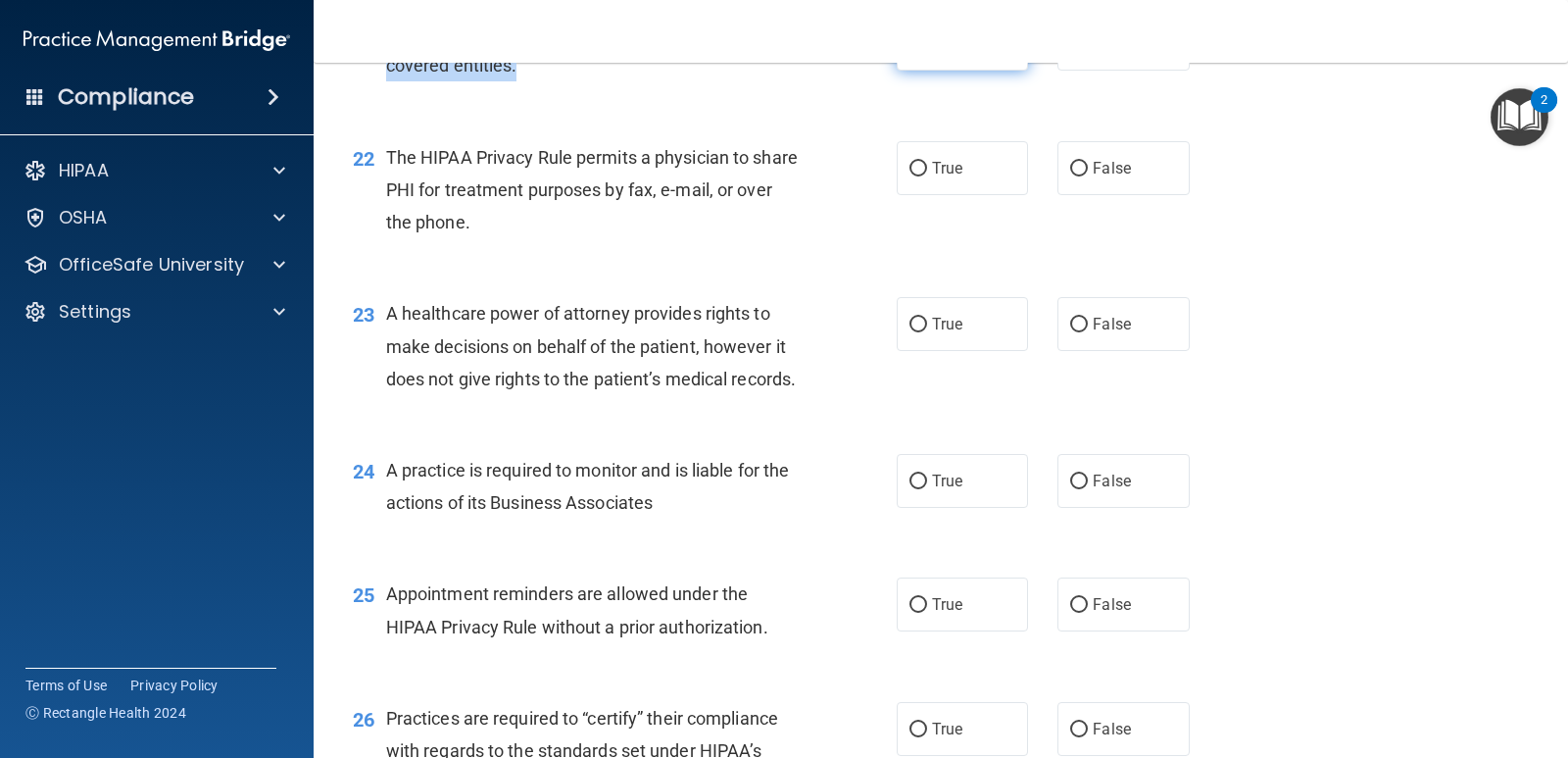 click on "True" at bounding box center [918, 44] 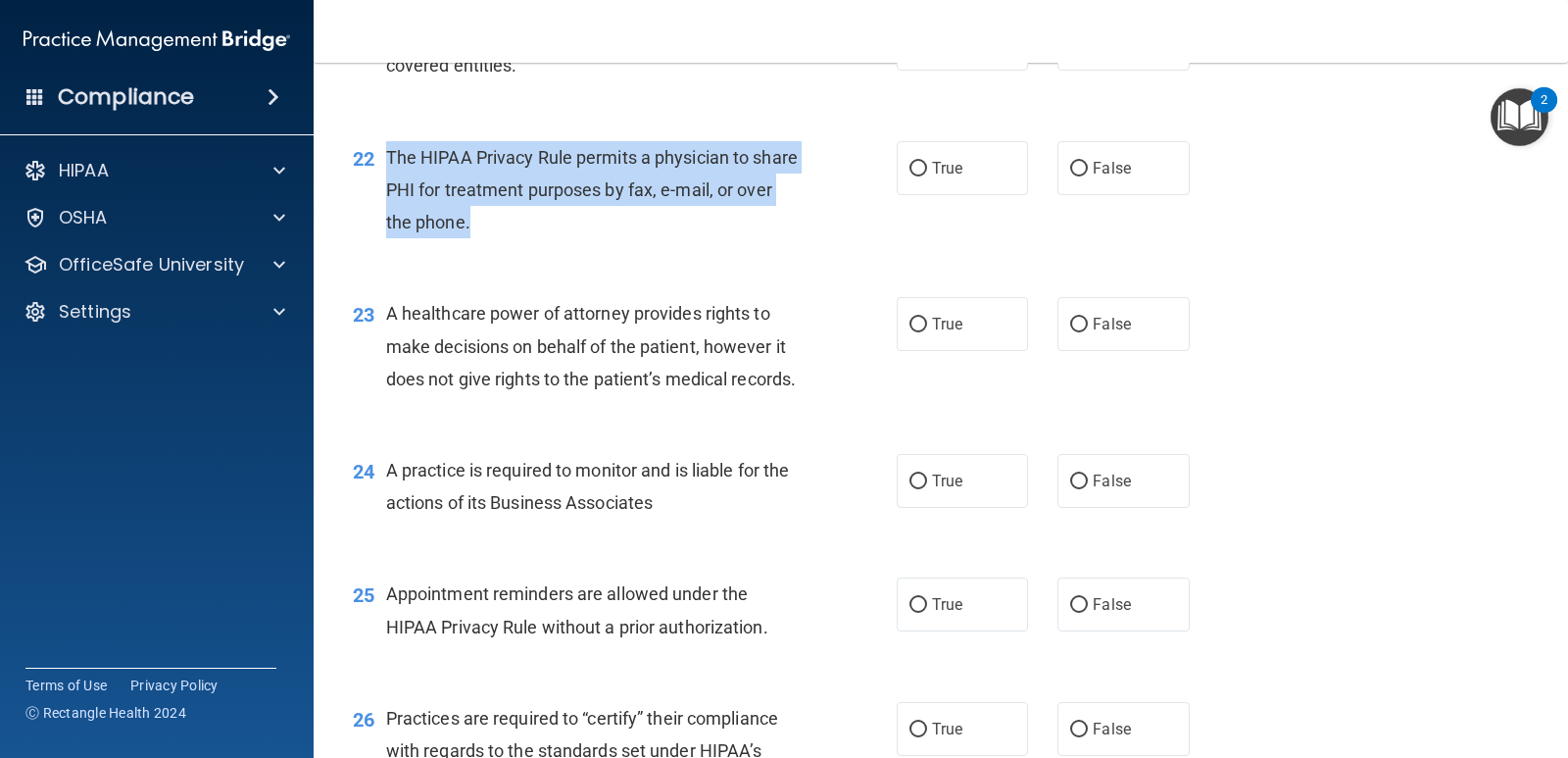 drag, startPoint x: 549, startPoint y: 285, endPoint x: 436, endPoint y: 243, distance: 120.55289 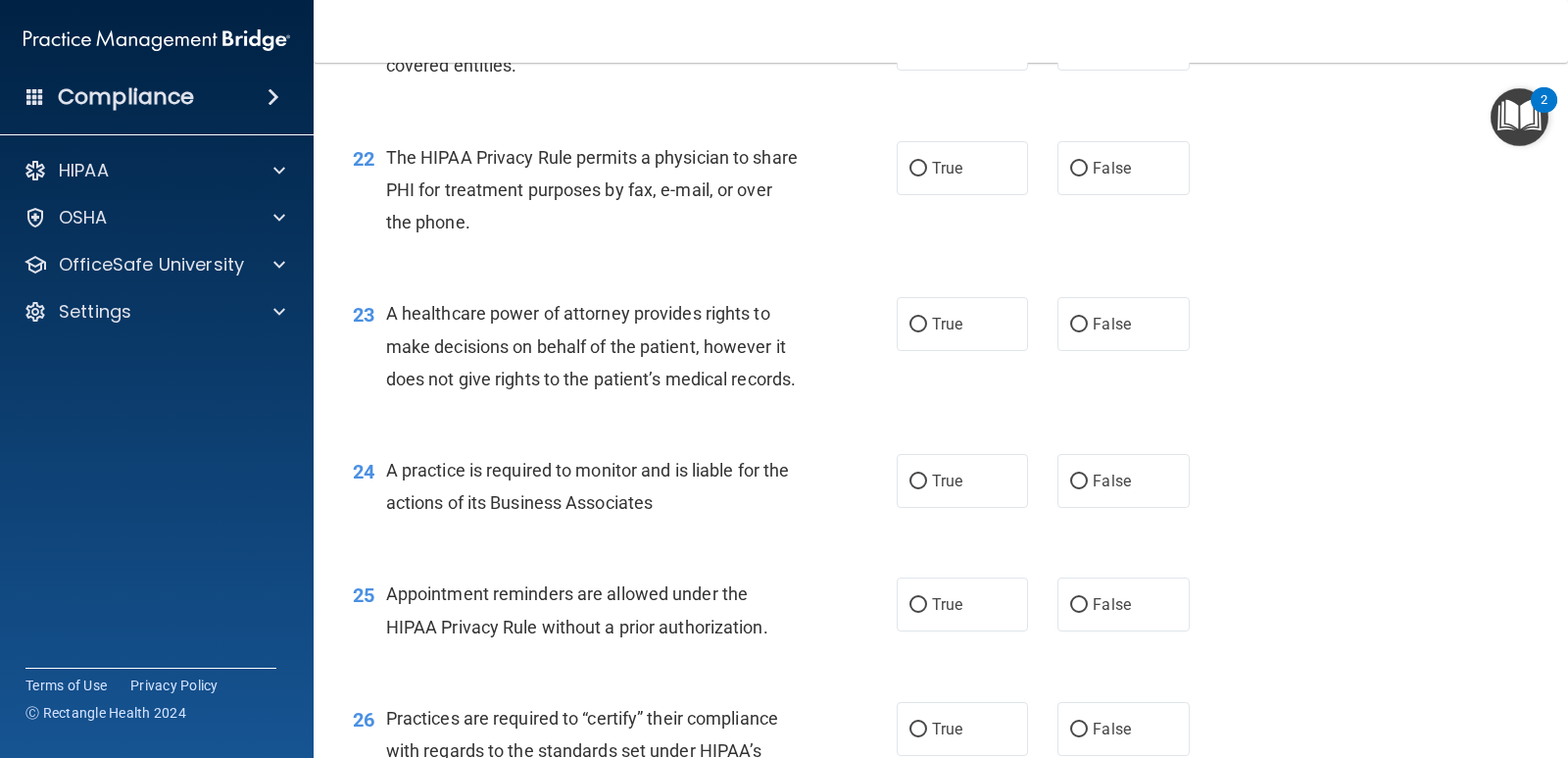 drag, startPoint x: 440, startPoint y: 245, endPoint x: 387, endPoint y: 220, distance: 58.600341 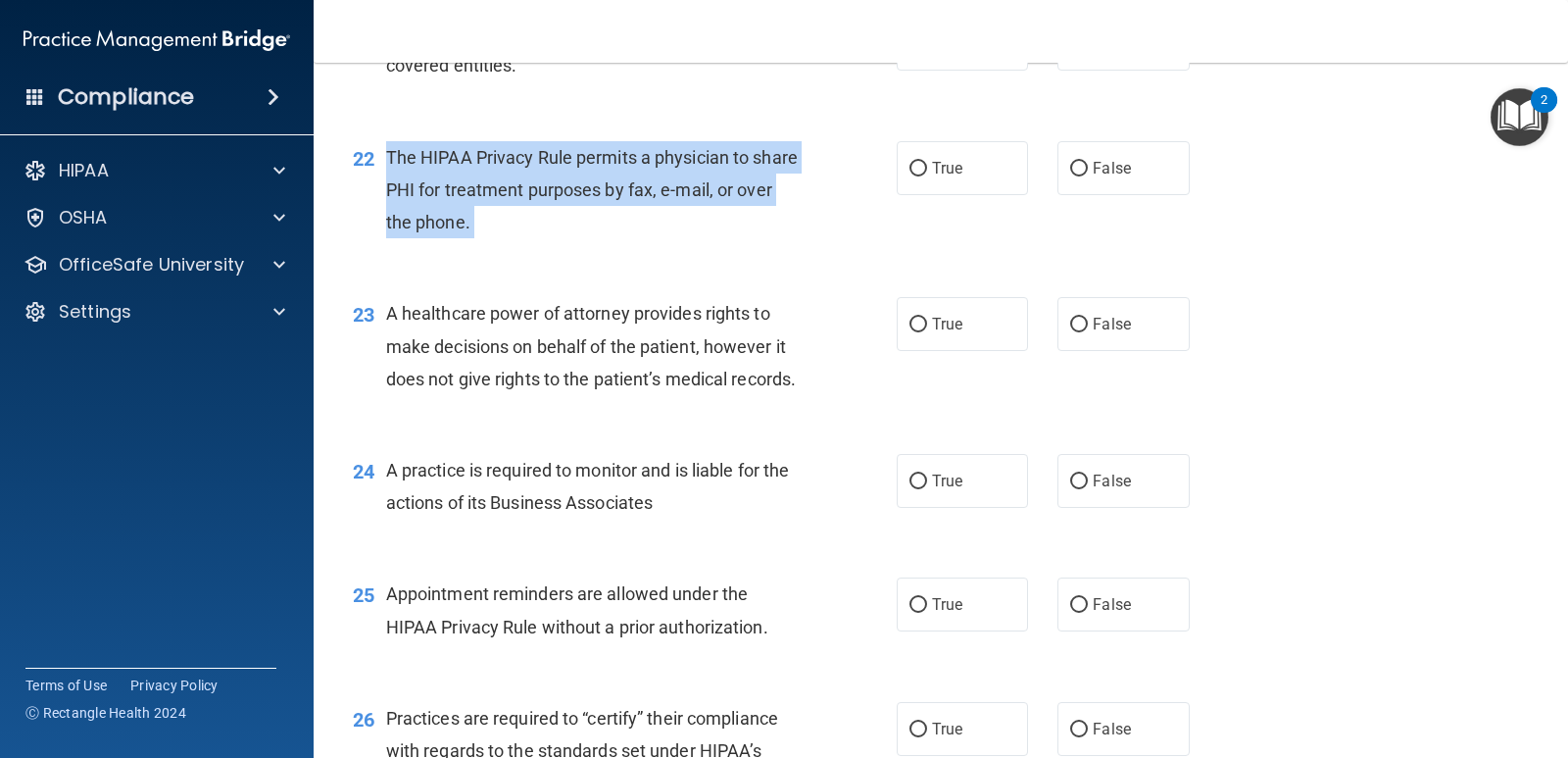 drag, startPoint x: 409, startPoint y: 227, endPoint x: 471, endPoint y: 244, distance: 64.28841 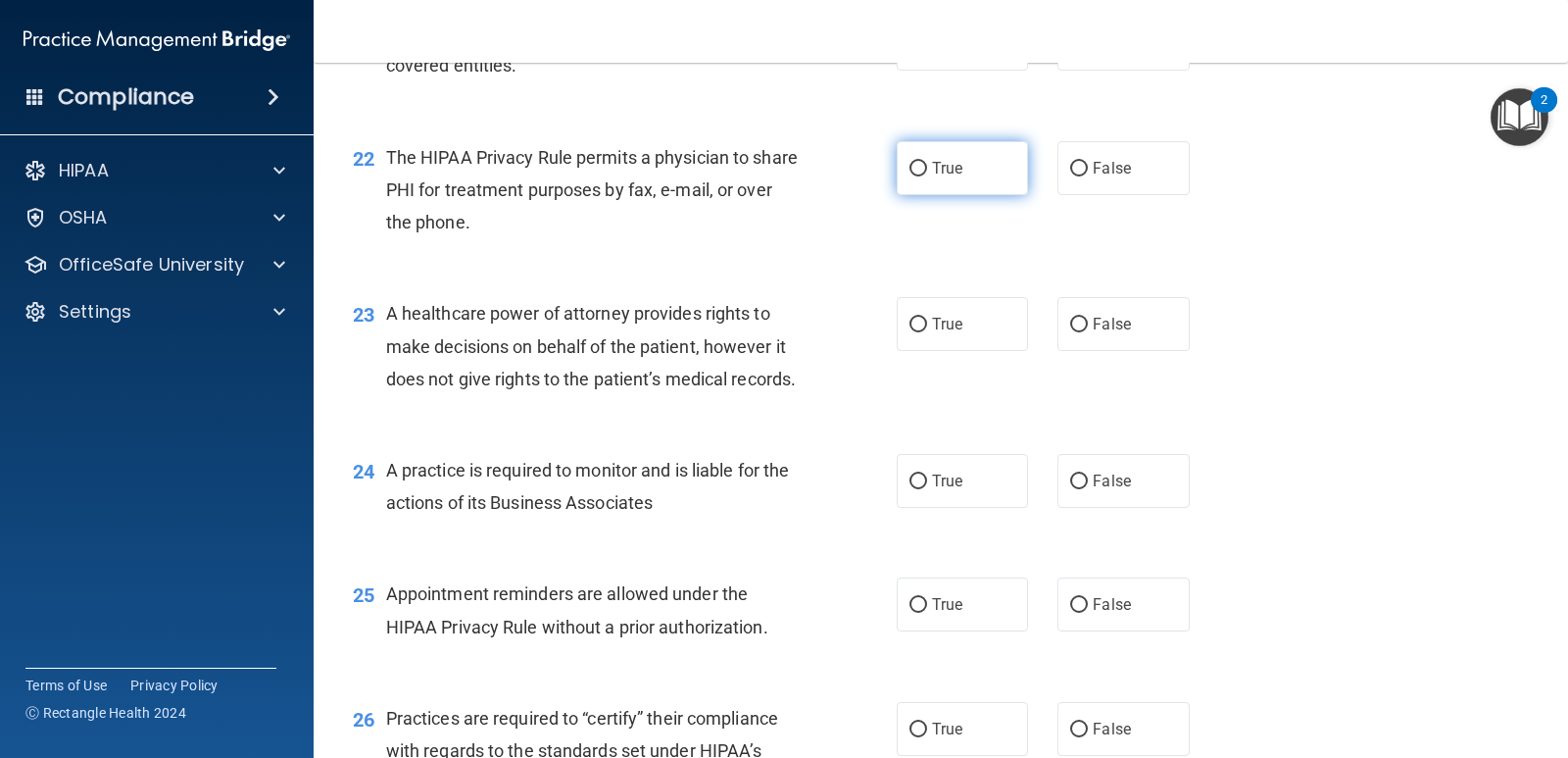 click on "True" at bounding box center (962, 168) 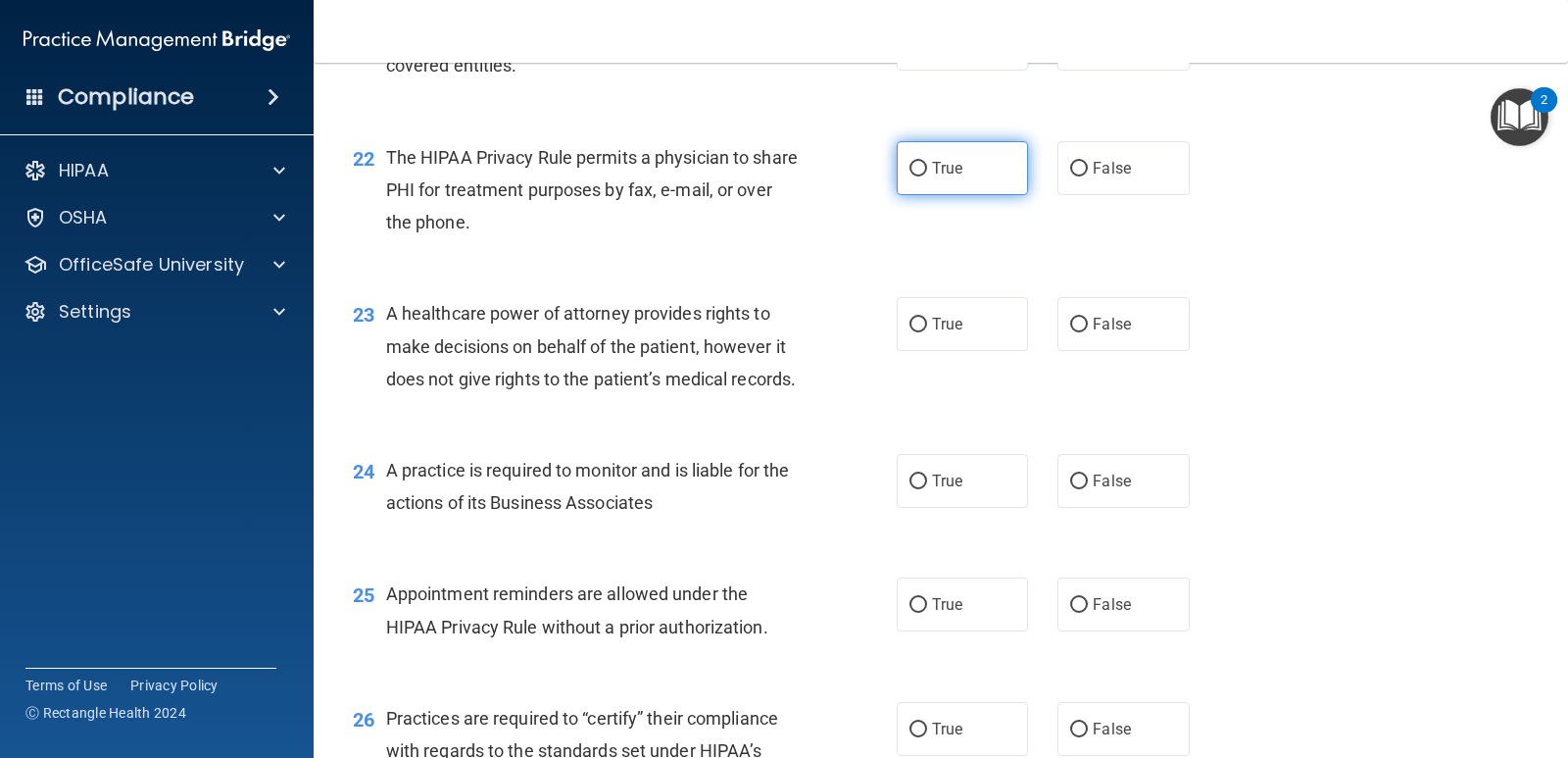 click on "True" at bounding box center [918, 169] 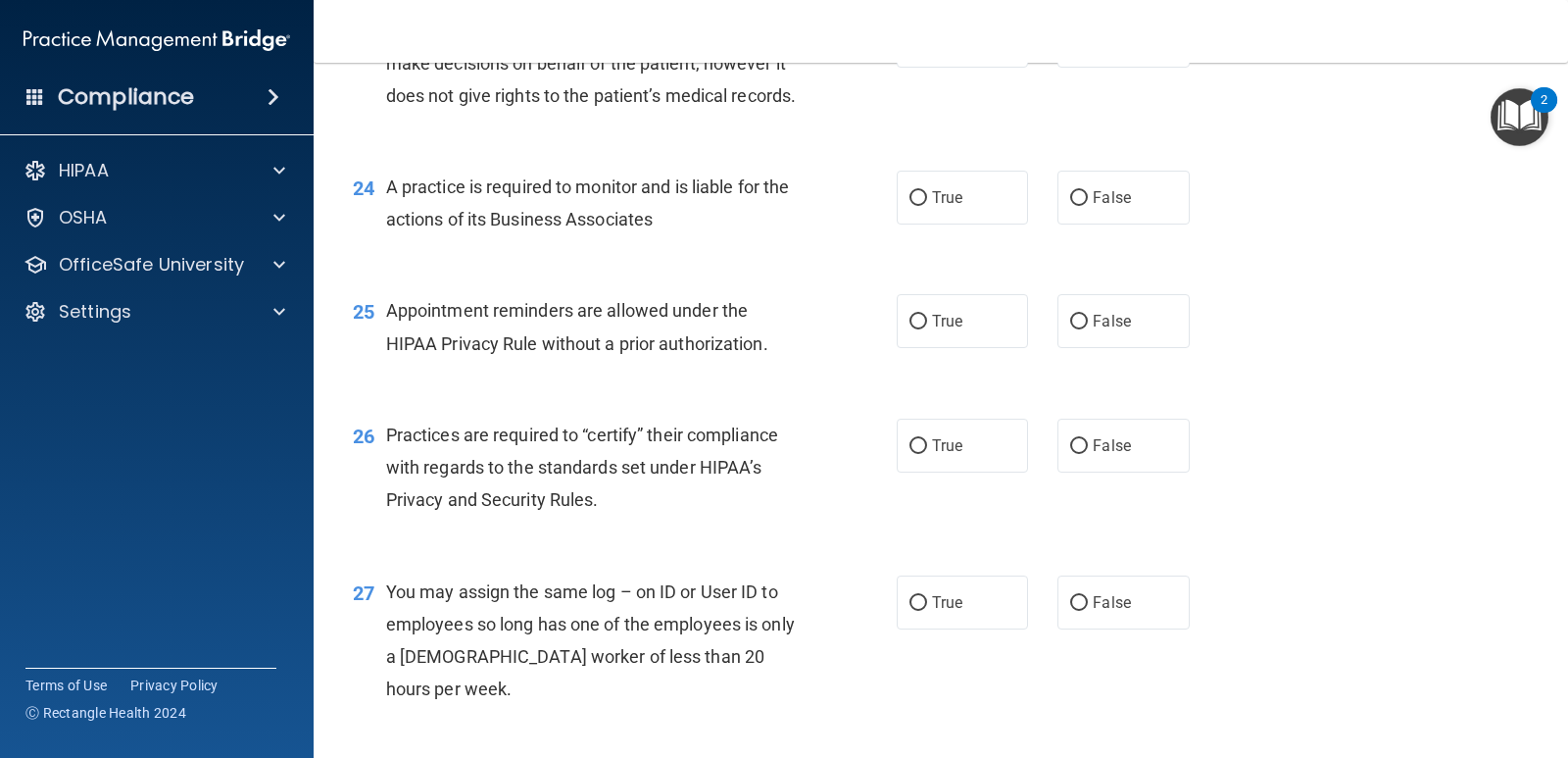 scroll, scrollTop: 3824, scrollLeft: 0, axis: vertical 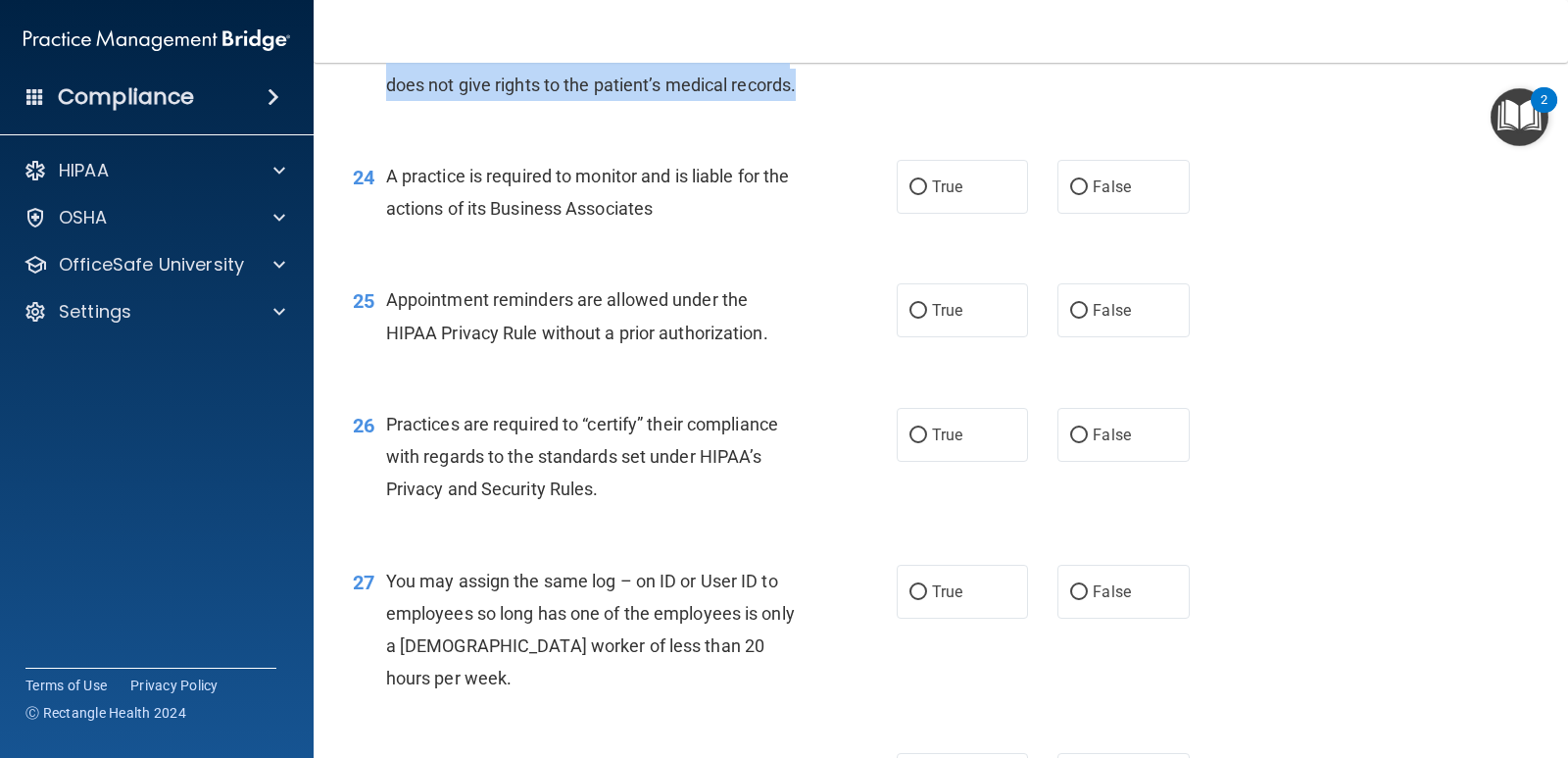 drag, startPoint x: 447, startPoint y: 187, endPoint x: 390, endPoint y: 84, distance: 117.720007 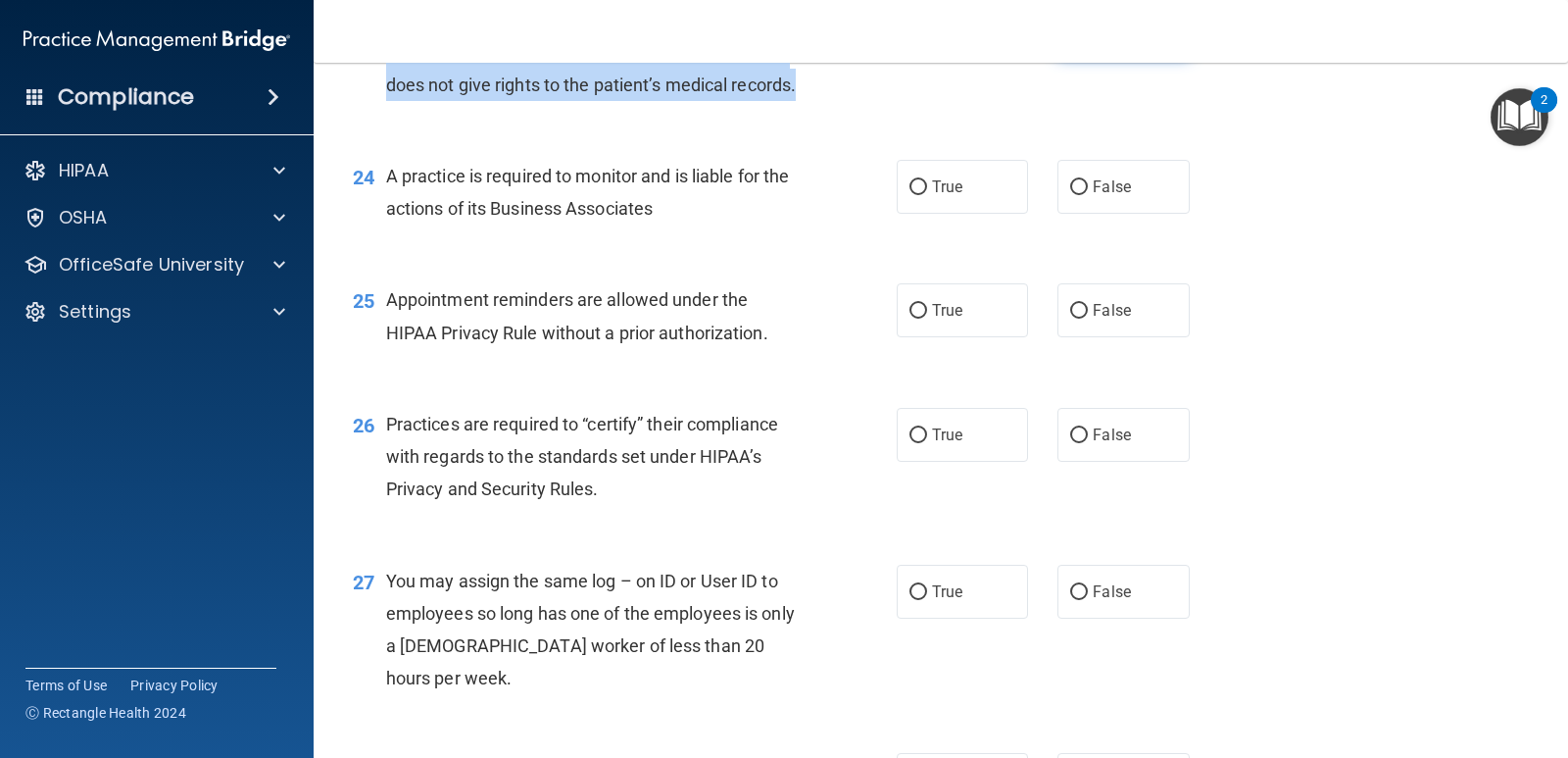 click on "False" at bounding box center [1079, 30] 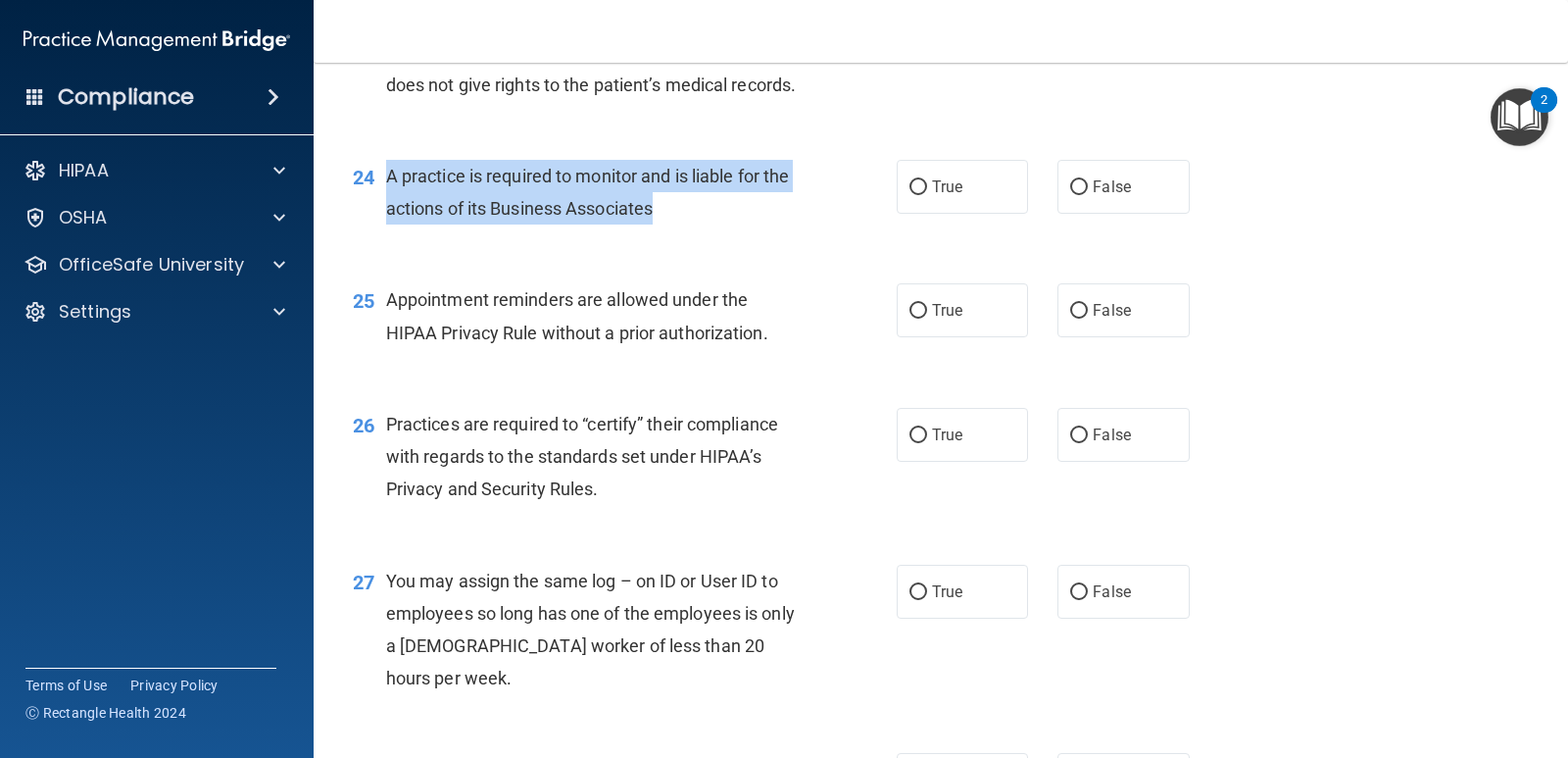 drag, startPoint x: 705, startPoint y: 314, endPoint x: 427, endPoint y: 271, distance: 281.30588 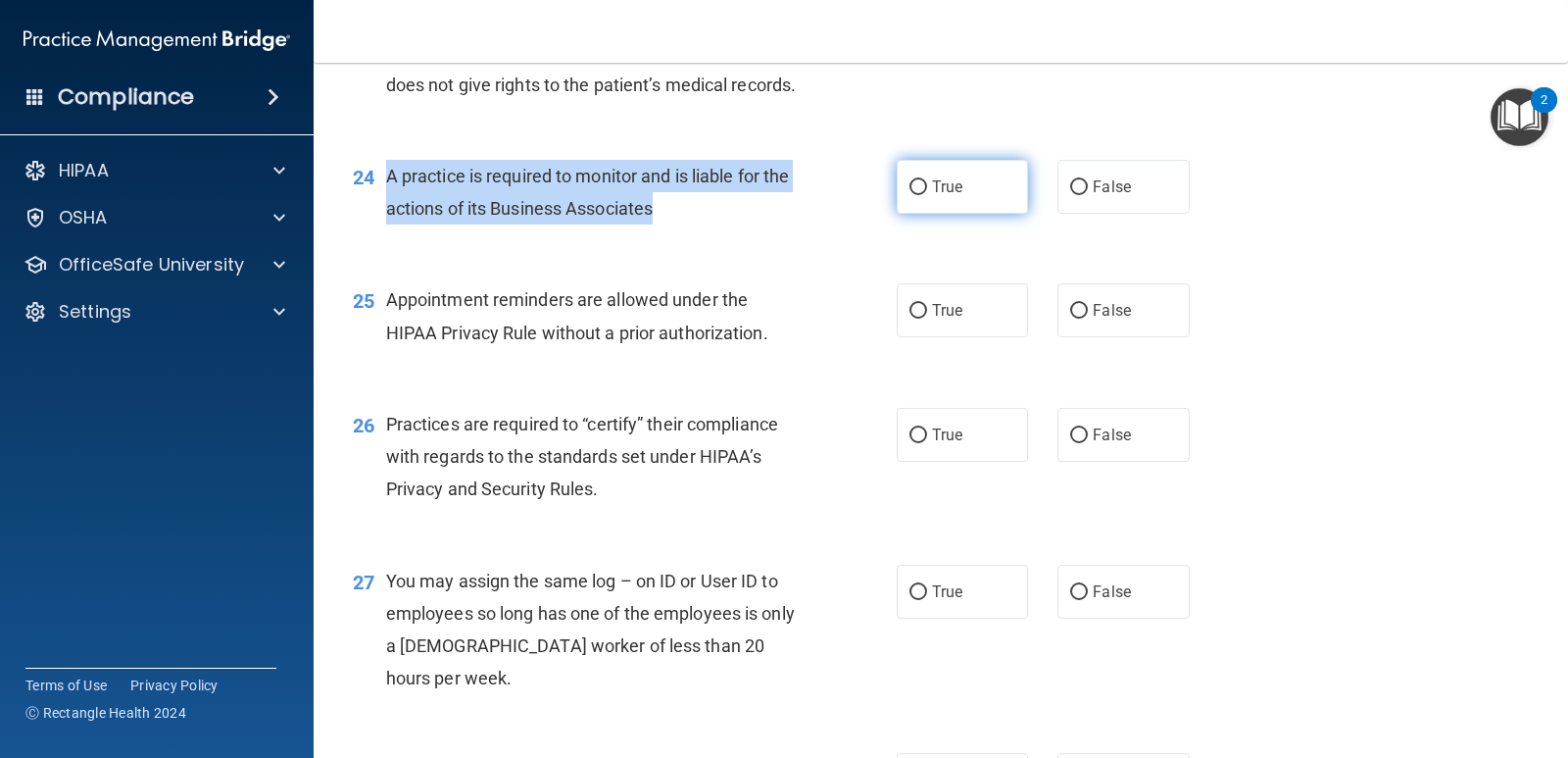click on "True" at bounding box center [918, 187] 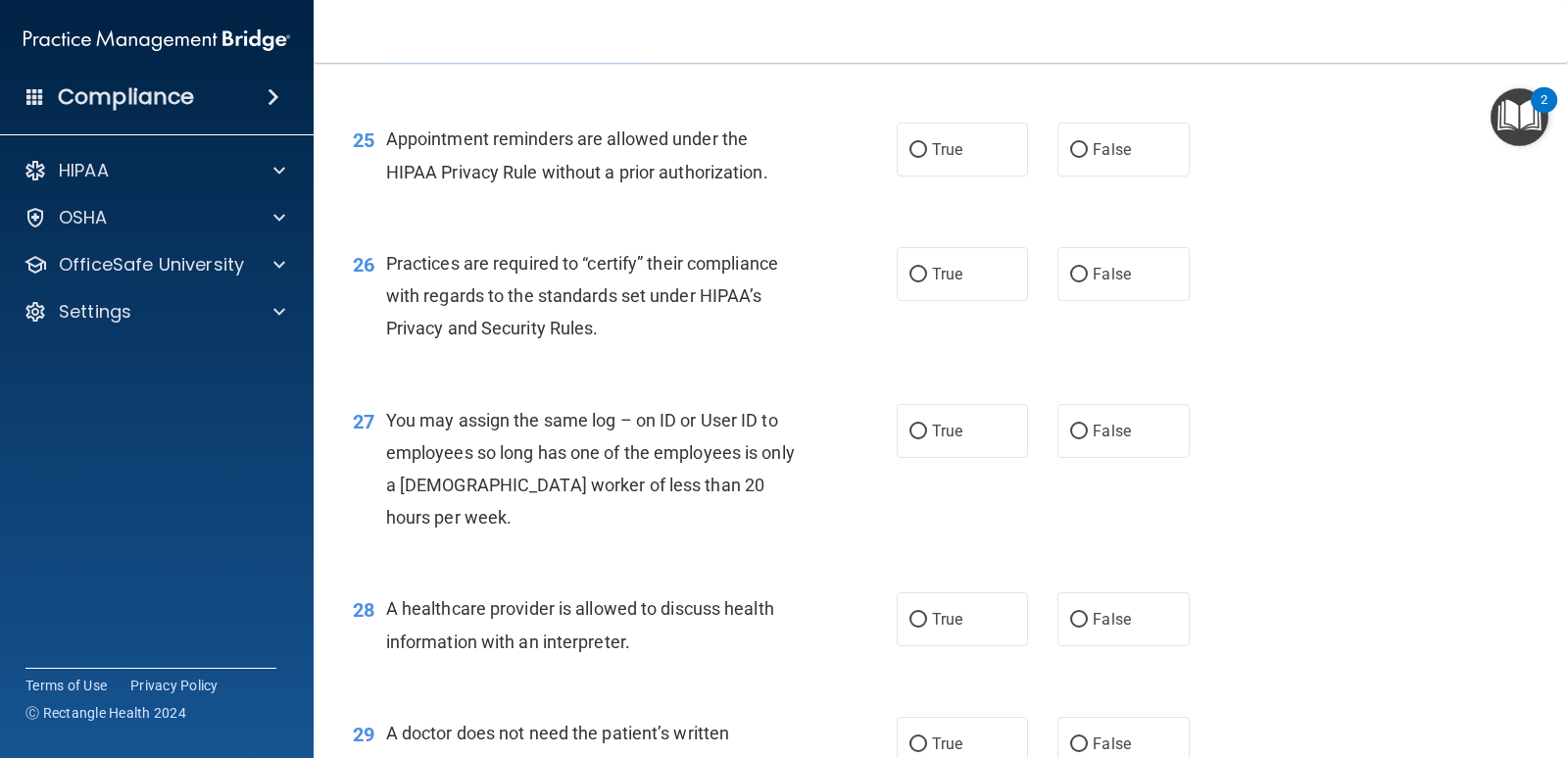 scroll, scrollTop: 4020, scrollLeft: 0, axis: vertical 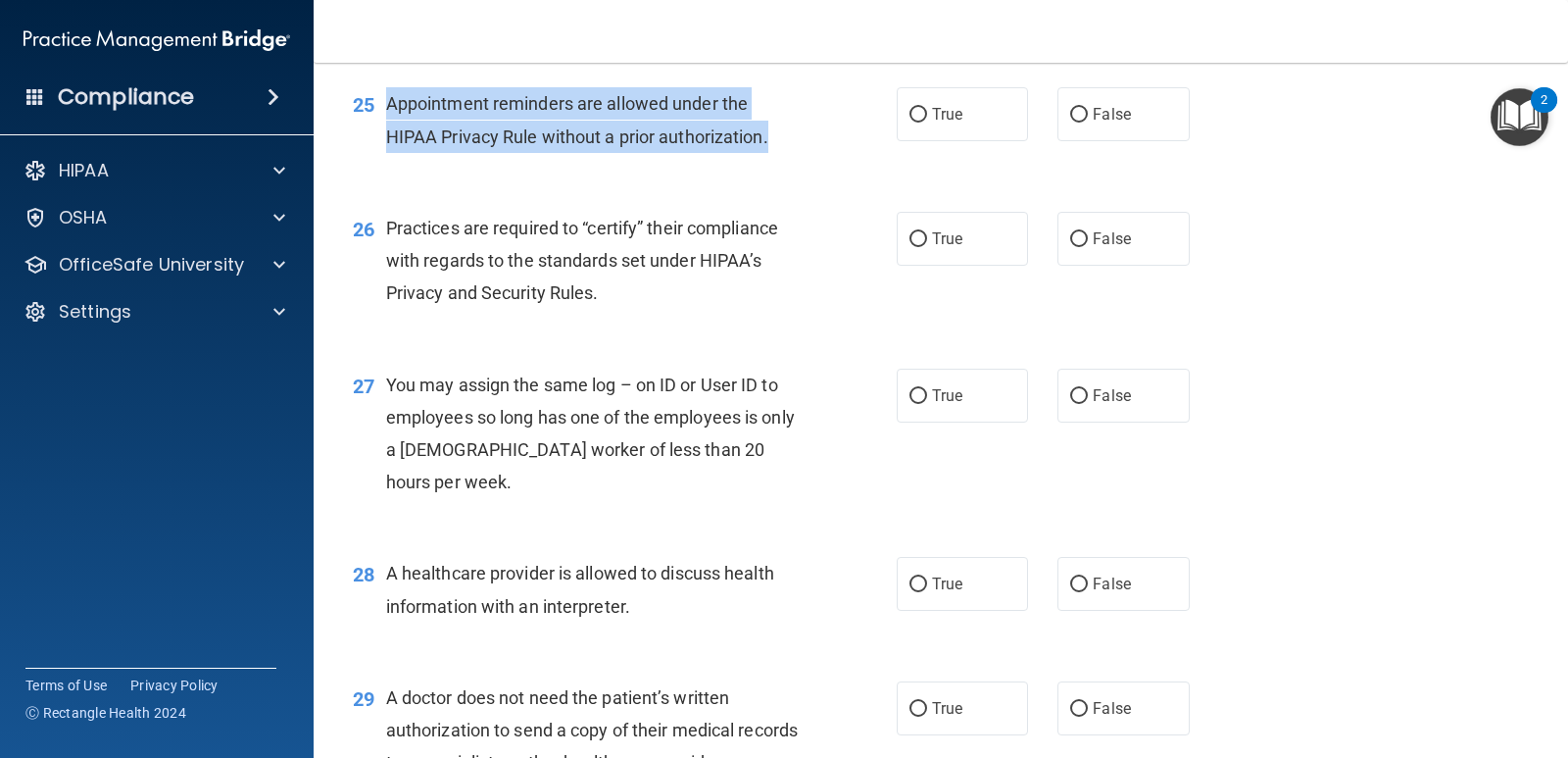 drag, startPoint x: 802, startPoint y: 244, endPoint x: 420, endPoint y: 196, distance: 385.0039 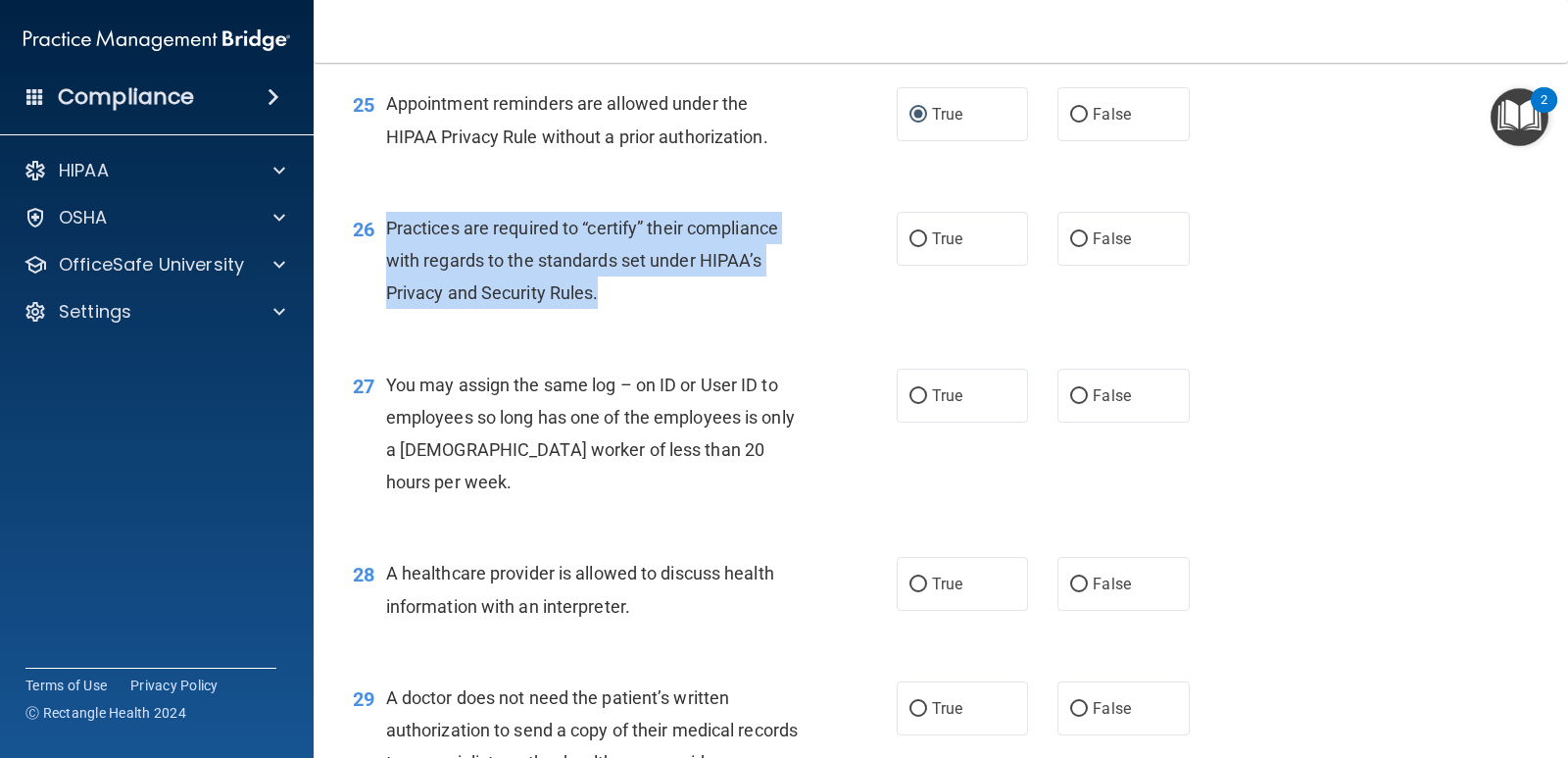 drag, startPoint x: 616, startPoint y: 392, endPoint x: 385, endPoint y: 319, distance: 242.26019 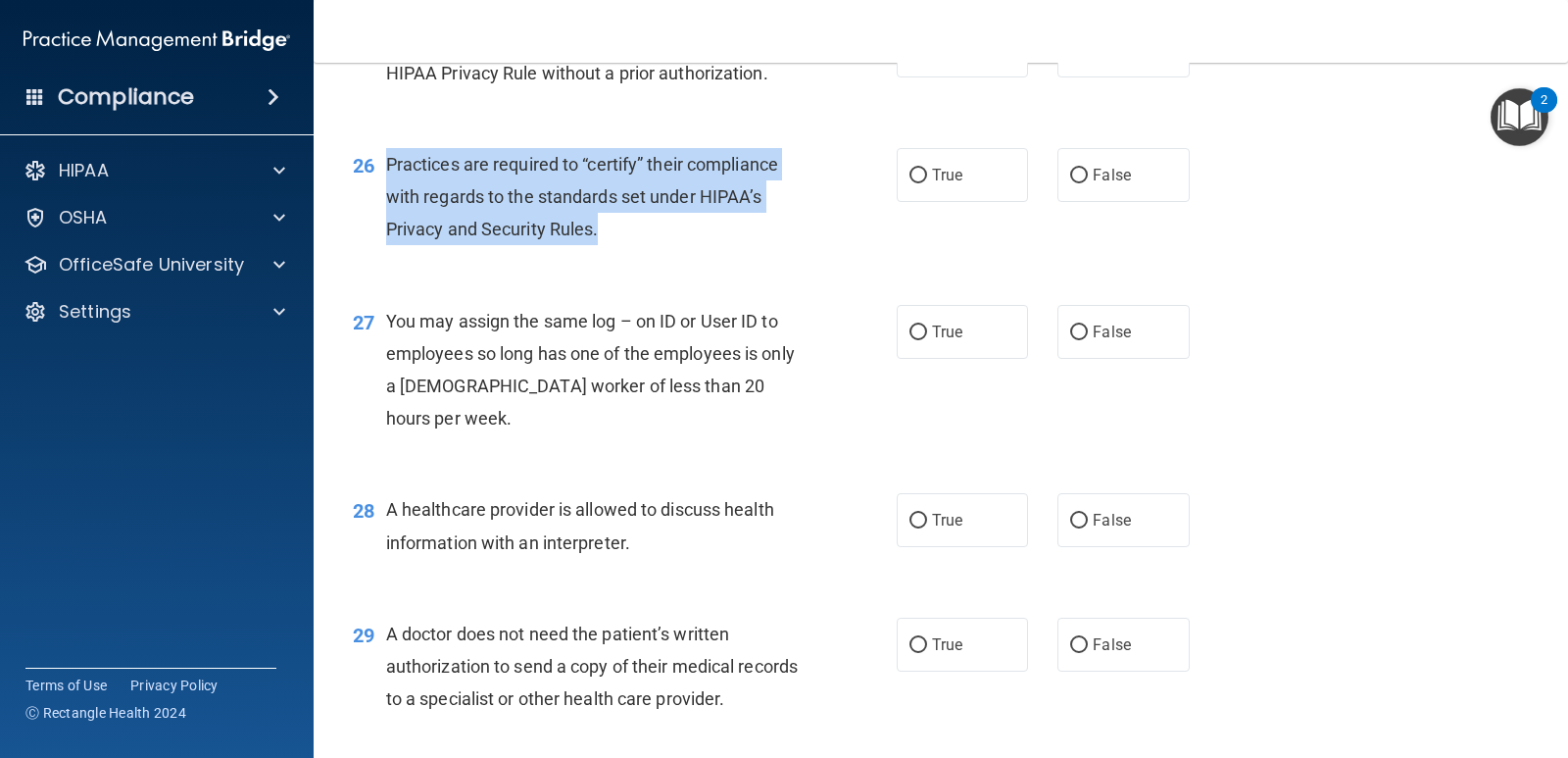 scroll, scrollTop: 4118, scrollLeft: 0, axis: vertical 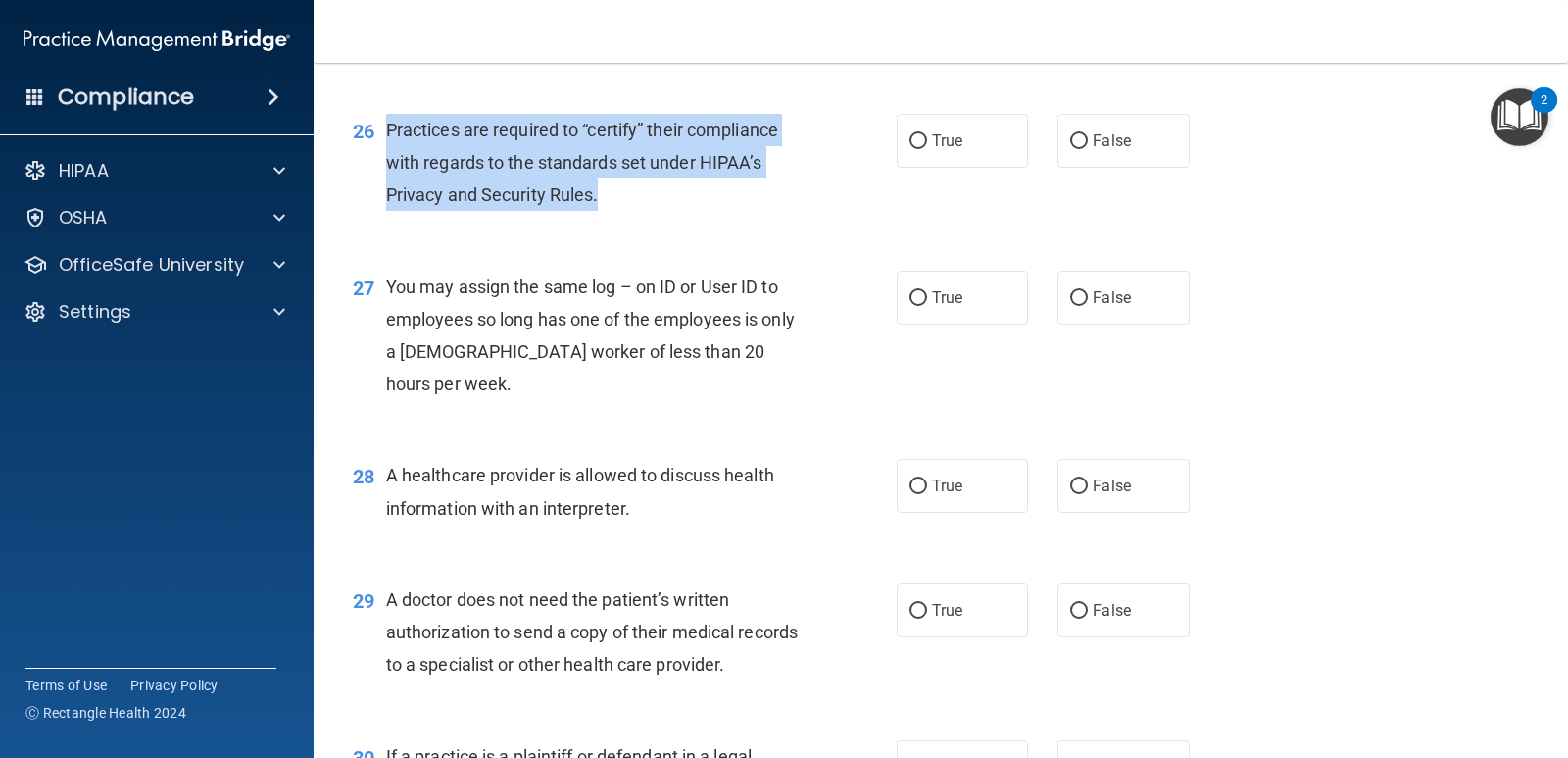 drag, startPoint x: 1072, startPoint y: 238, endPoint x: 1034, endPoint y: 261, distance: 44.418465 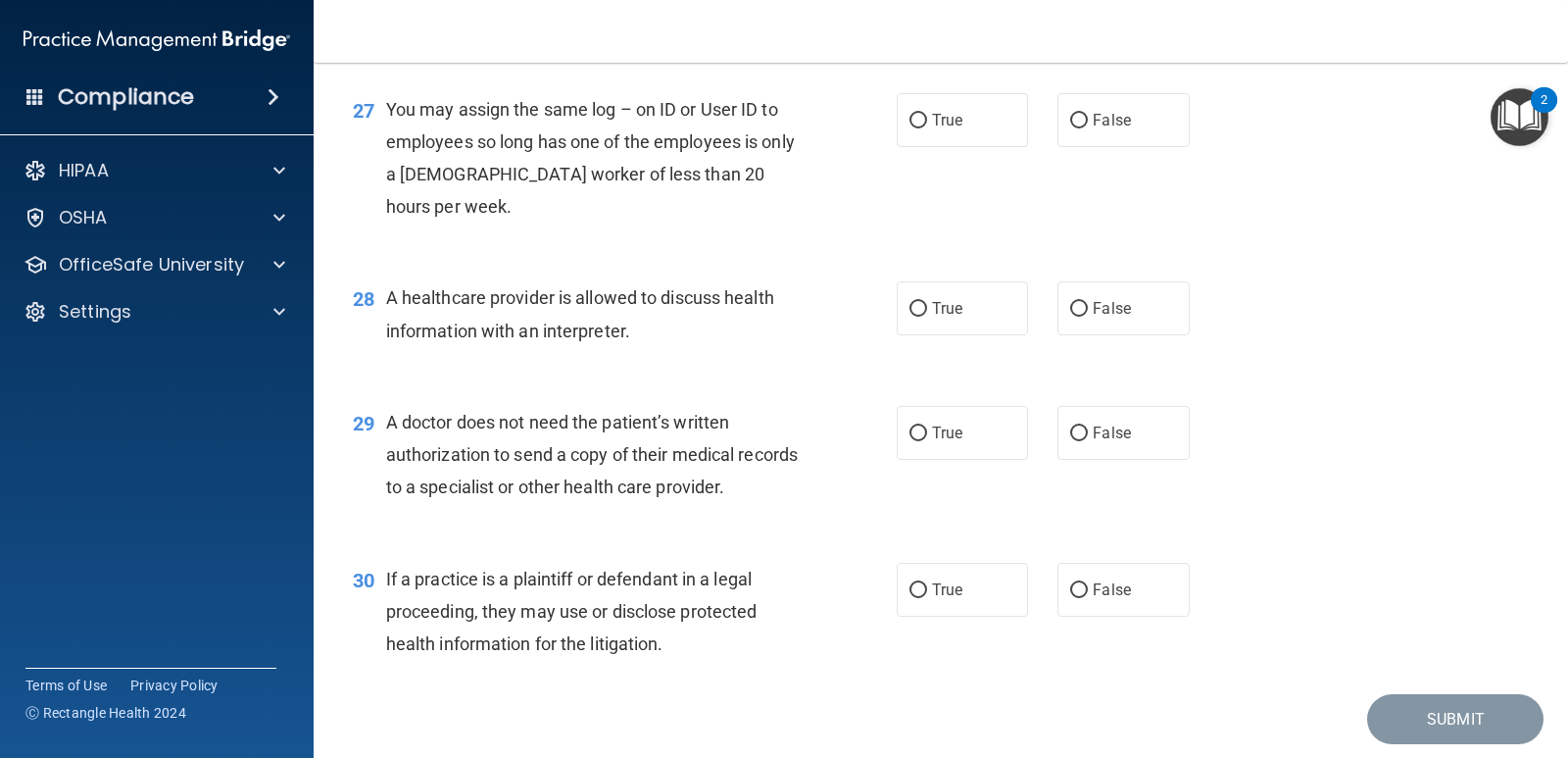scroll, scrollTop: 4315, scrollLeft: 0, axis: vertical 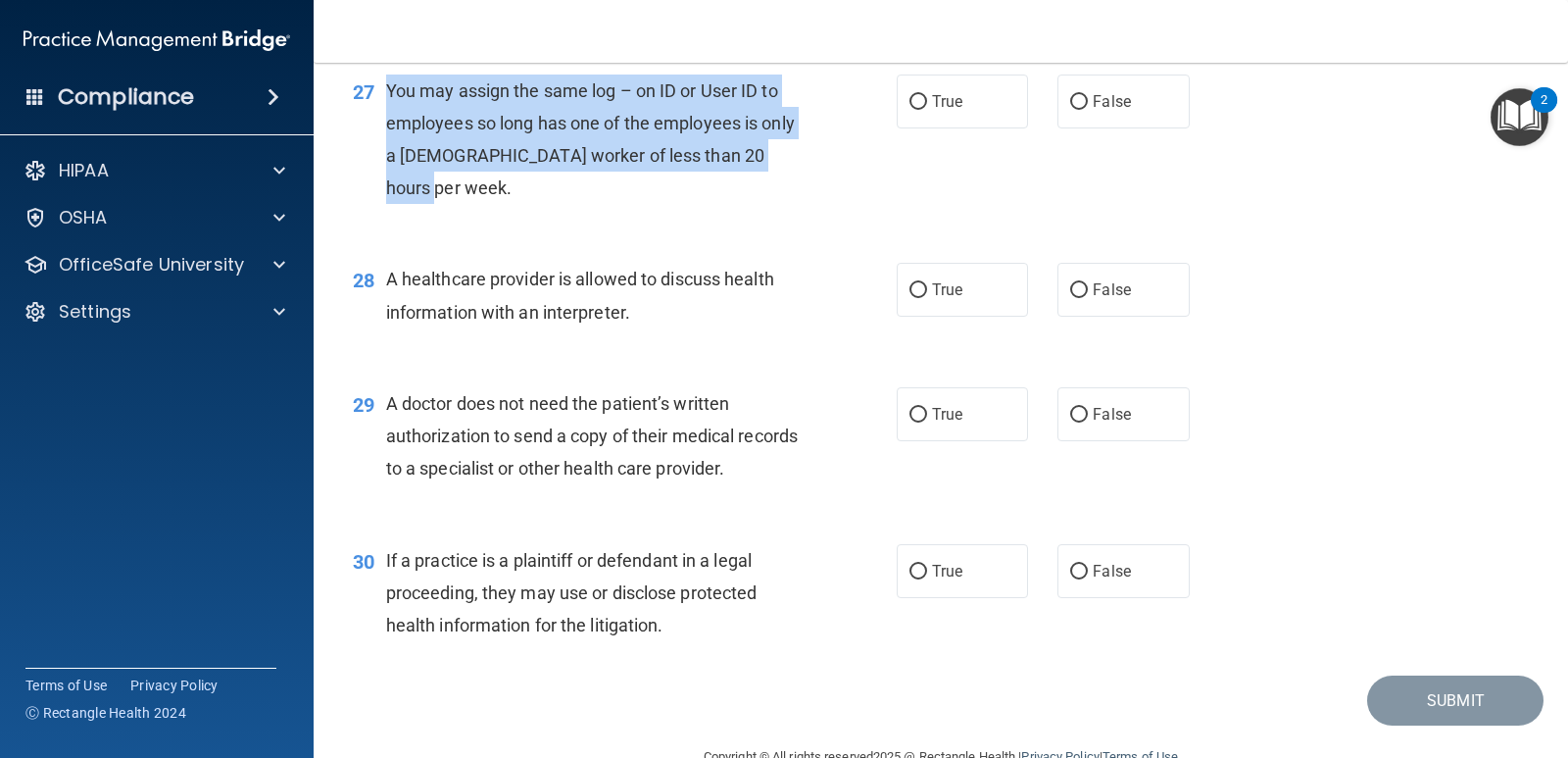 drag, startPoint x: 458, startPoint y: 288, endPoint x: 383, endPoint y: 192, distance: 121.82364 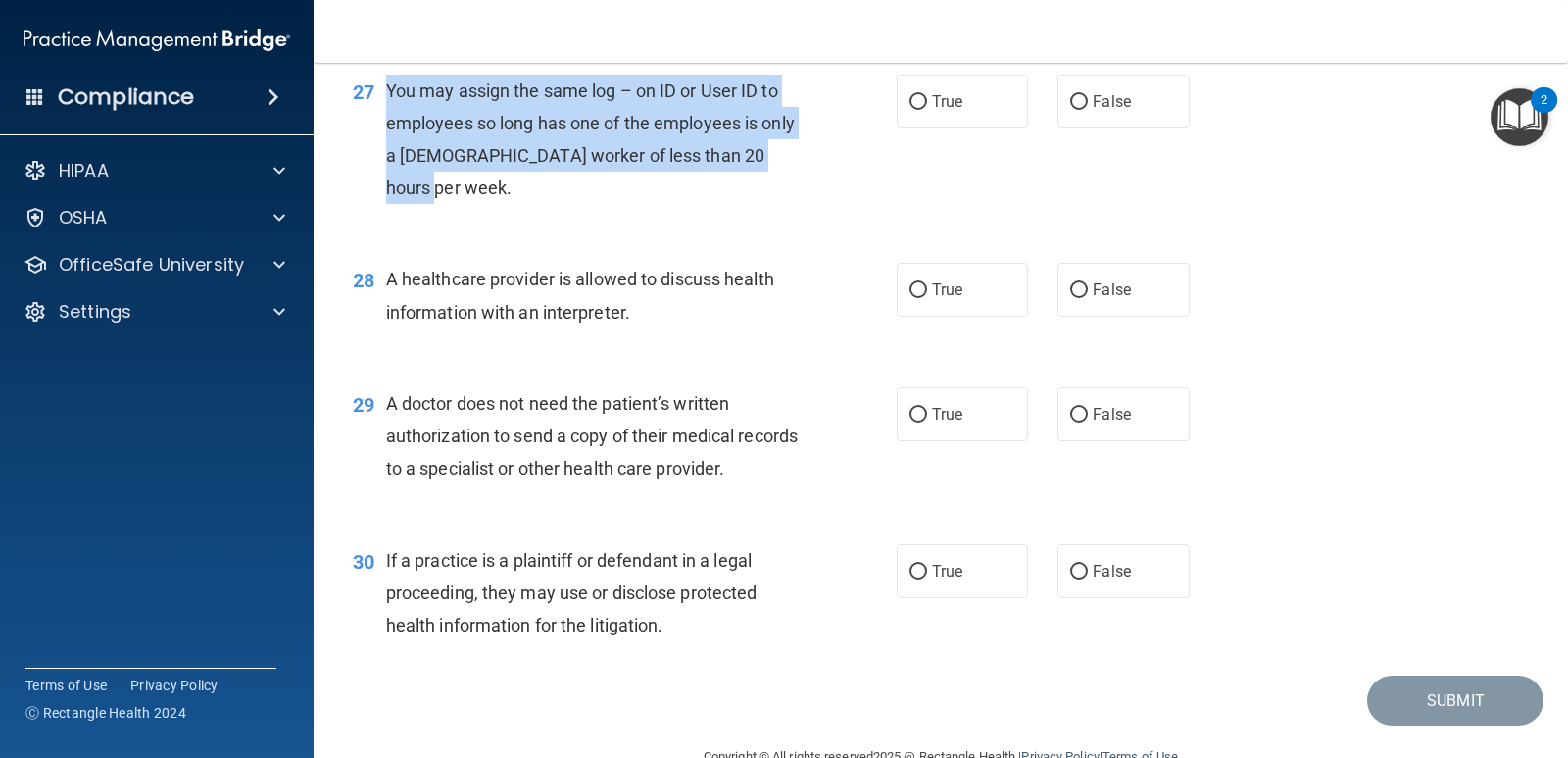 drag, startPoint x: 1069, startPoint y: 195, endPoint x: 1022, endPoint y: 227, distance: 56.859476 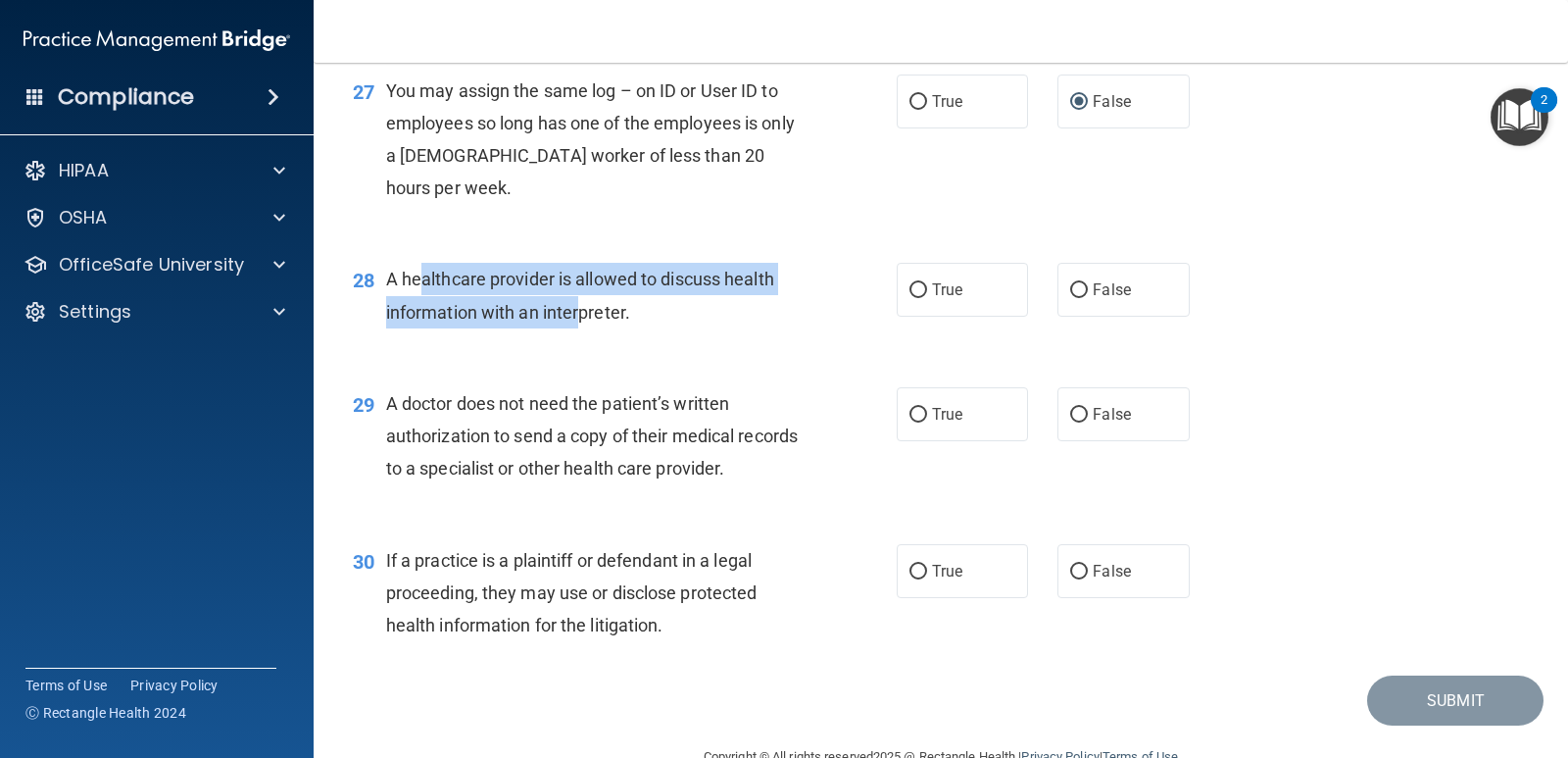 drag, startPoint x: 549, startPoint y: 405, endPoint x: 440, endPoint y: 380, distance: 111.83023 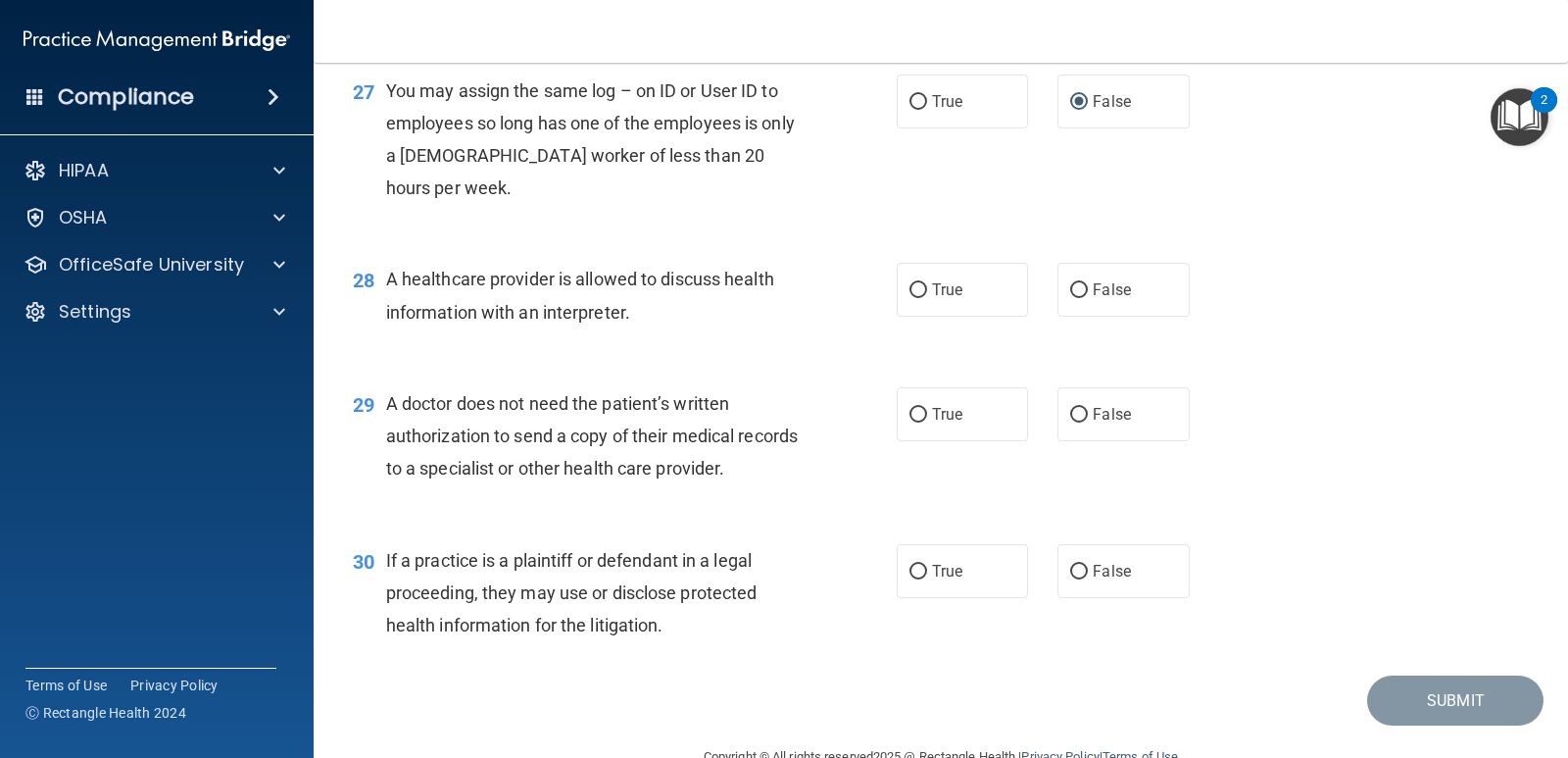 click on "A healthcare provider is allowed to discuss health information with an interpreter." at bounding box center [601, 295] 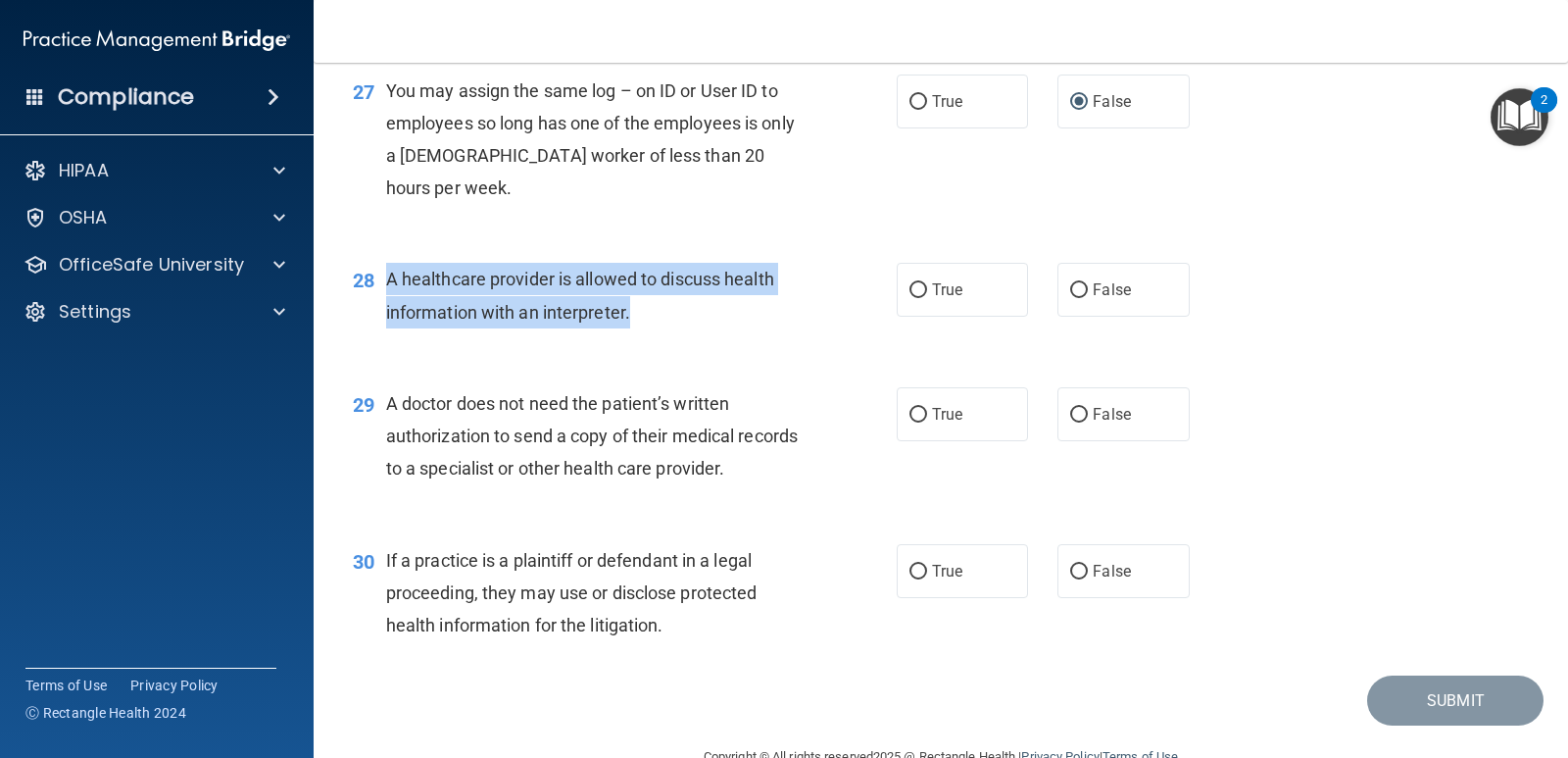 drag, startPoint x: 662, startPoint y: 414, endPoint x: 386, endPoint y: 371, distance: 279.33 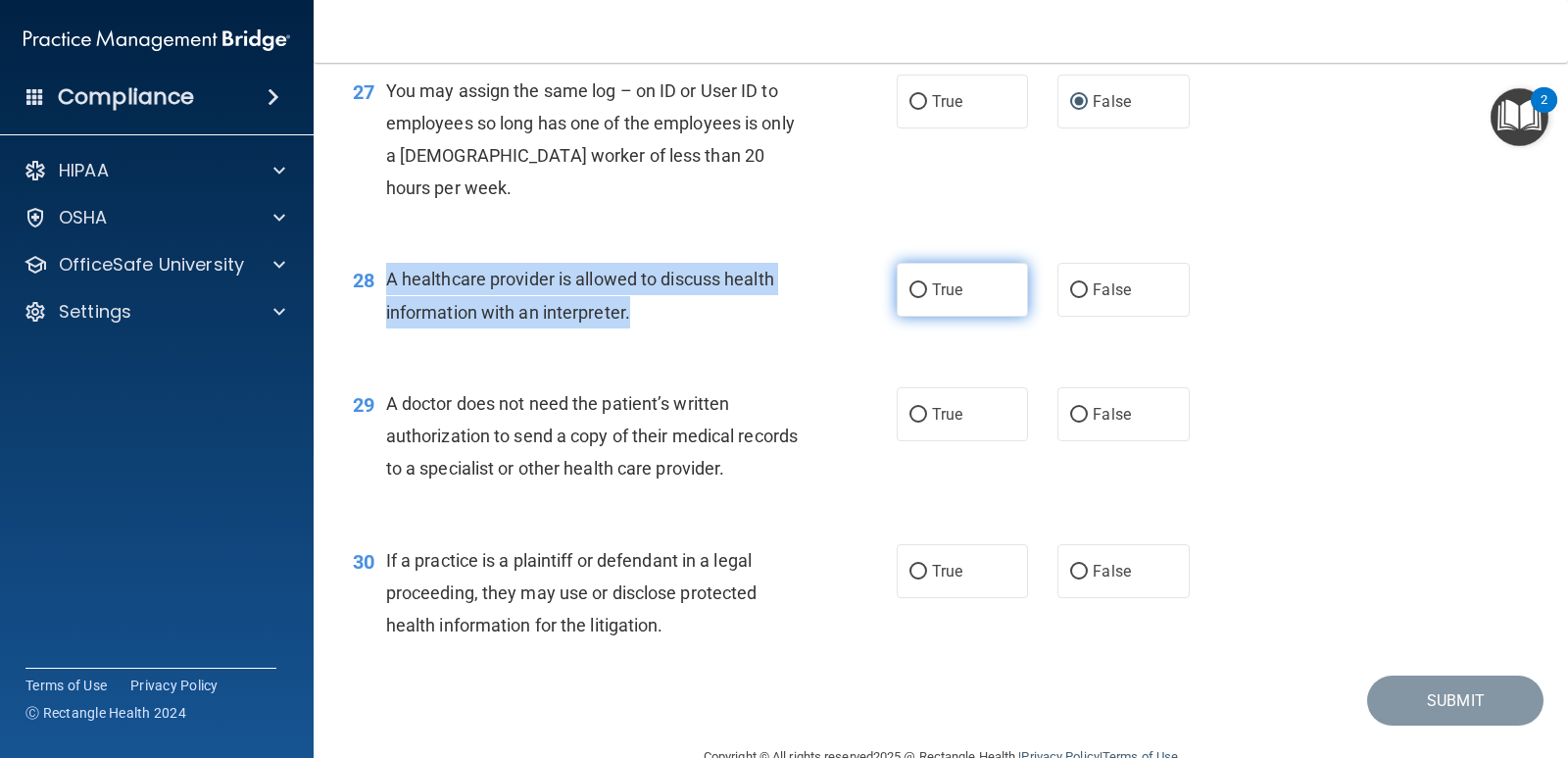 drag, startPoint x: 910, startPoint y: 392, endPoint x: 898, endPoint y: 402, distance: 15.6205 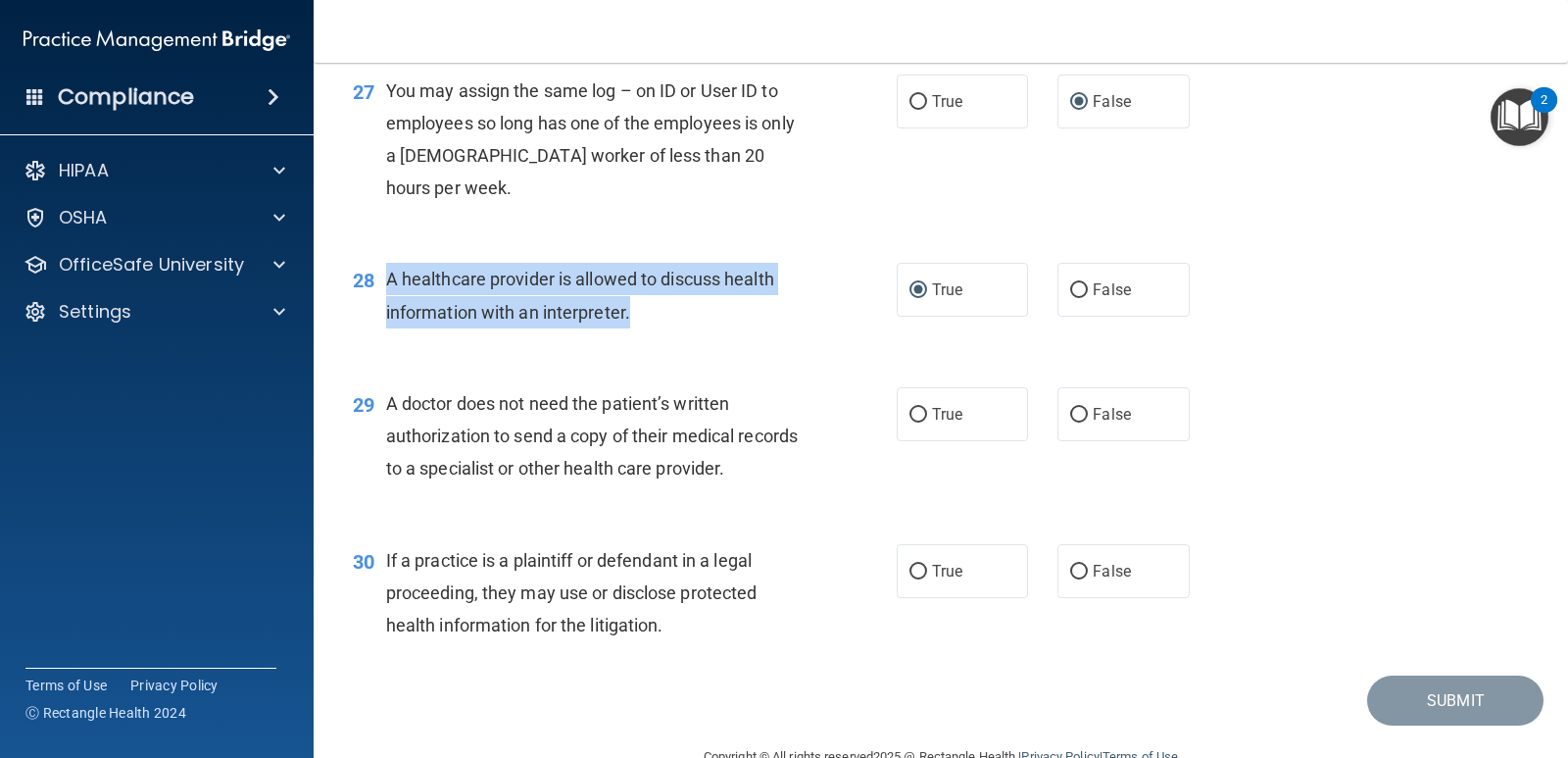 drag, startPoint x: 810, startPoint y: 573, endPoint x: 440, endPoint y: 512, distance: 374.9947 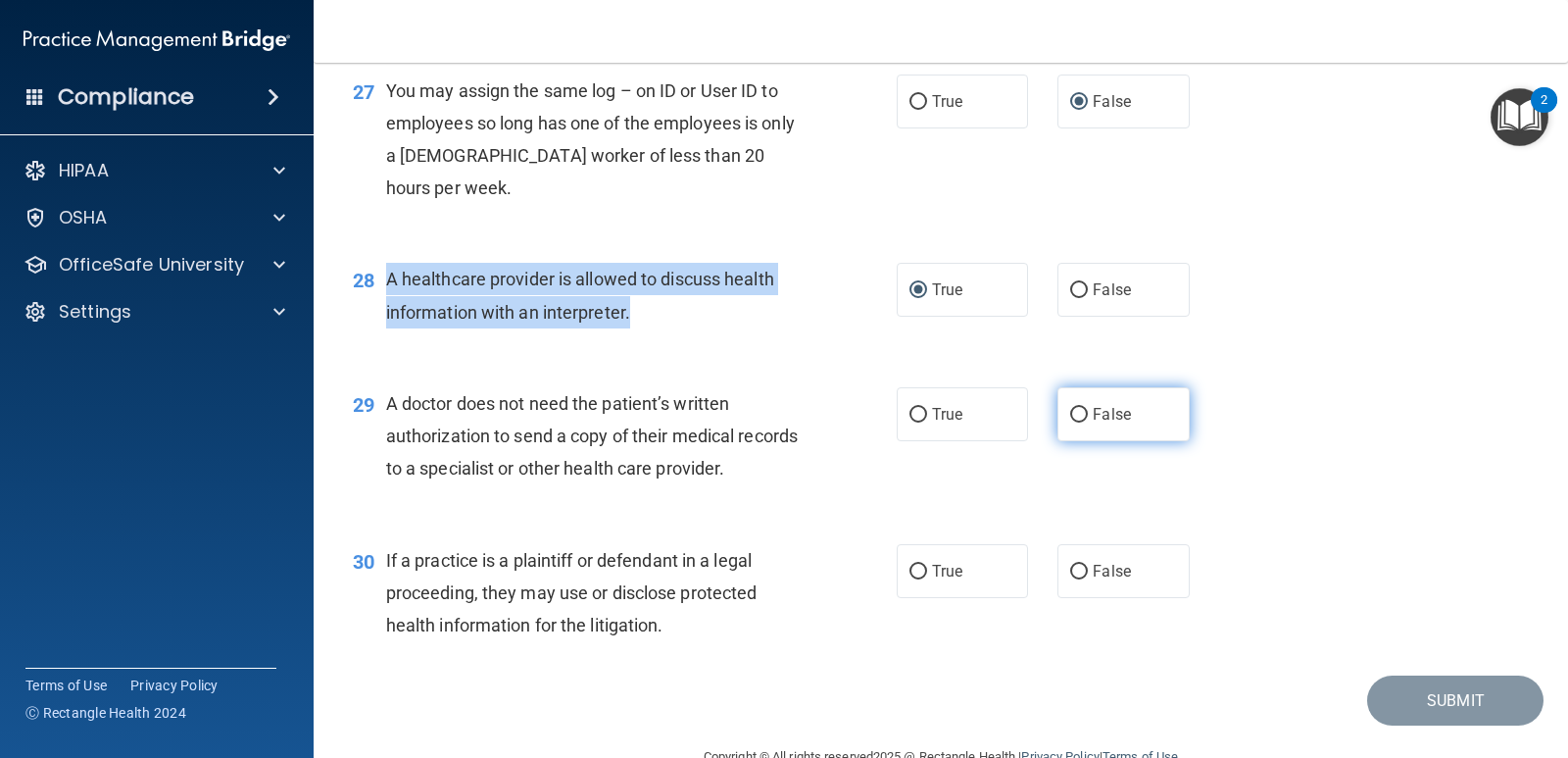 click on "False" at bounding box center [1079, 415] 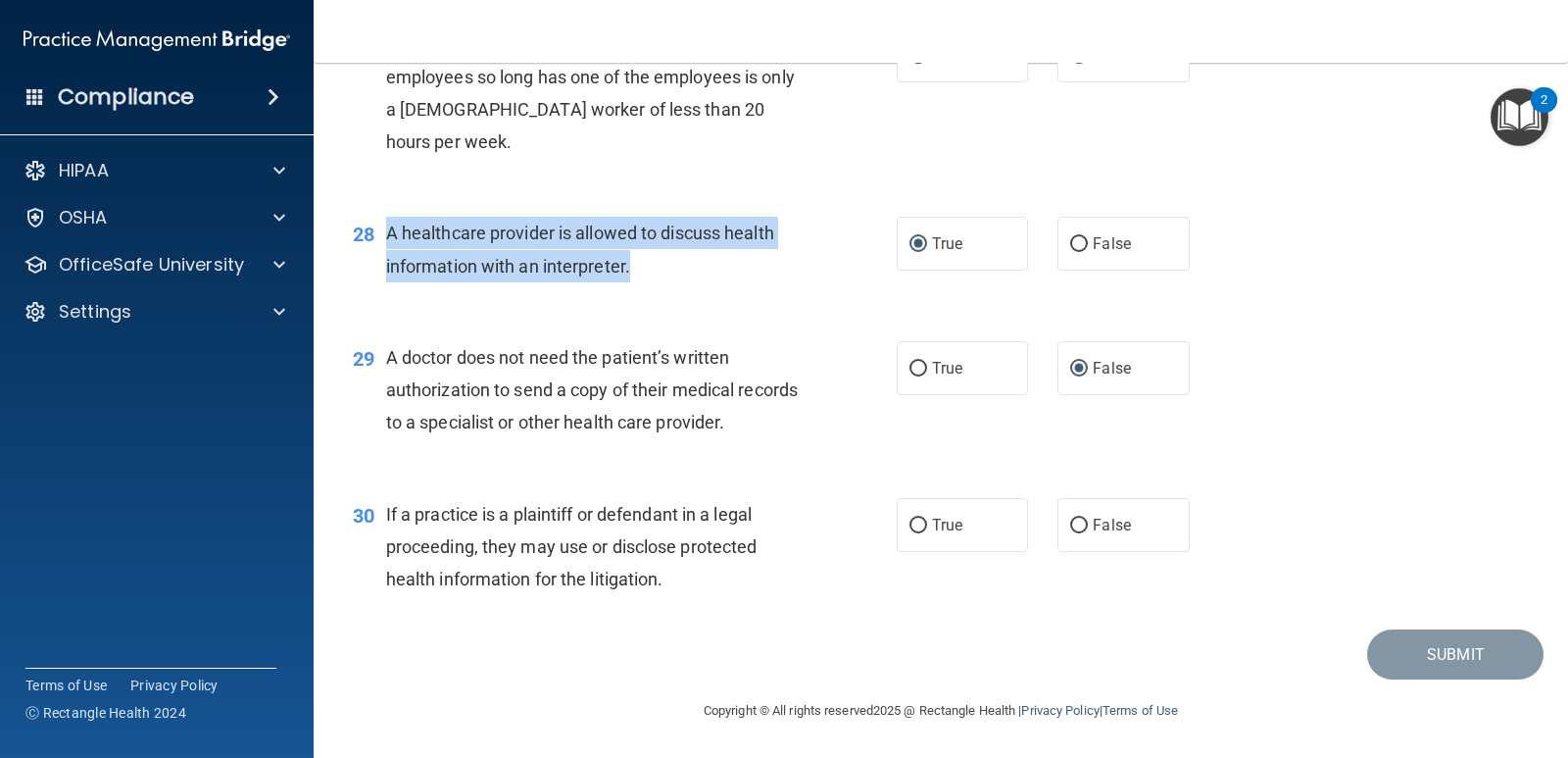 scroll, scrollTop: 4458, scrollLeft: 0, axis: vertical 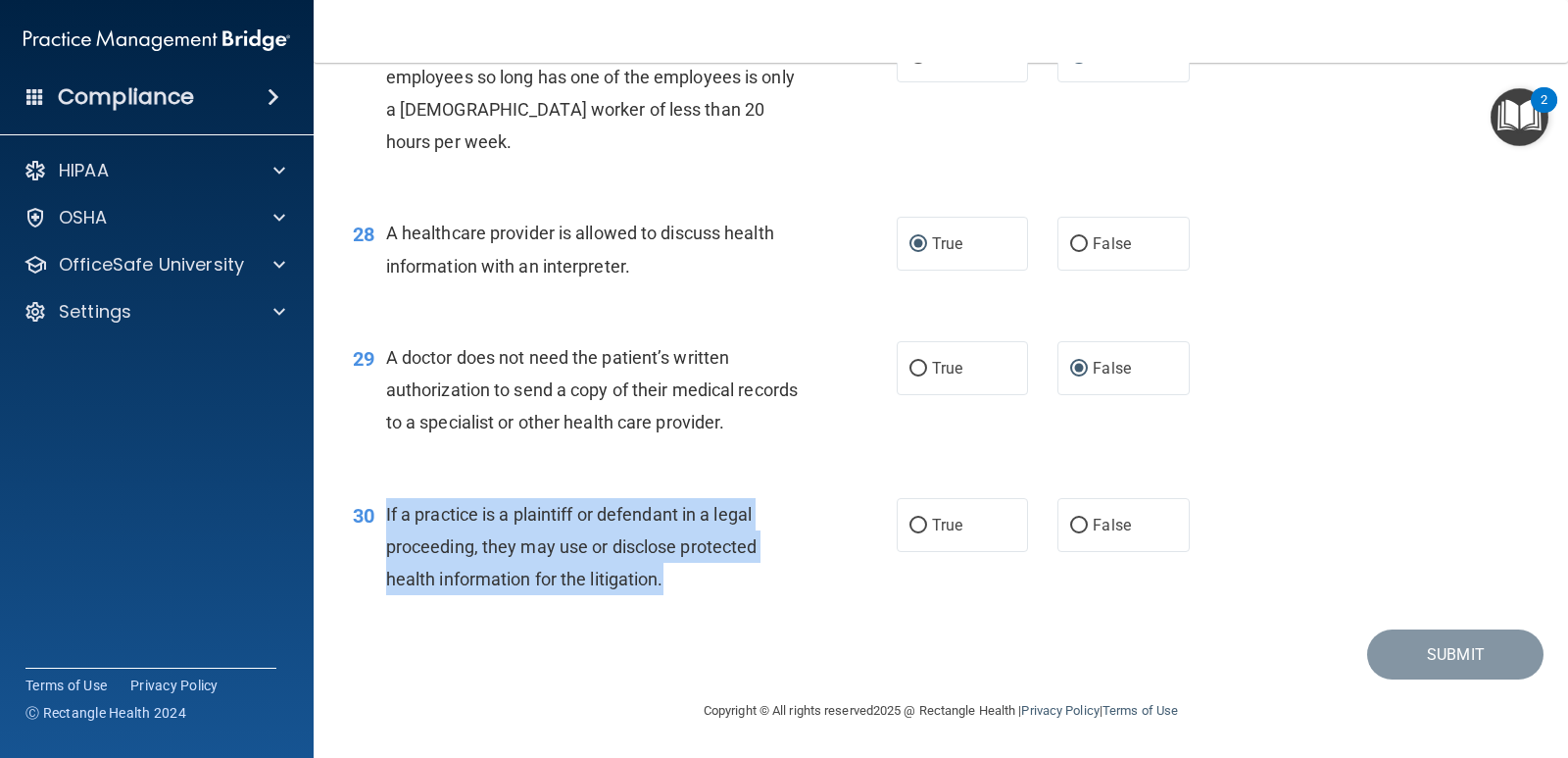 drag, startPoint x: 697, startPoint y: 589, endPoint x: 441, endPoint y: 509, distance: 268.20887 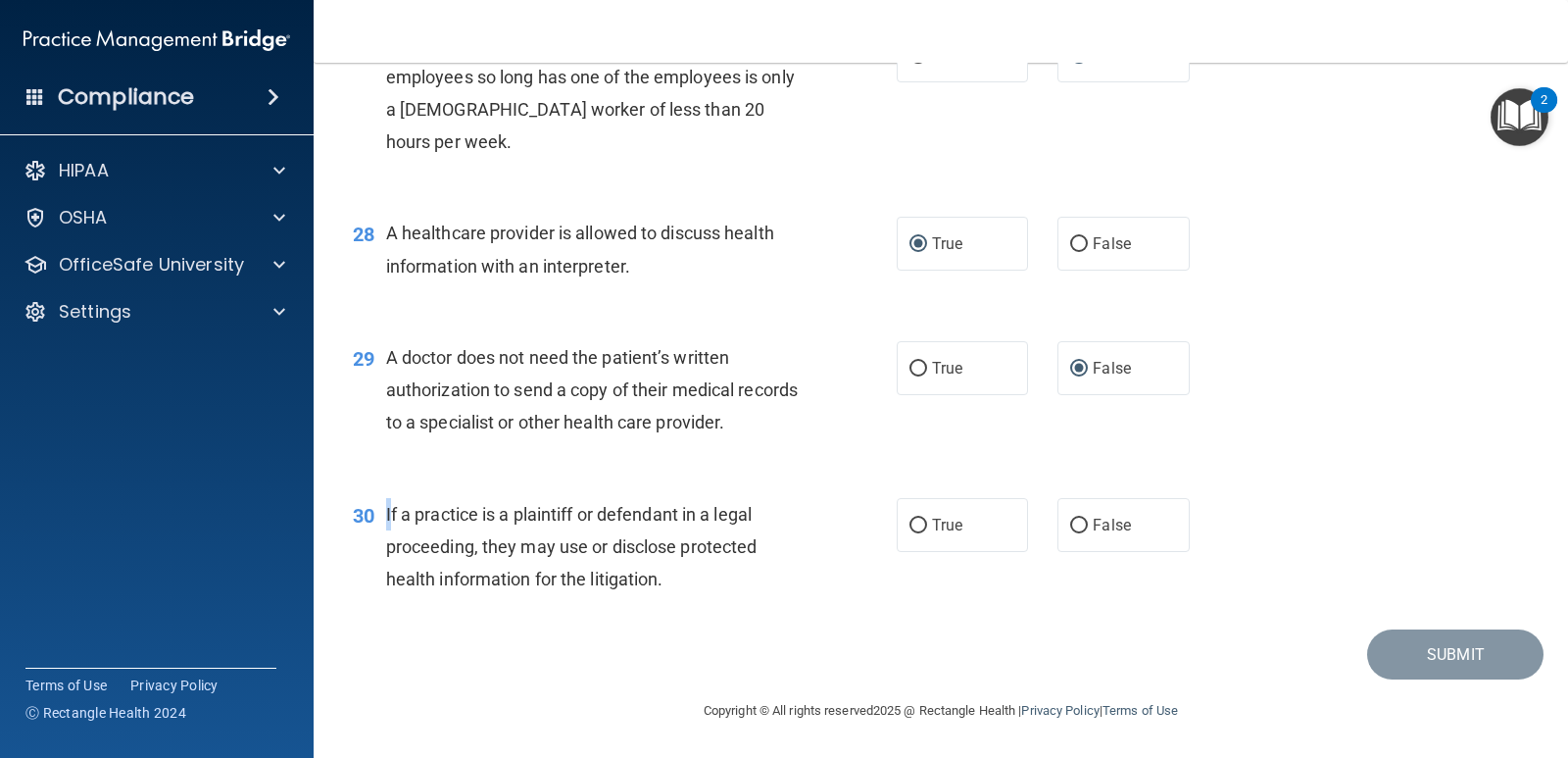 drag, startPoint x: 460, startPoint y: 515, endPoint x: 391, endPoint y: 510, distance: 69.180922 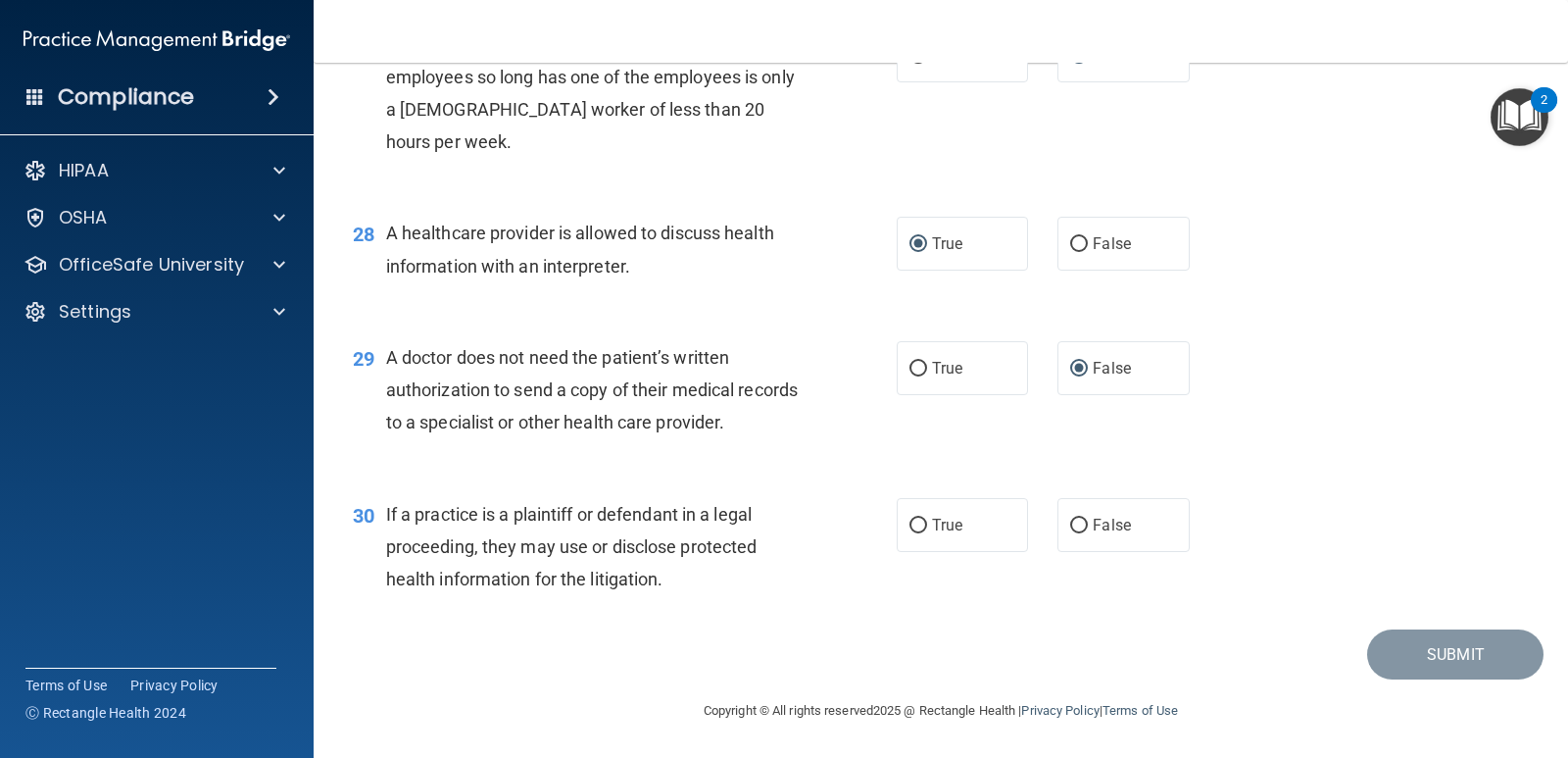 click on "If a practice is a plaintiff or defendant in a legal proceeding, they may use or disclose protected health information for the litigation." at bounding box center [601, 547] 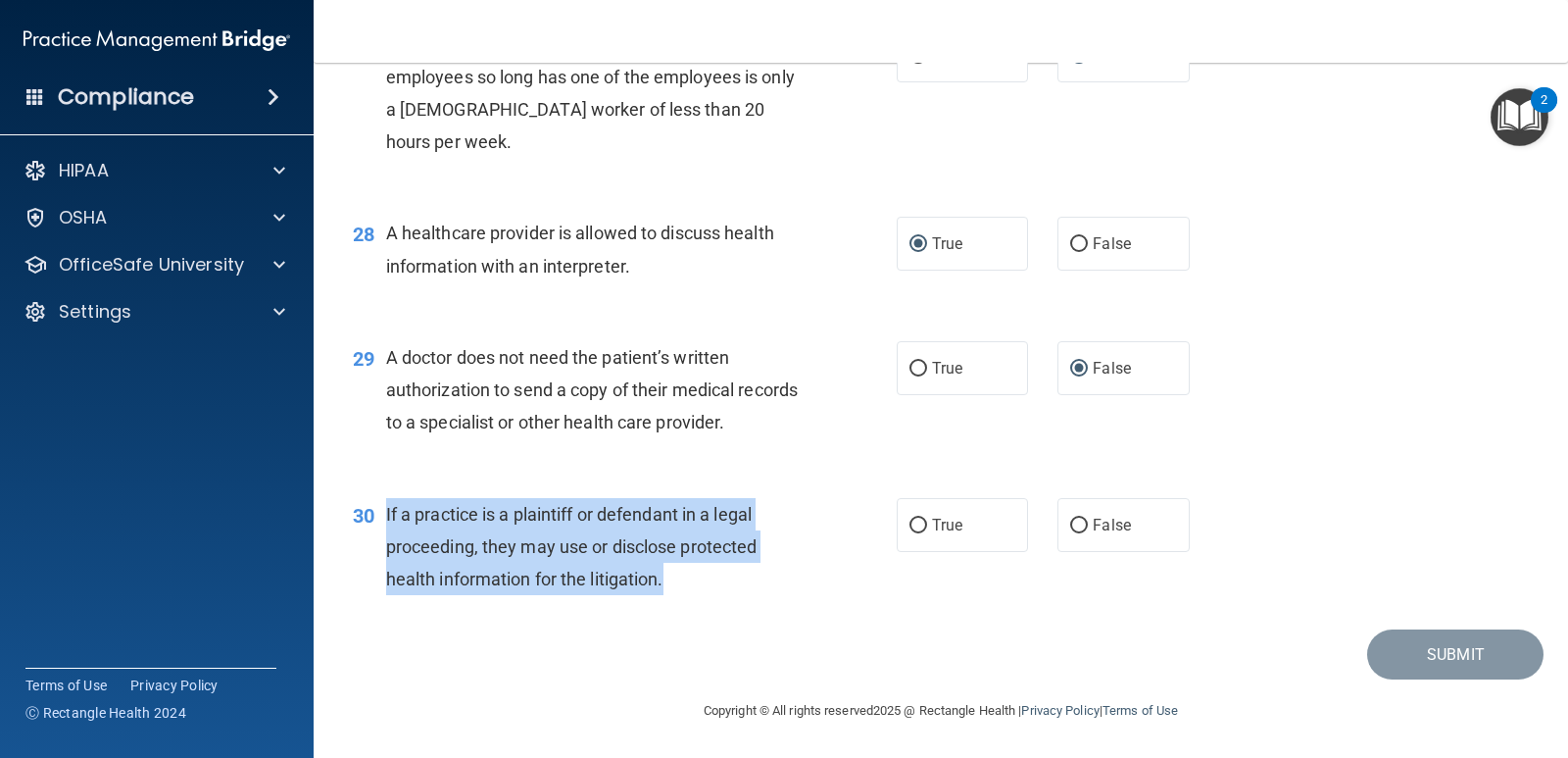 drag, startPoint x: 662, startPoint y: 582, endPoint x: 388, endPoint y: 510, distance: 283.30196 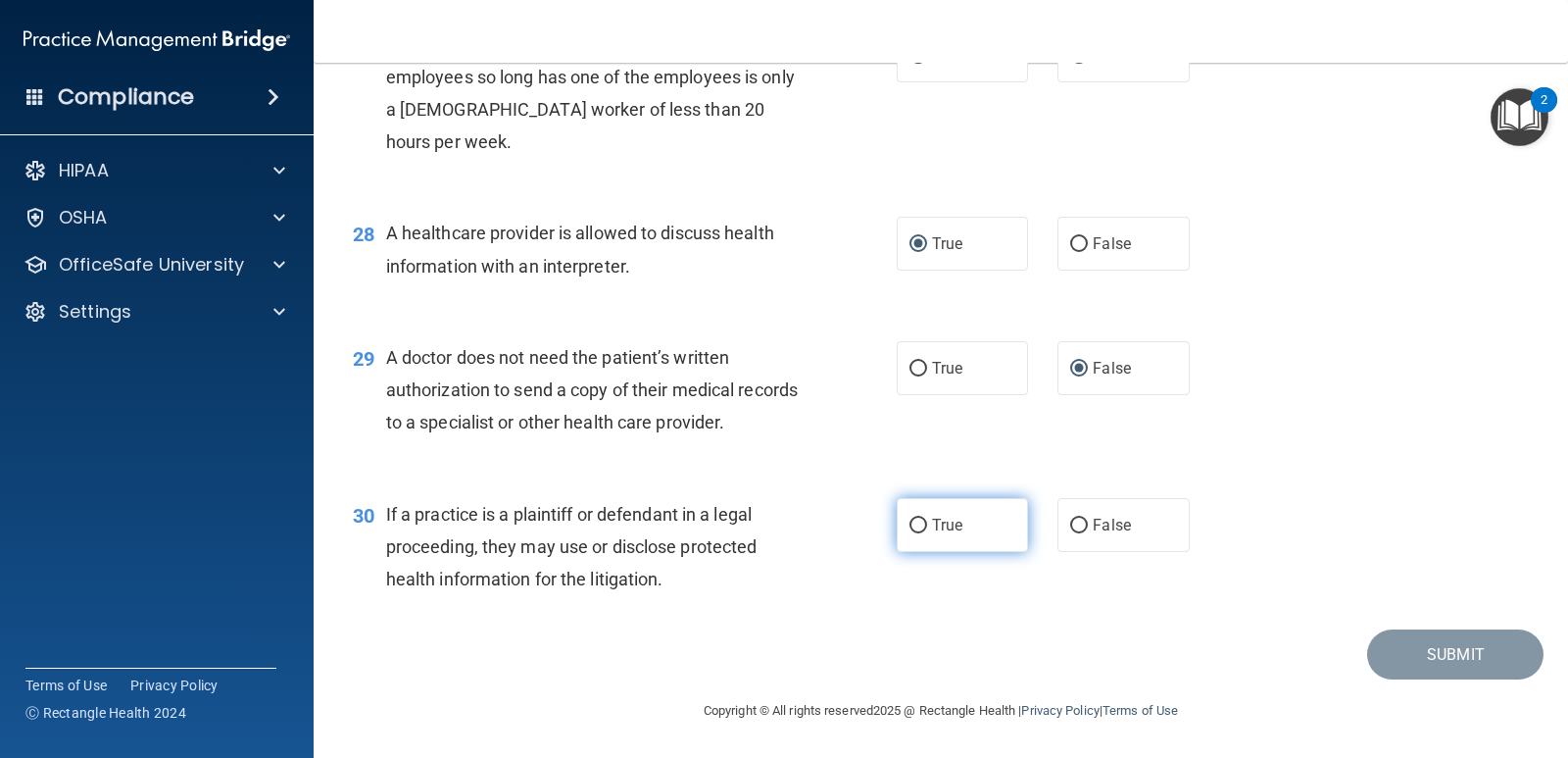 click on "True" at bounding box center [962, 525] 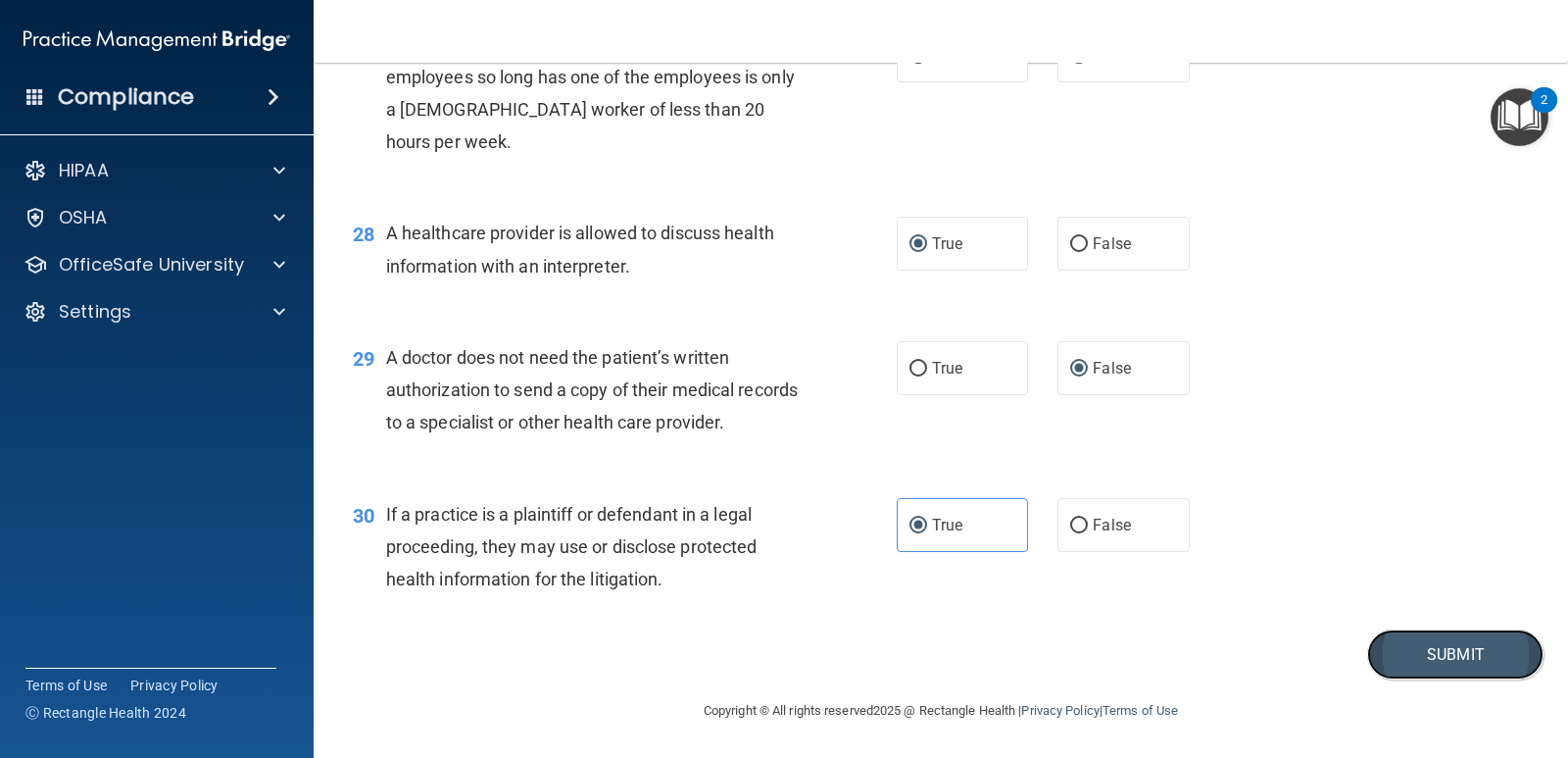 click on "Submit" at bounding box center (1455, 654) 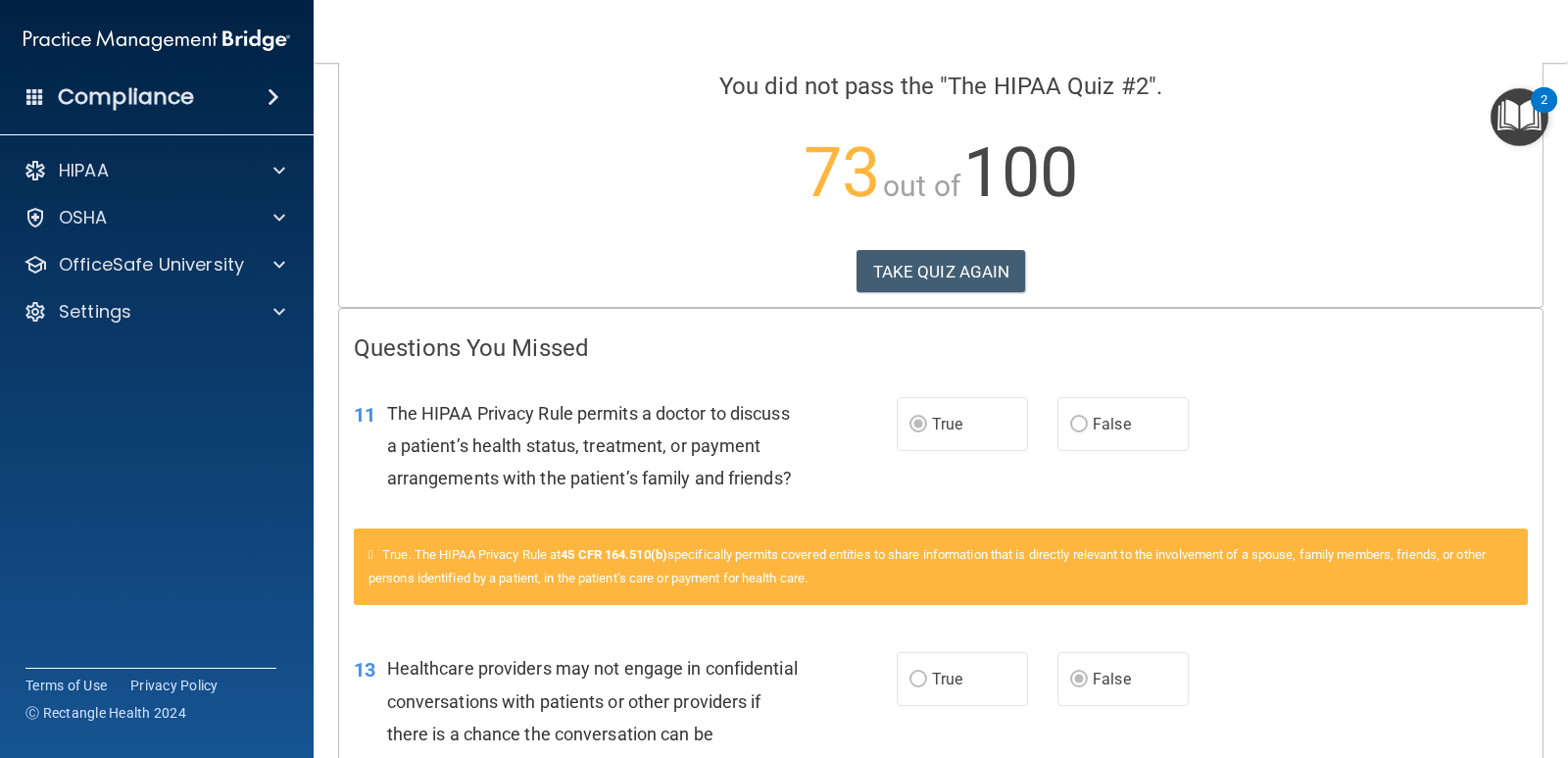 scroll, scrollTop: 0, scrollLeft: 0, axis: both 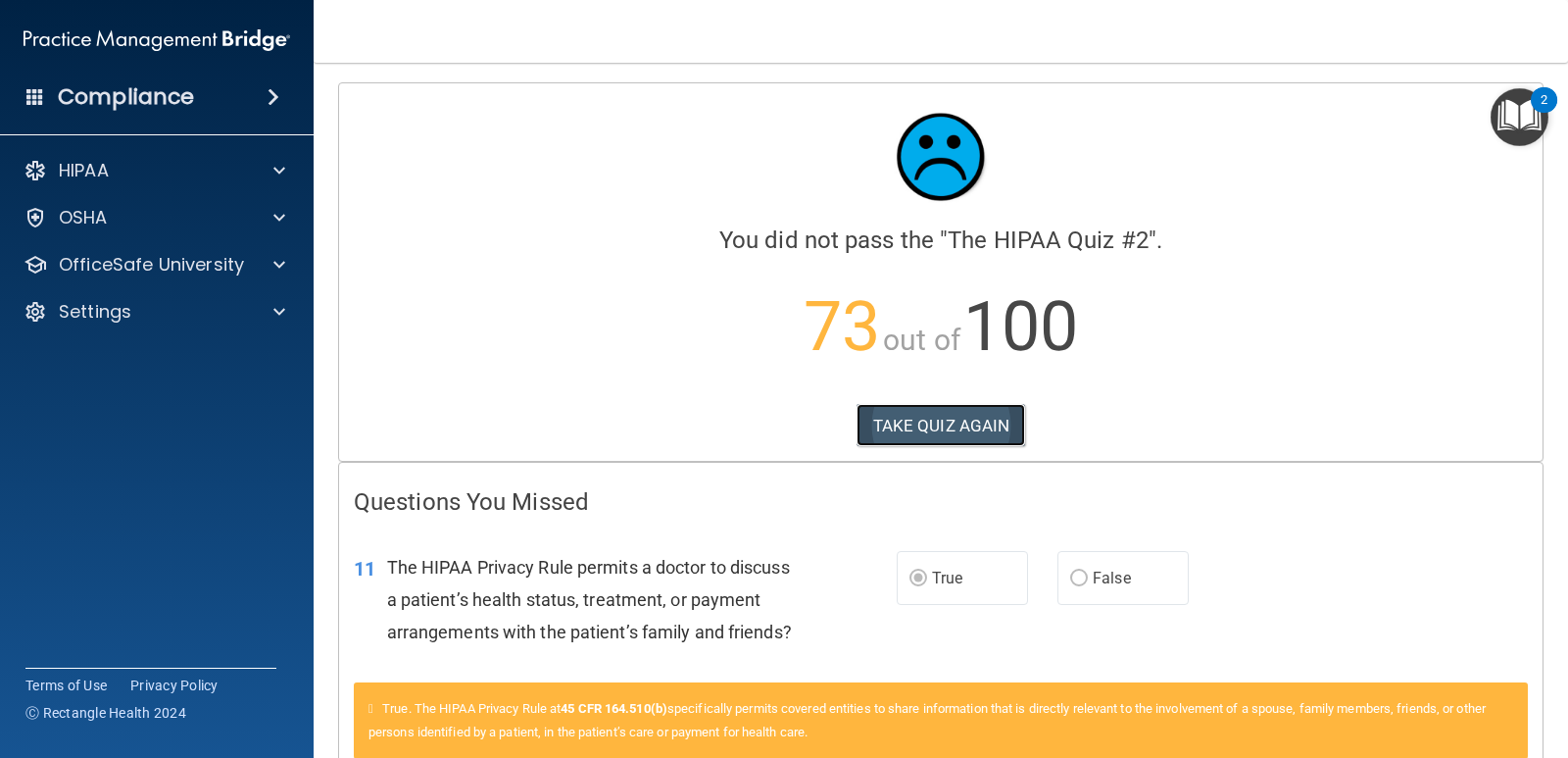 click on "TAKE QUIZ AGAIN" at bounding box center (941, 426) 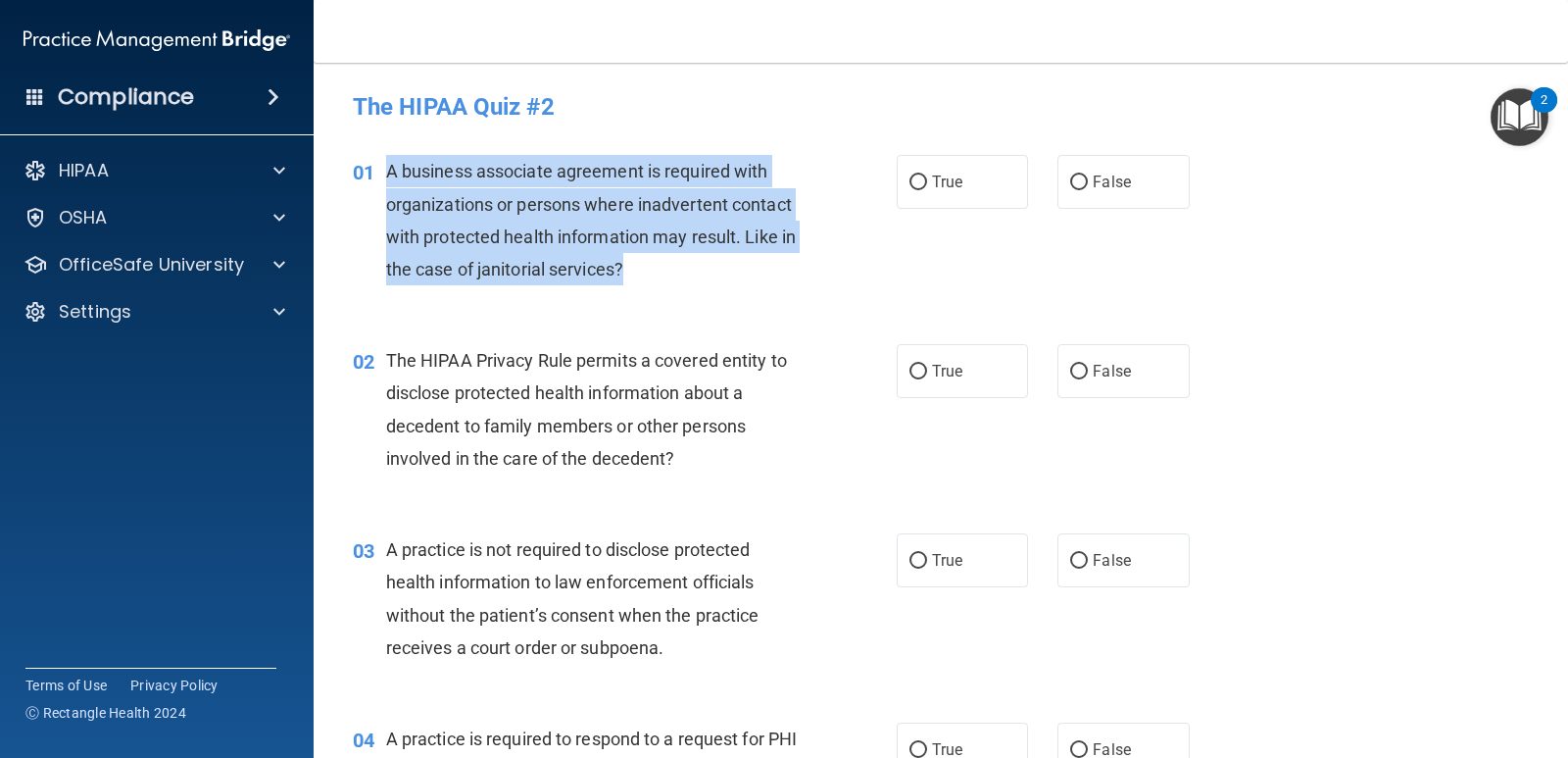 drag, startPoint x: 665, startPoint y: 270, endPoint x: 383, endPoint y: 173, distance: 298.21636 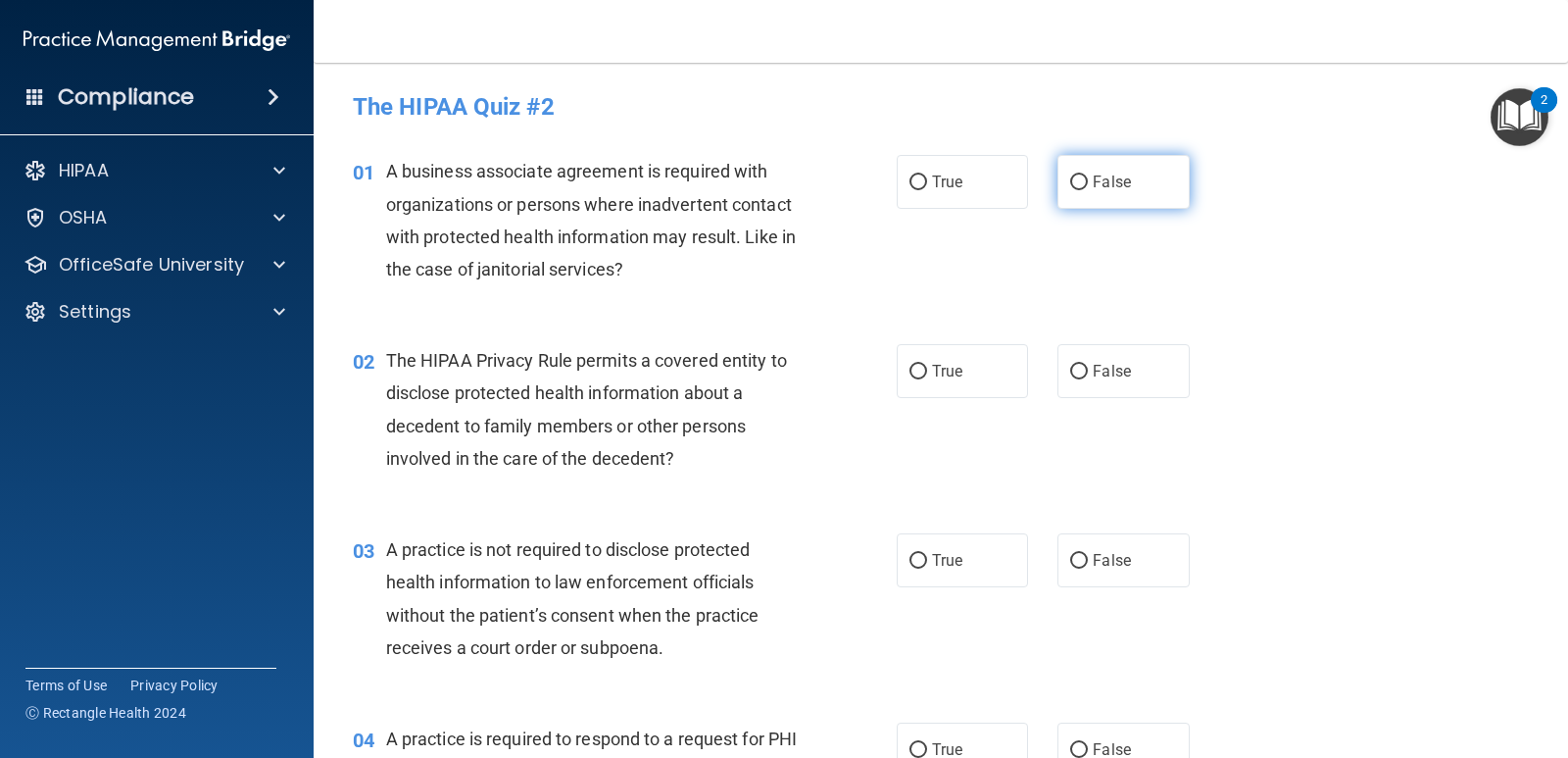 click on "False" at bounding box center (1123, 181) 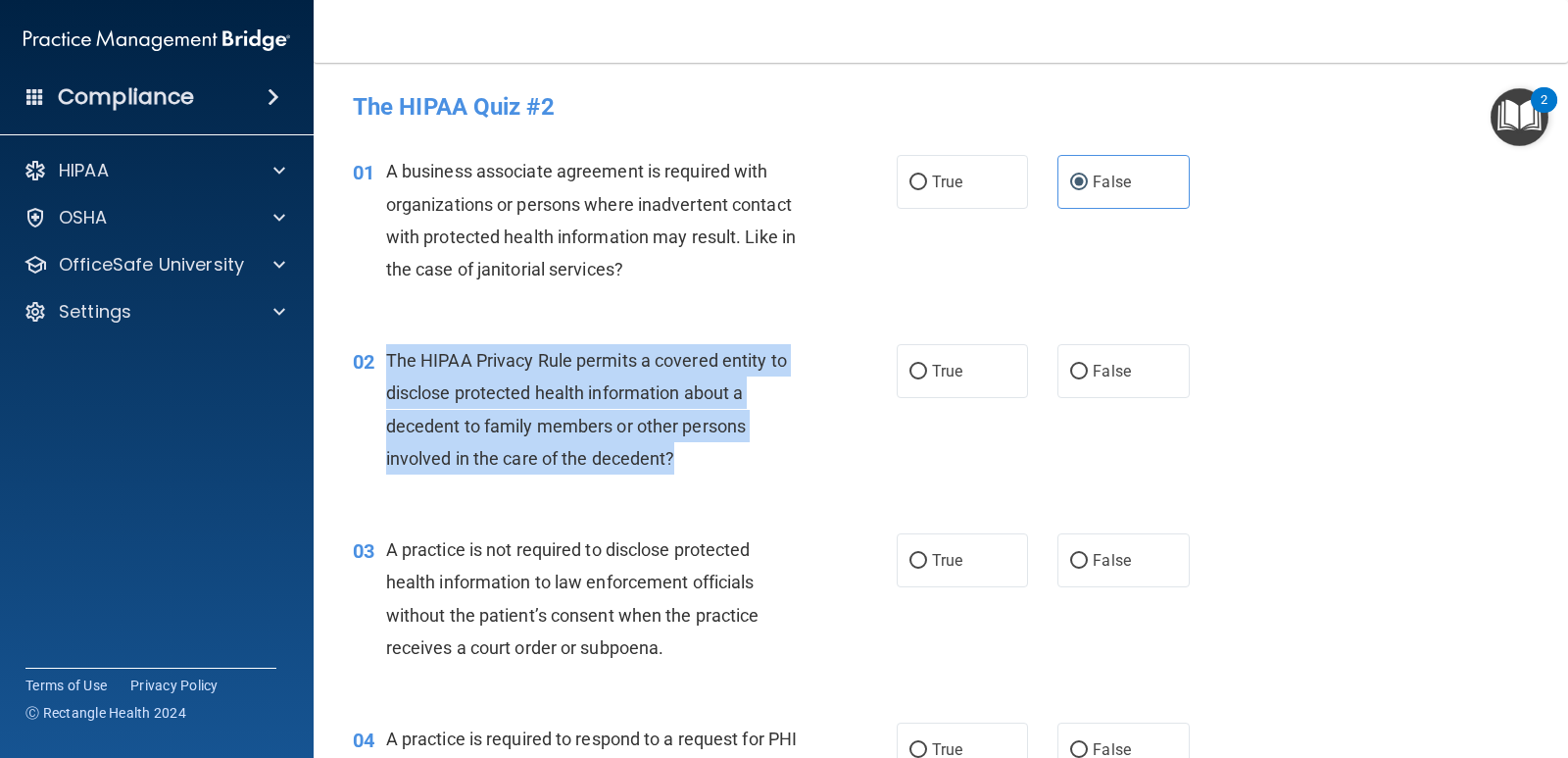 drag, startPoint x: 699, startPoint y: 473, endPoint x: 385, endPoint y: 368, distance: 331.09062 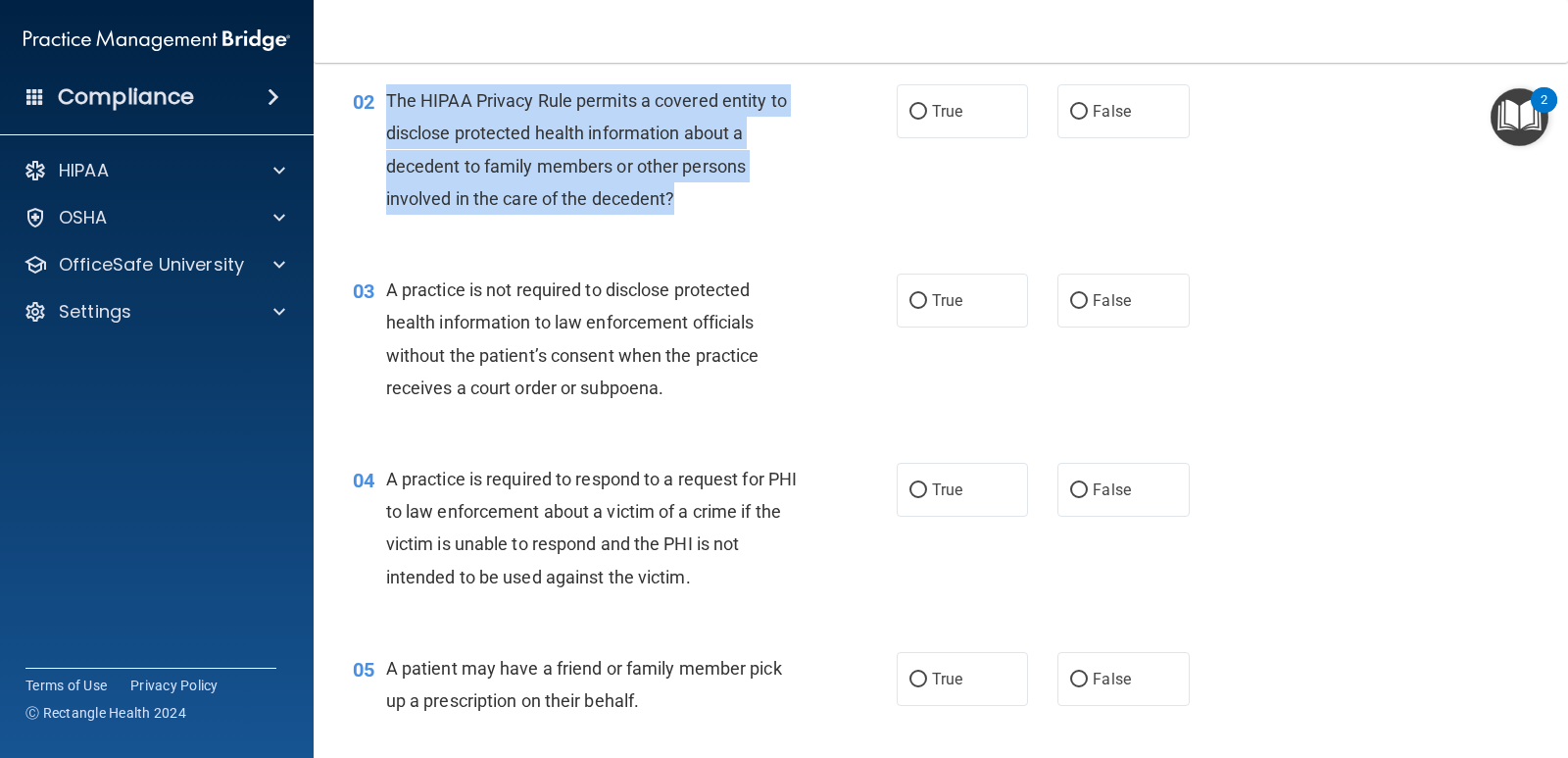 scroll, scrollTop: 294, scrollLeft: 0, axis: vertical 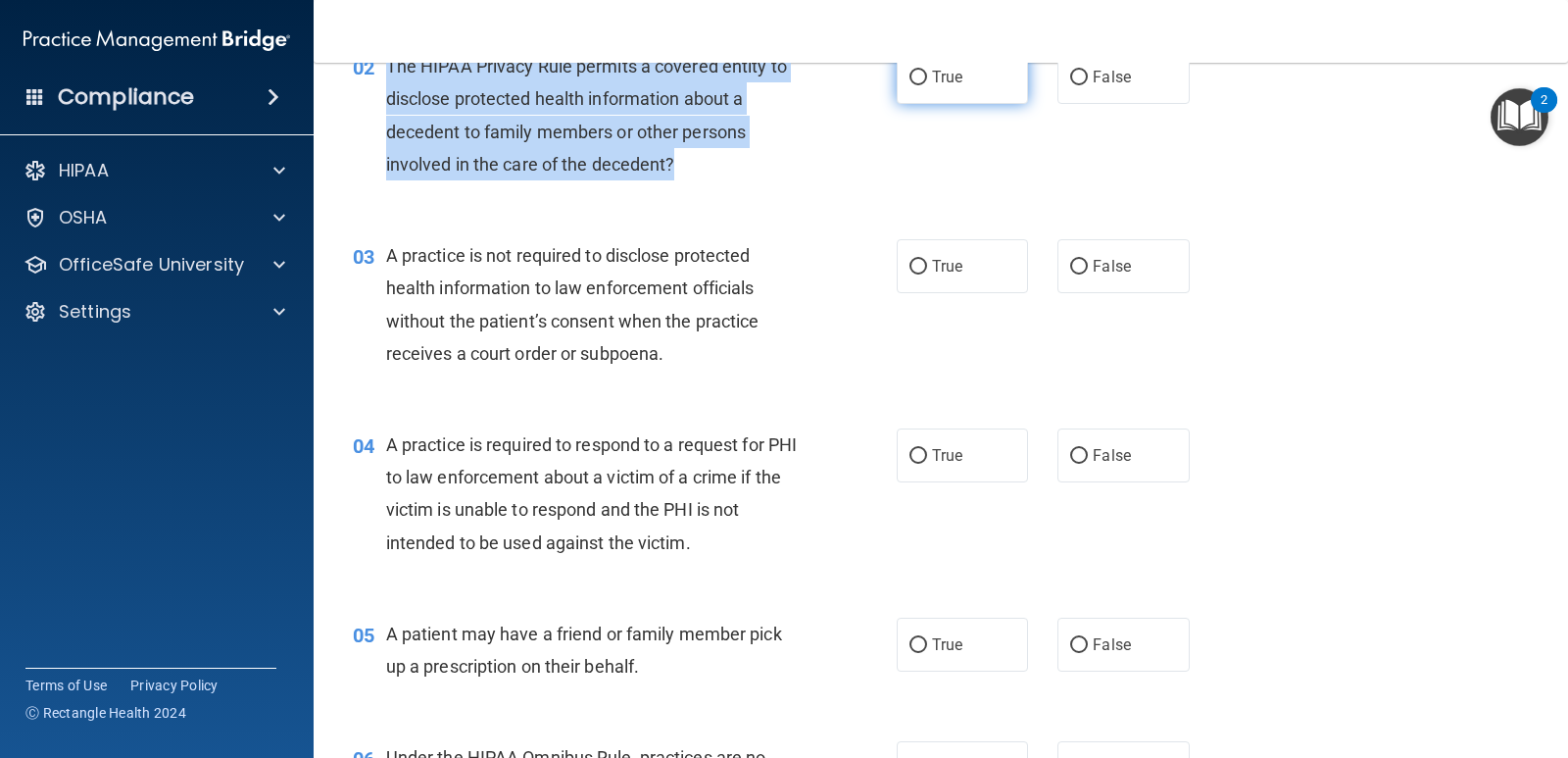 click on "True" at bounding box center (918, 77) 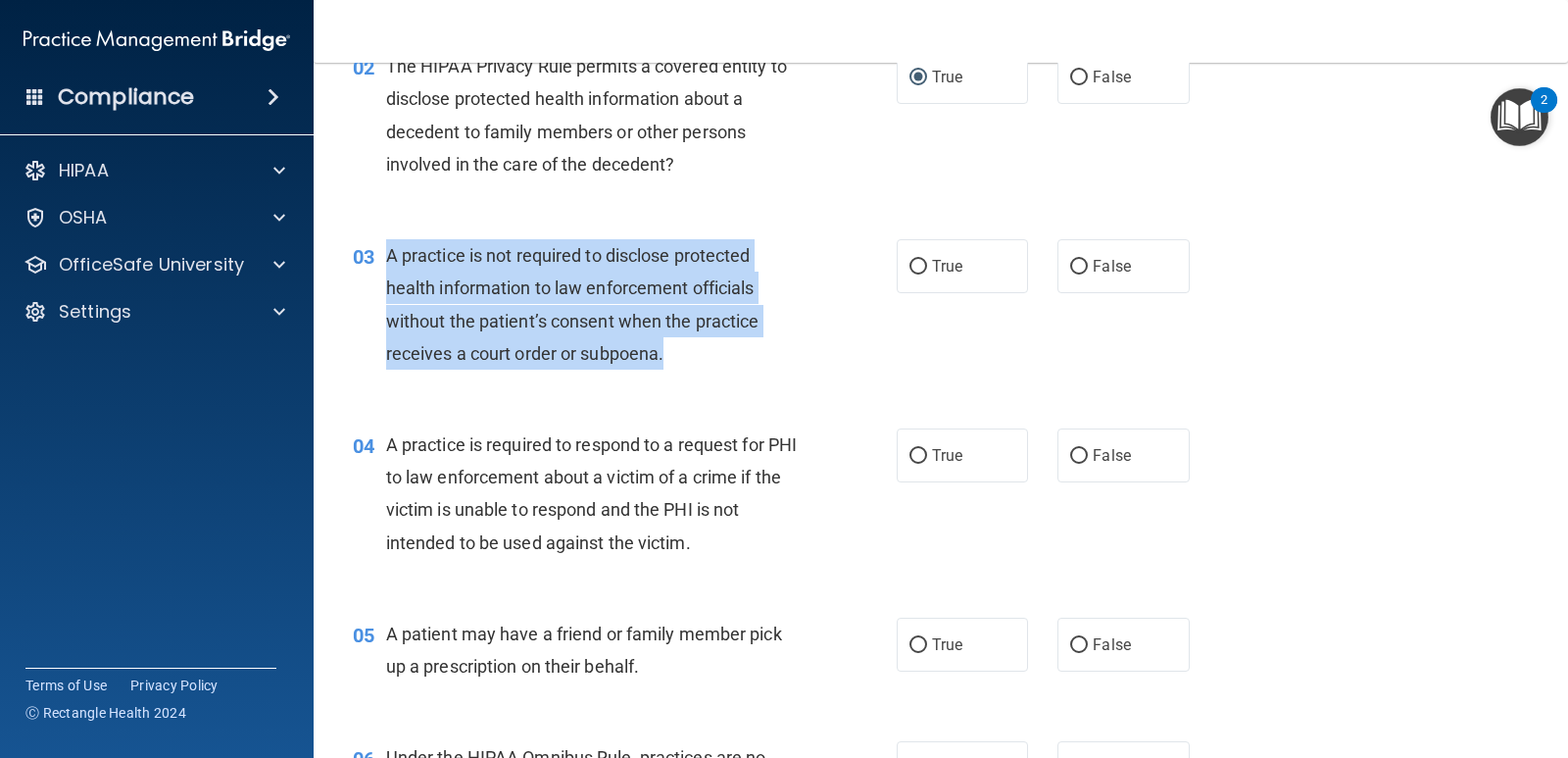 drag, startPoint x: 696, startPoint y: 352, endPoint x: 395, endPoint y: 248, distance: 318.46036 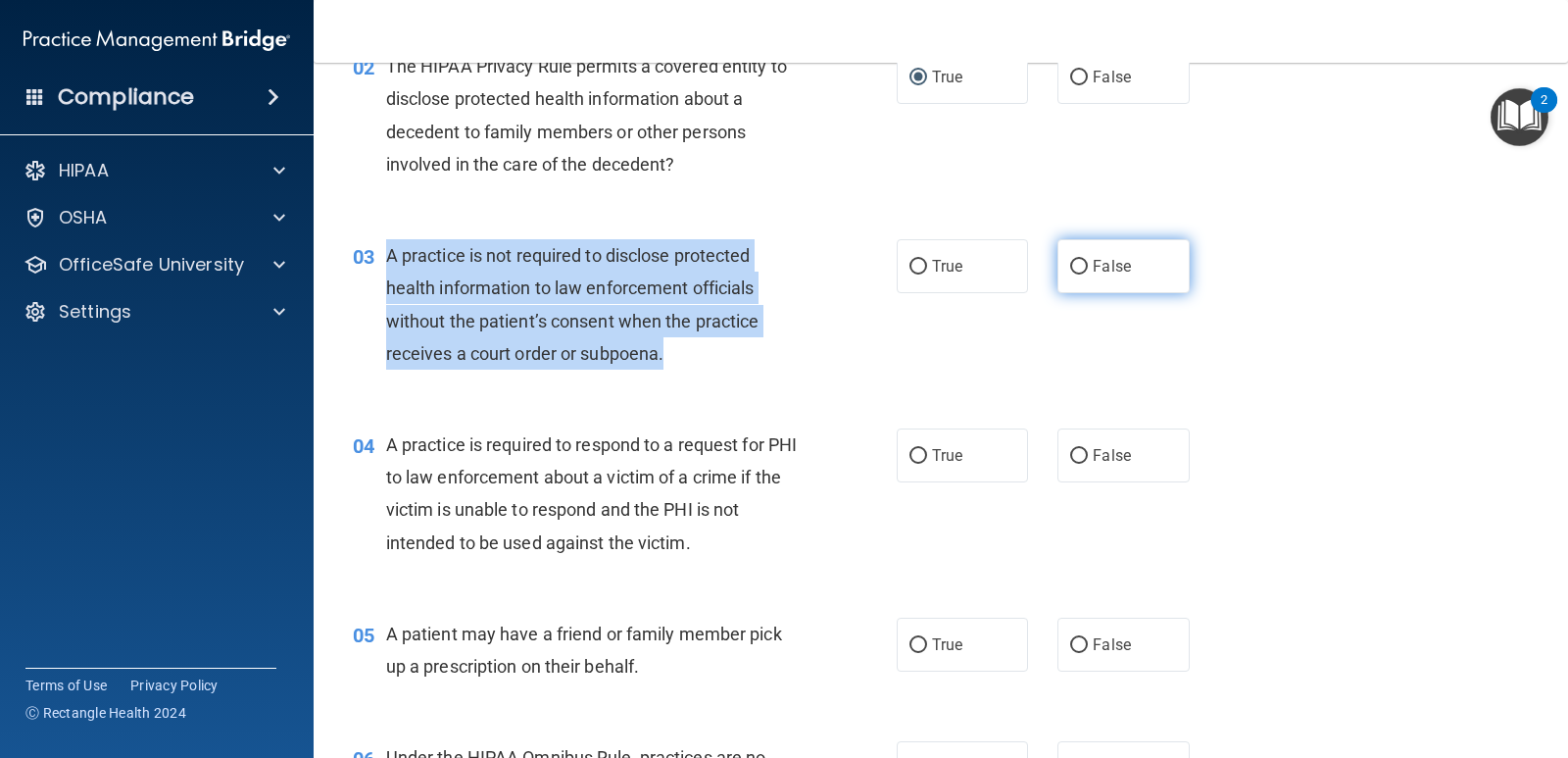 click on "False" at bounding box center (1079, 267) 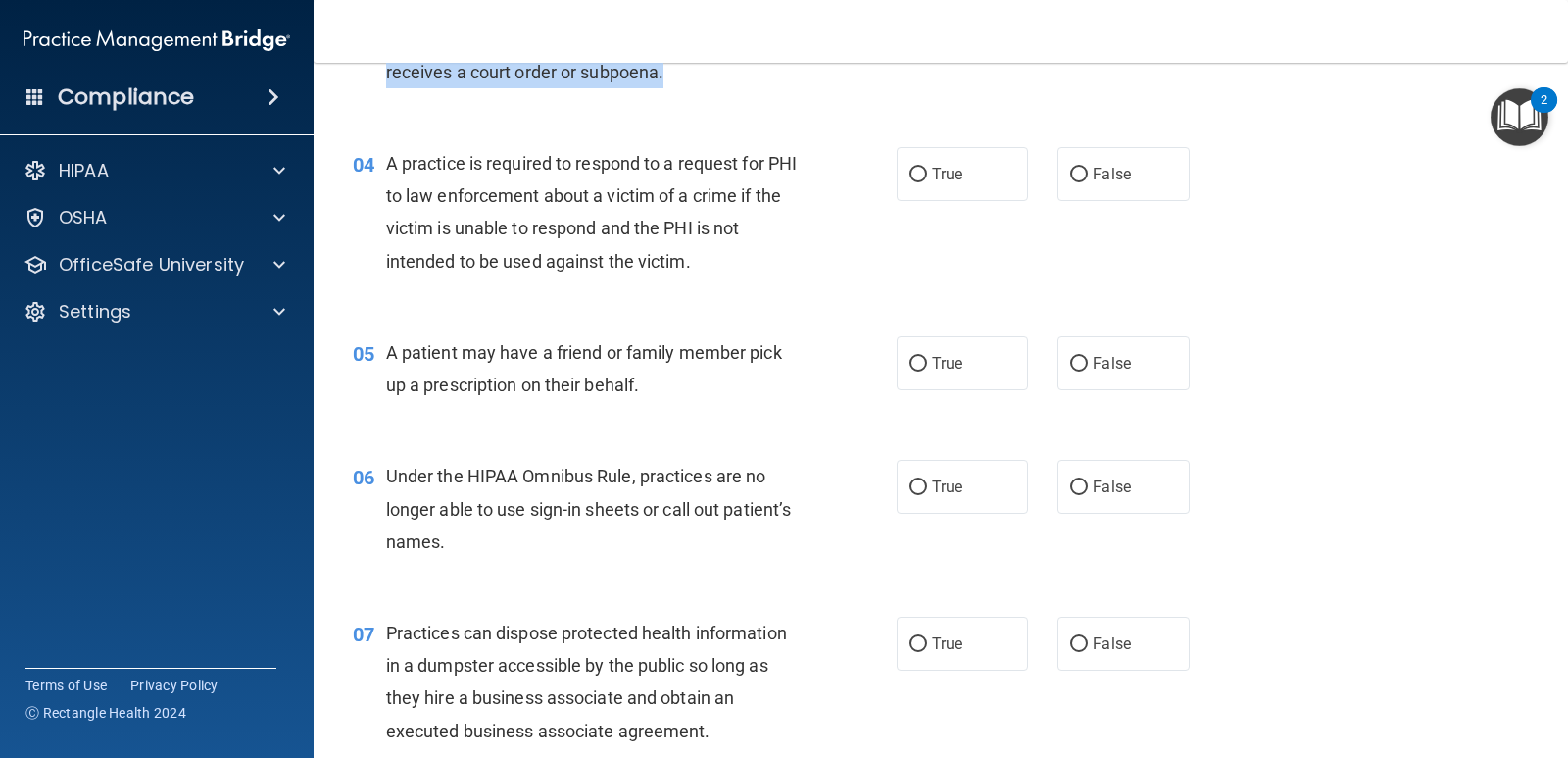 scroll, scrollTop: 588, scrollLeft: 0, axis: vertical 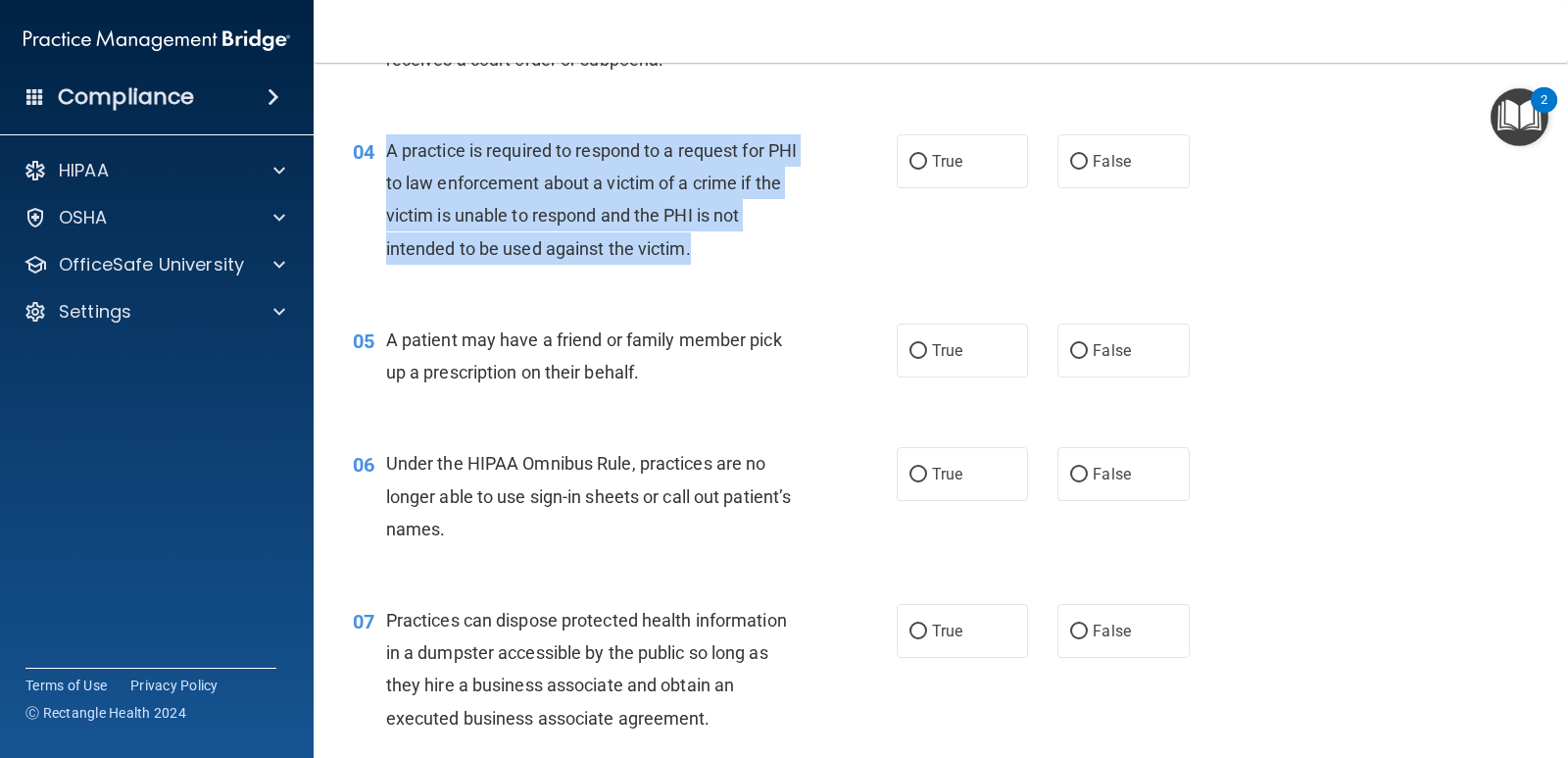 drag, startPoint x: 710, startPoint y: 256, endPoint x: 379, endPoint y: 146, distance: 348.79937 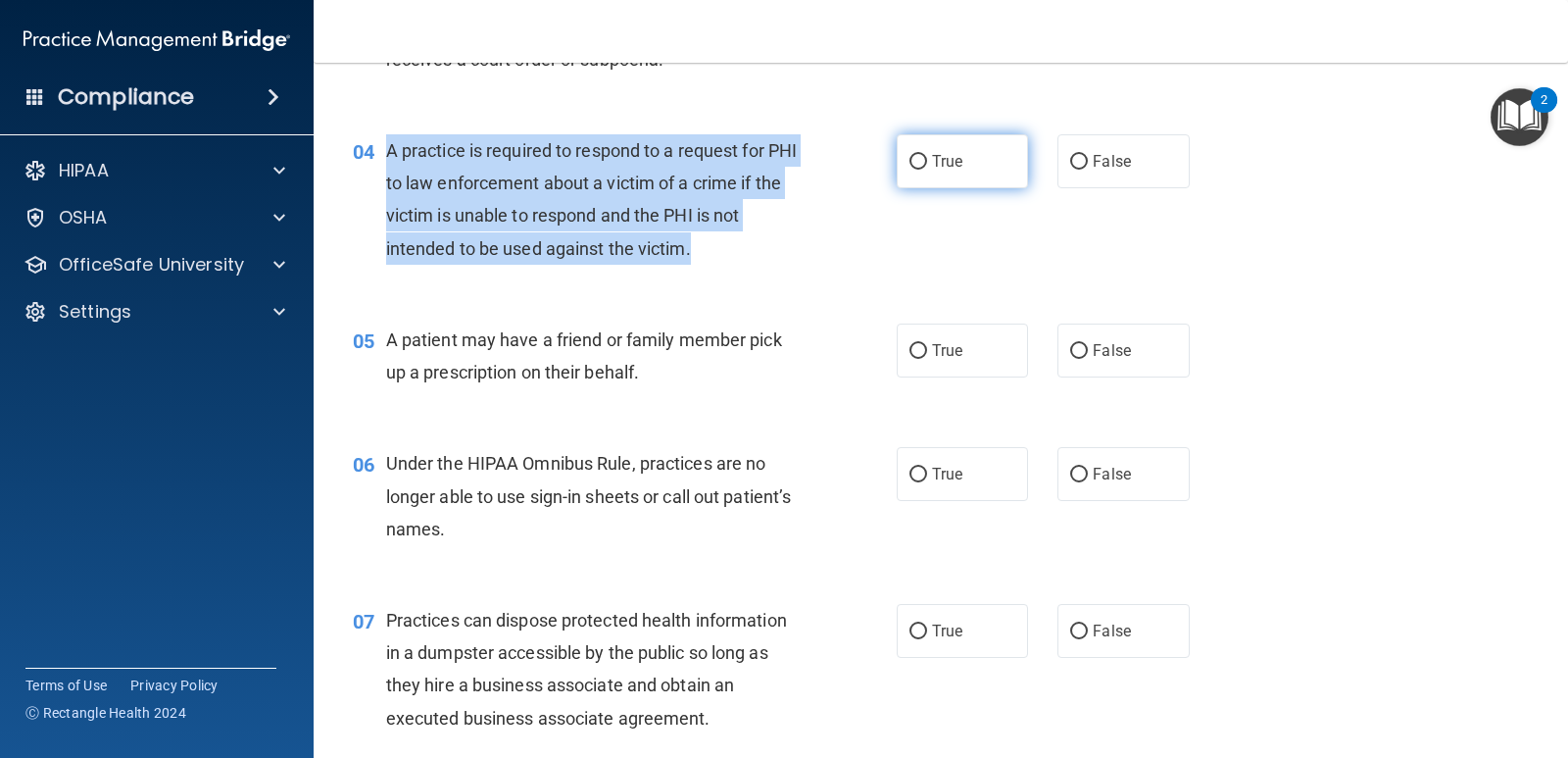 drag, startPoint x: 918, startPoint y: 158, endPoint x: 904, endPoint y: 168, distance: 17.204651 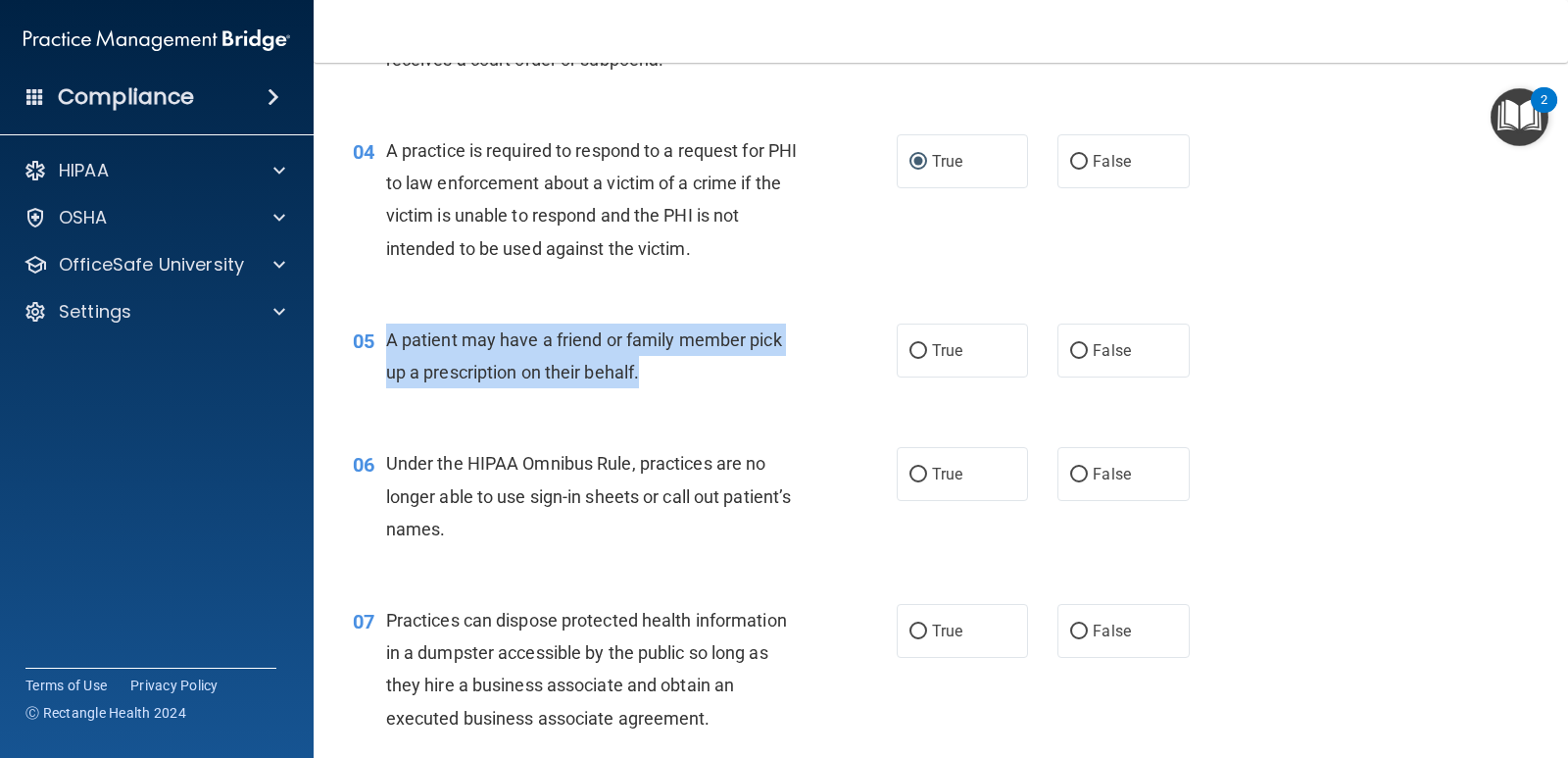 drag, startPoint x: 677, startPoint y: 390, endPoint x: 386, endPoint y: 337, distance: 295.78709 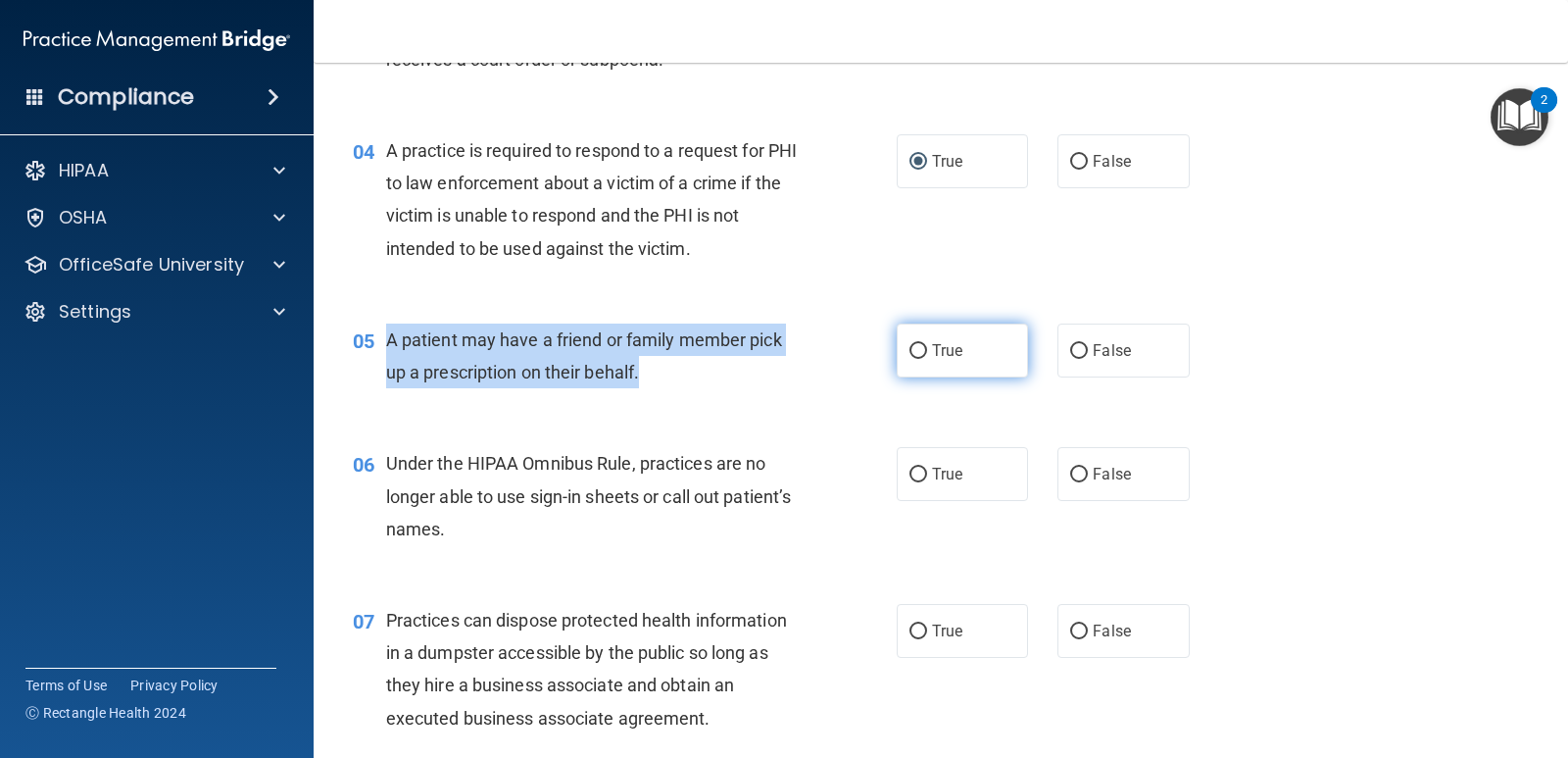 click on "True" at bounding box center (918, 351) 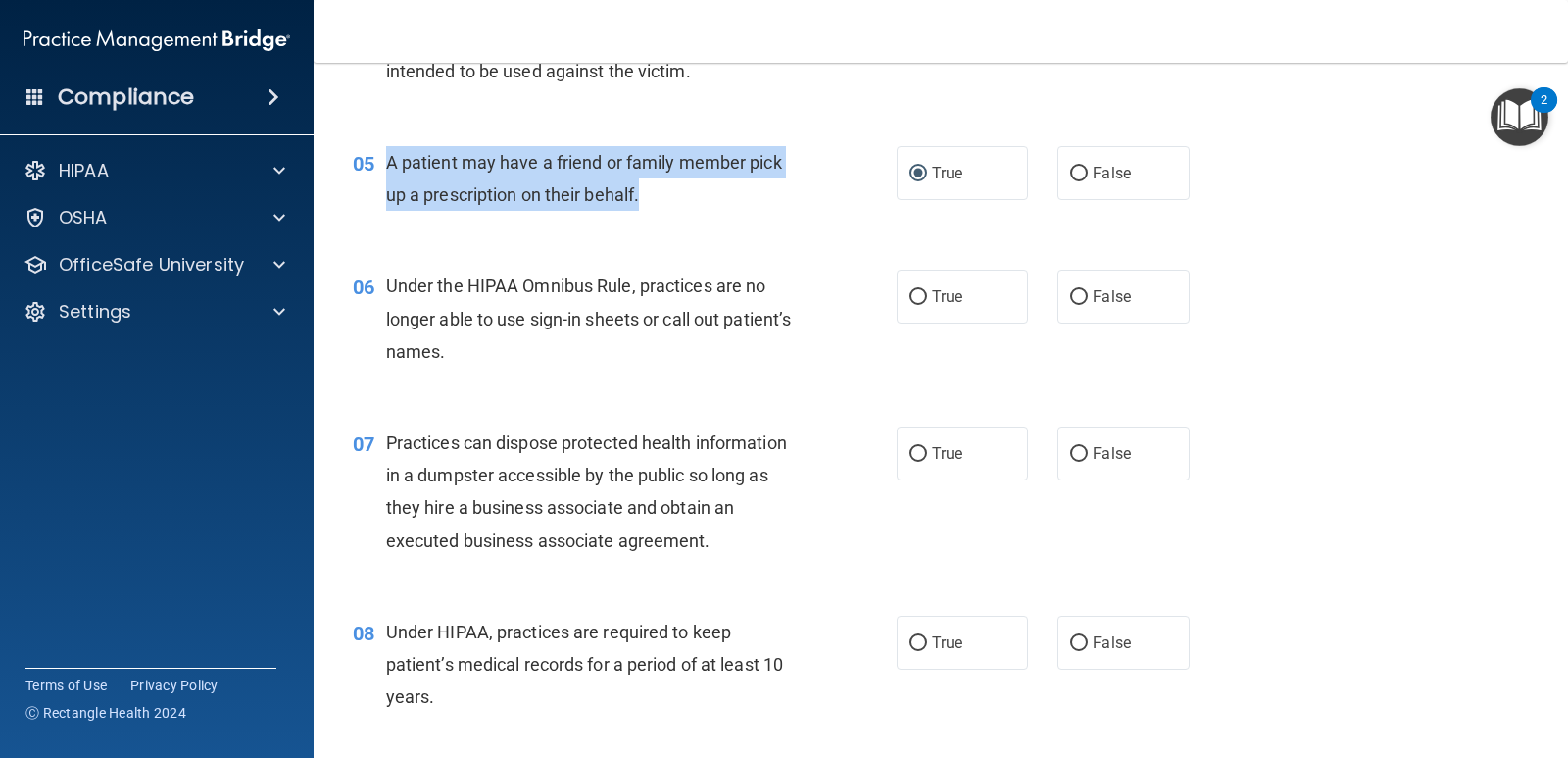 scroll, scrollTop: 784, scrollLeft: 0, axis: vertical 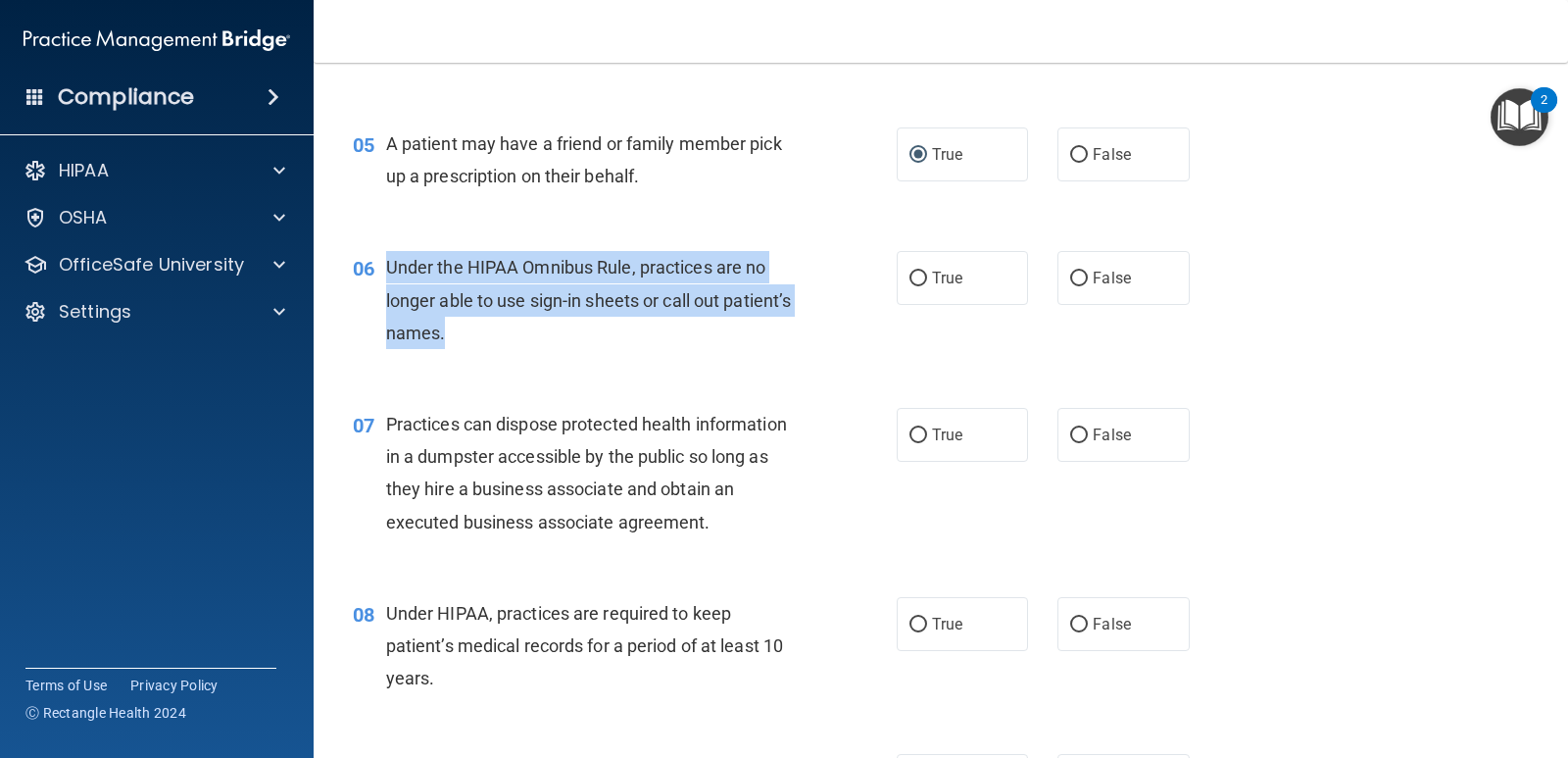 drag, startPoint x: 544, startPoint y: 329, endPoint x: 391, endPoint y: 259, distance: 168.25279 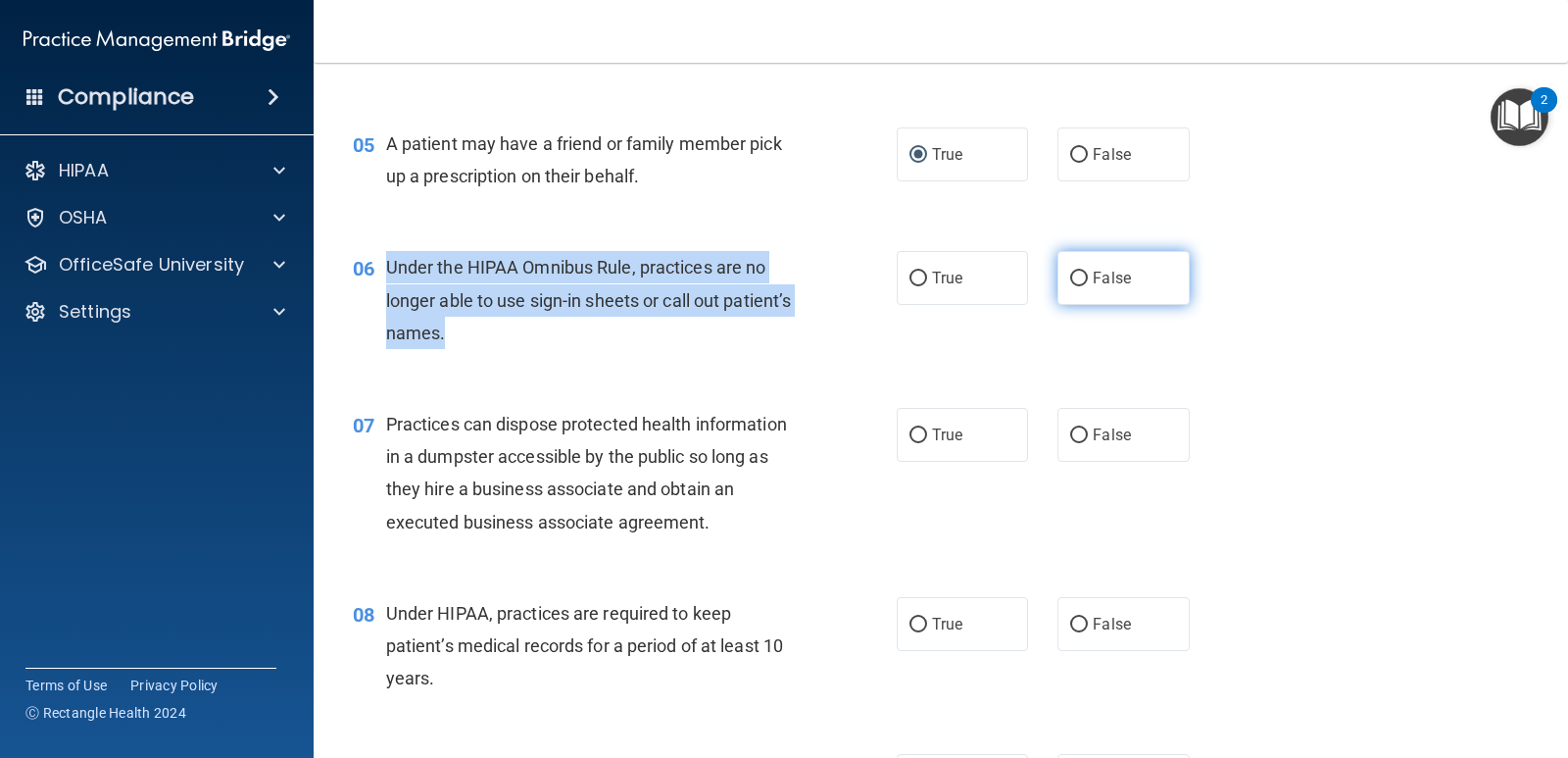 click on "False" at bounding box center [1079, 278] 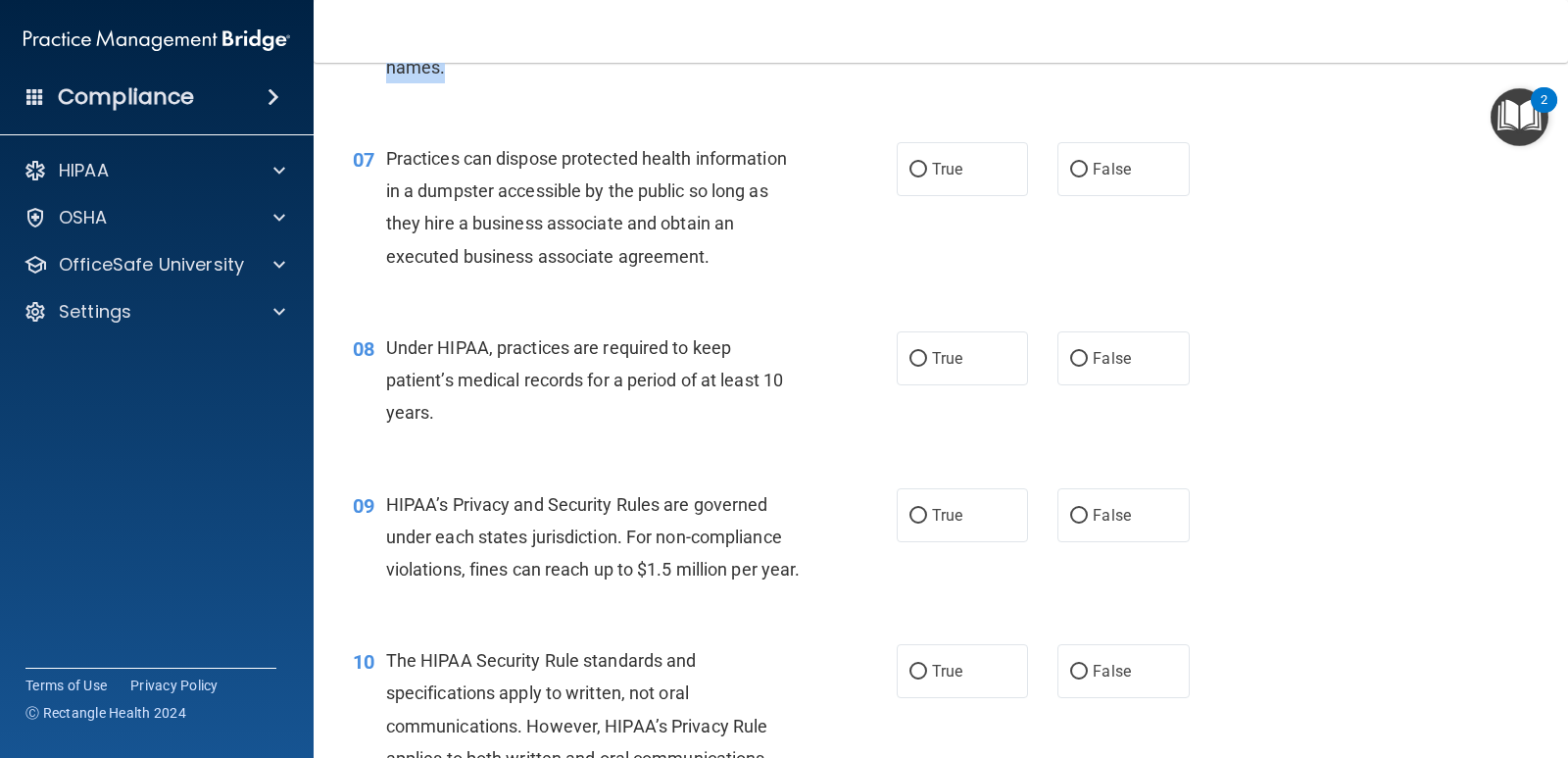 scroll, scrollTop: 1079, scrollLeft: 0, axis: vertical 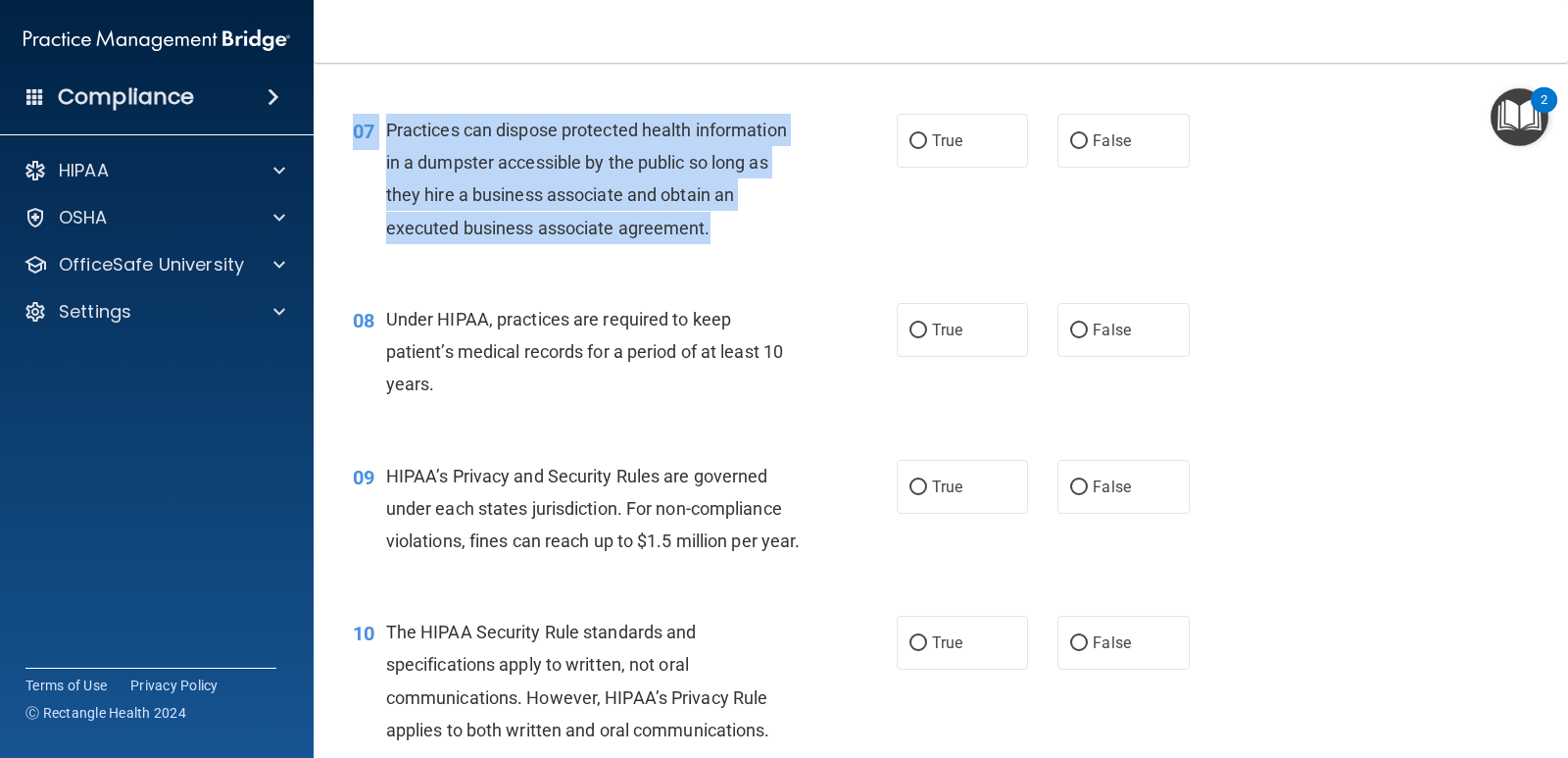 drag, startPoint x: 734, startPoint y: 230, endPoint x: 386, endPoint y: 112, distance: 367.46156 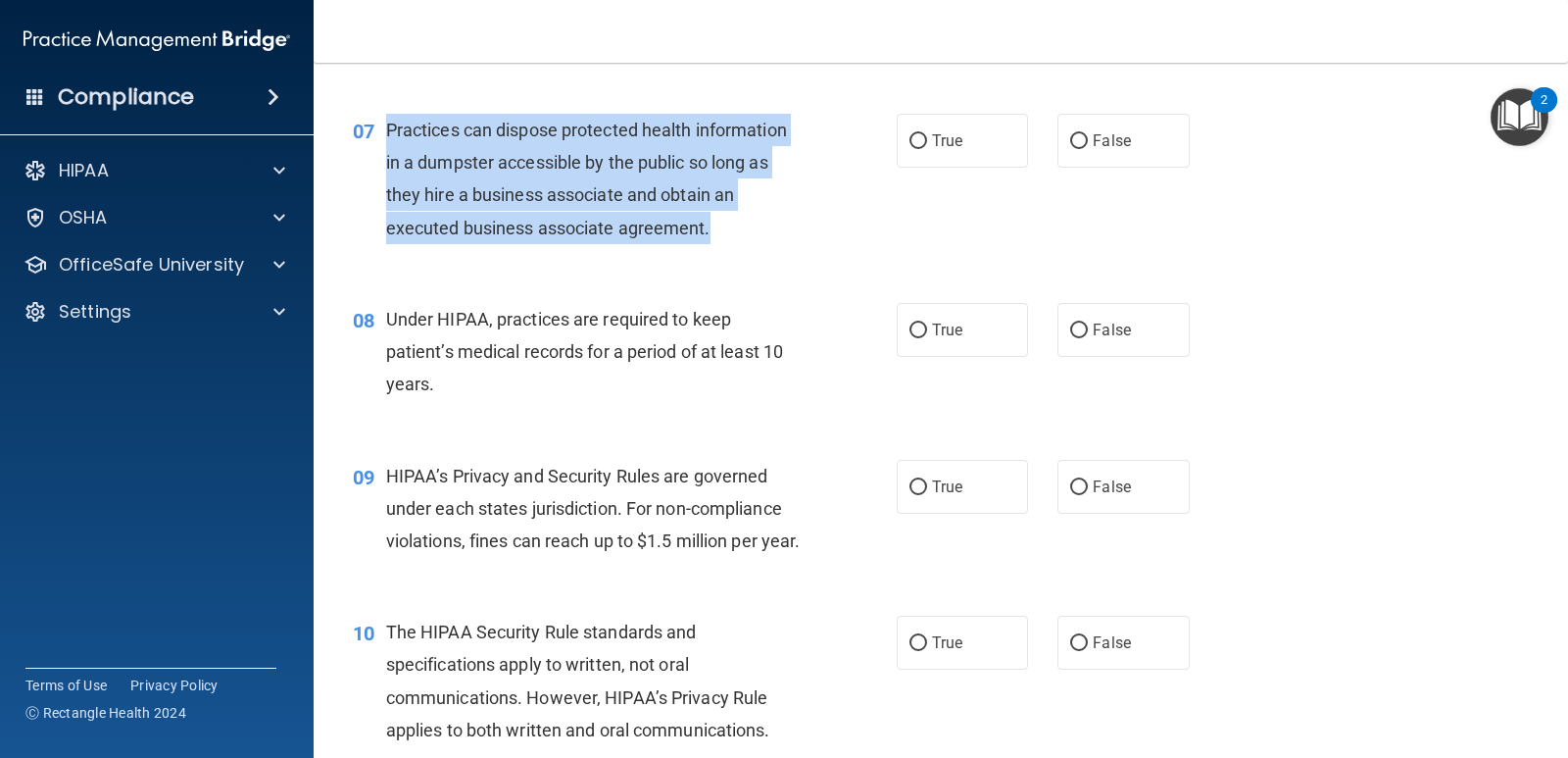 drag, startPoint x: 736, startPoint y: 234, endPoint x: 385, endPoint y: 117, distance: 369.98649 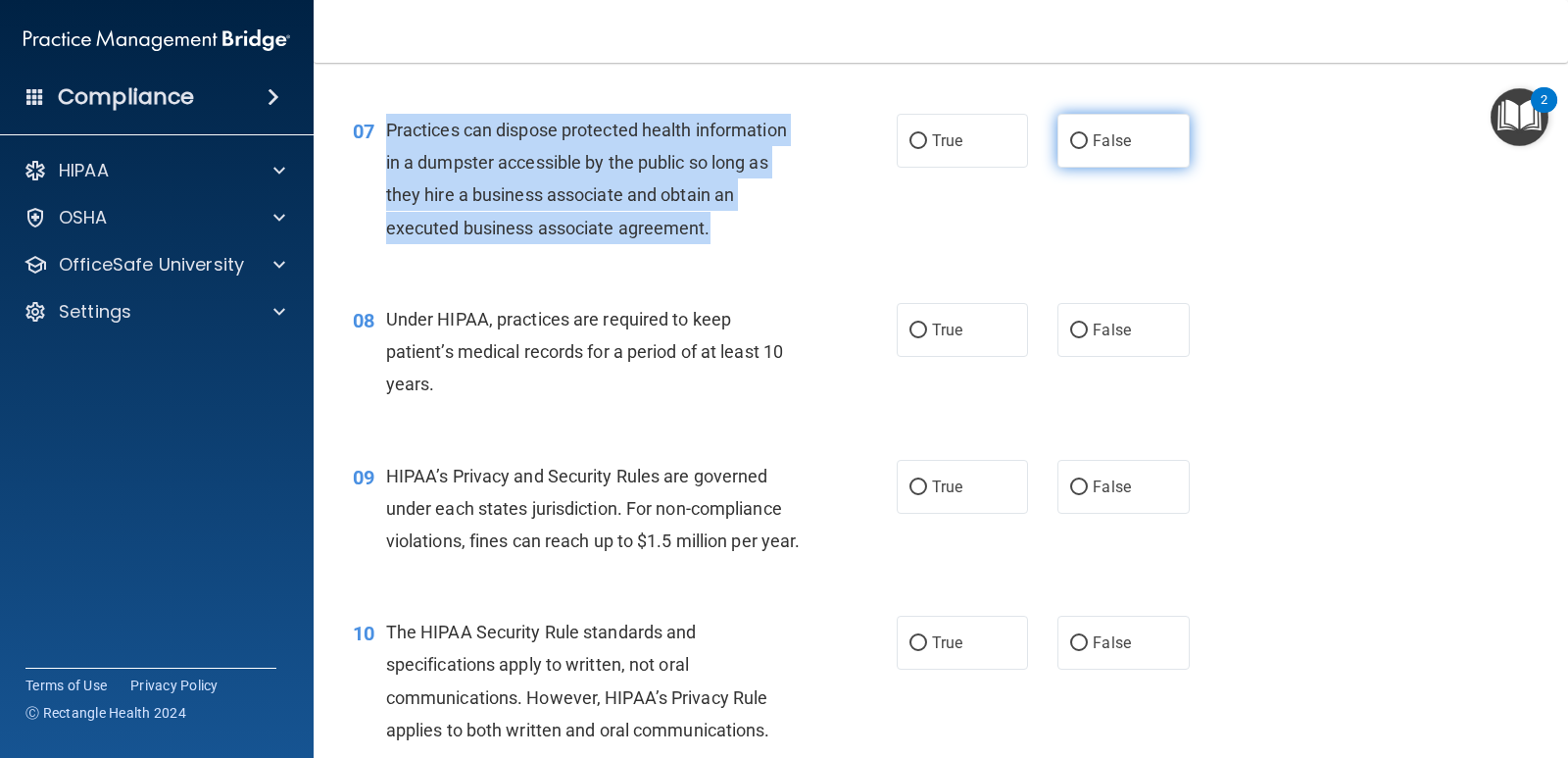 click on "False" at bounding box center (1079, 141) 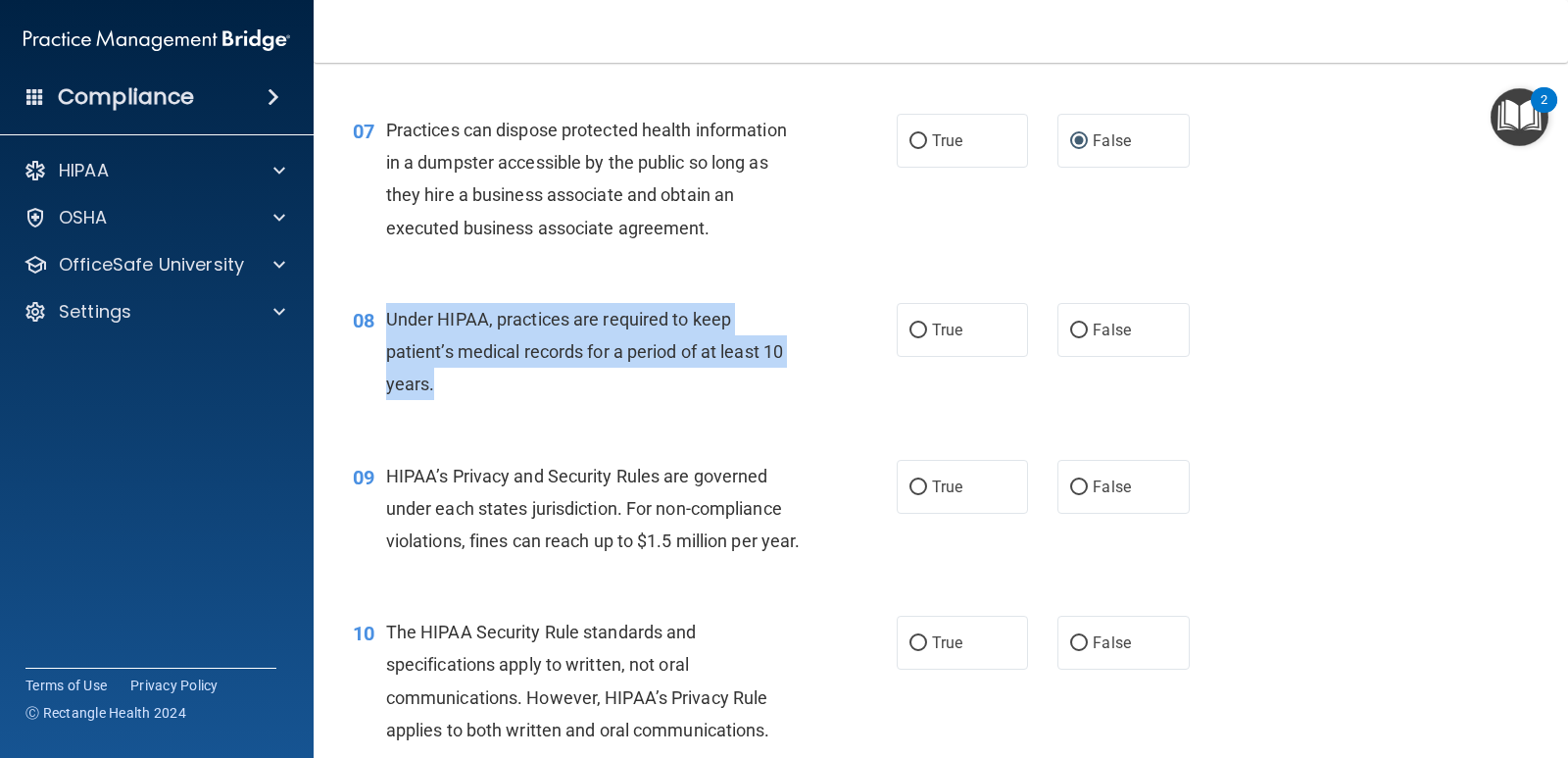 drag, startPoint x: 498, startPoint y: 378, endPoint x: 388, endPoint y: 319, distance: 124.823876 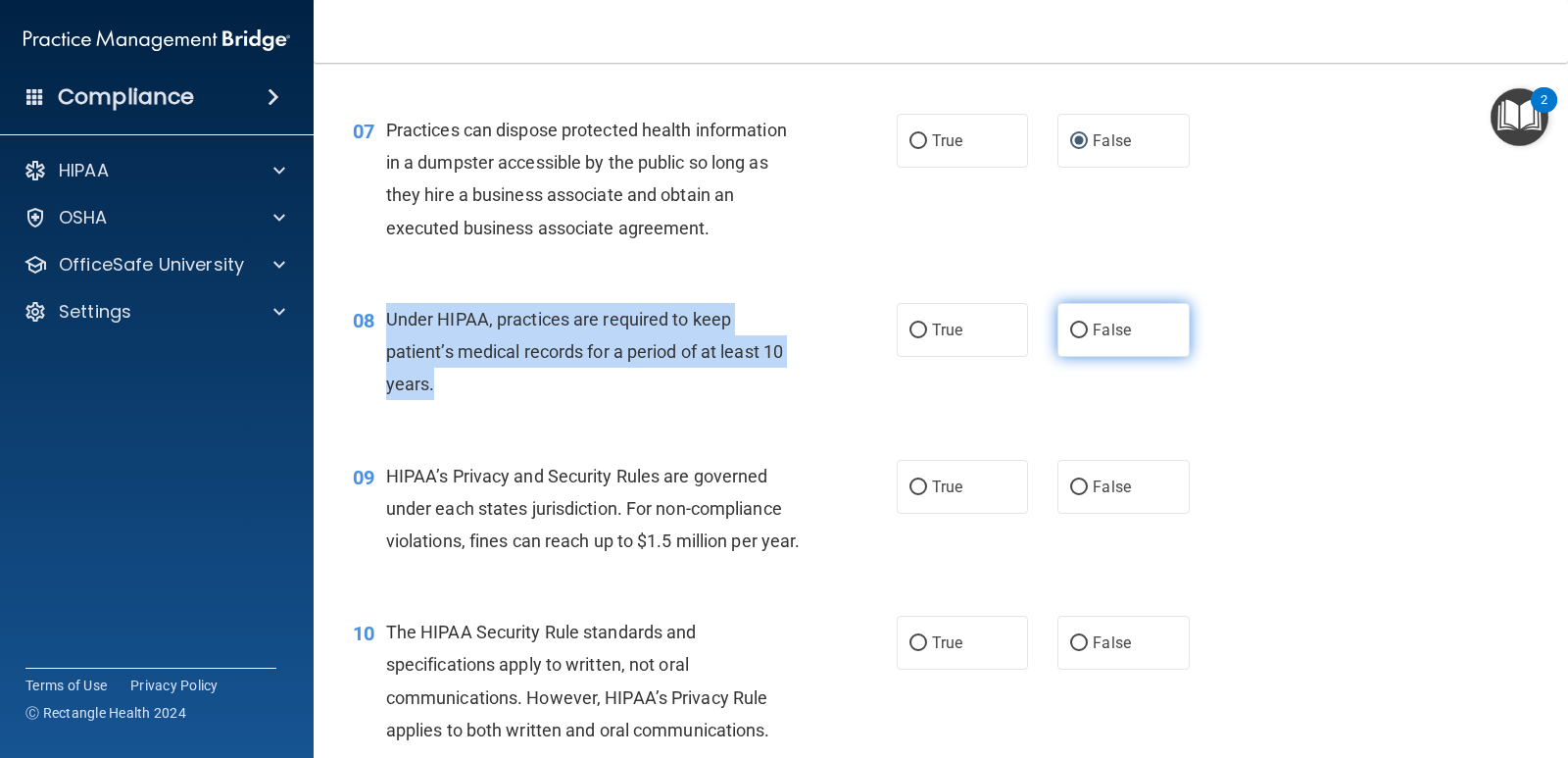 click on "False" at bounding box center [1079, 330] 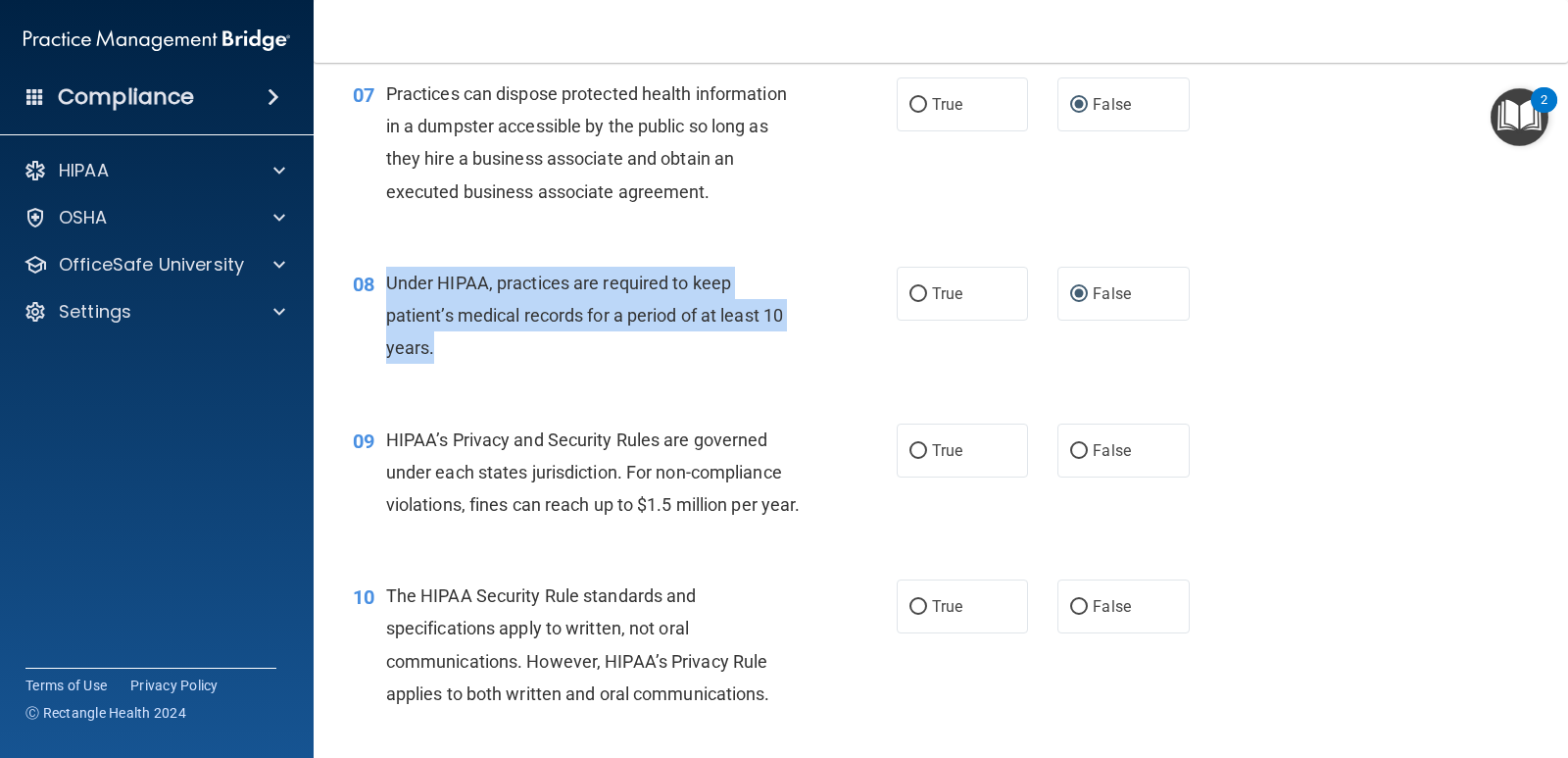 scroll, scrollTop: 1177, scrollLeft: 0, axis: vertical 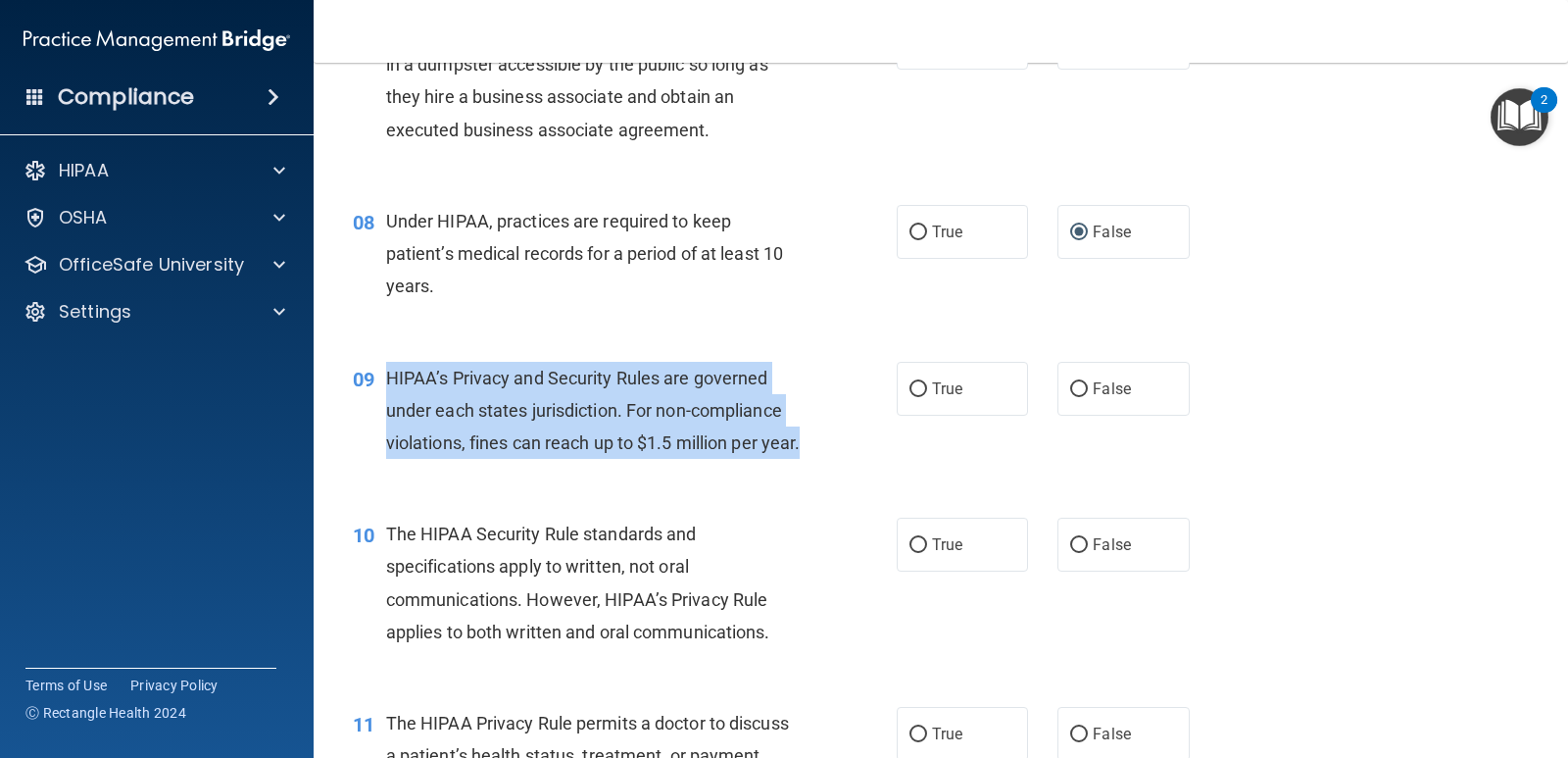 drag, startPoint x: 429, startPoint y: 476, endPoint x: 373, endPoint y: 384, distance: 107.7033 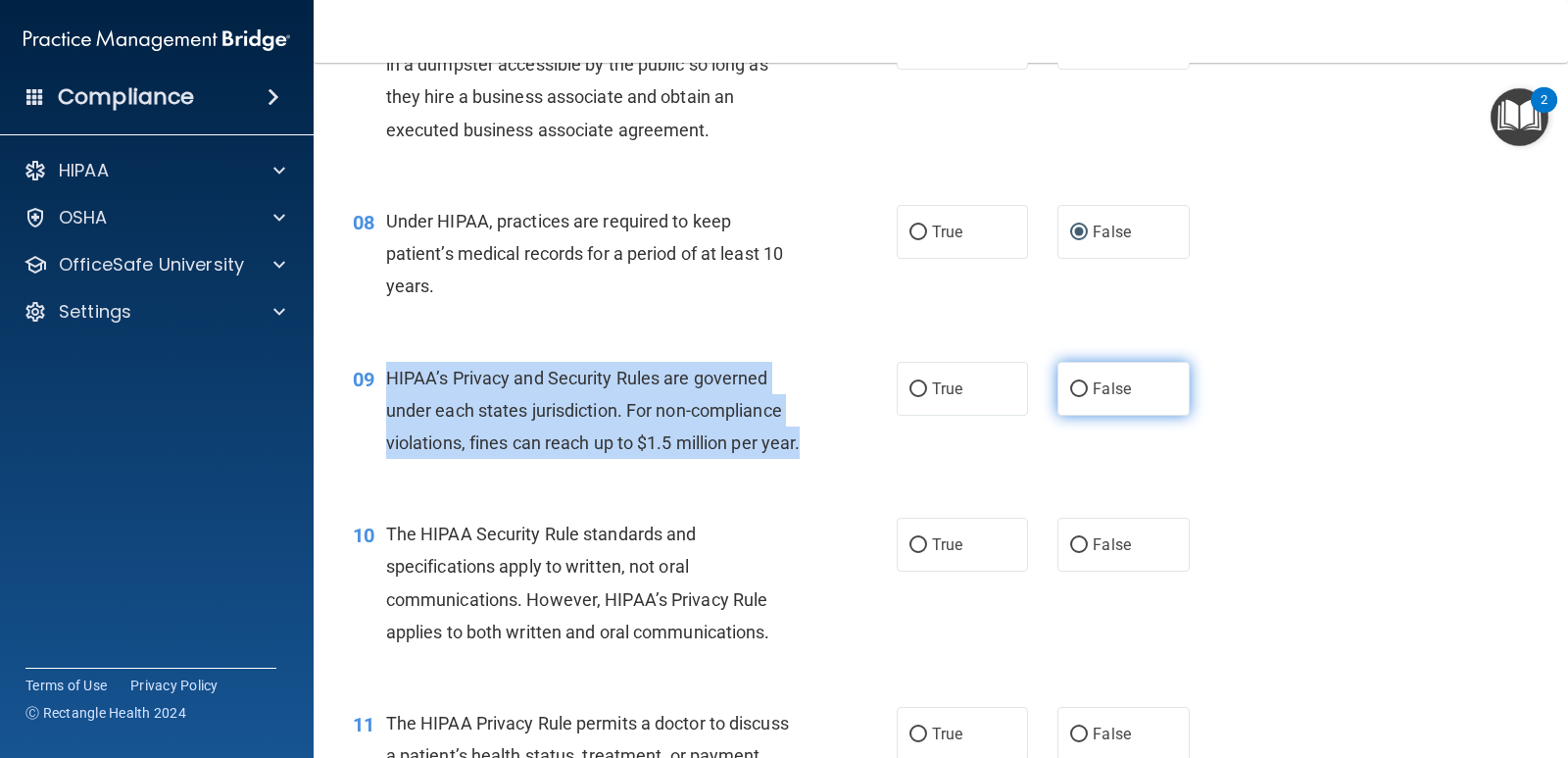 click on "False" at bounding box center [1123, 388] 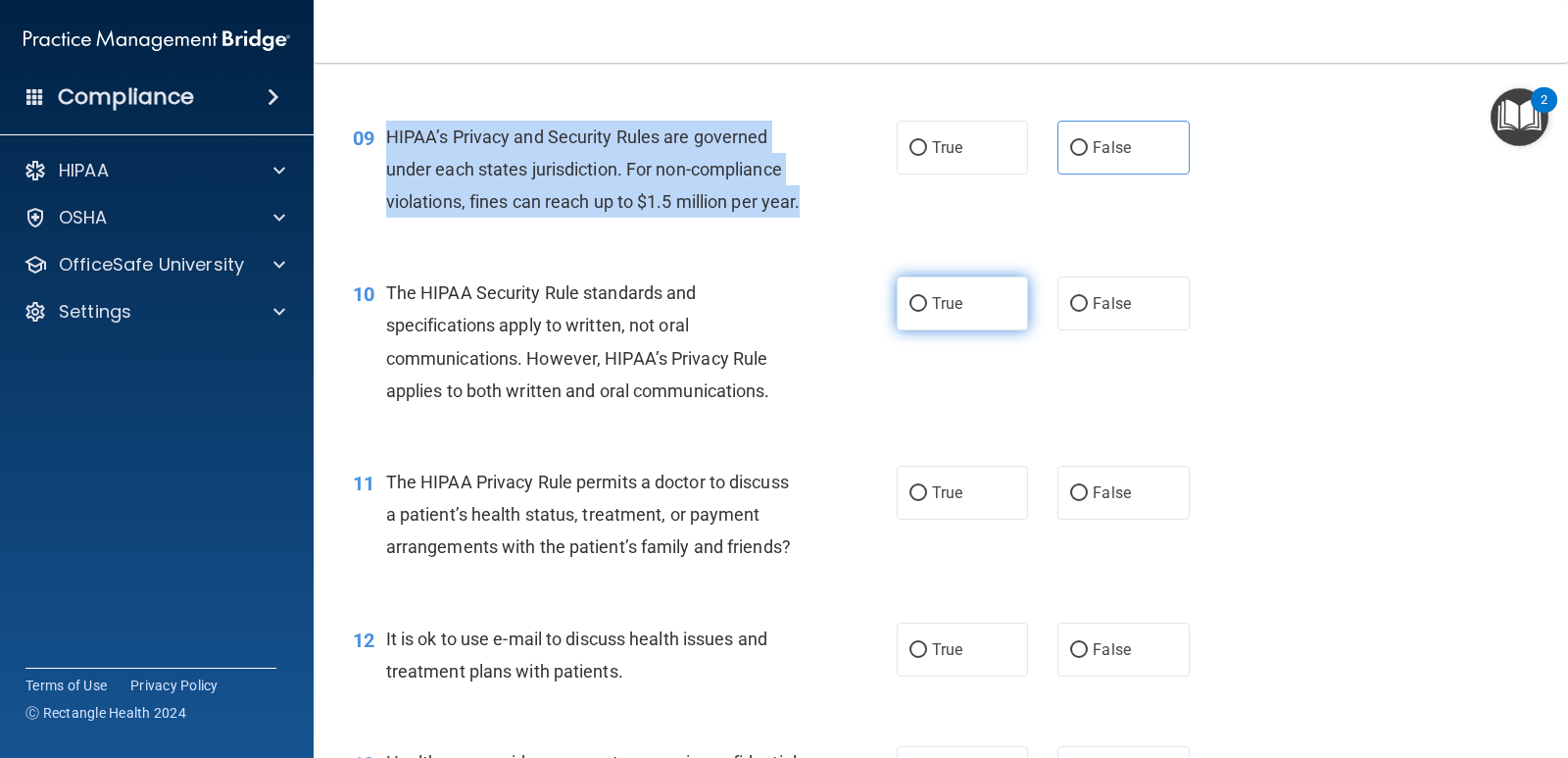 scroll, scrollTop: 1373, scrollLeft: 0, axis: vertical 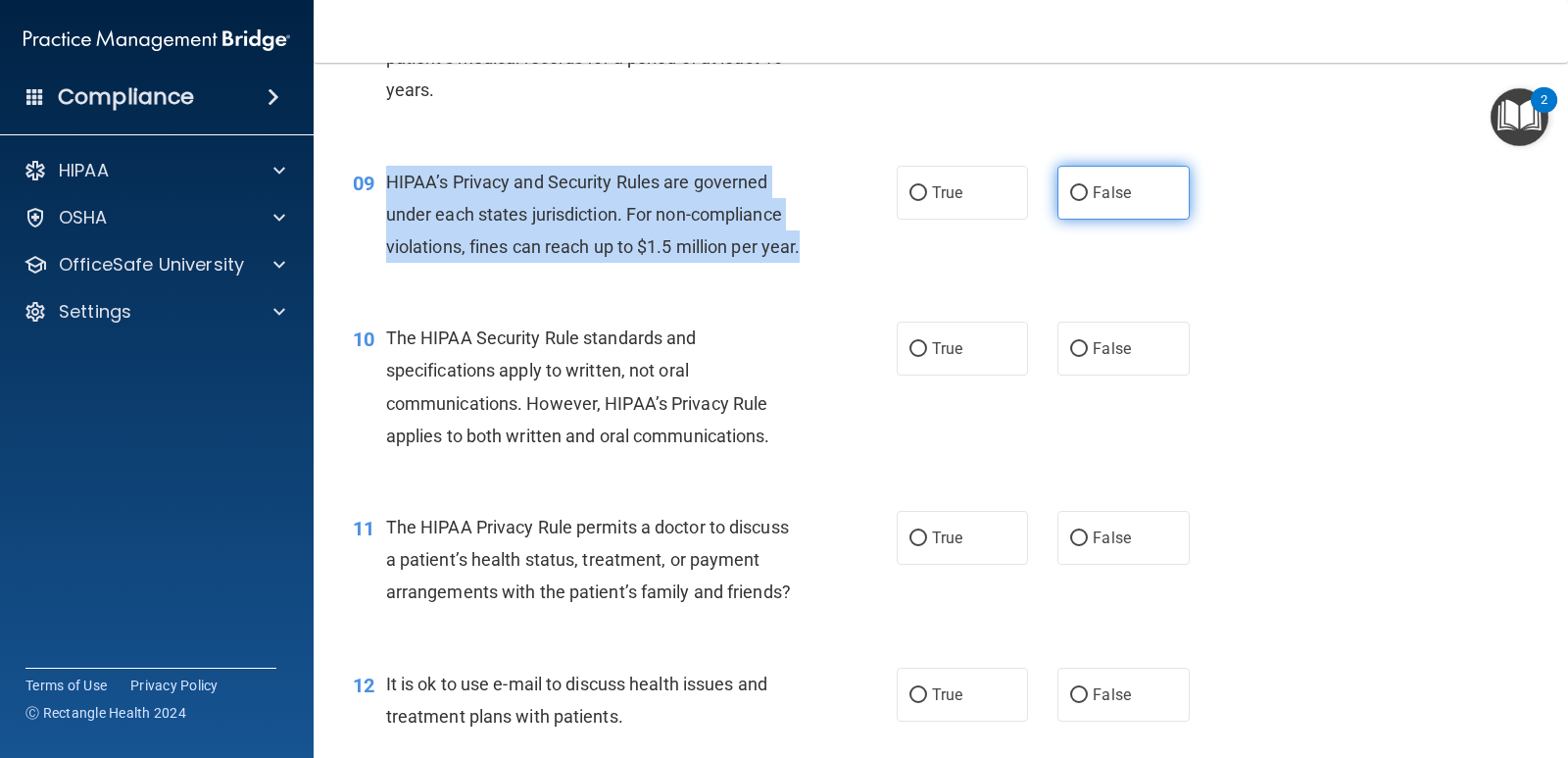 click on "False" at bounding box center [1079, 193] 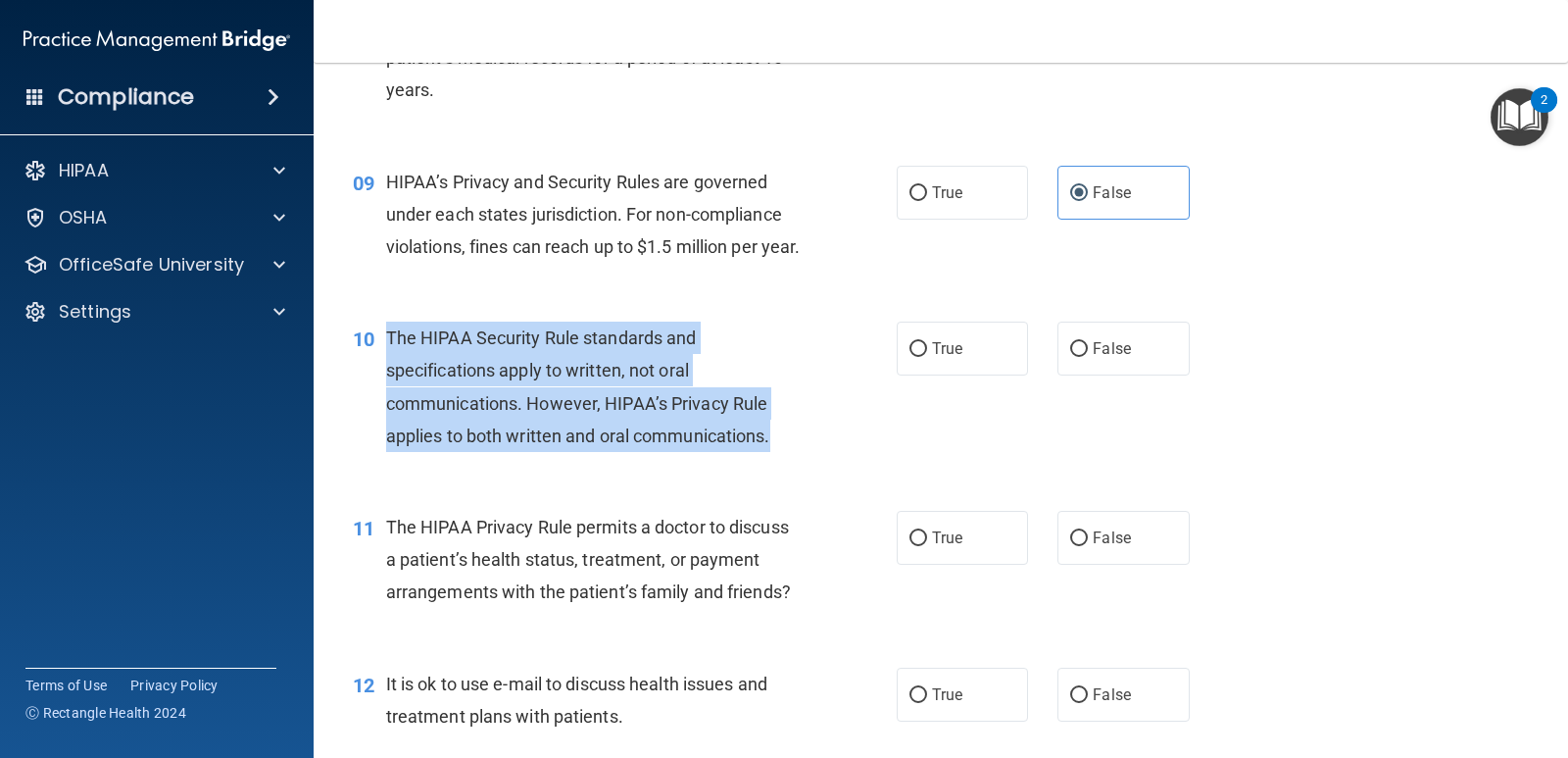 drag, startPoint x: 656, startPoint y: 414, endPoint x: 387, endPoint y: 364, distance: 273.60738 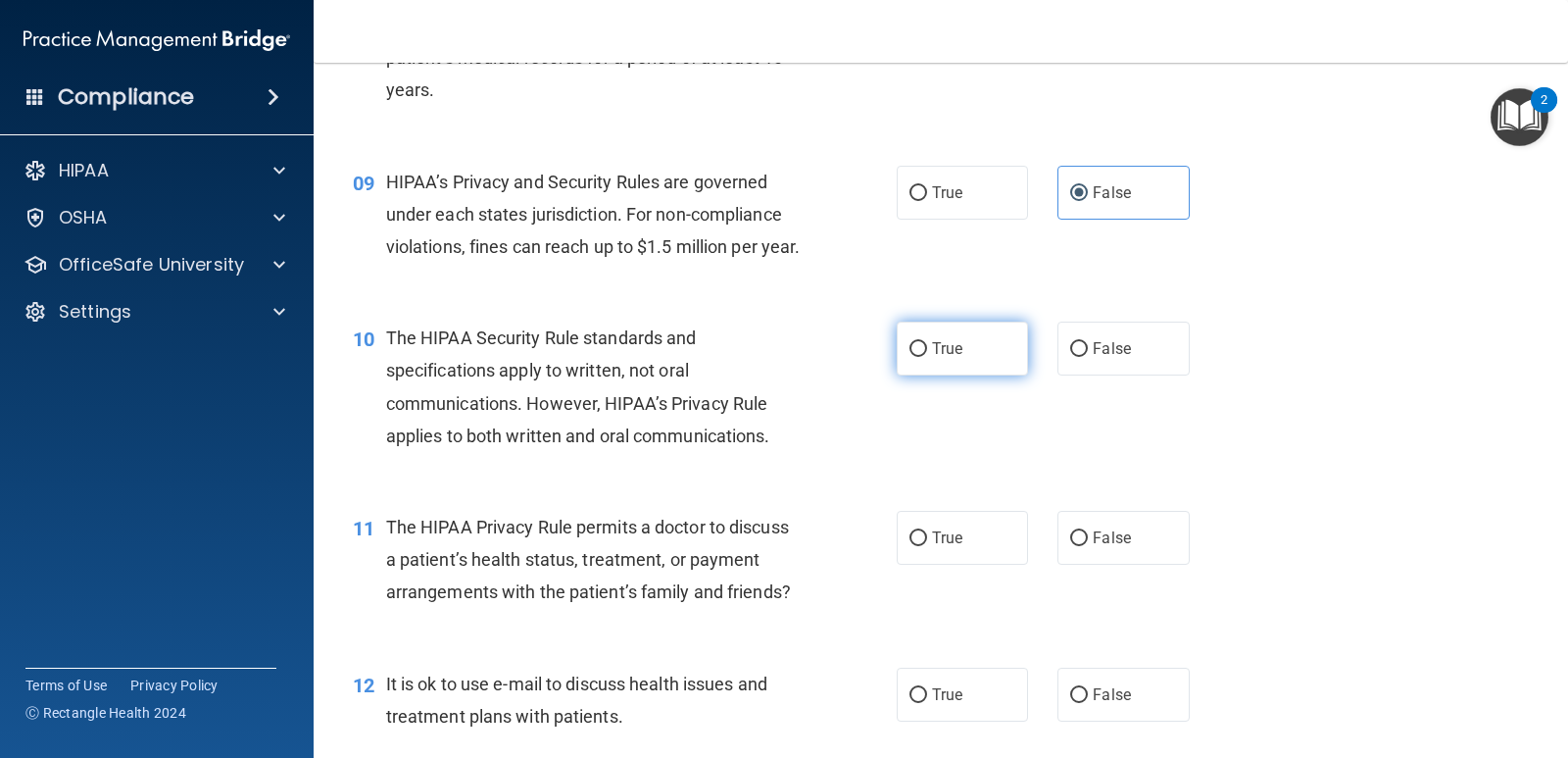 click on "True" at bounding box center [962, 348] 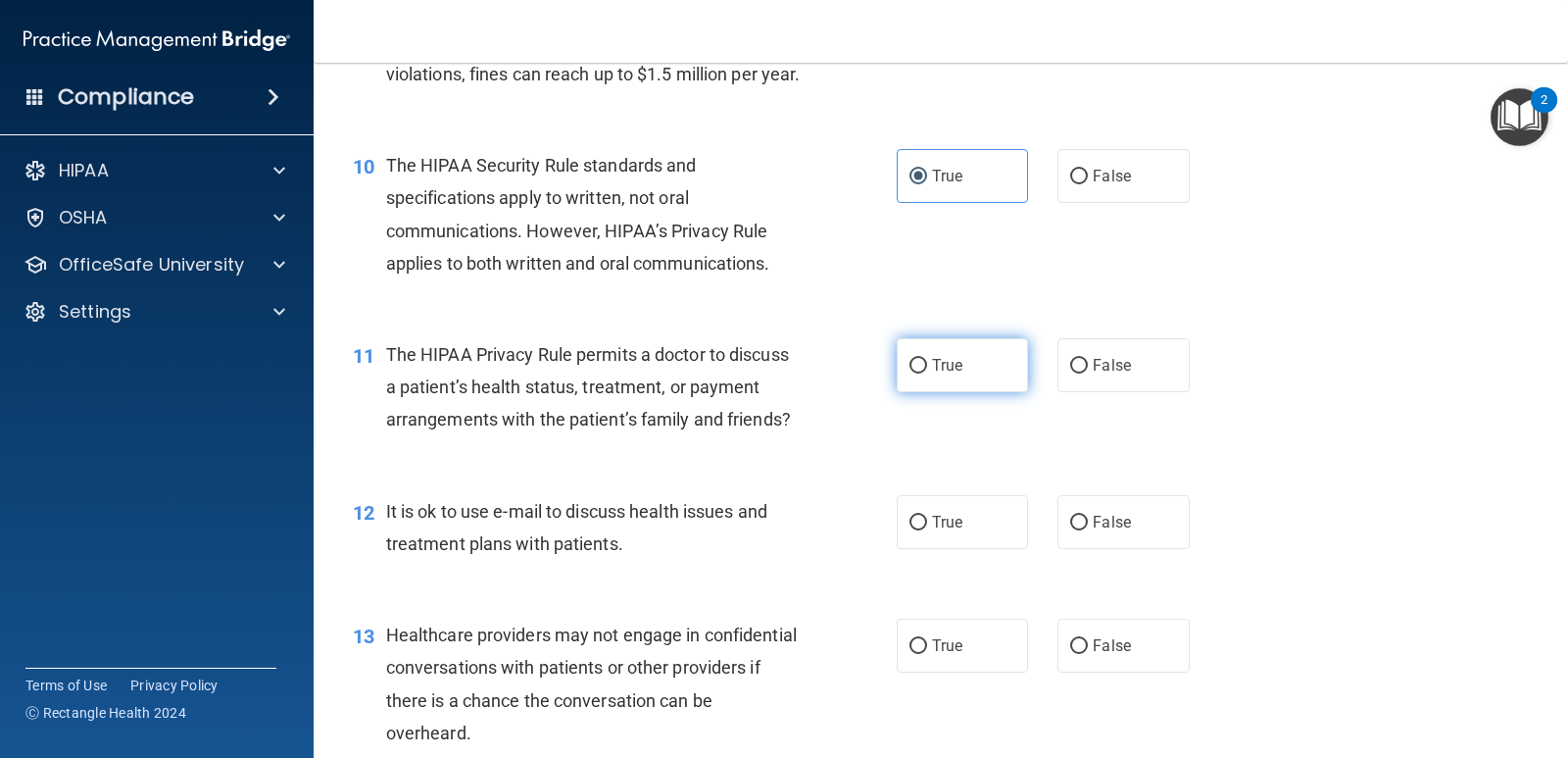 scroll, scrollTop: 1569, scrollLeft: 0, axis: vertical 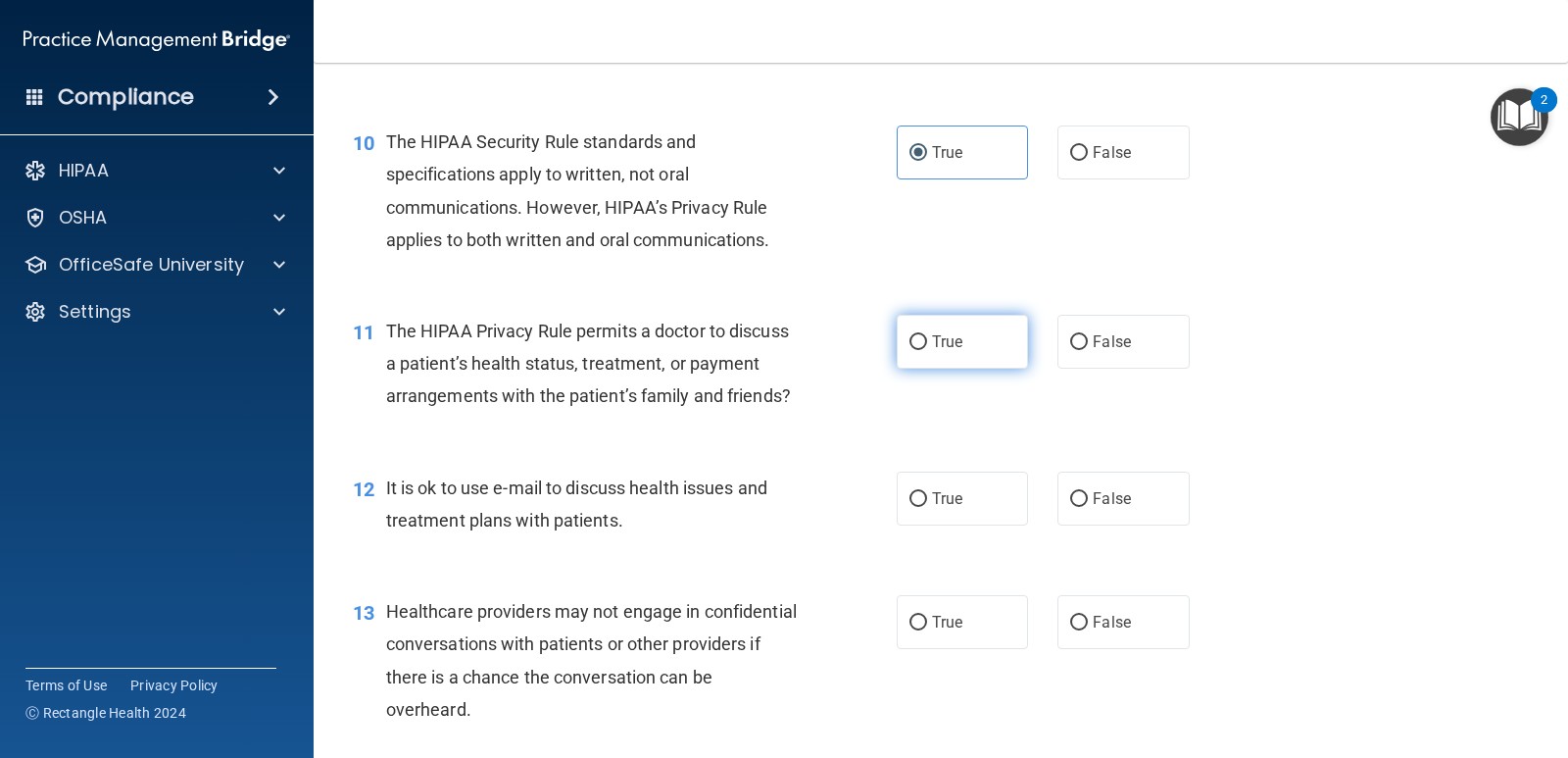 click on "True" at bounding box center (918, 342) 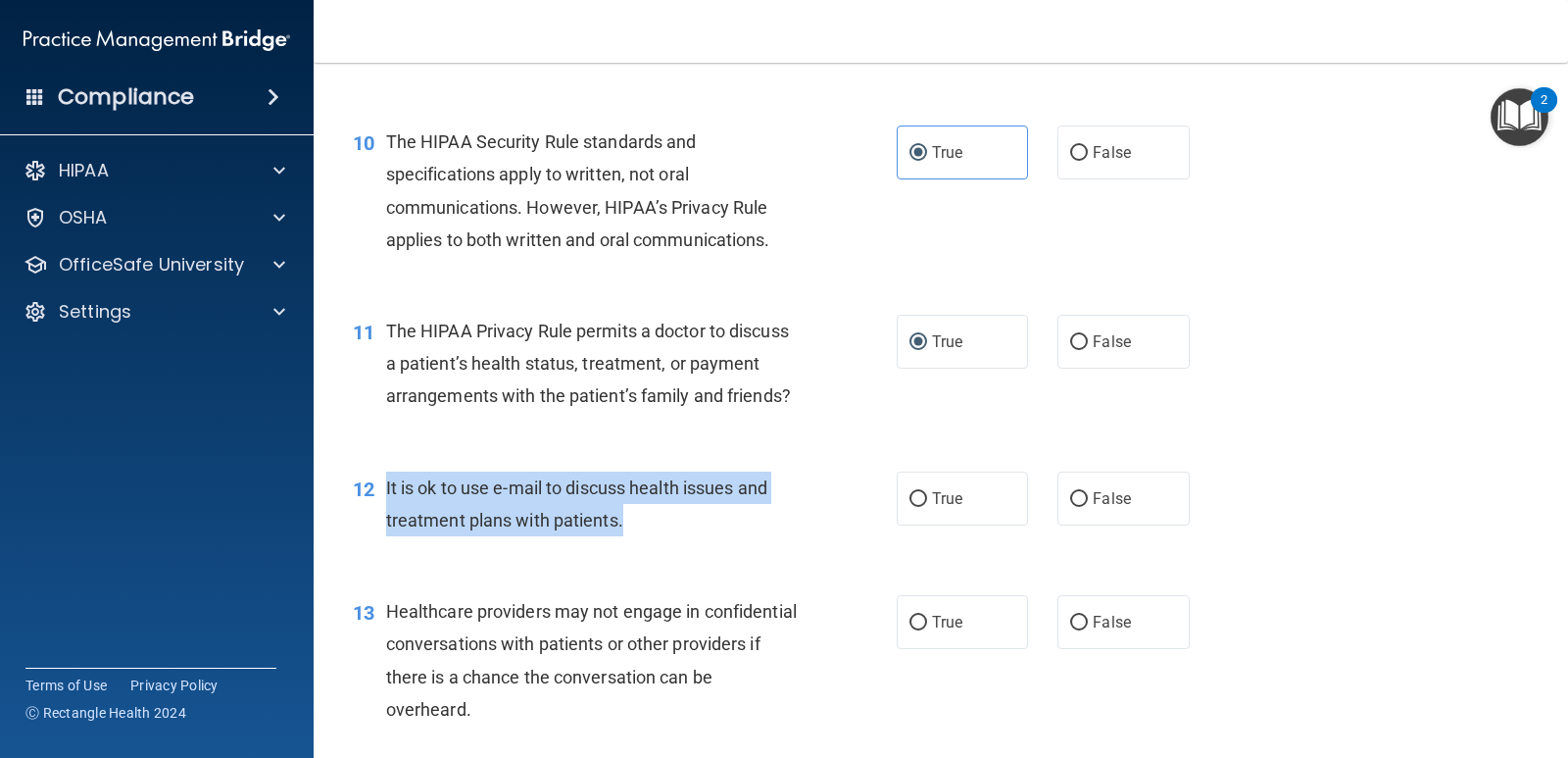 drag, startPoint x: 641, startPoint y: 558, endPoint x: 387, endPoint y: 516, distance: 257.44902 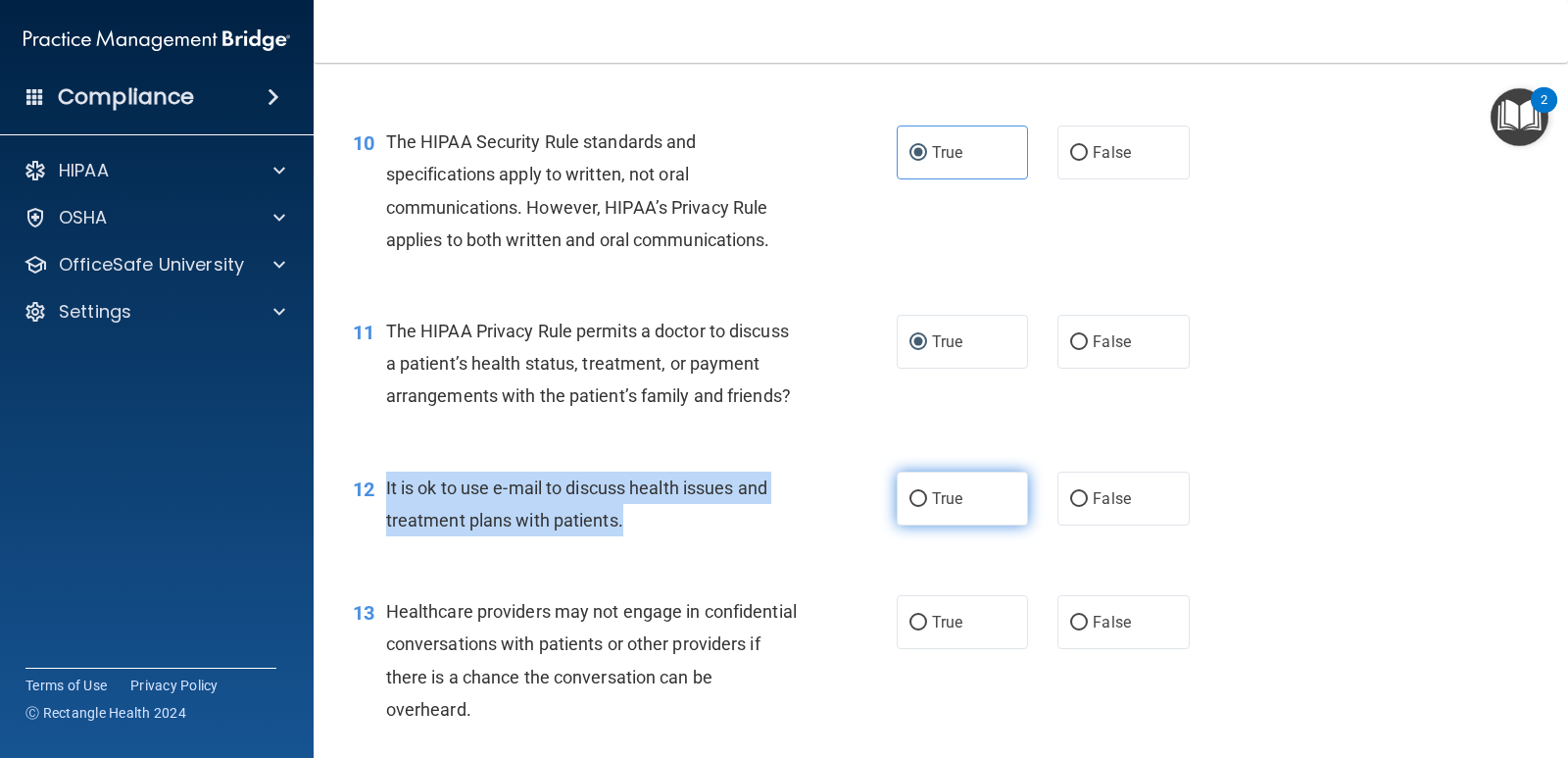 click on "True" at bounding box center (918, 499) 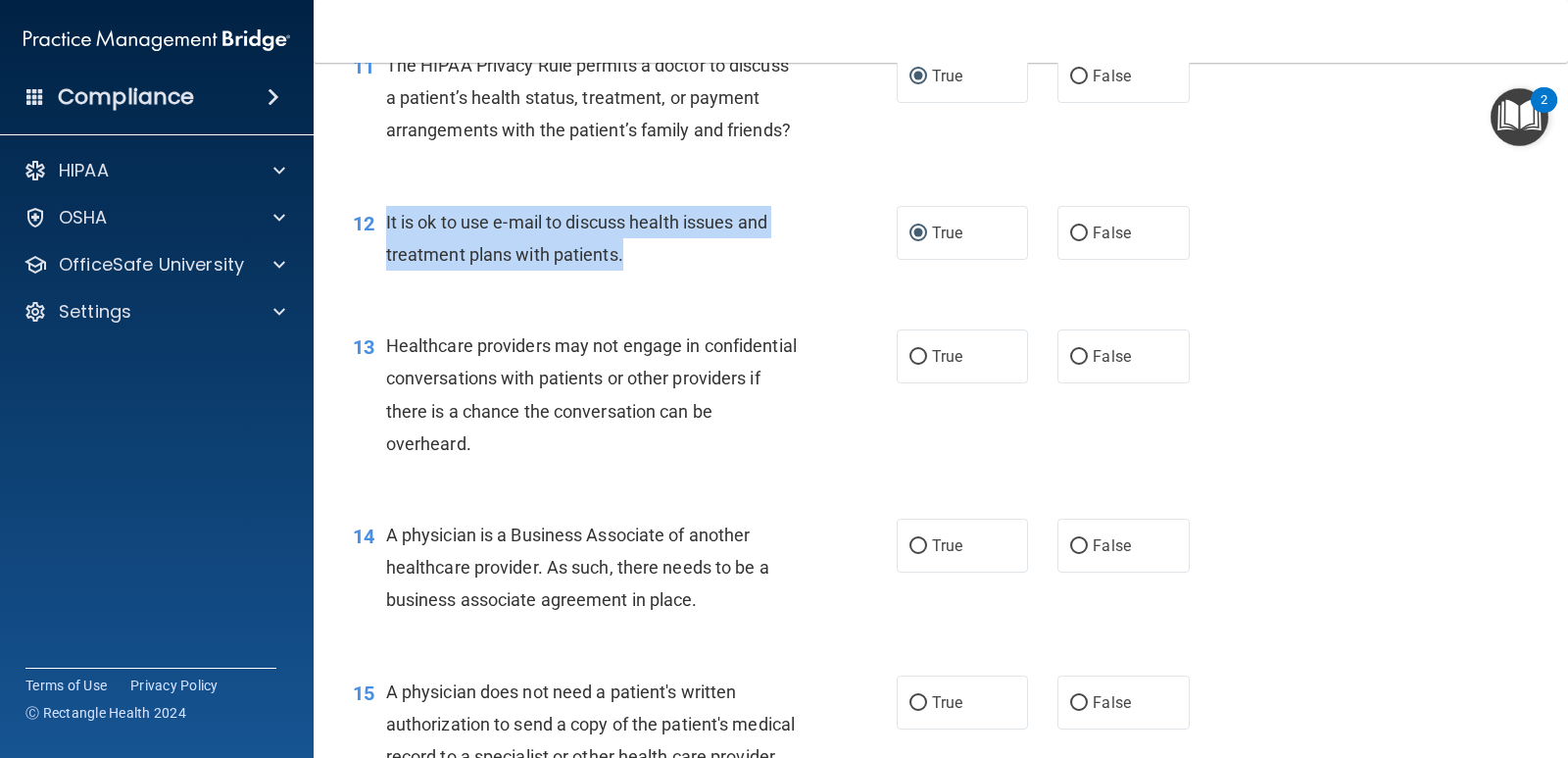 scroll, scrollTop: 1863, scrollLeft: 0, axis: vertical 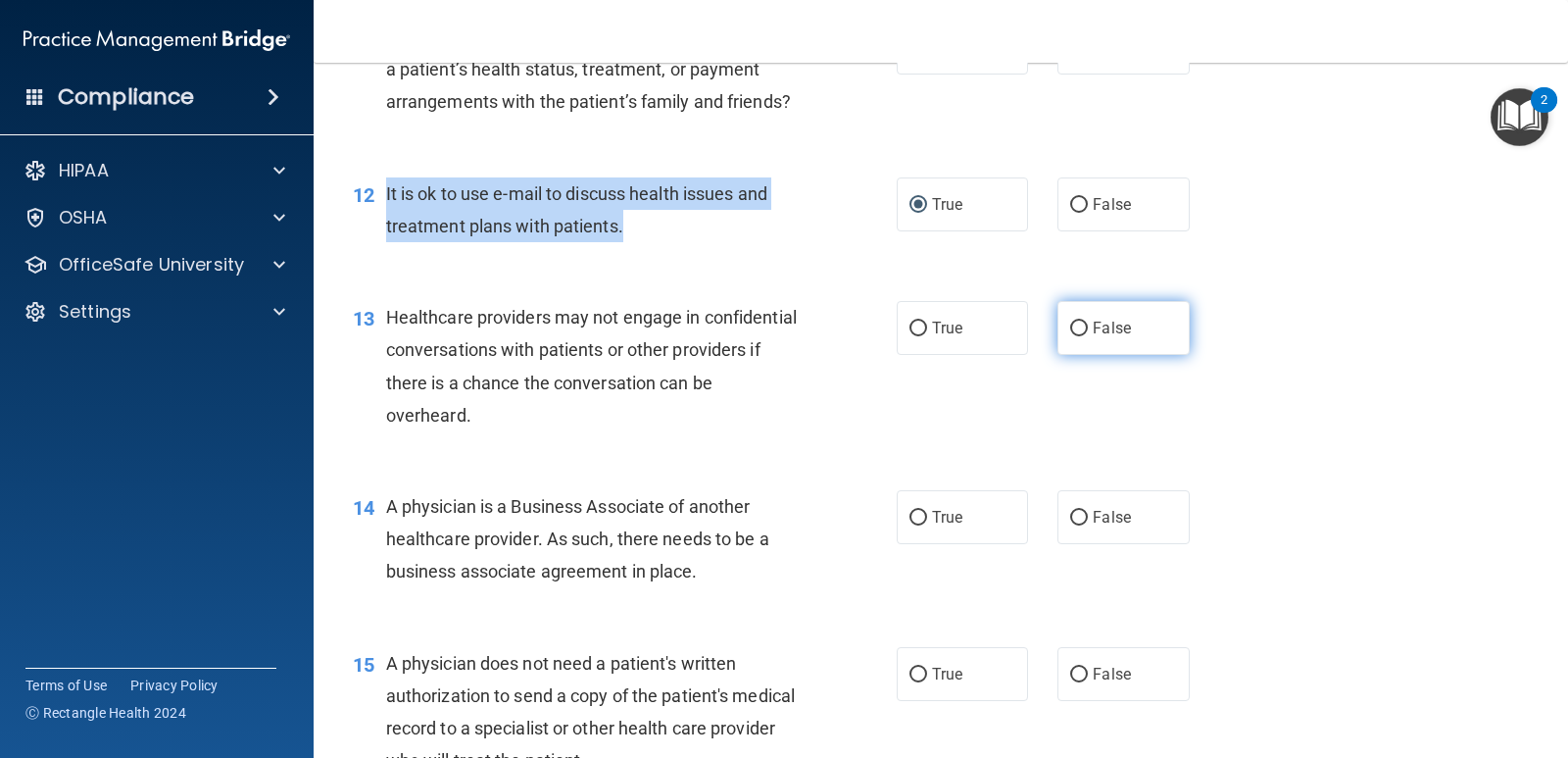 click on "False" at bounding box center (1079, 328) 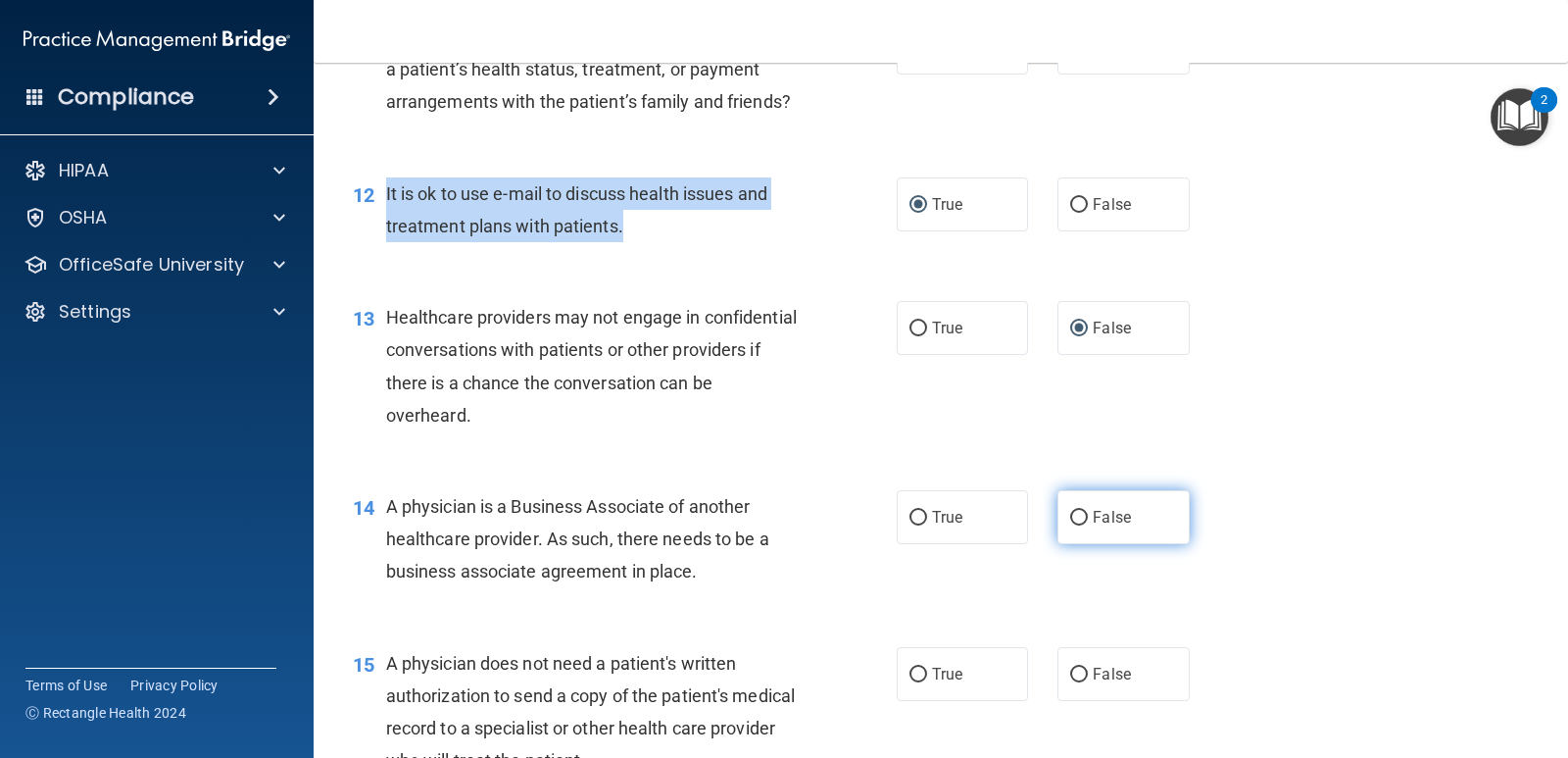 click on "False" at bounding box center [1079, 518] 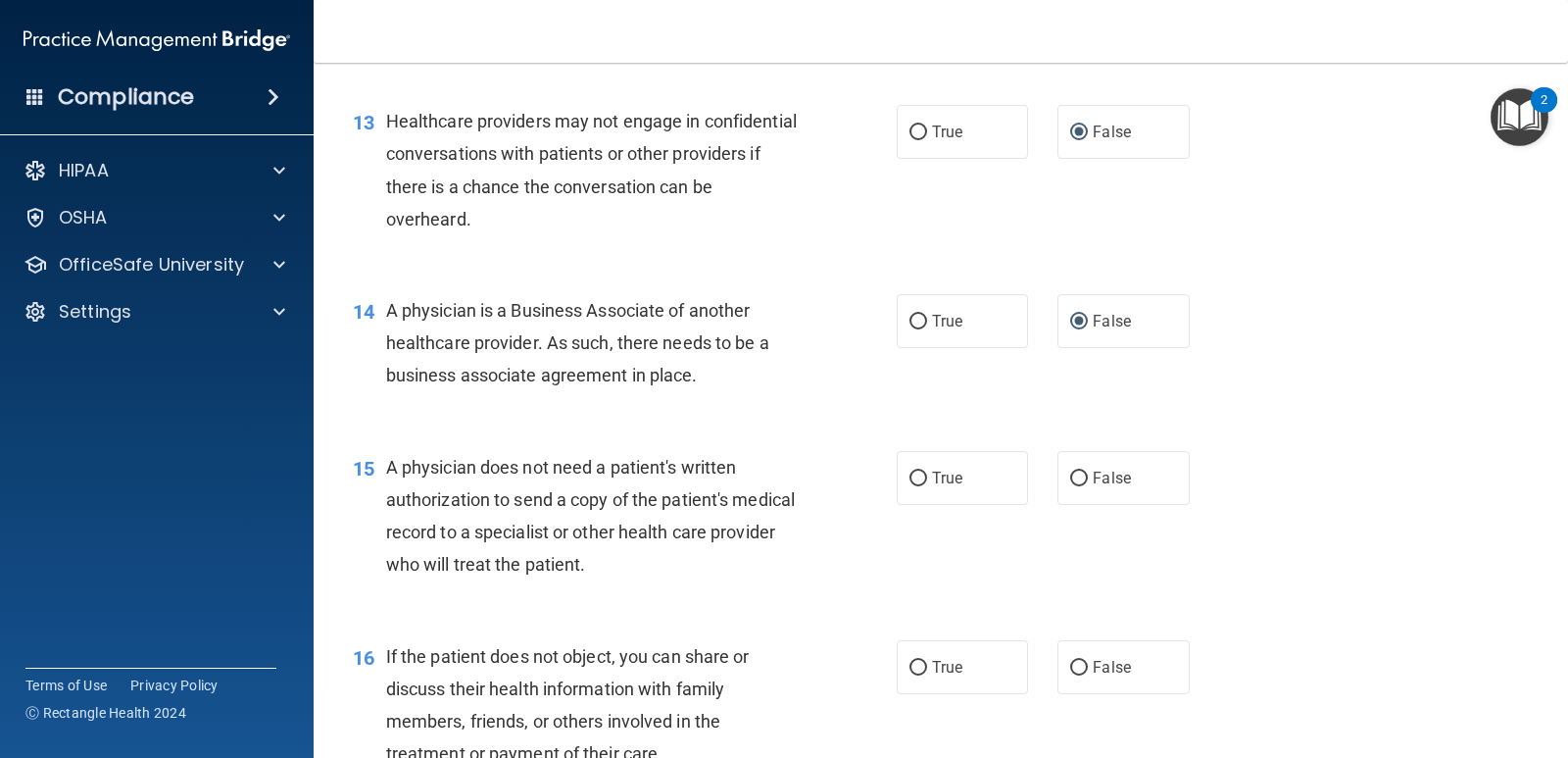 scroll, scrollTop: 2157, scrollLeft: 0, axis: vertical 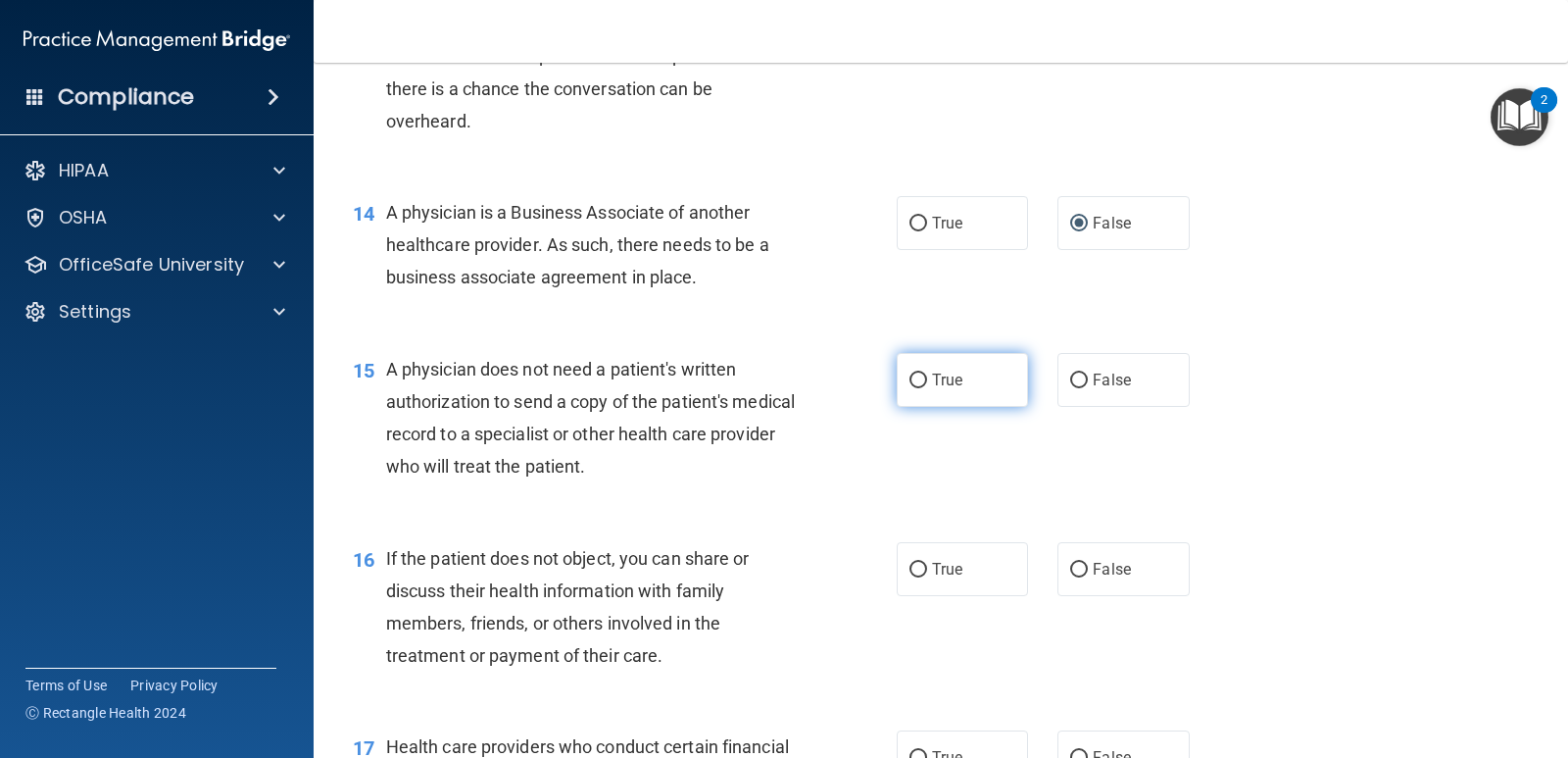 click on "True" at bounding box center [918, 380] 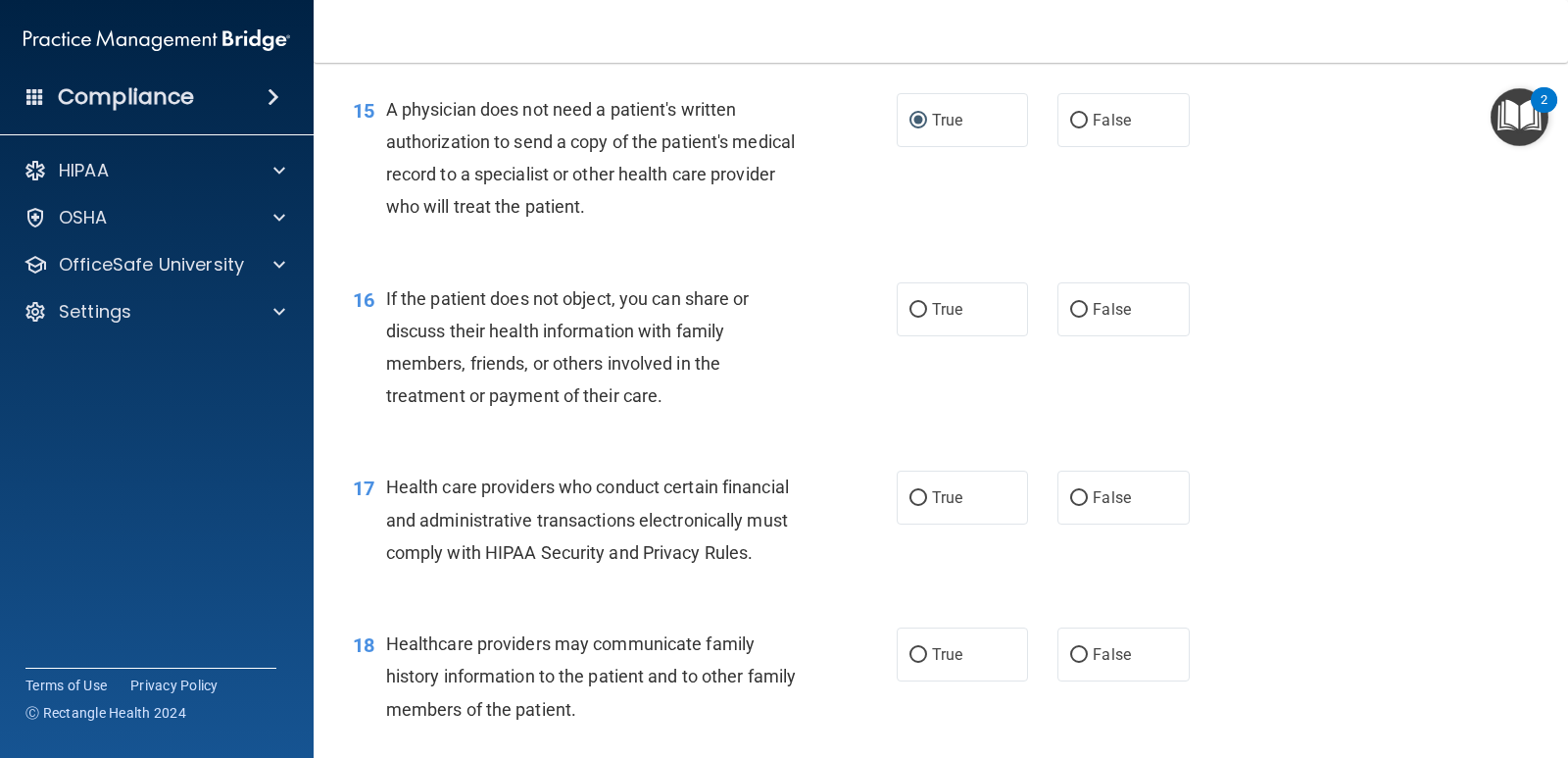 scroll, scrollTop: 2451, scrollLeft: 0, axis: vertical 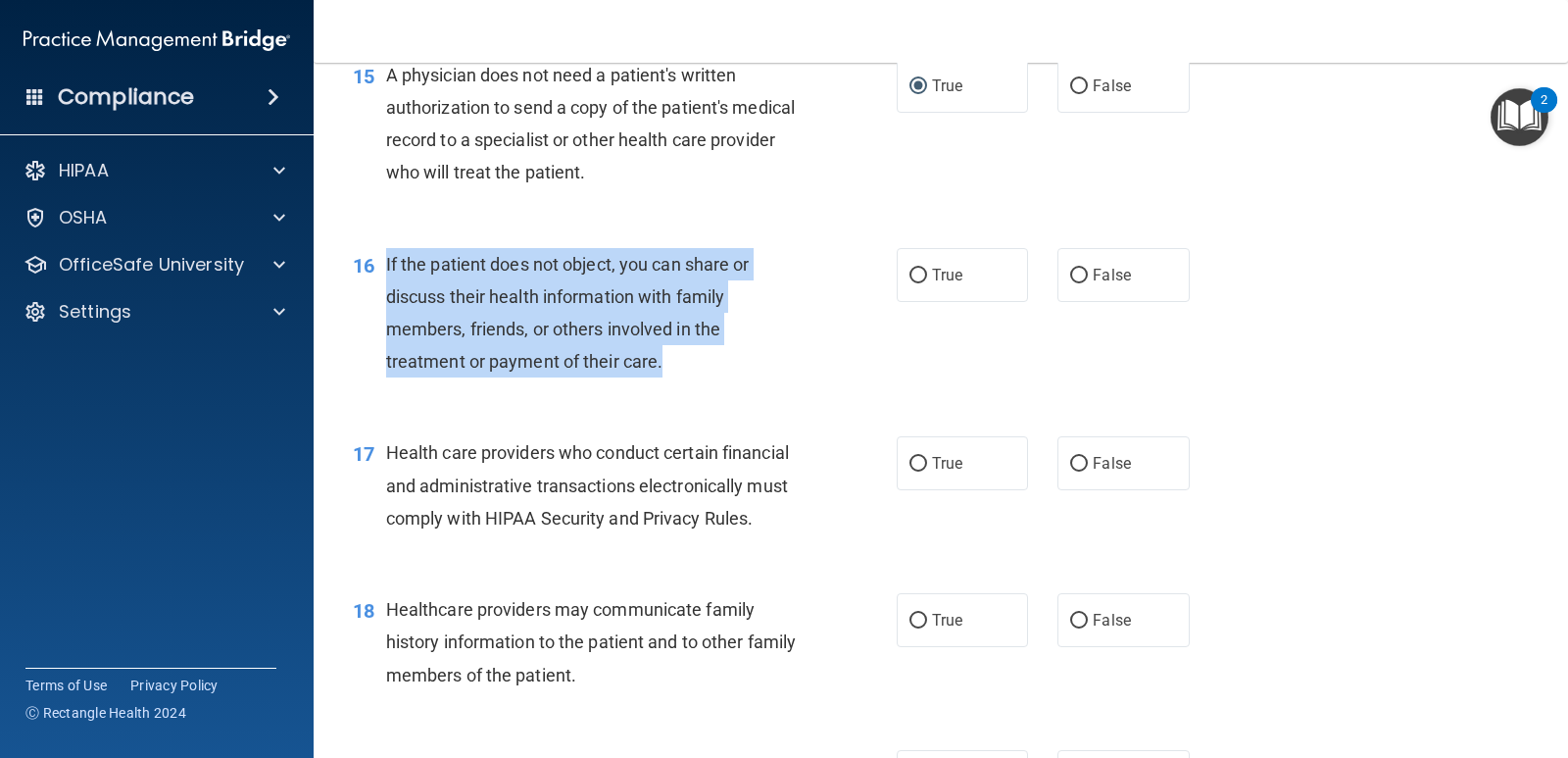 drag, startPoint x: 671, startPoint y: 392, endPoint x: 388, endPoint y: 290, distance: 300.82054 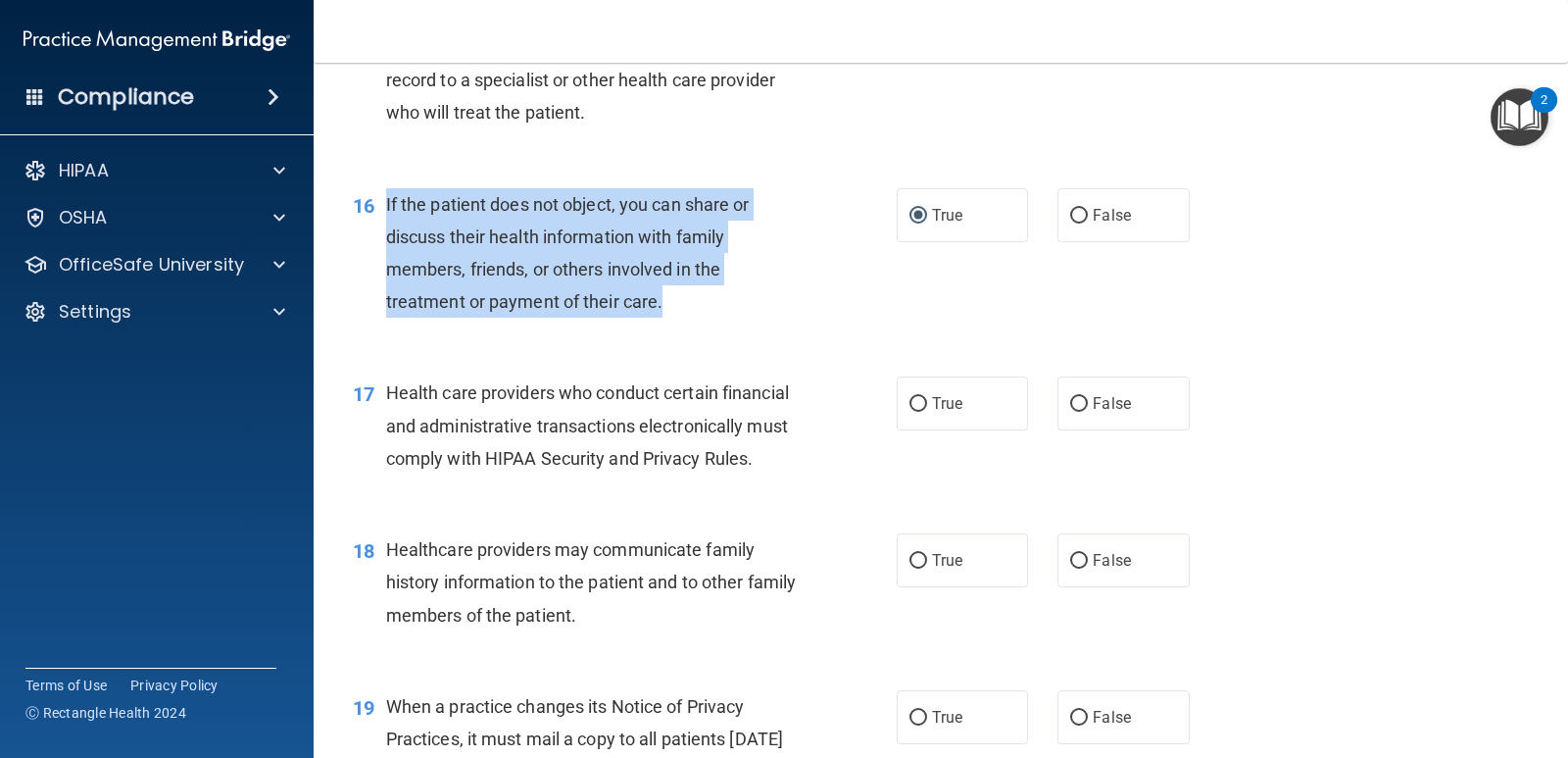 scroll, scrollTop: 2746, scrollLeft: 0, axis: vertical 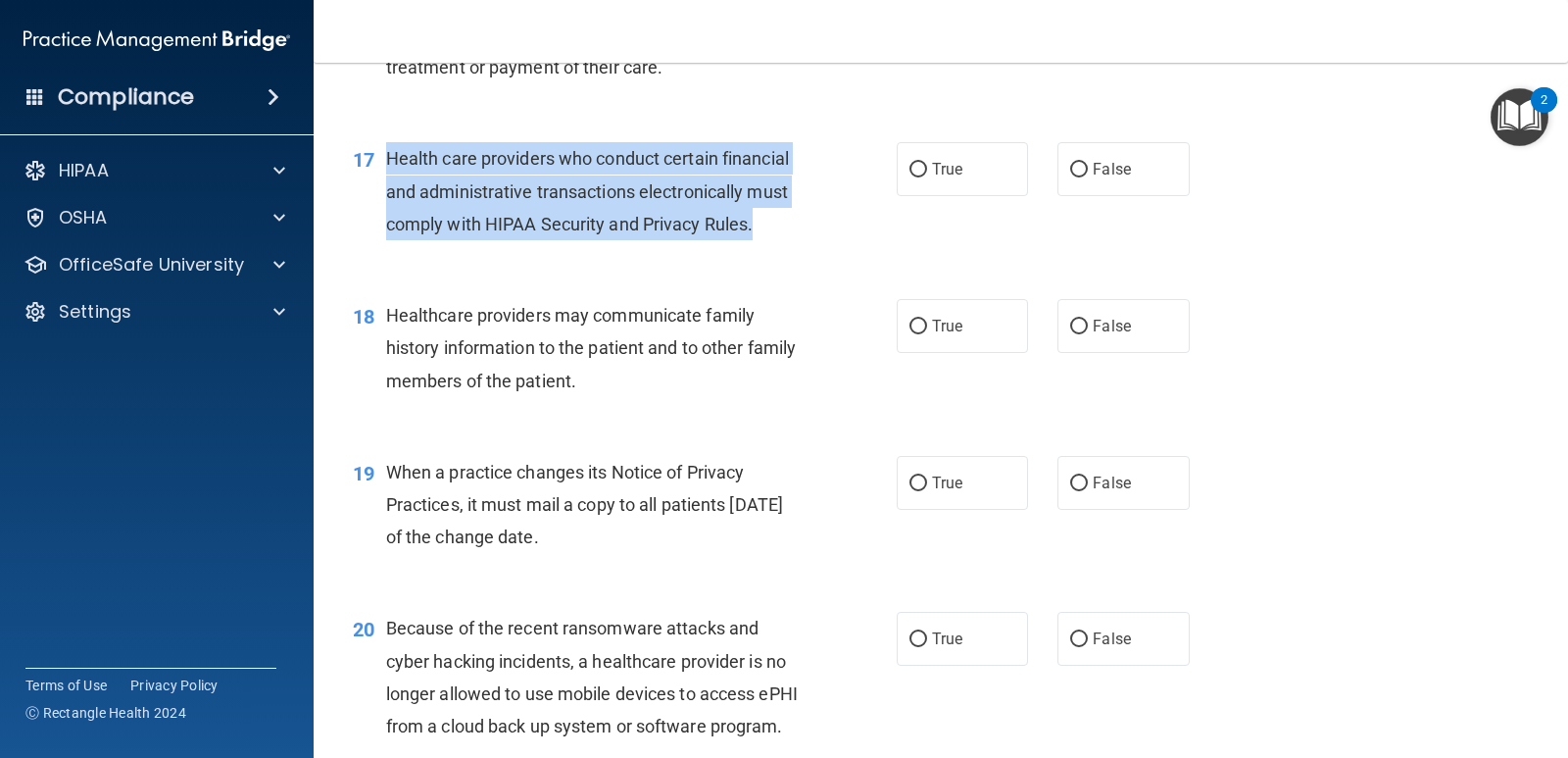 drag, startPoint x: 773, startPoint y: 251, endPoint x: 378, endPoint y: 196, distance: 398.81073 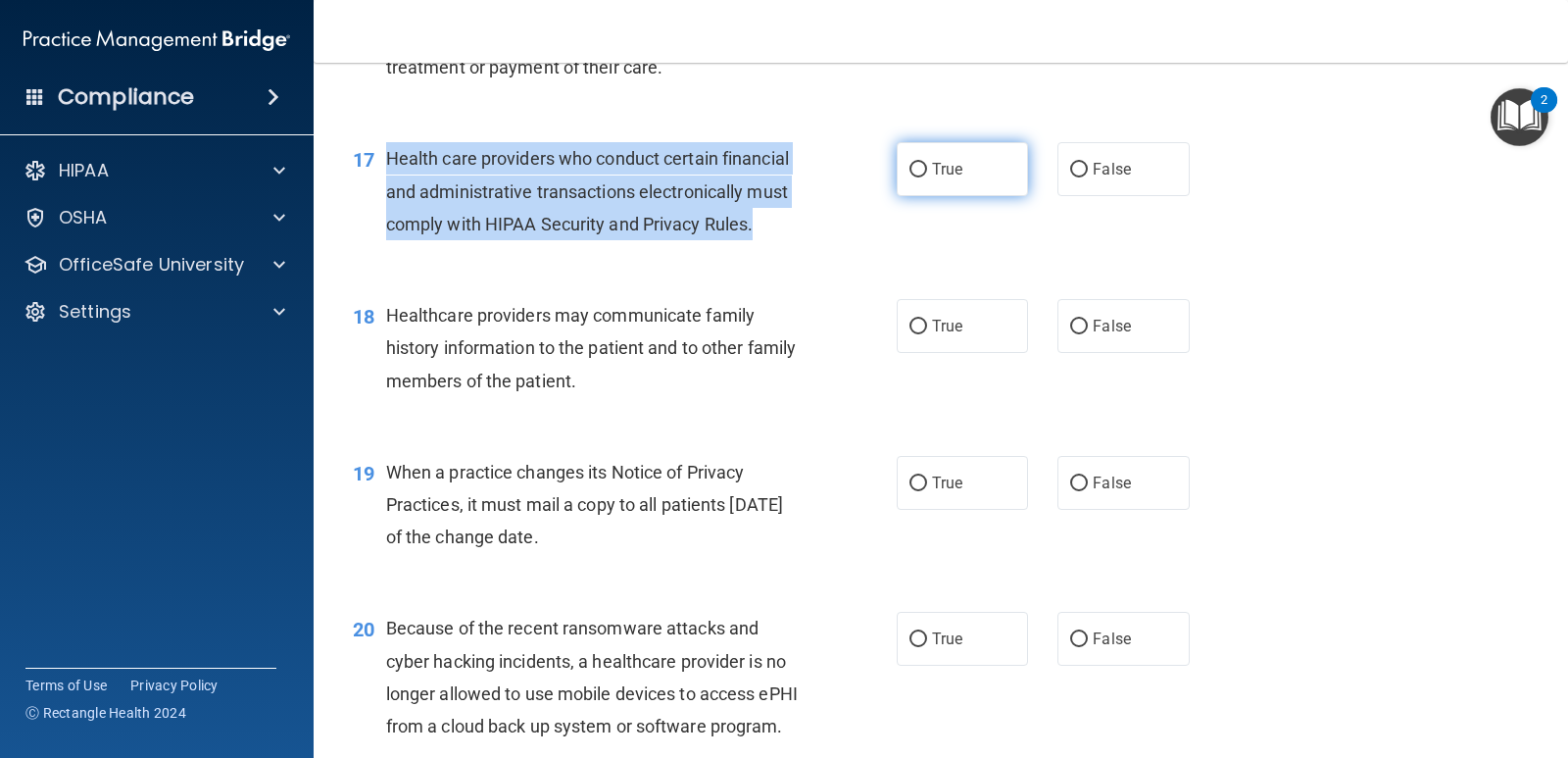 click on "True" at bounding box center (918, 170) 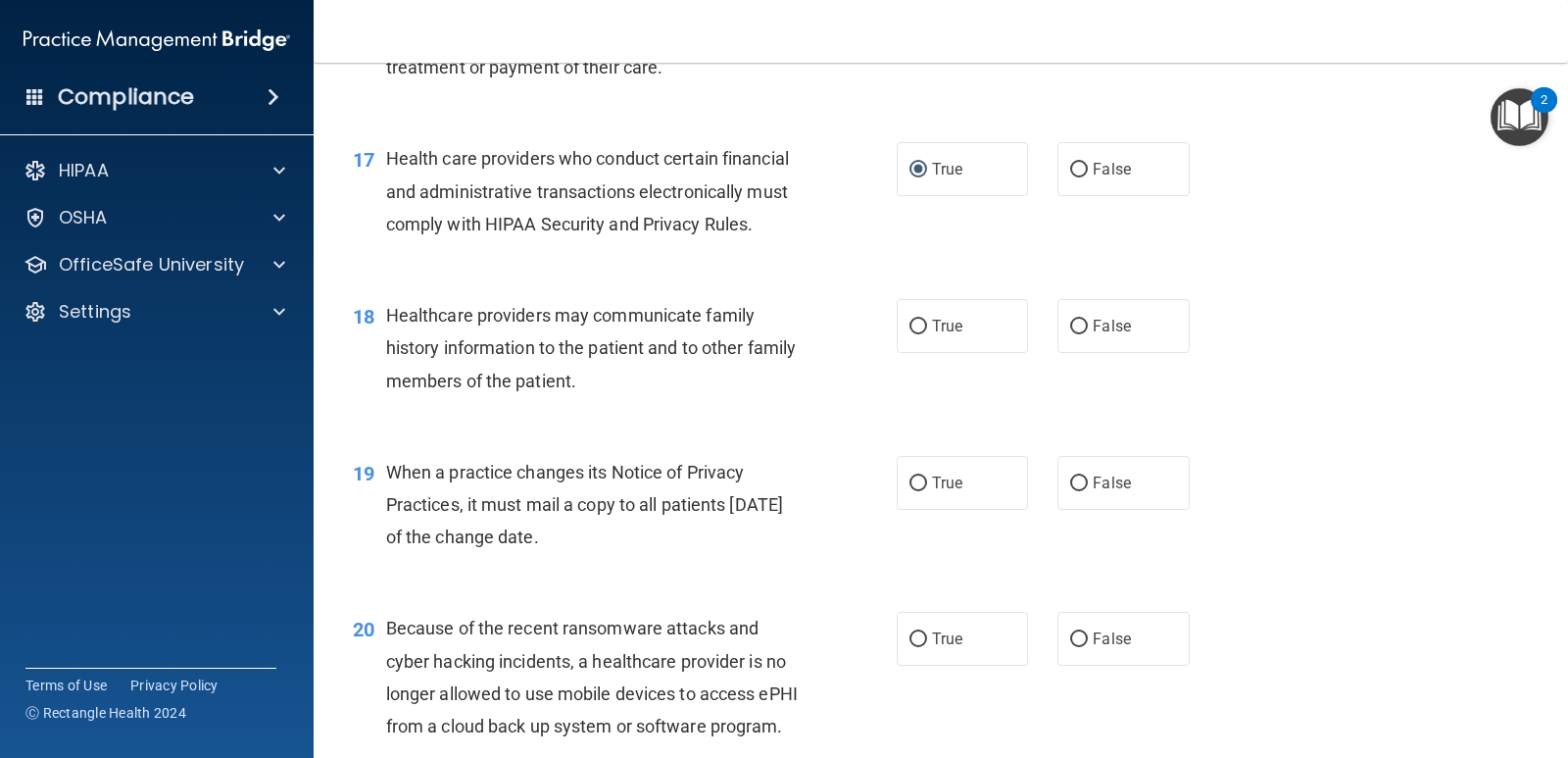 click on "Healthcare providers may communicate family history information to the patient and to other family members of the patient." at bounding box center (601, 348) 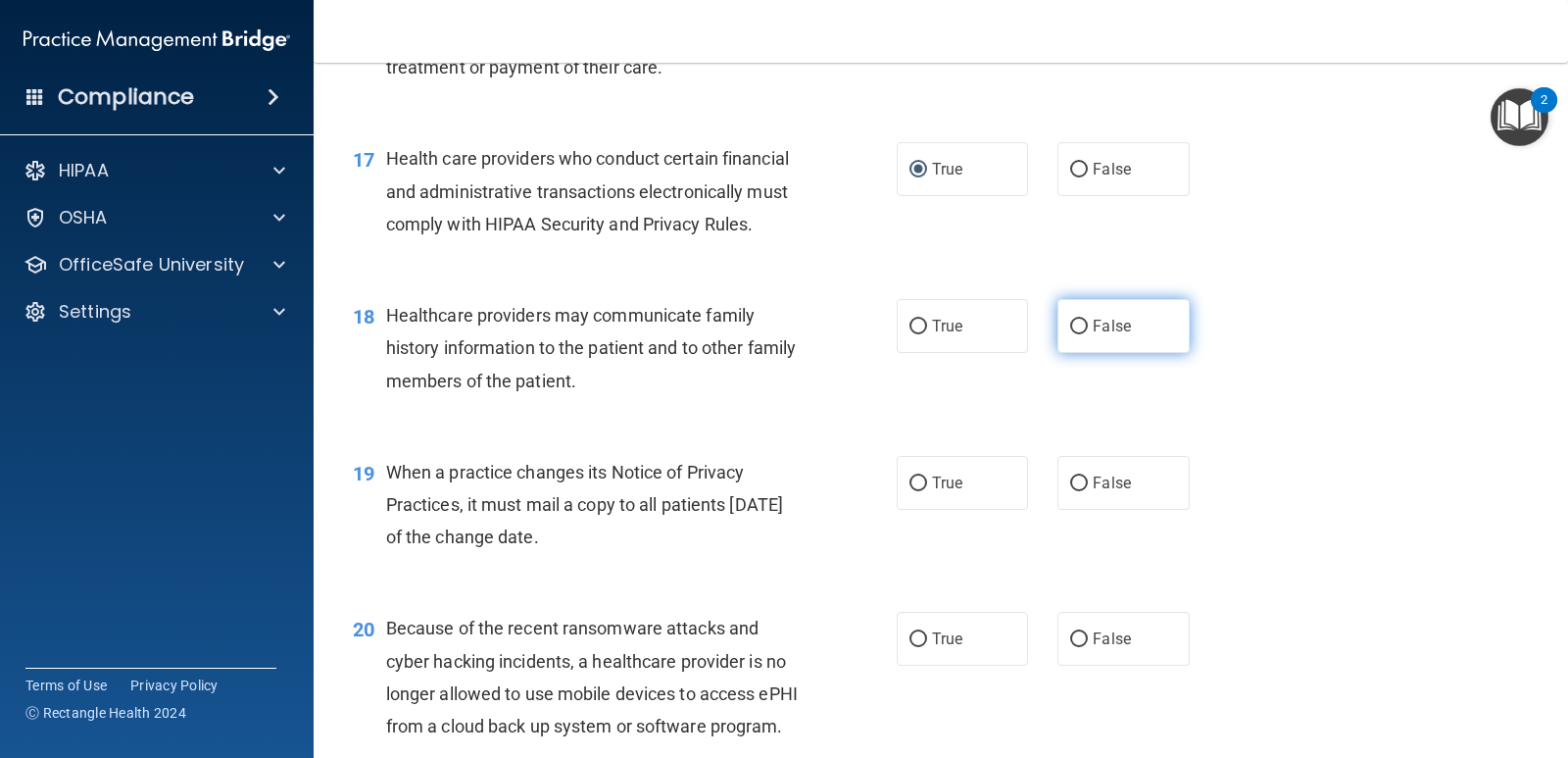 click on "False" at bounding box center [1111, 326] 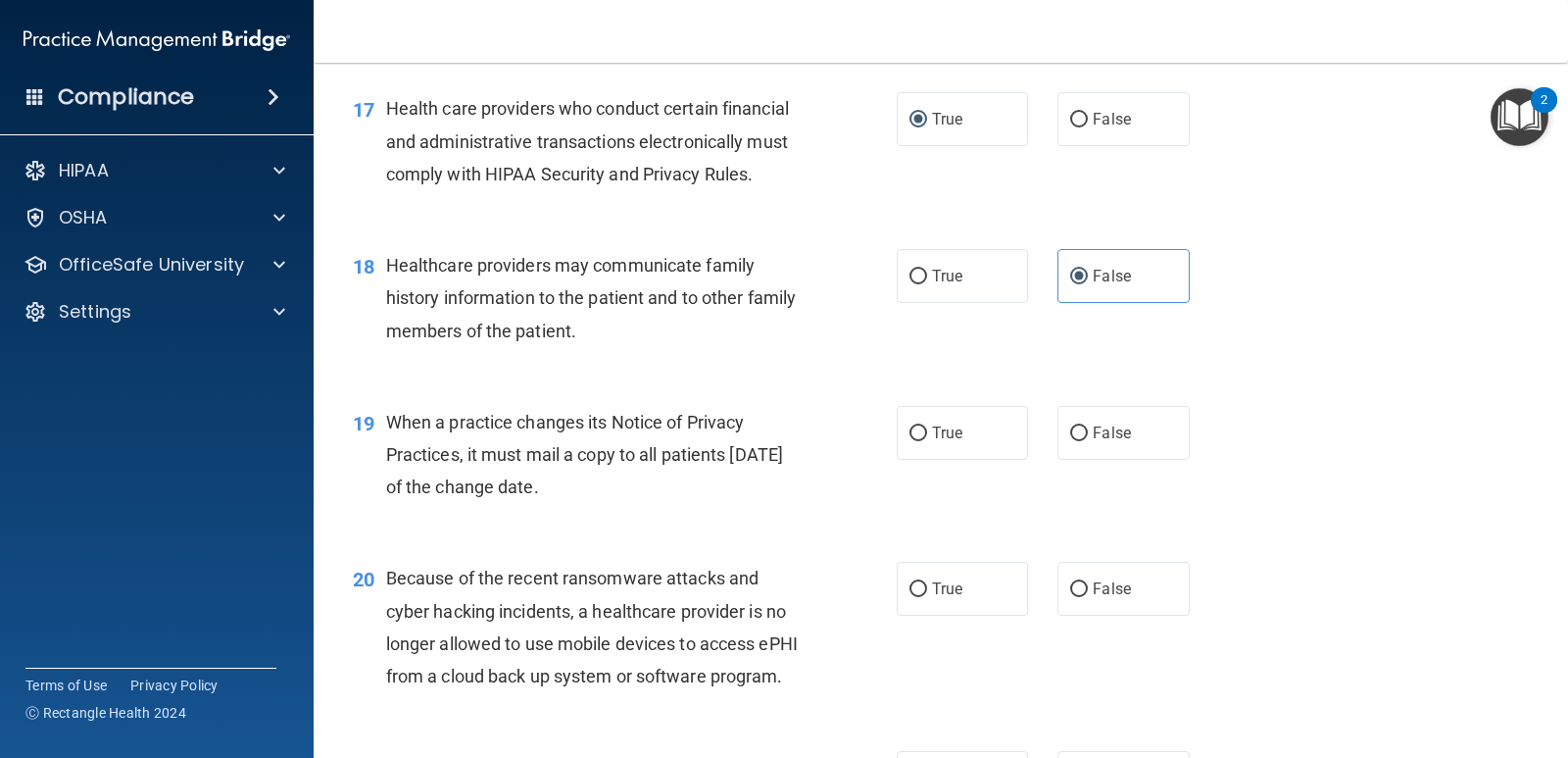 scroll, scrollTop: 2844, scrollLeft: 0, axis: vertical 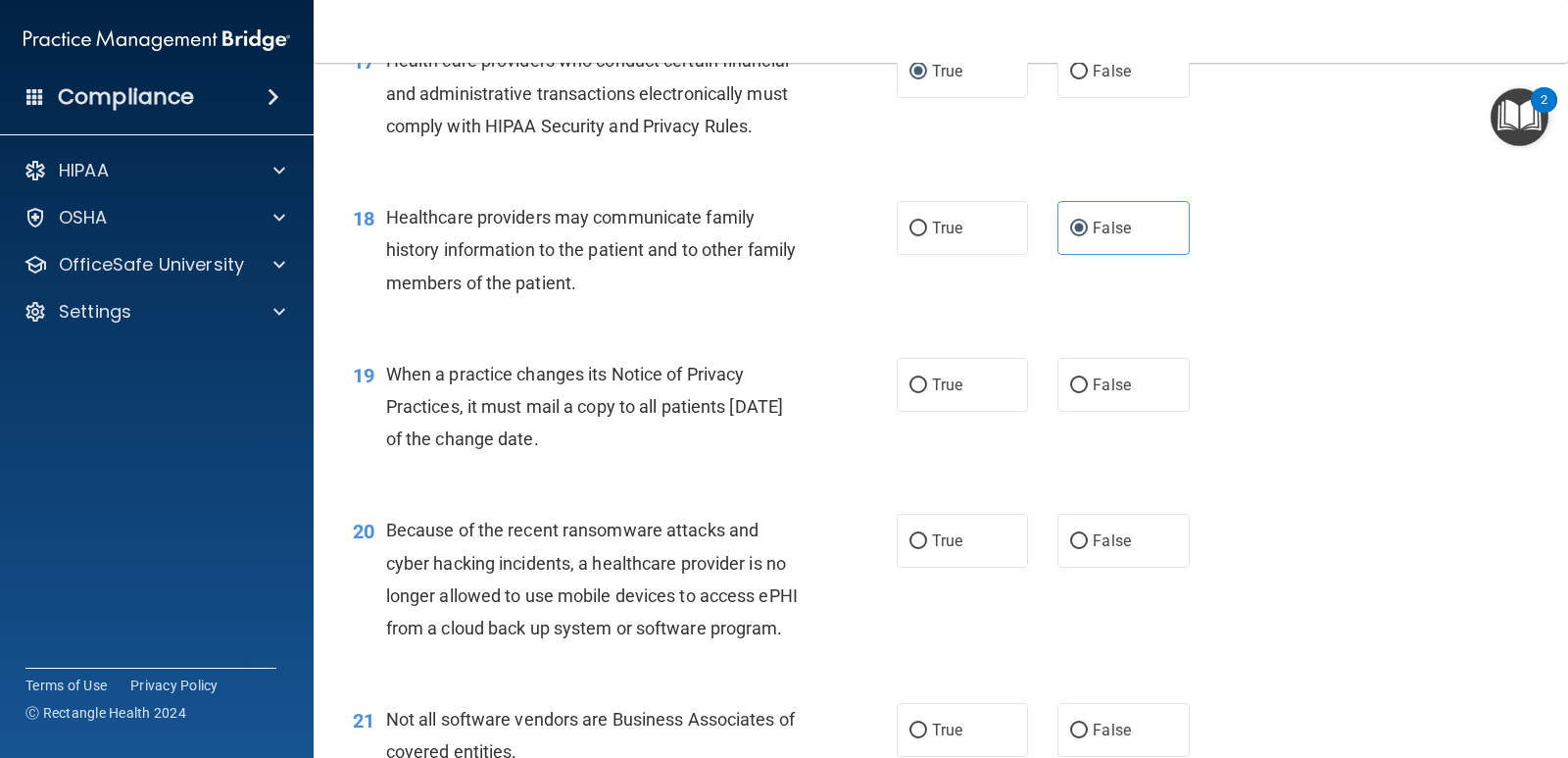 drag, startPoint x: 656, startPoint y: 474, endPoint x: 446, endPoint y: 417, distance: 217.59825 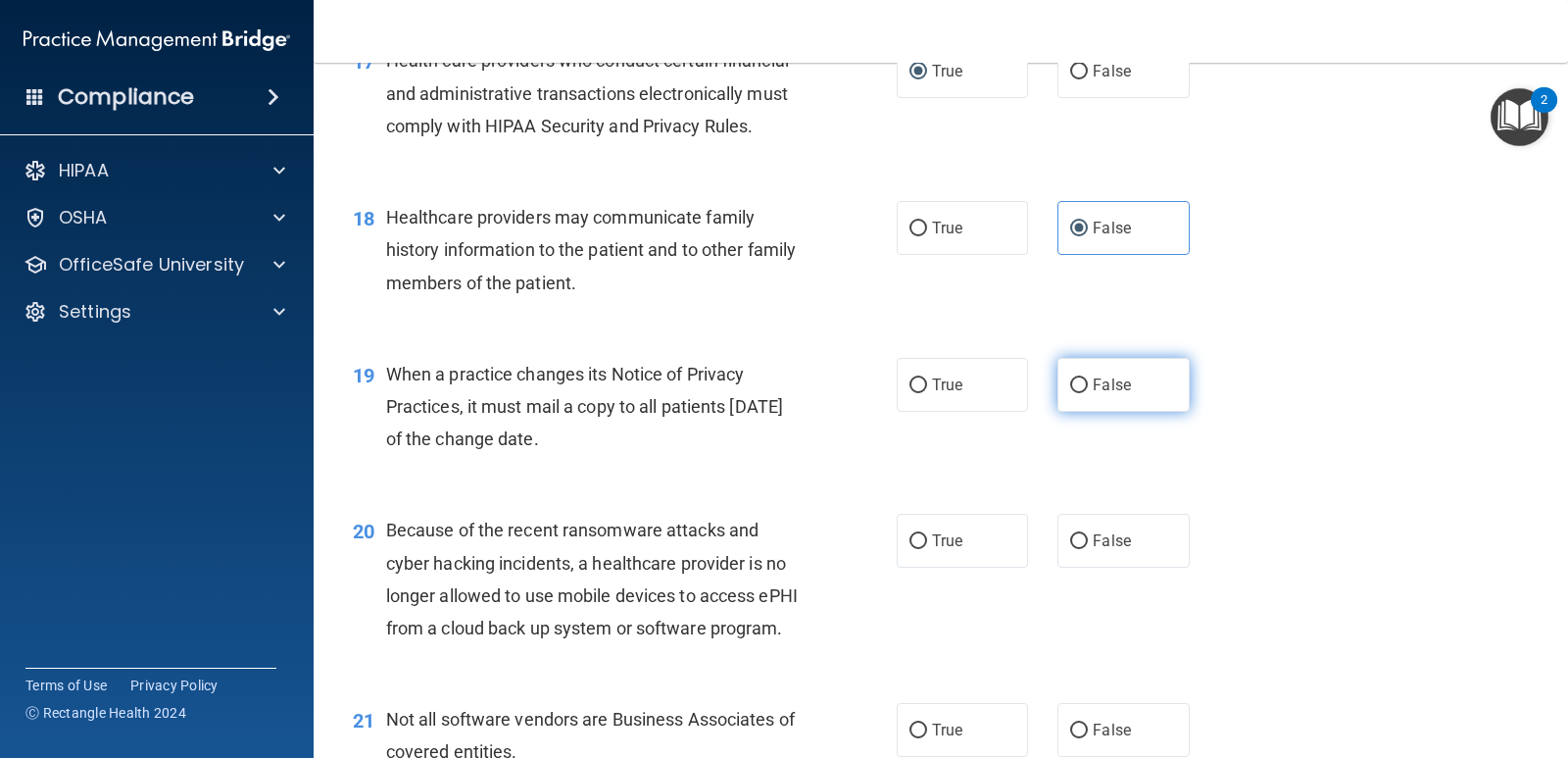 click on "False" at bounding box center (1079, 385) 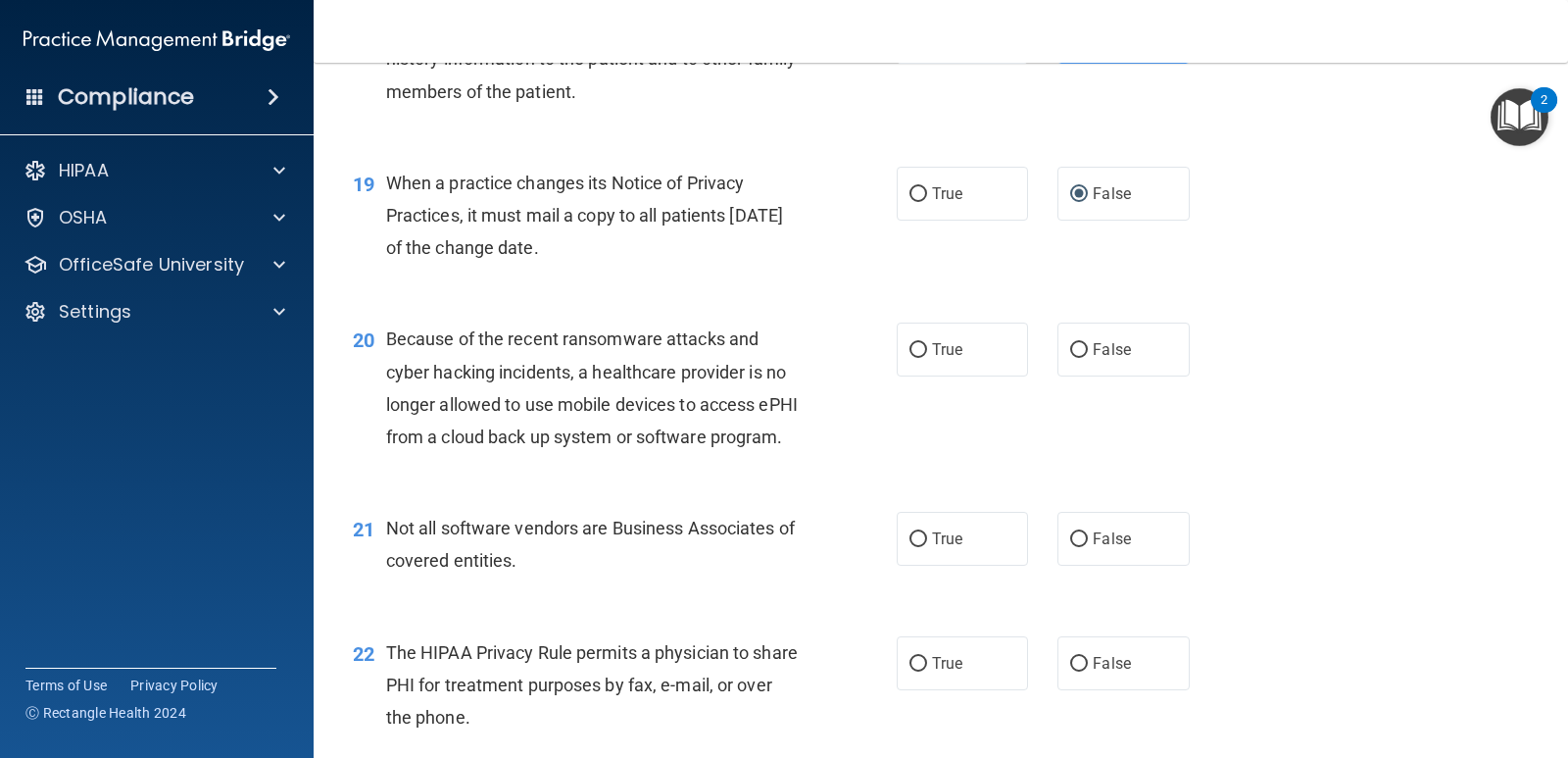 scroll, scrollTop: 3138, scrollLeft: 0, axis: vertical 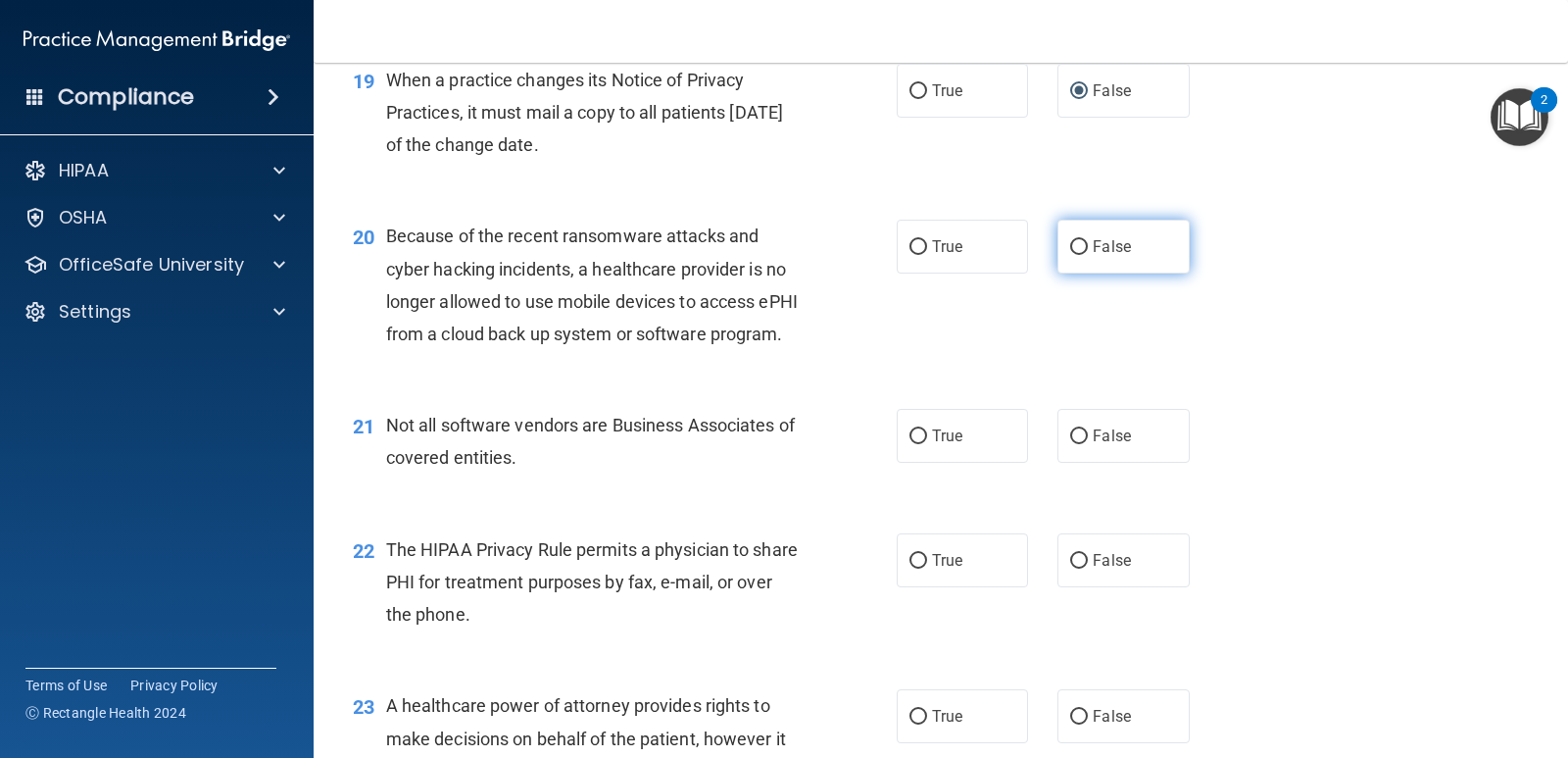 click on "False" at bounding box center (1079, 247) 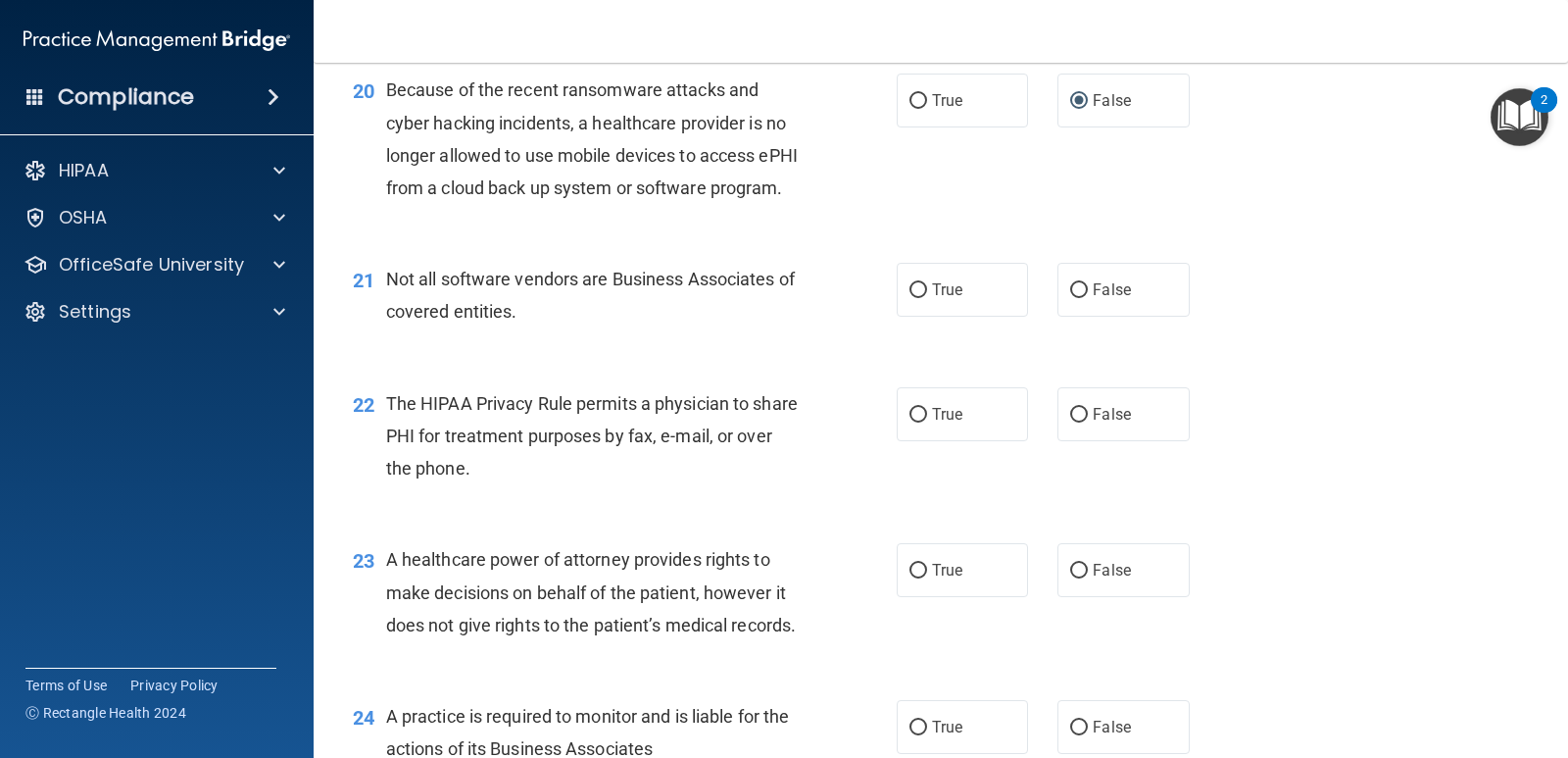 scroll, scrollTop: 3334, scrollLeft: 0, axis: vertical 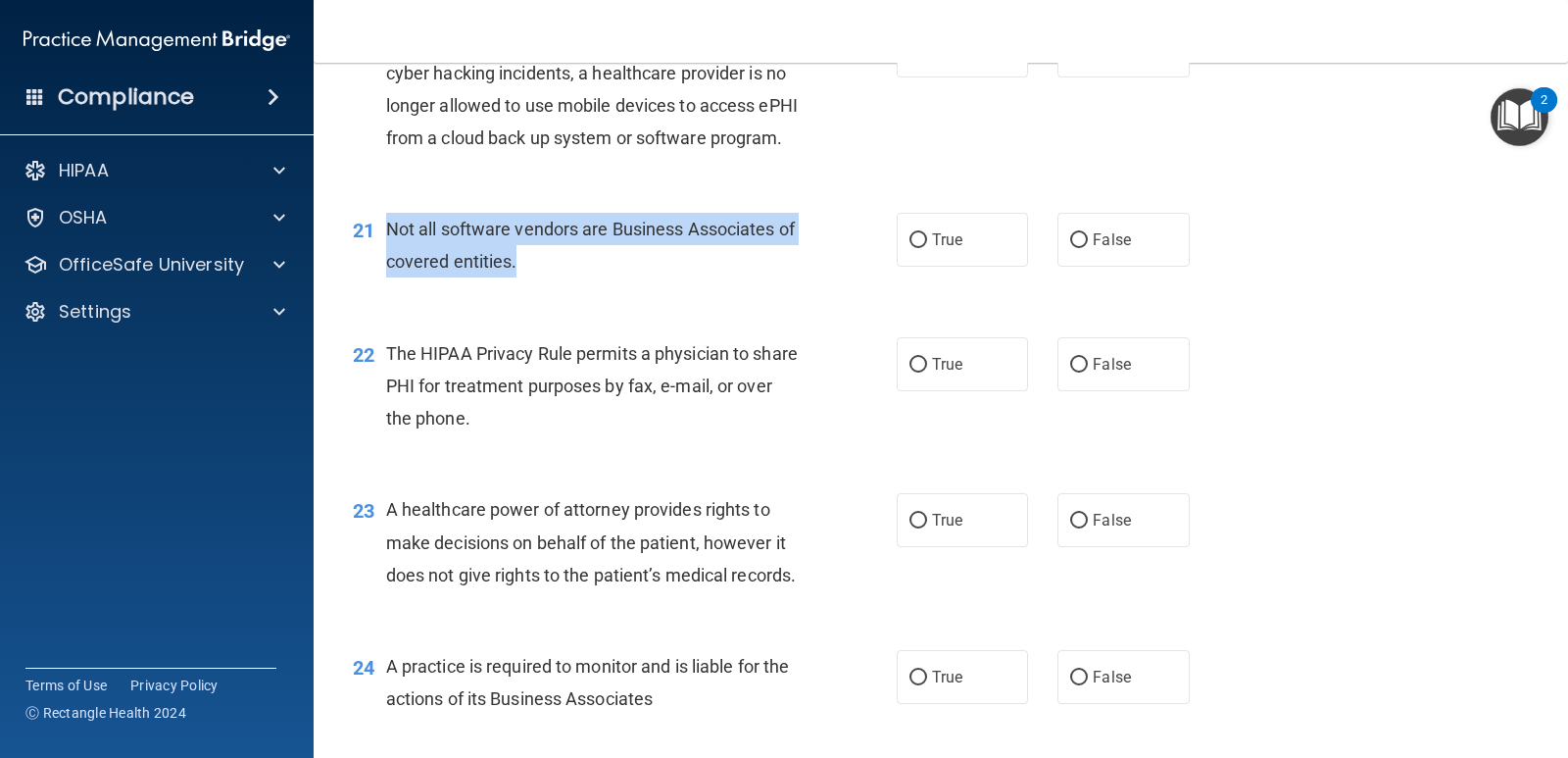drag, startPoint x: 548, startPoint y: 326, endPoint x: 387, endPoint y: 289, distance: 165.19685 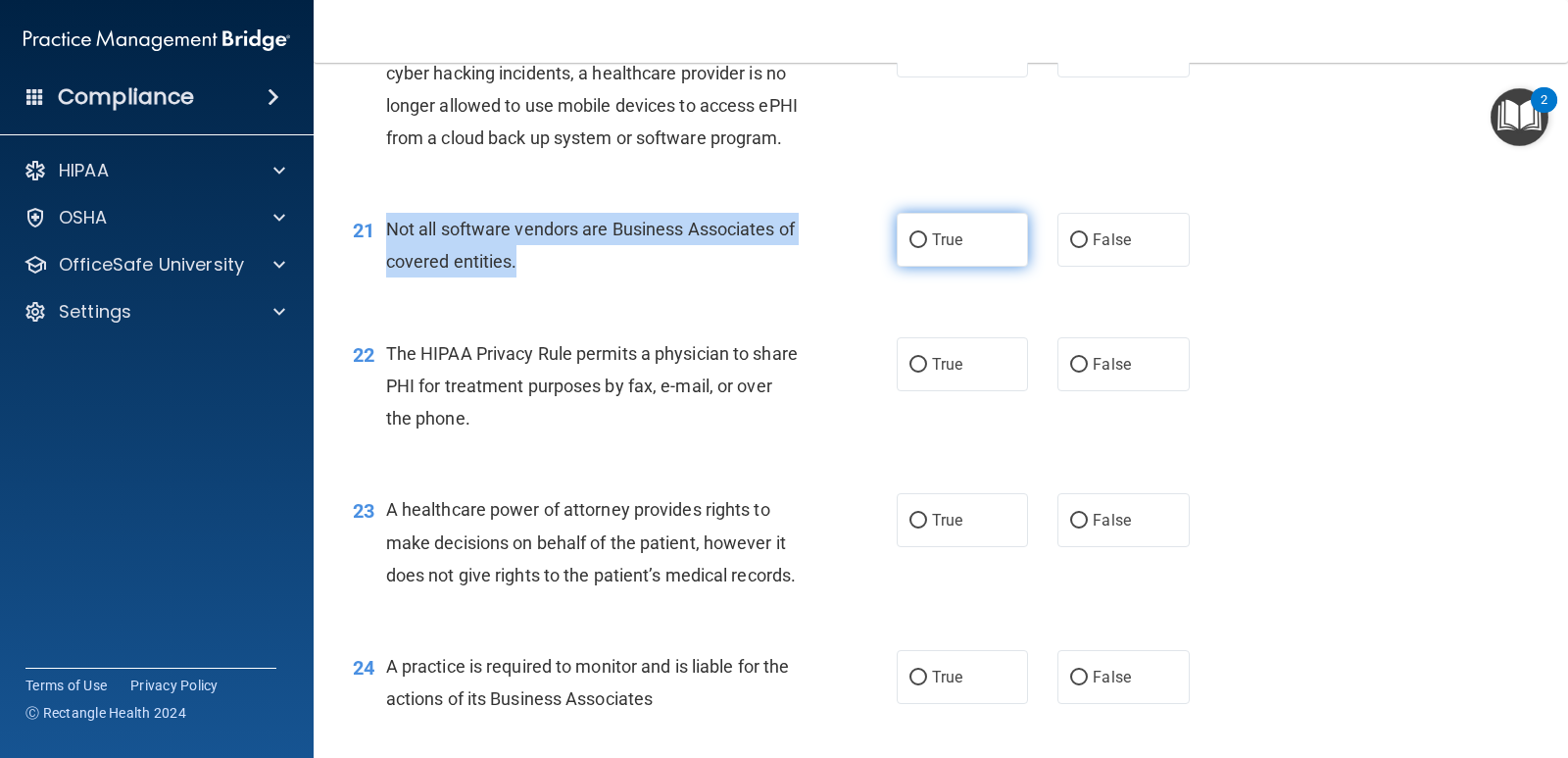click on "True" at bounding box center [918, 240] 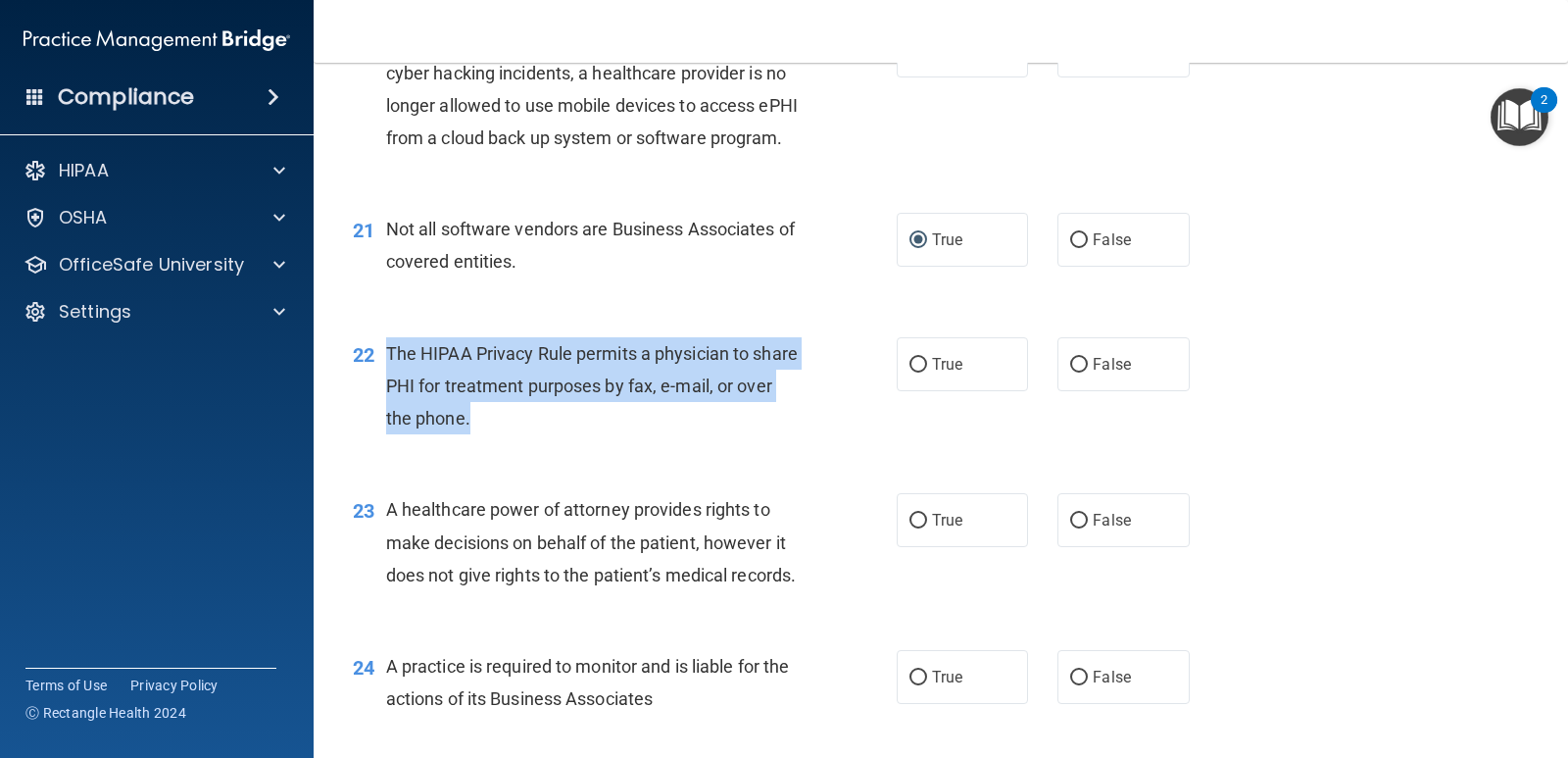 drag, startPoint x: 532, startPoint y: 480, endPoint x: 386, endPoint y: 413, distance: 160.6393 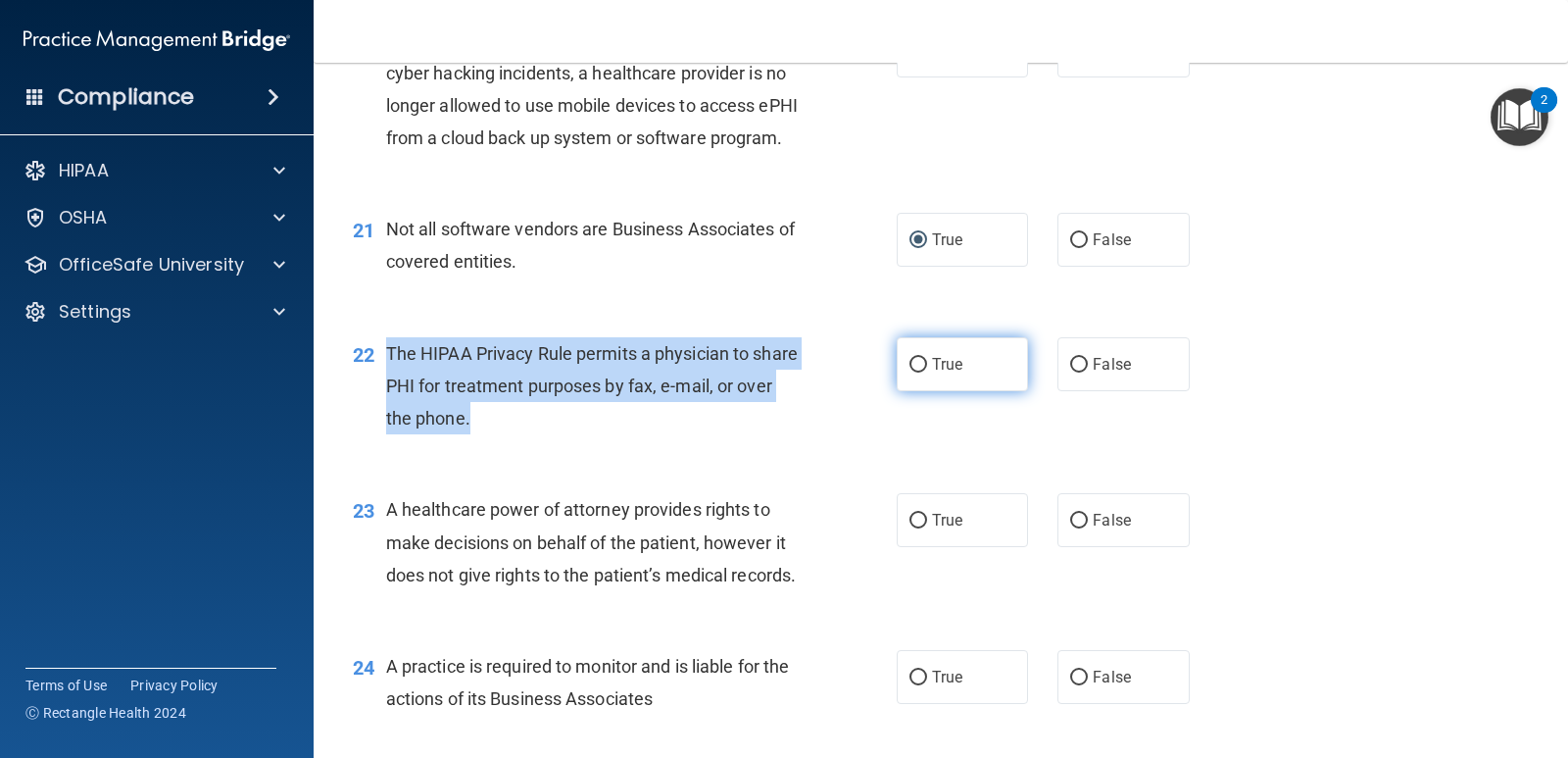 click on "True" at bounding box center [918, 365] 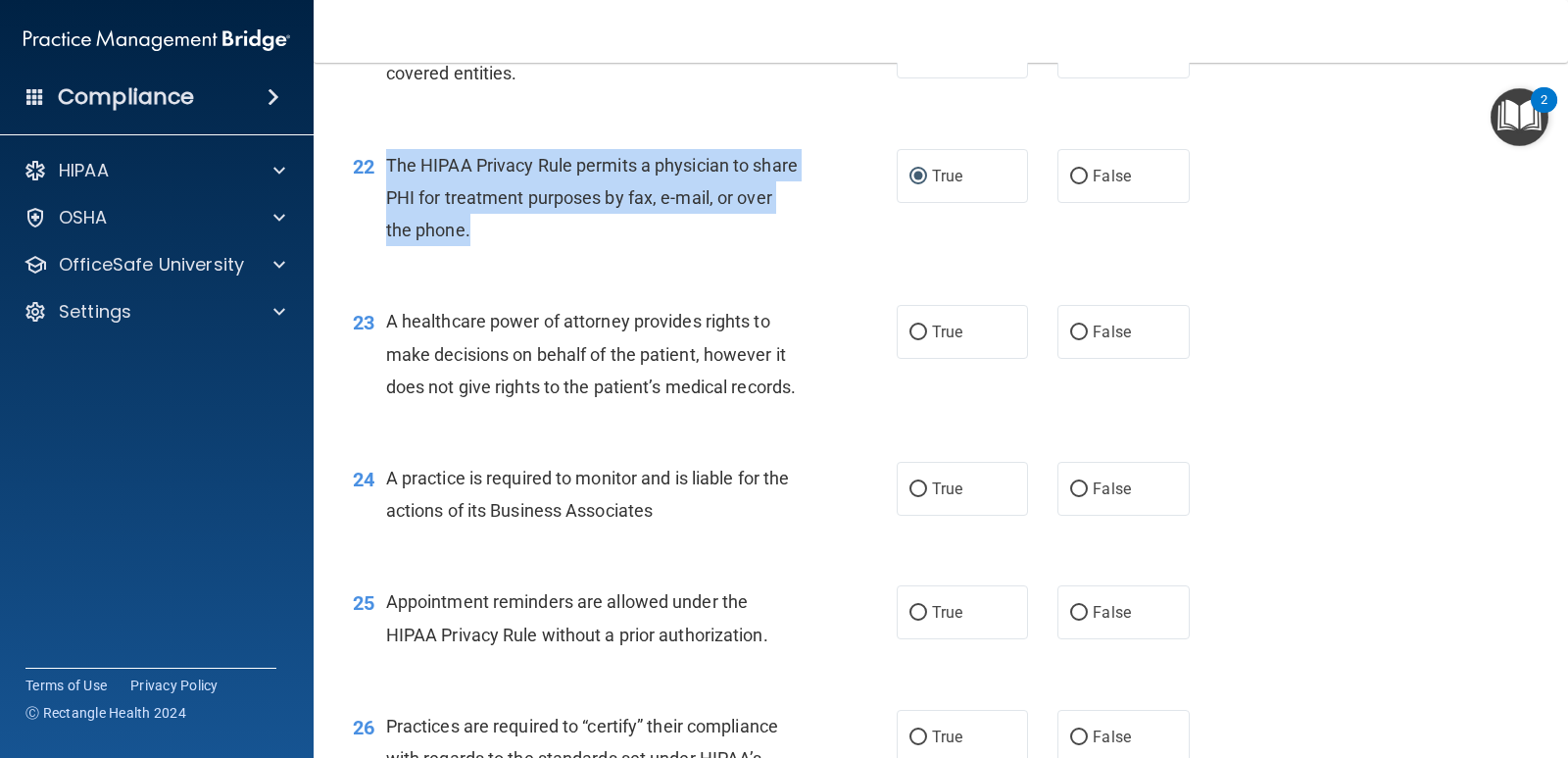 scroll, scrollTop: 3530, scrollLeft: 0, axis: vertical 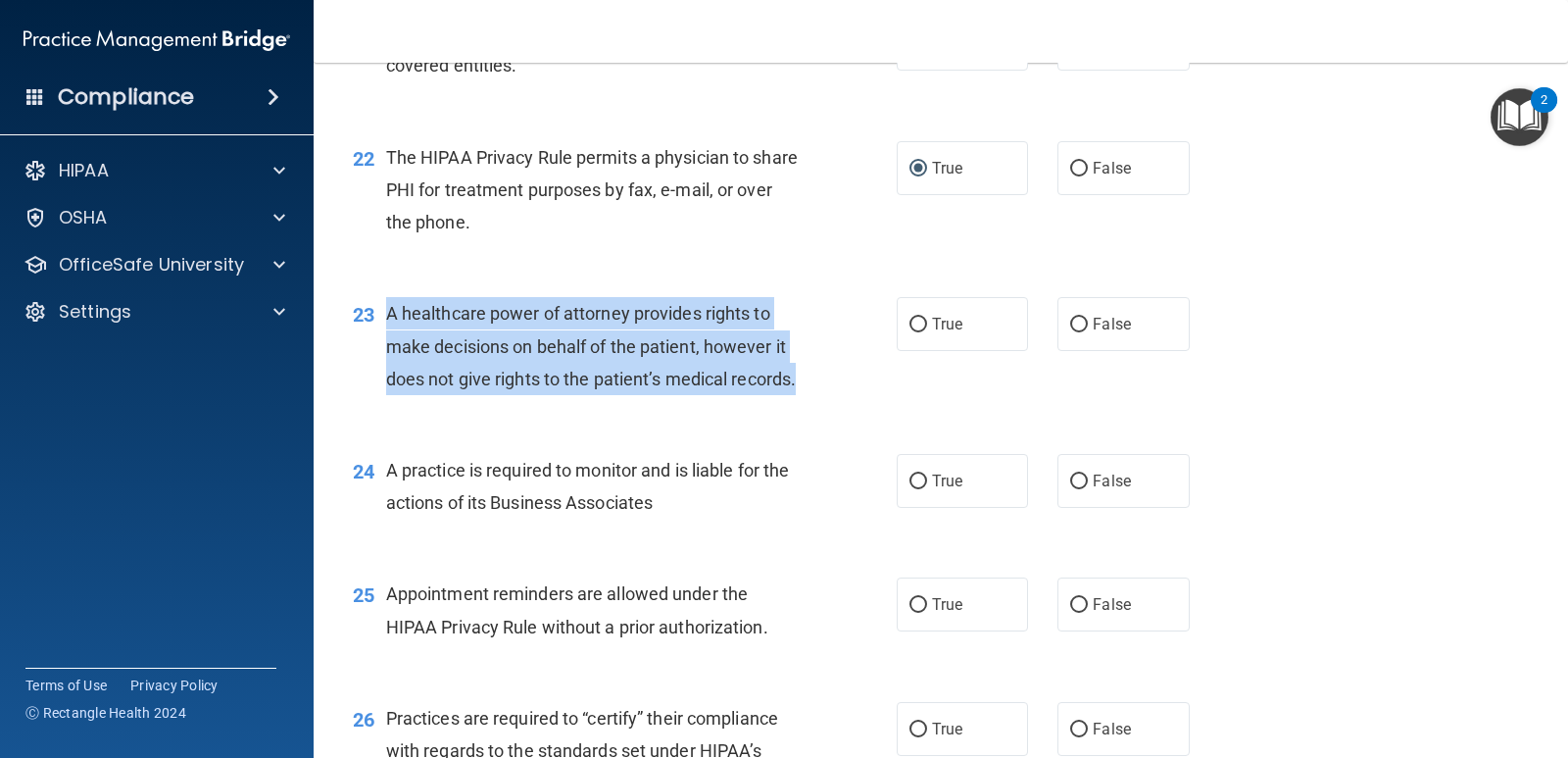 drag, startPoint x: 499, startPoint y: 475, endPoint x: 387, endPoint y: 378, distance: 148.16545 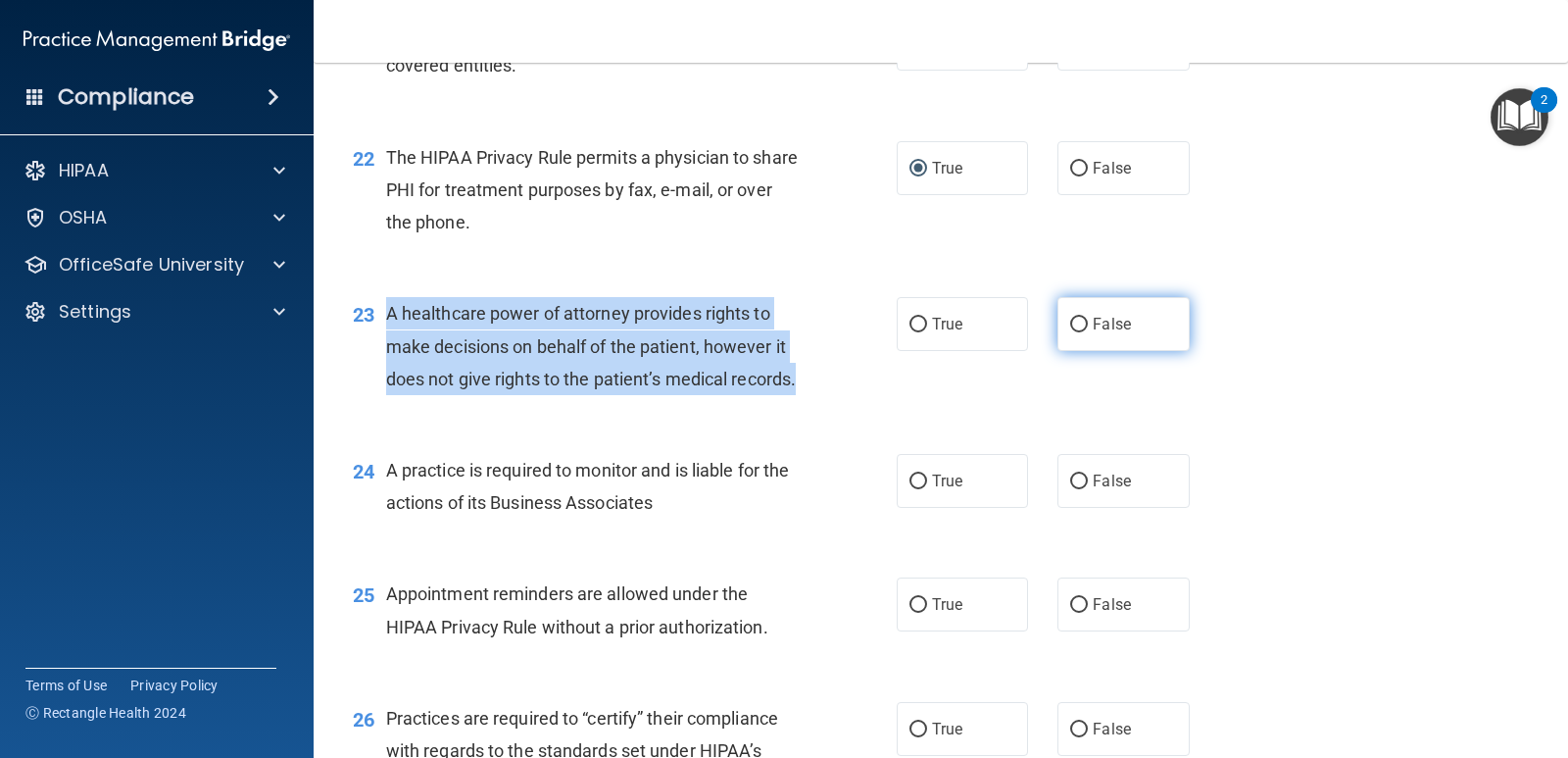 click on "False" at bounding box center (1079, 325) 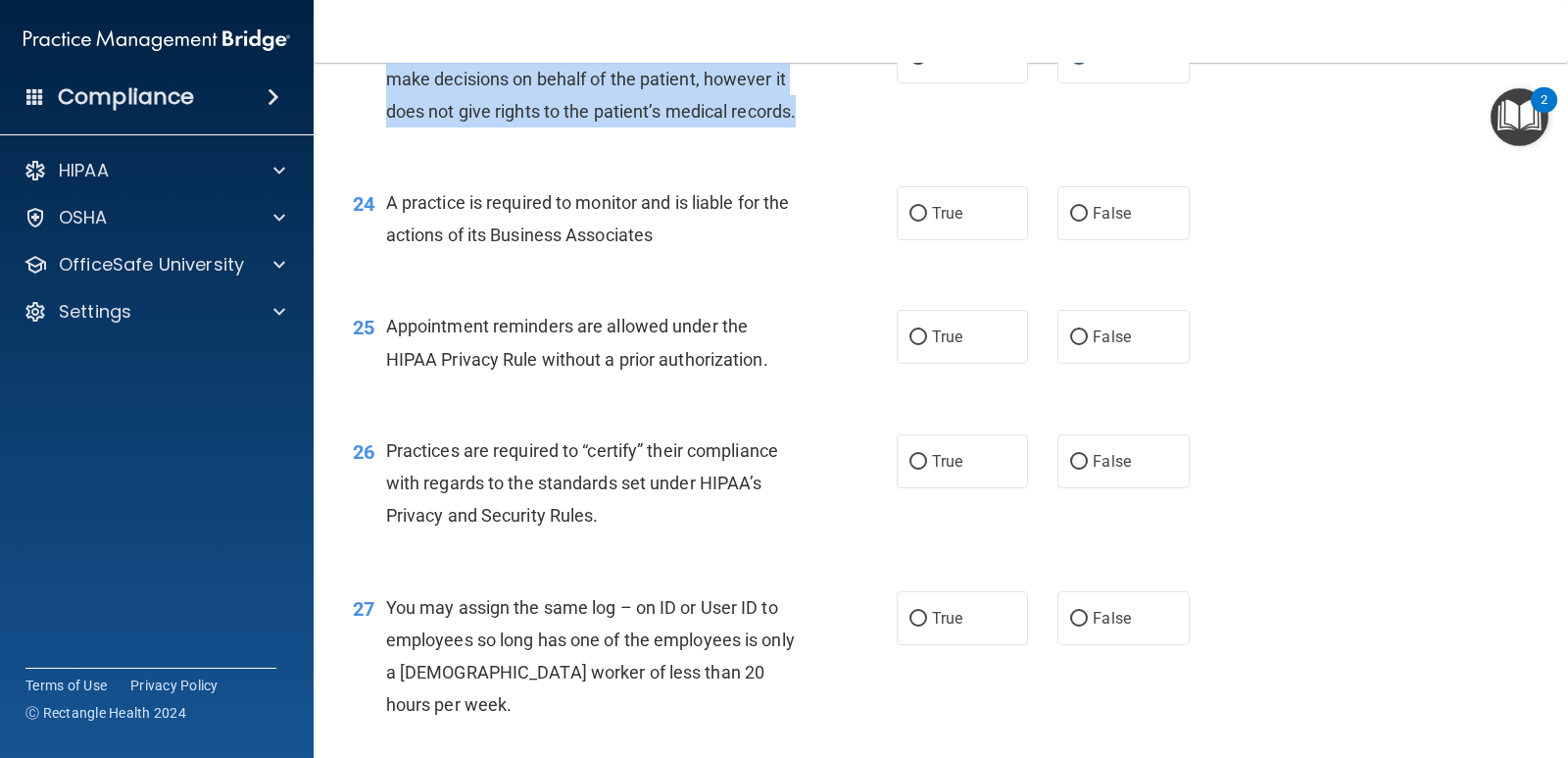 scroll, scrollTop: 3824, scrollLeft: 0, axis: vertical 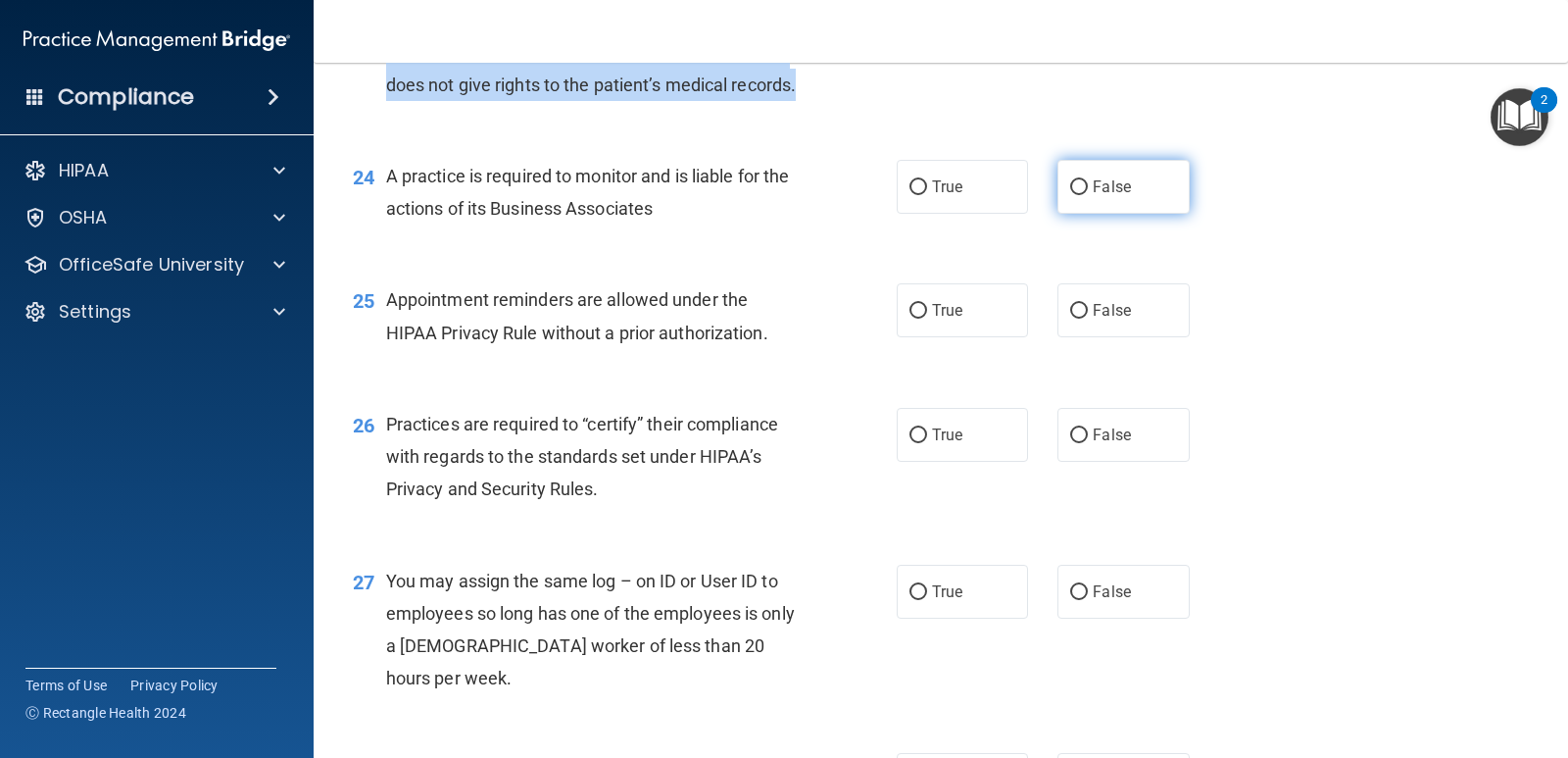 click on "False" at bounding box center [1079, 187] 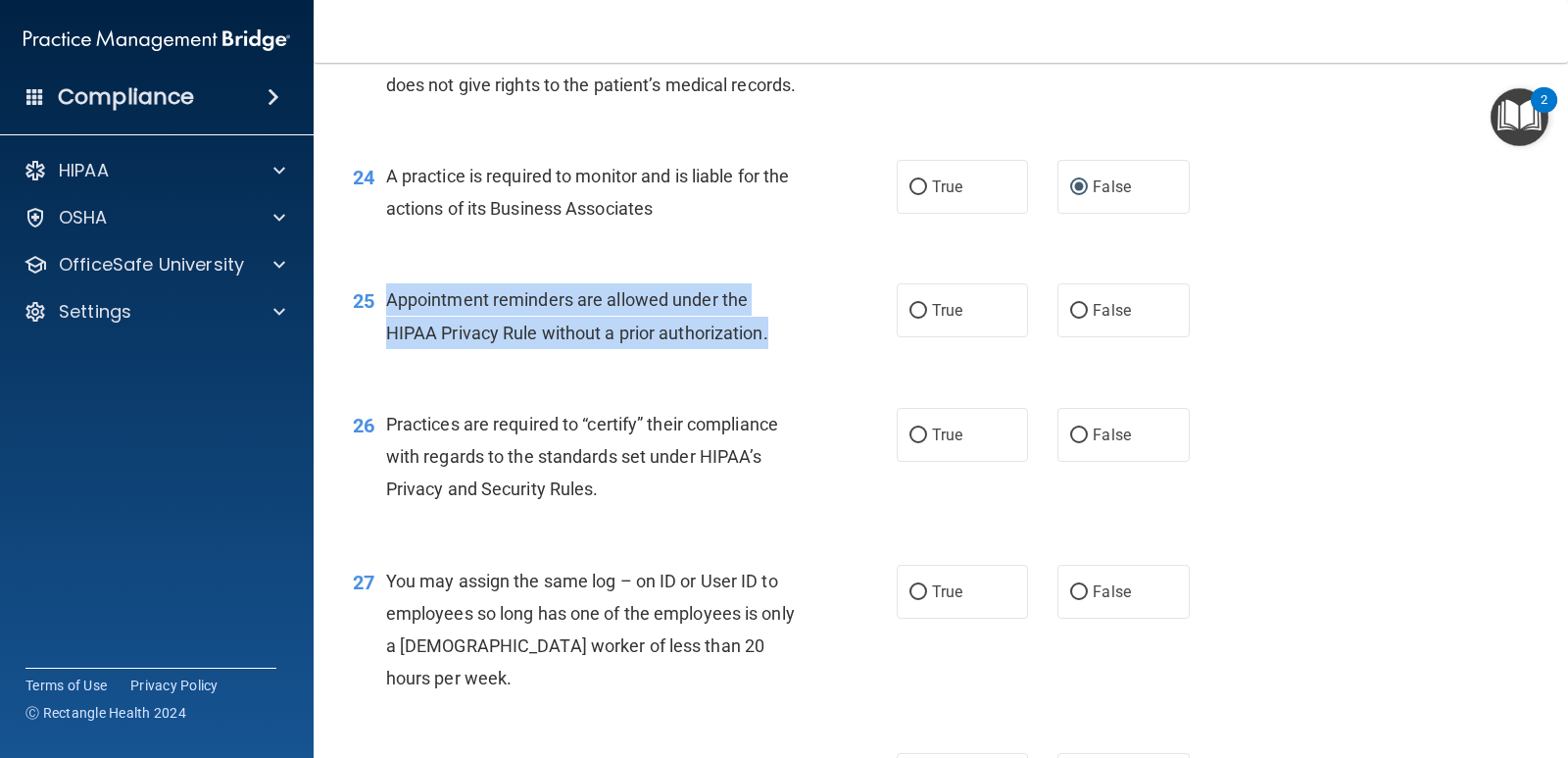 drag, startPoint x: 697, startPoint y: 398, endPoint x: 388, endPoint y: 389, distance: 309.13104 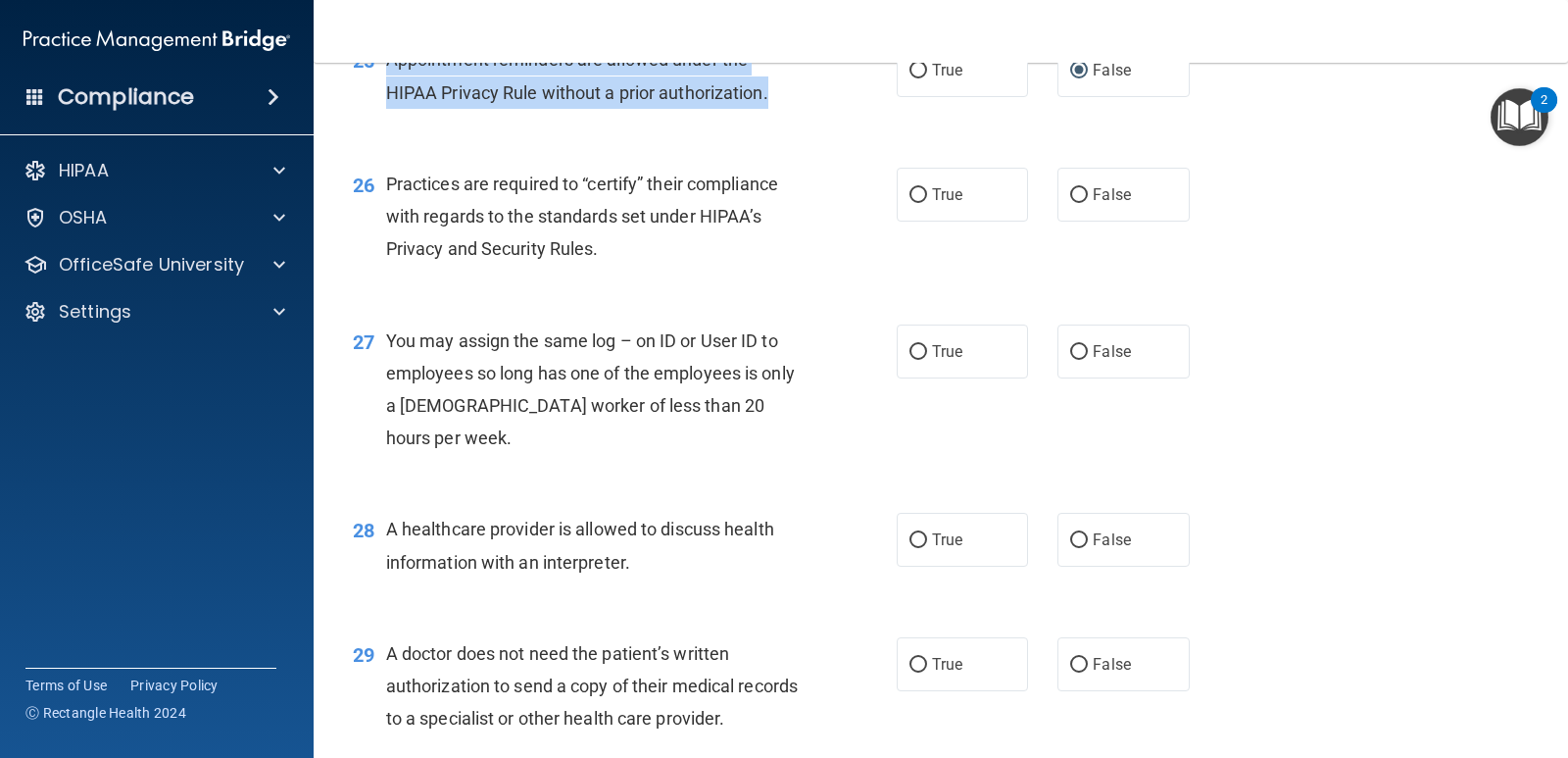 scroll, scrollTop: 4118, scrollLeft: 0, axis: vertical 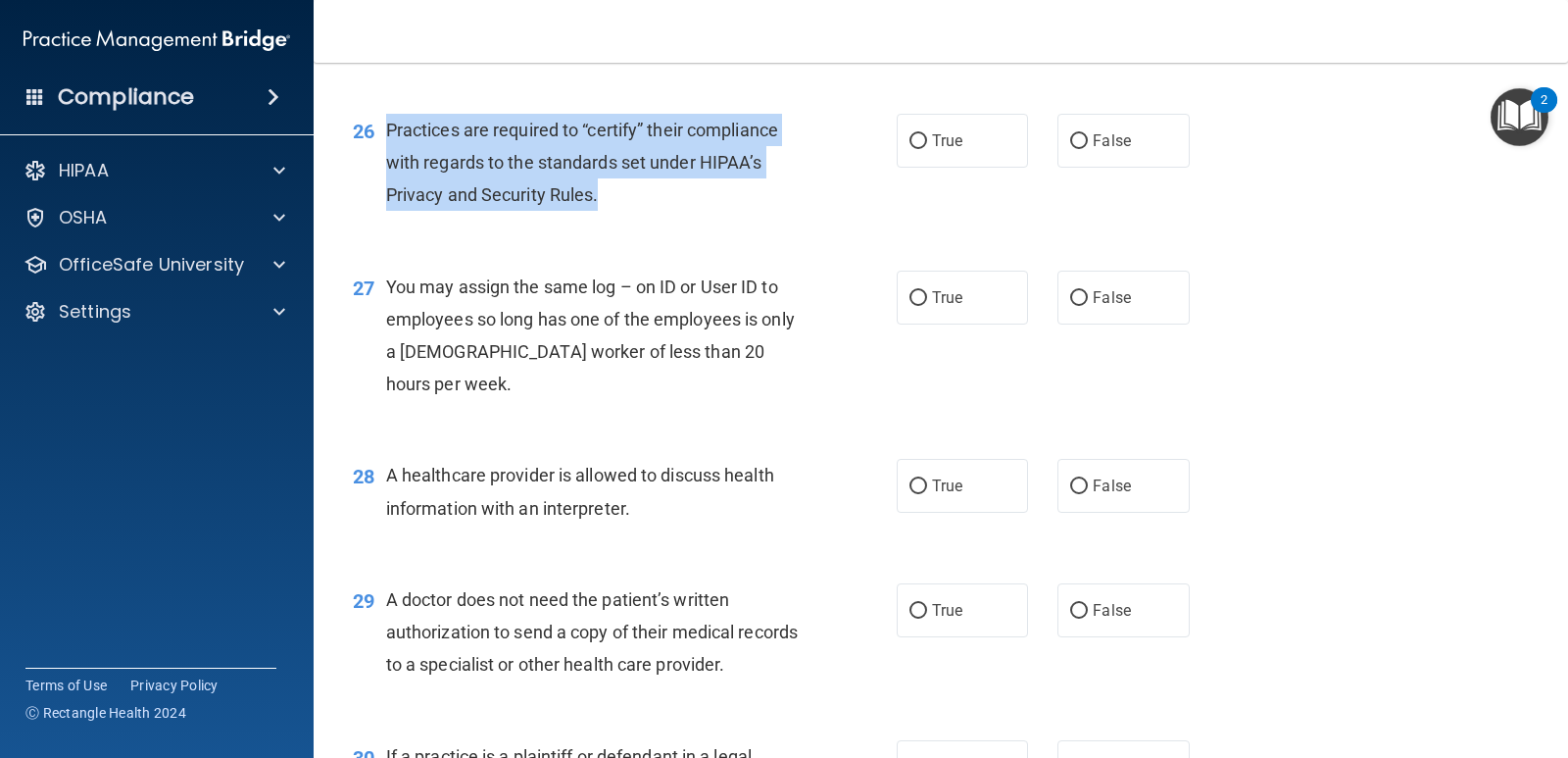 drag, startPoint x: 636, startPoint y: 293, endPoint x: 376, endPoint y: 228, distance: 268.0019 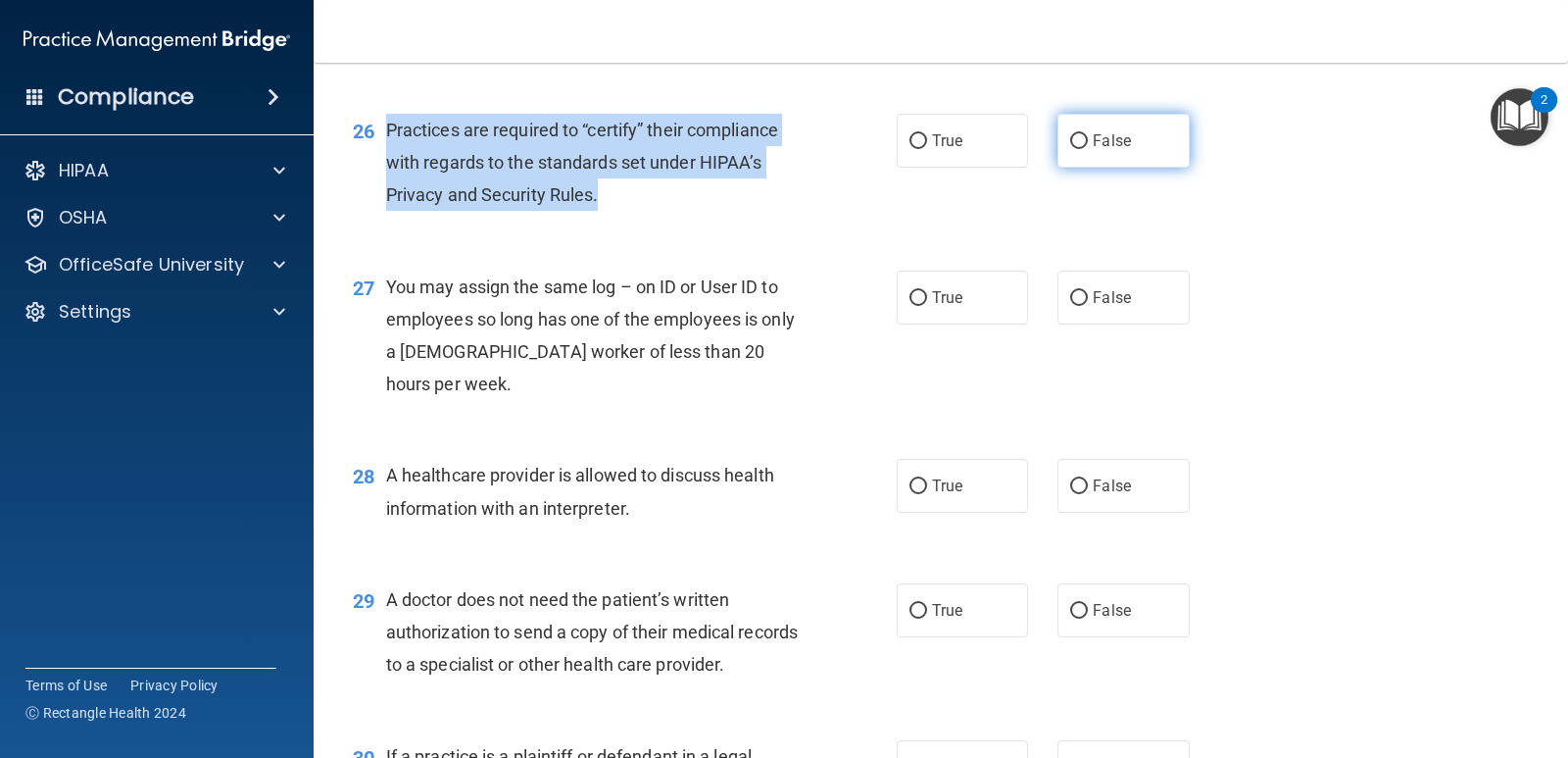 click on "False" at bounding box center (1079, 141) 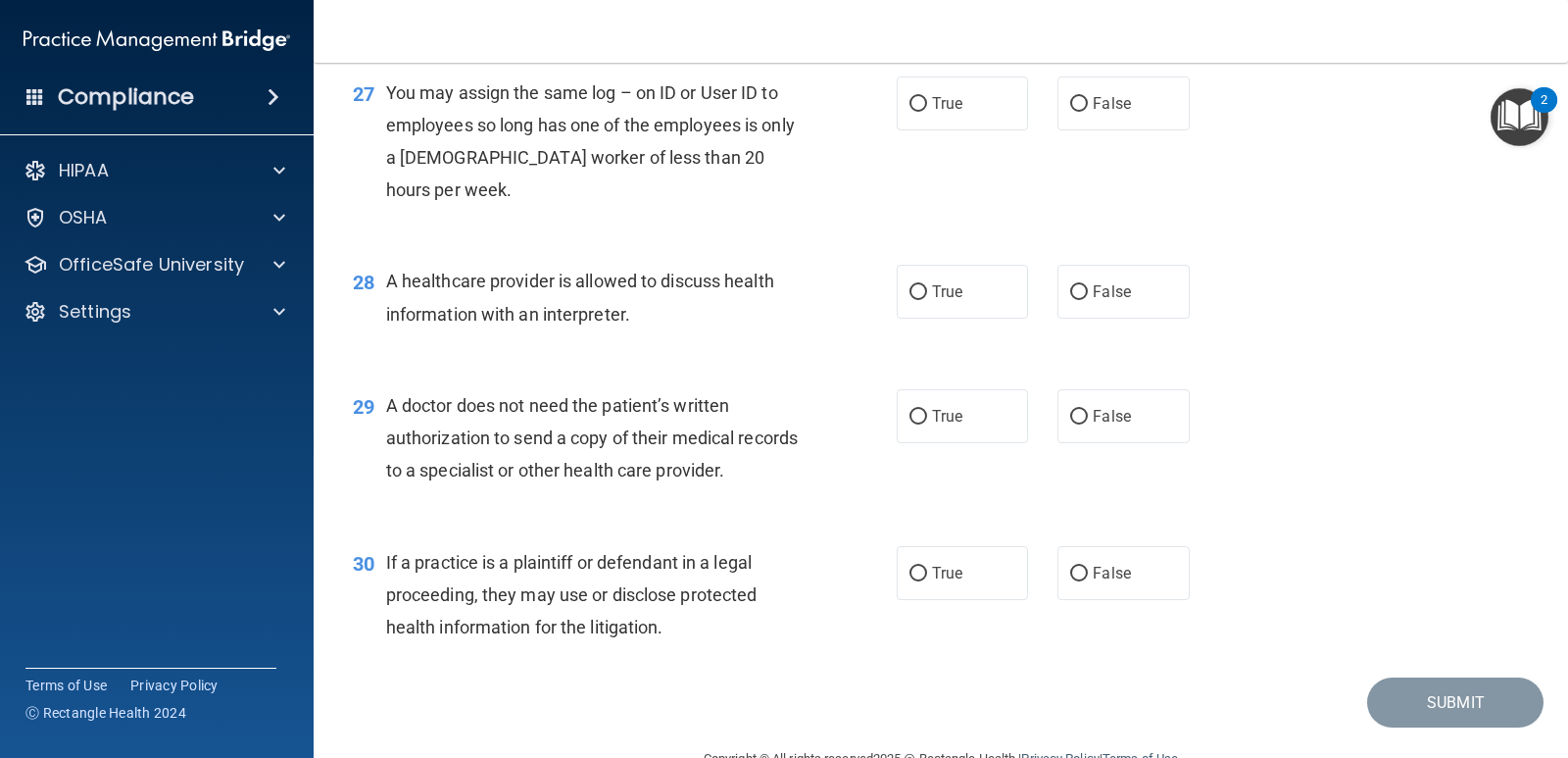 scroll, scrollTop: 4315, scrollLeft: 0, axis: vertical 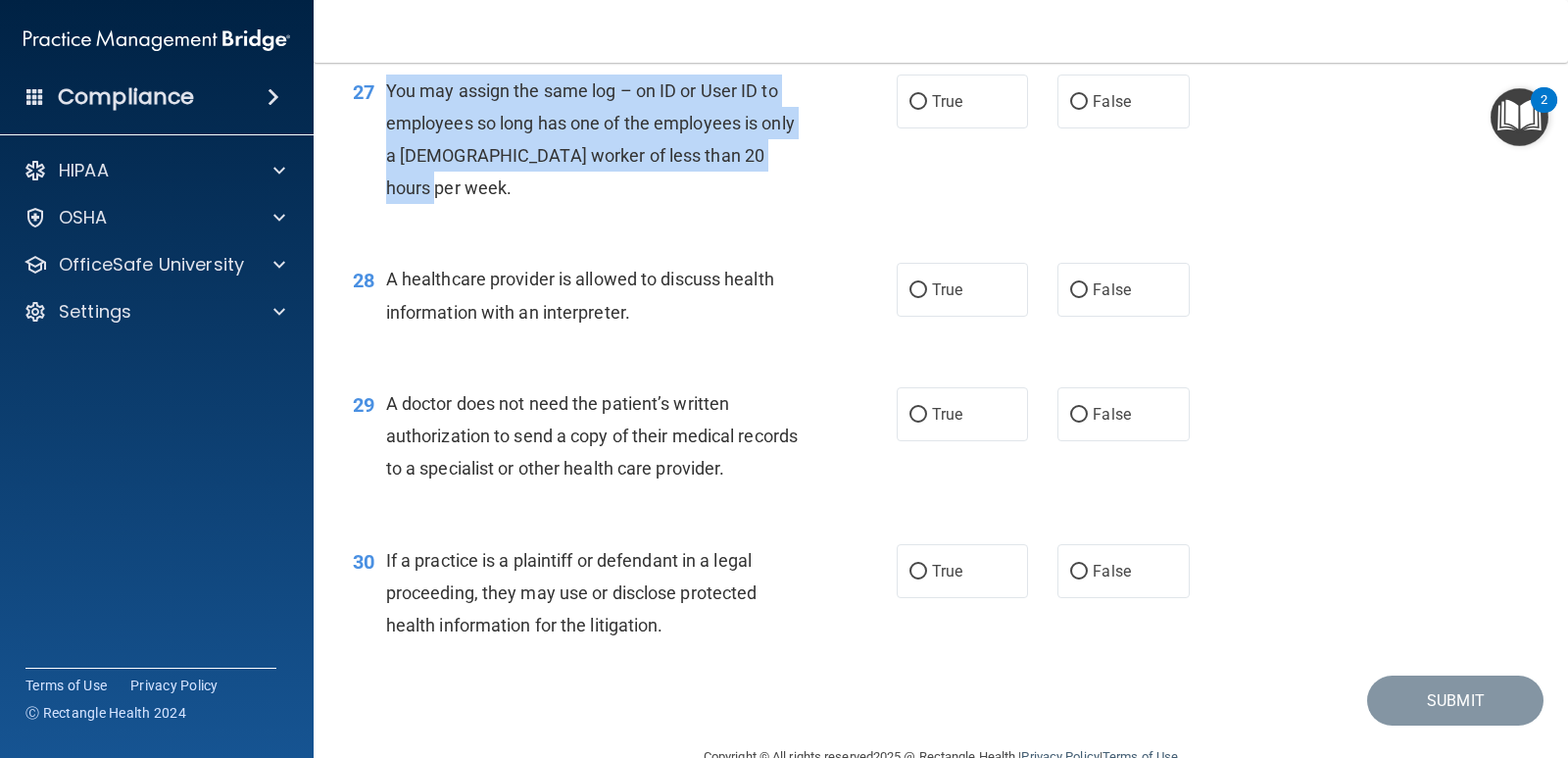 drag, startPoint x: 461, startPoint y: 278, endPoint x: 380, endPoint y: 190, distance: 119.60351 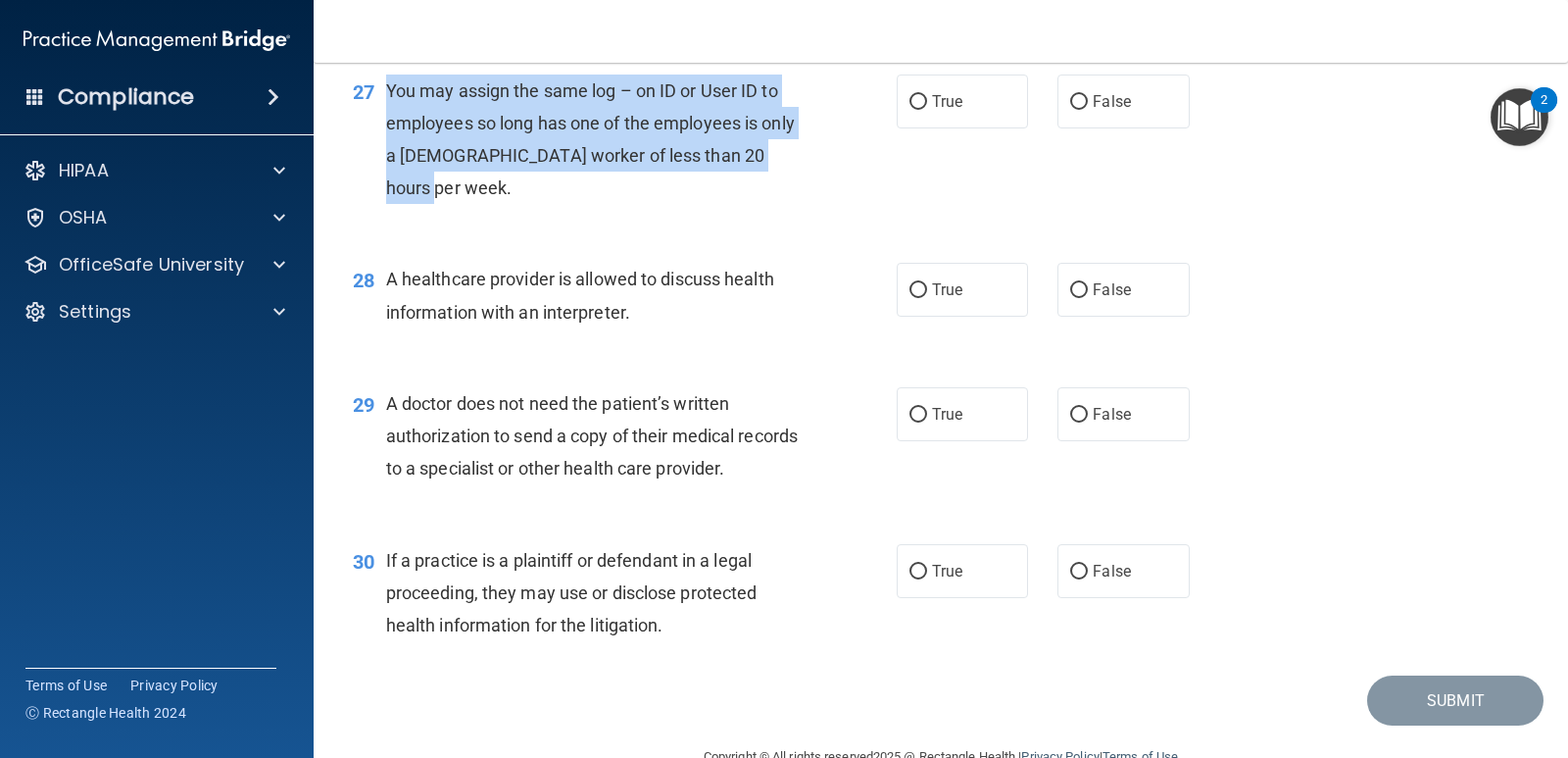 drag, startPoint x: 1073, startPoint y: 201, endPoint x: 1028, endPoint y: 218, distance: 48.1041 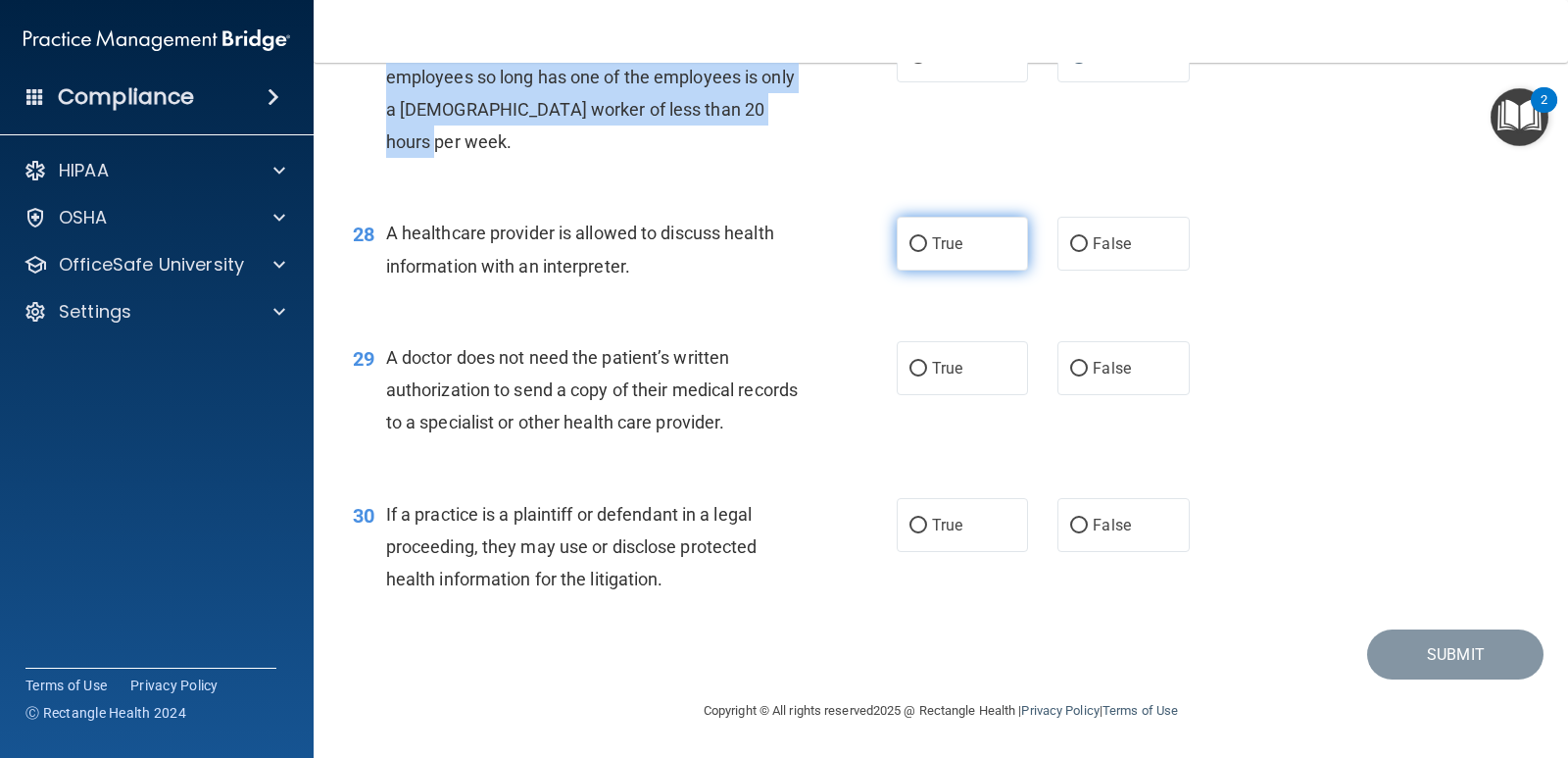 scroll, scrollTop: 4458, scrollLeft: 0, axis: vertical 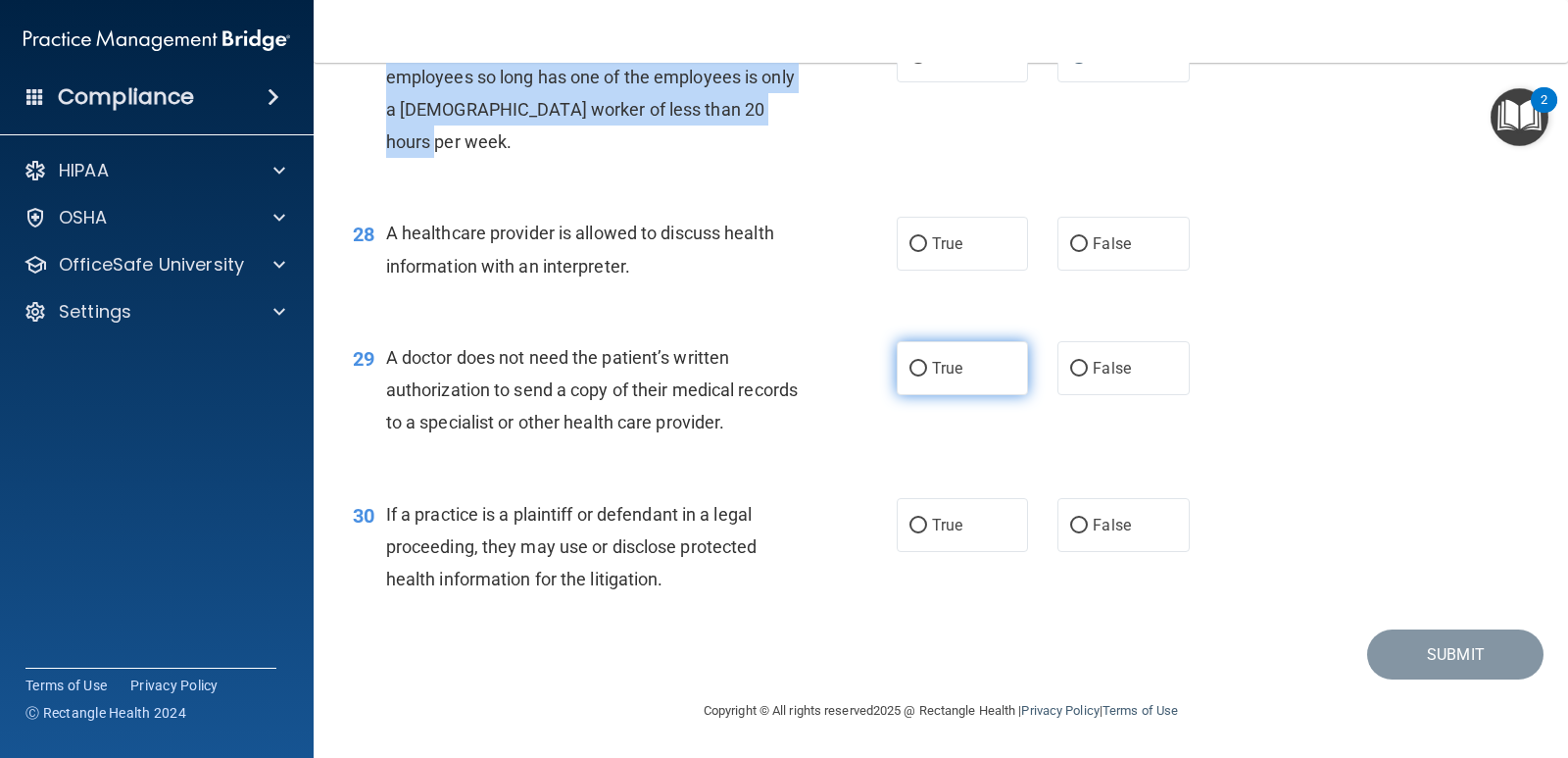 click on "True" at bounding box center (918, 369) 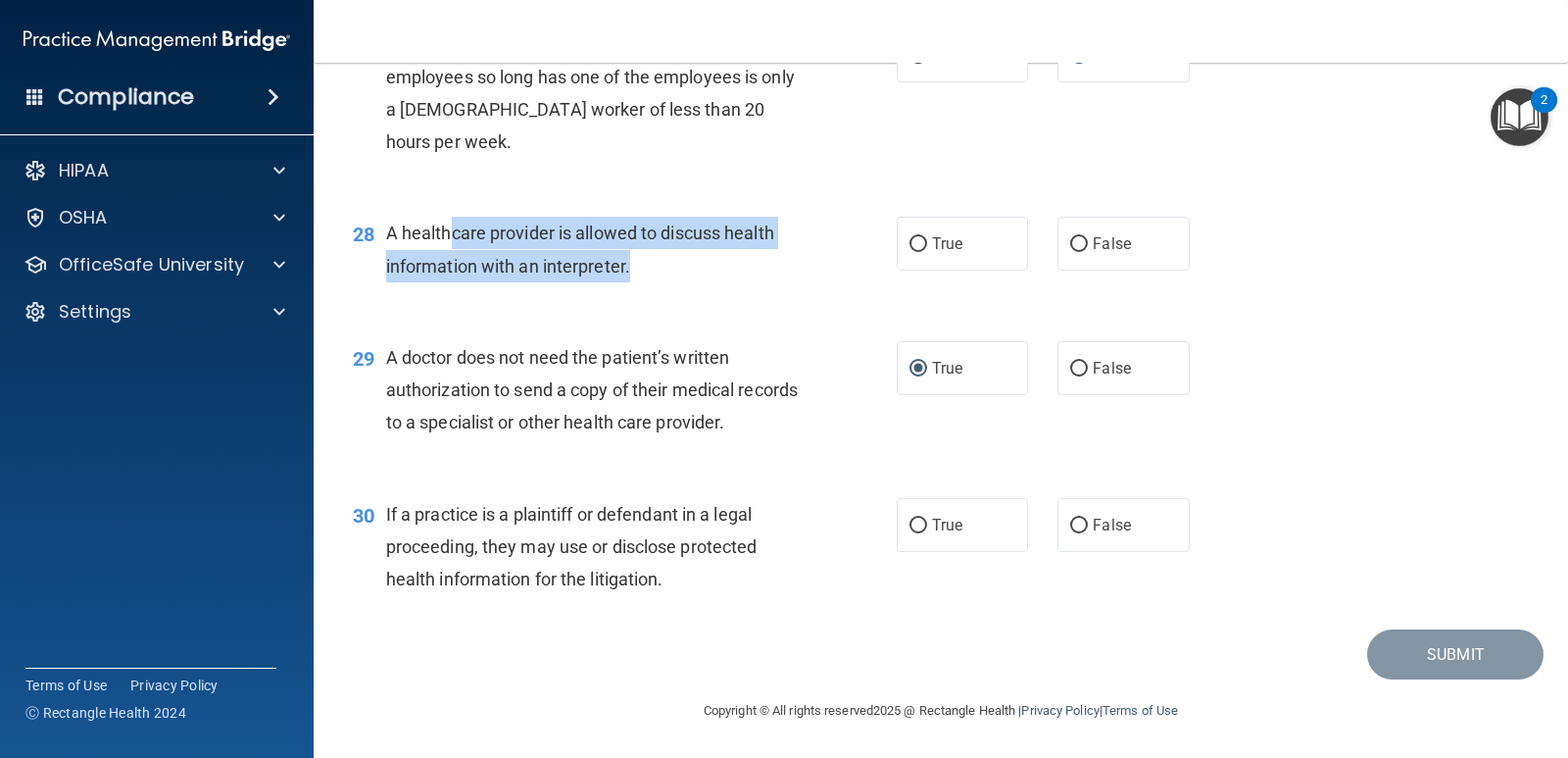 drag, startPoint x: 686, startPoint y: 269, endPoint x: 856, endPoint y: 247, distance: 171.41762 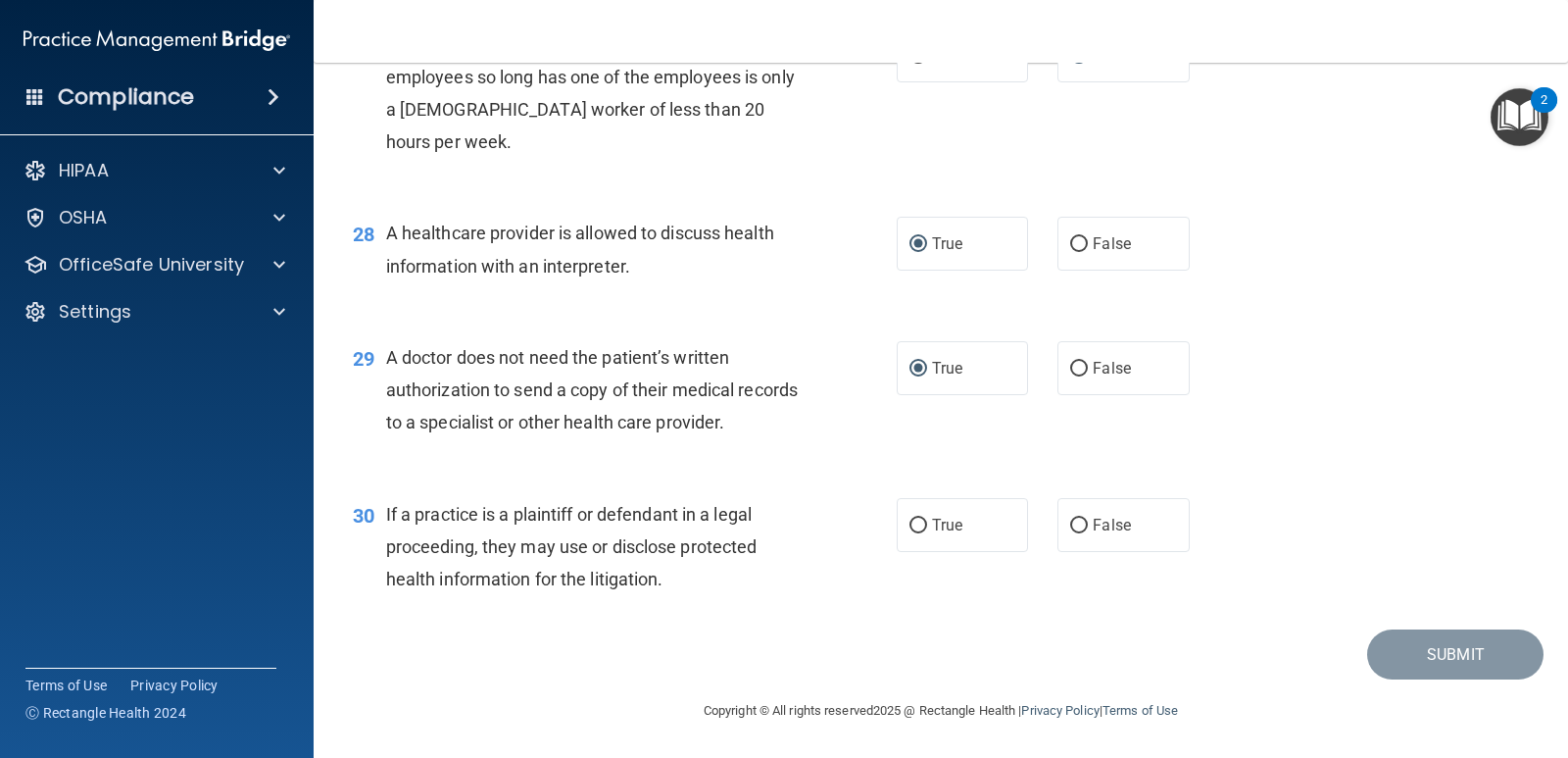 drag, startPoint x: 740, startPoint y: 589, endPoint x: 719, endPoint y: 585, distance: 21.377558 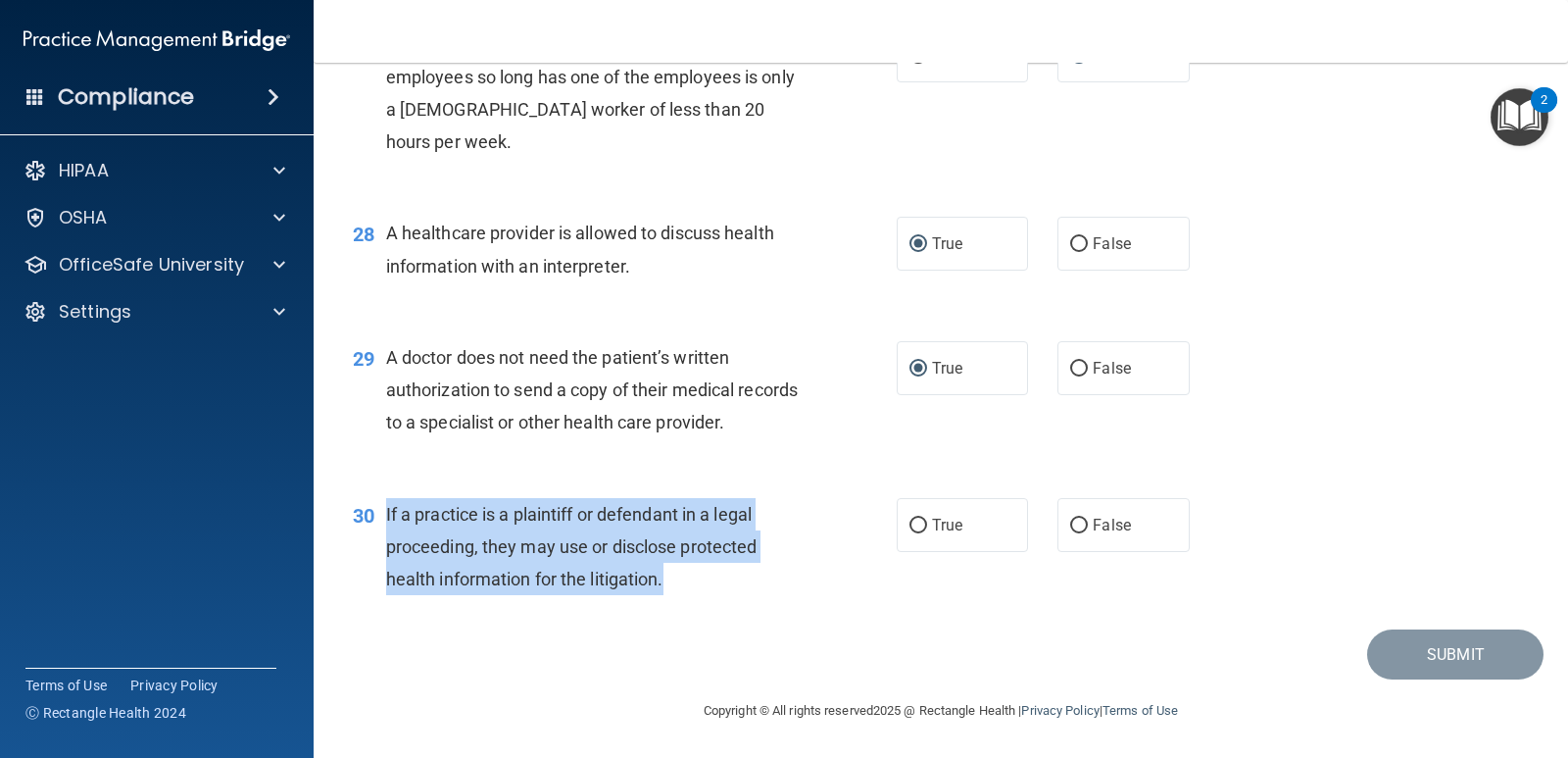 drag, startPoint x: 664, startPoint y: 574, endPoint x: 386, endPoint y: 511, distance: 285.04912 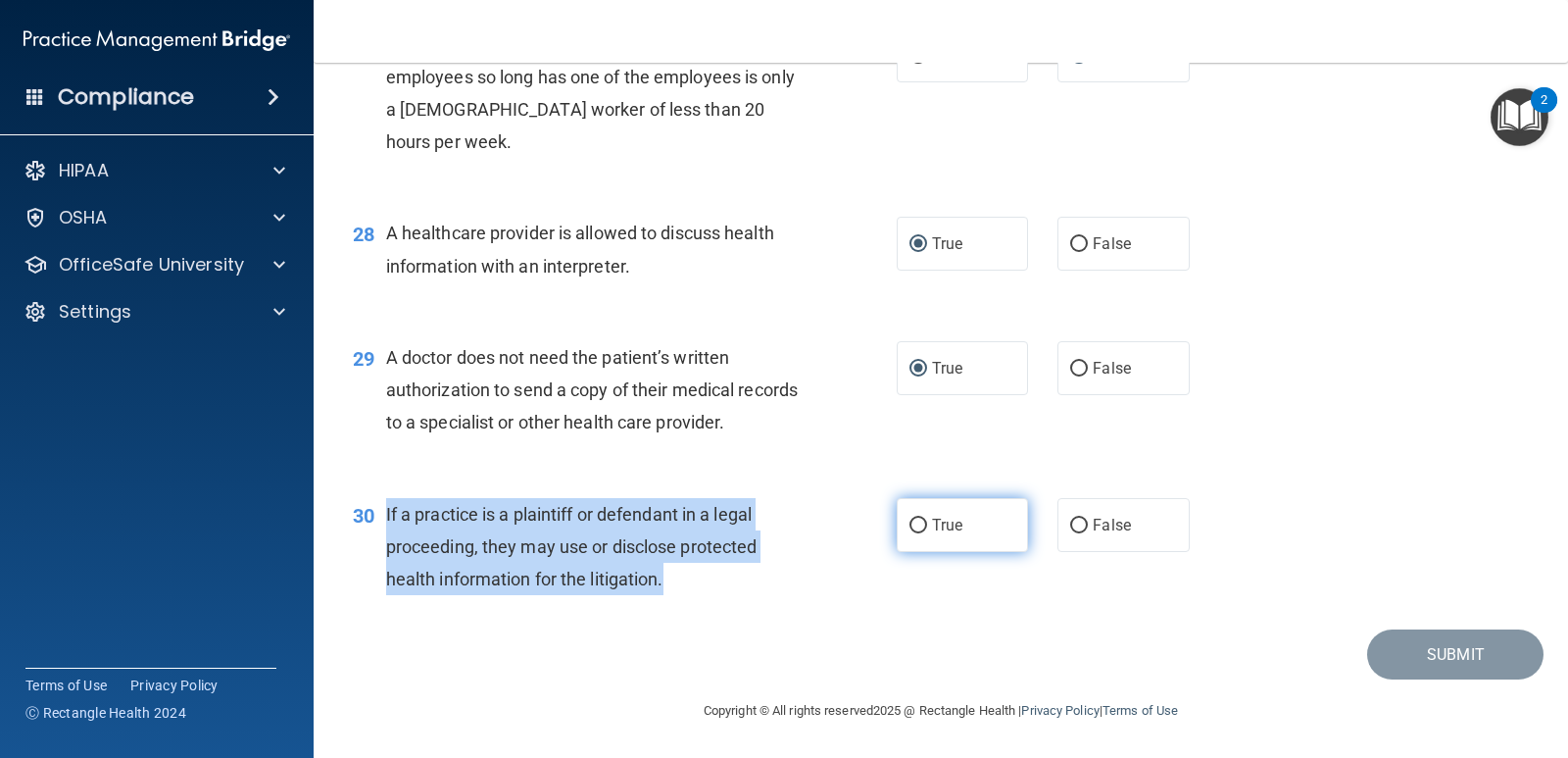 click on "True" at bounding box center (918, 526) 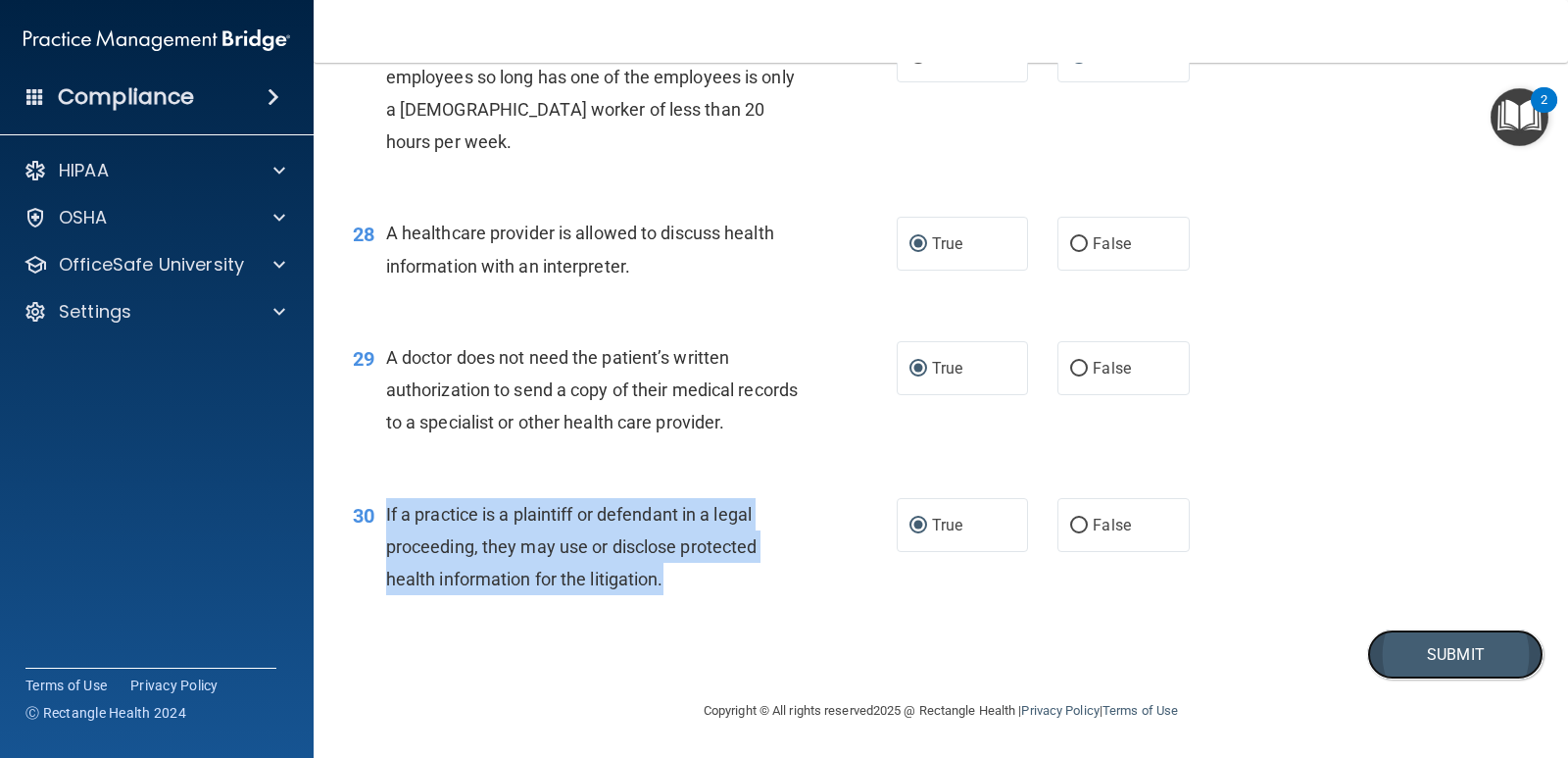 click on "Submit" at bounding box center [1455, 654] 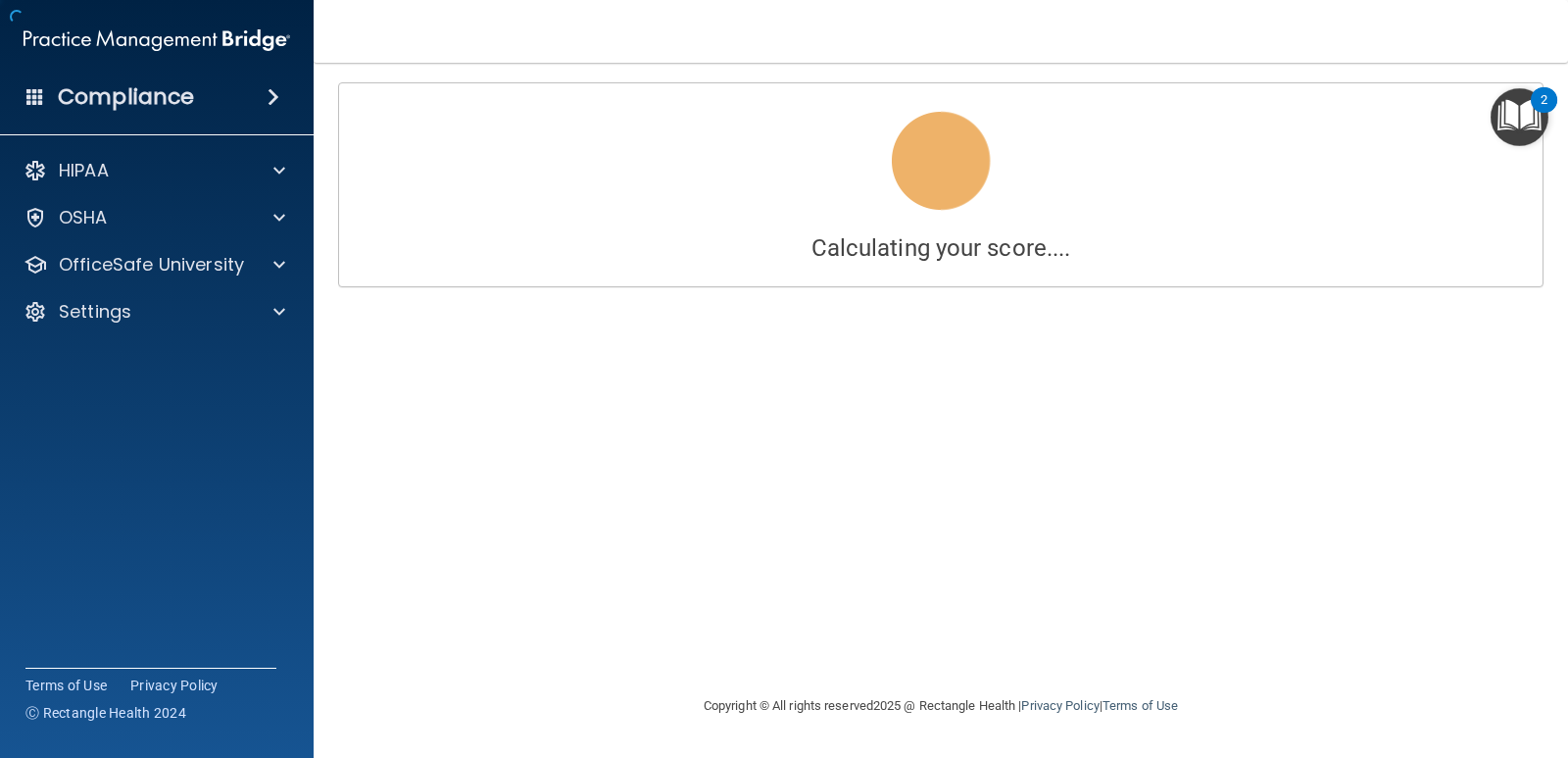 scroll, scrollTop: 0, scrollLeft: 0, axis: both 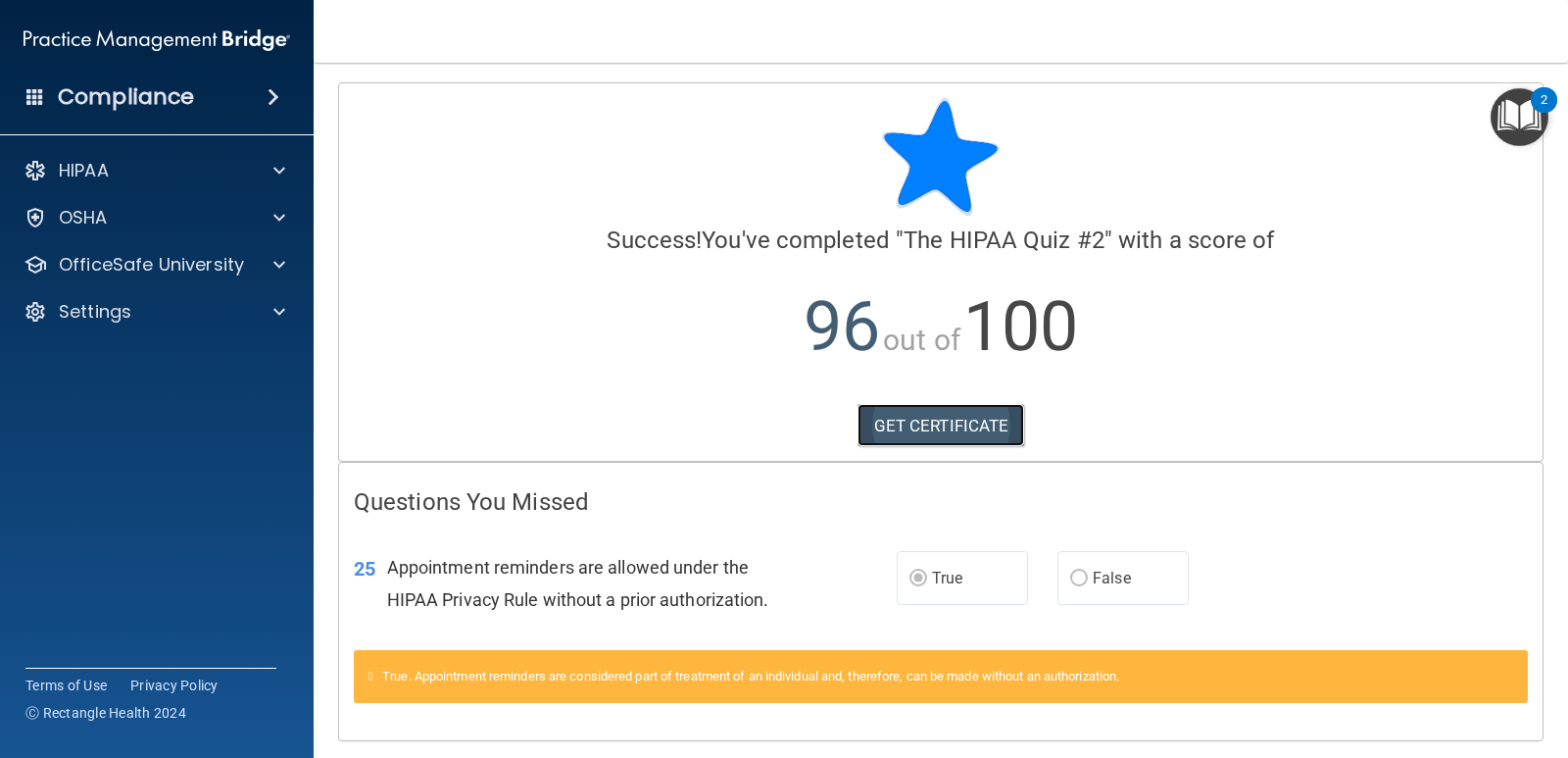 click on "GET CERTIFICATE" at bounding box center [941, 426] 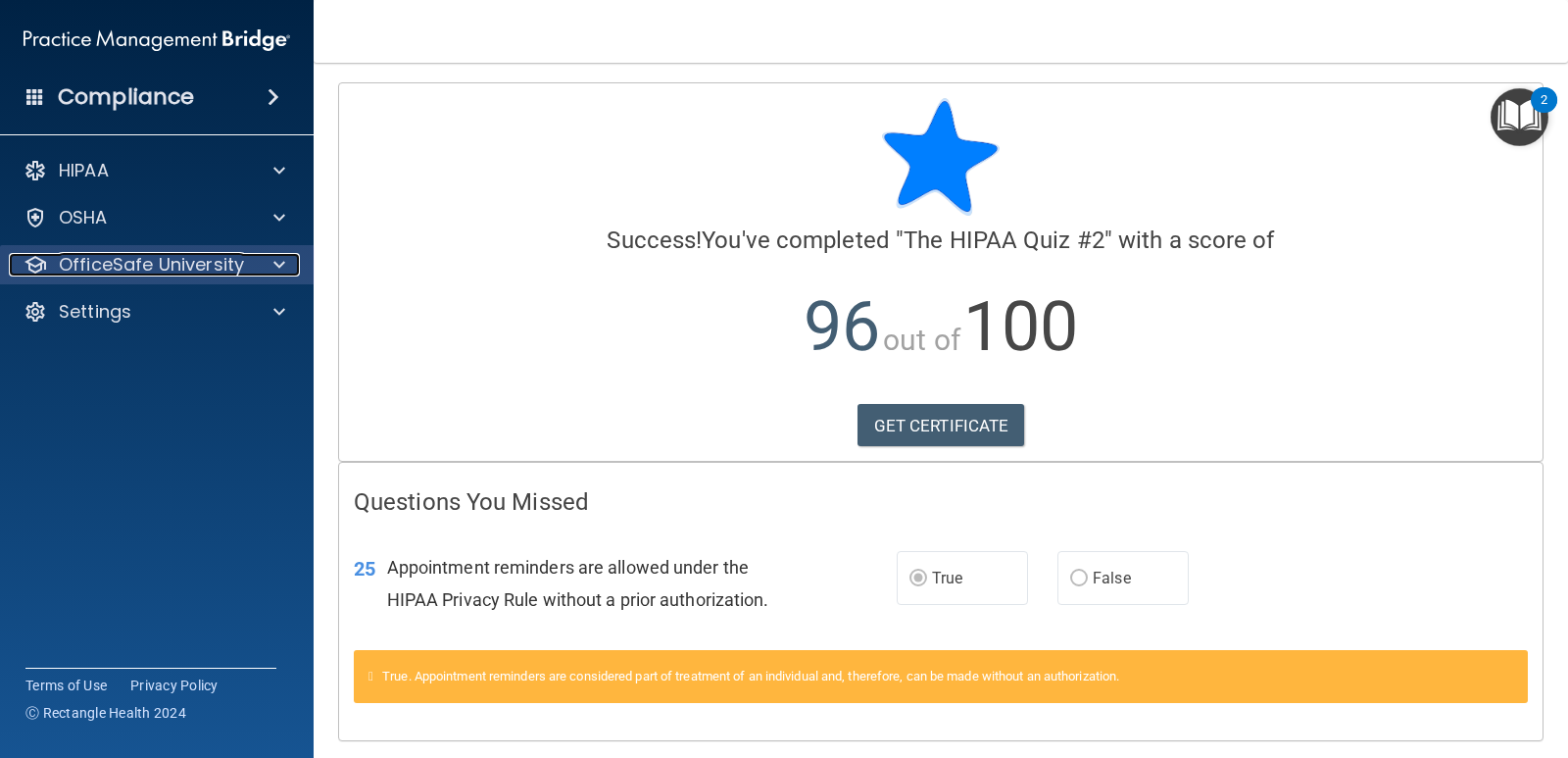 click on "OfficeSafe University" at bounding box center [151, 265] 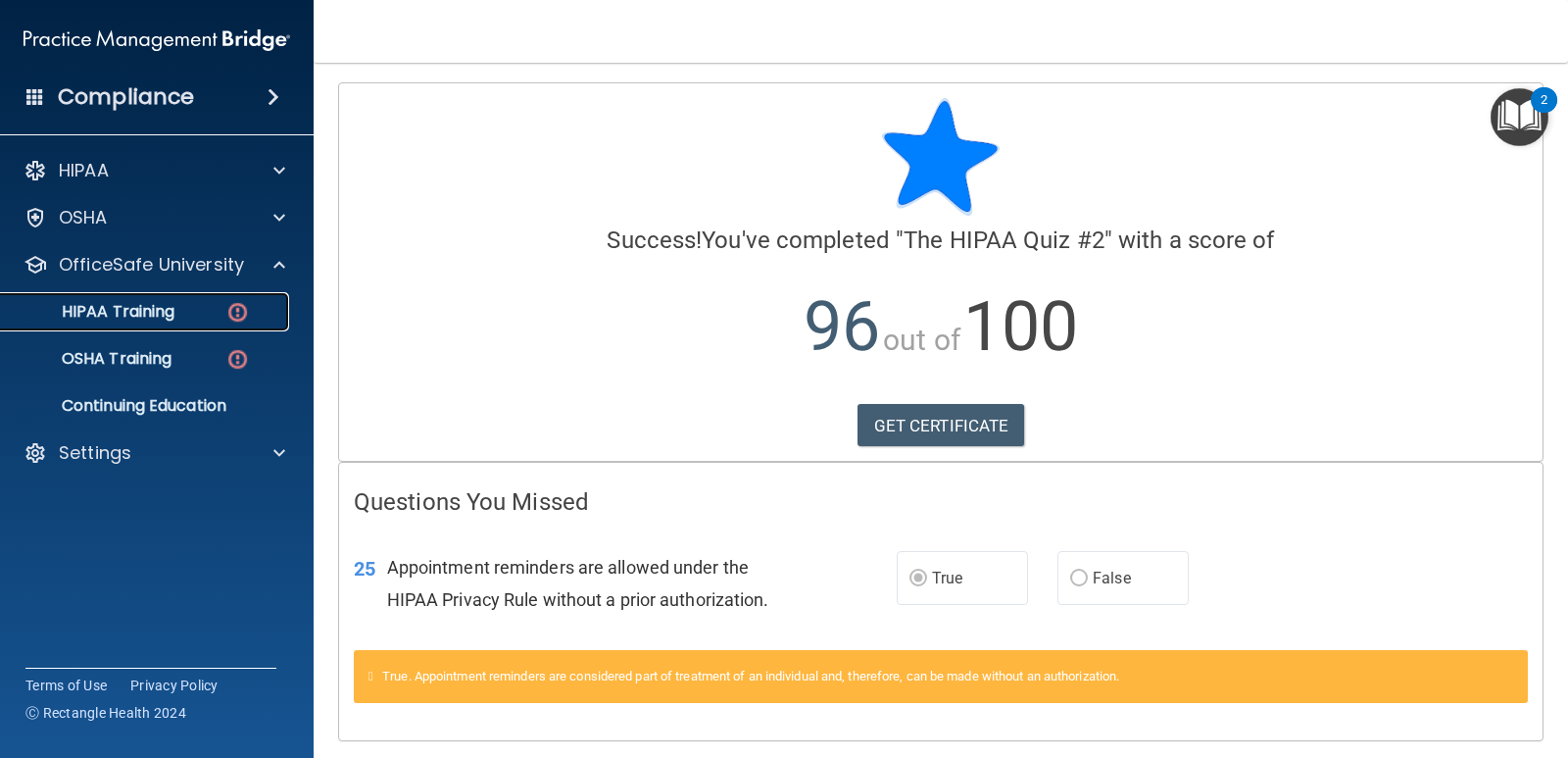 click on "HIPAA Training" at bounding box center [134, 312] 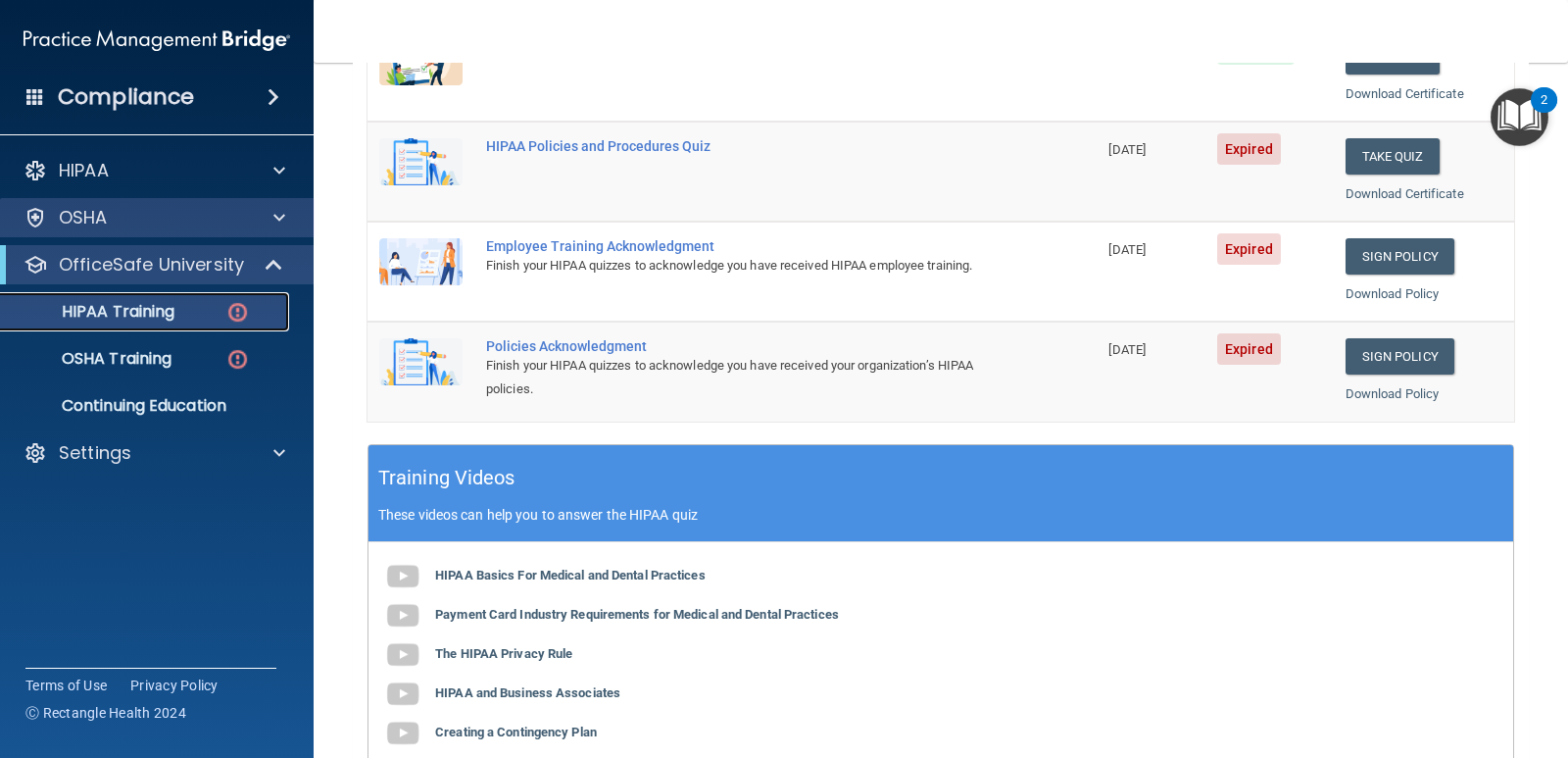 scroll, scrollTop: 392, scrollLeft: 0, axis: vertical 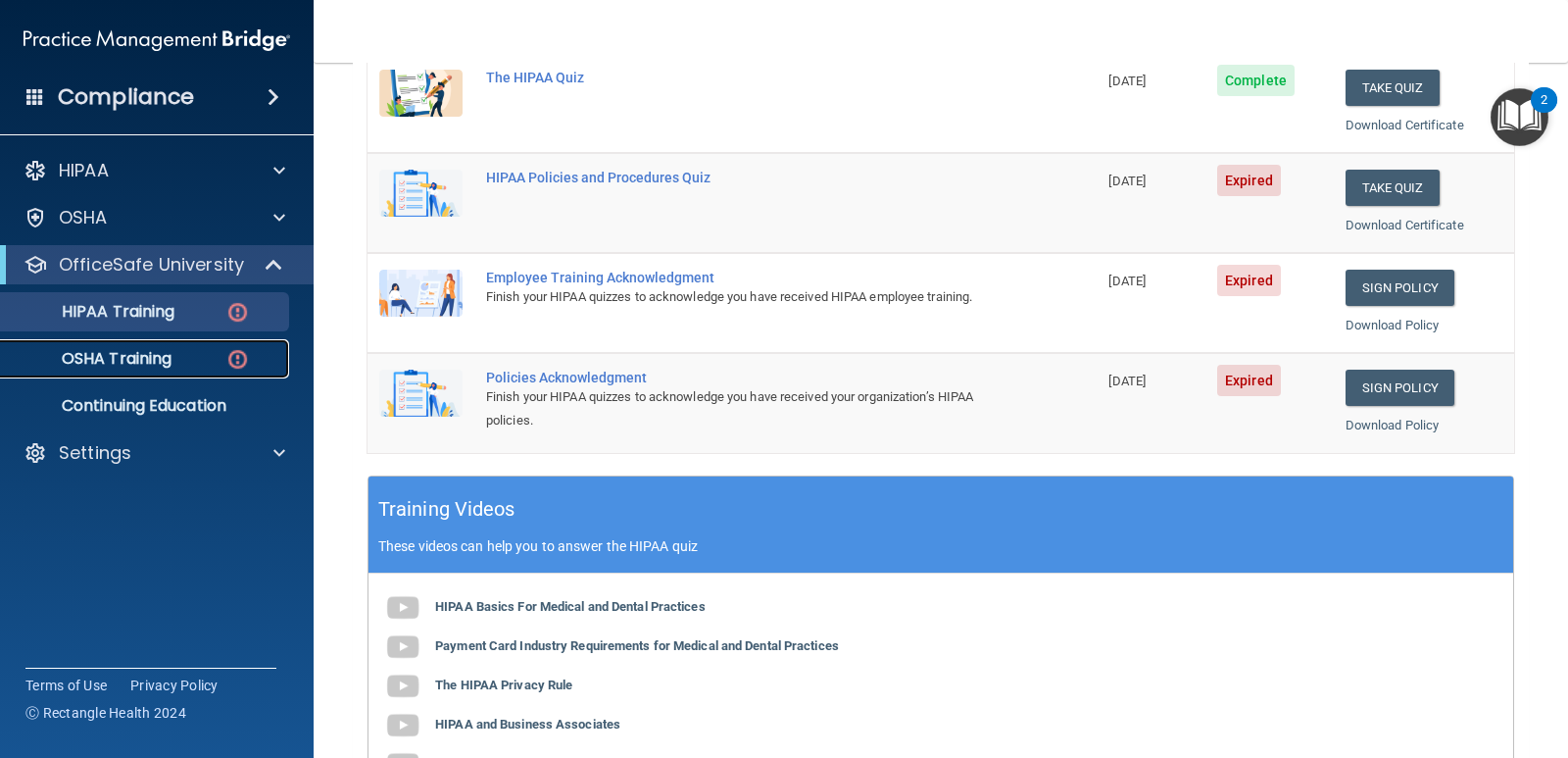 click on "OSHA Training" at bounding box center [146, 359] 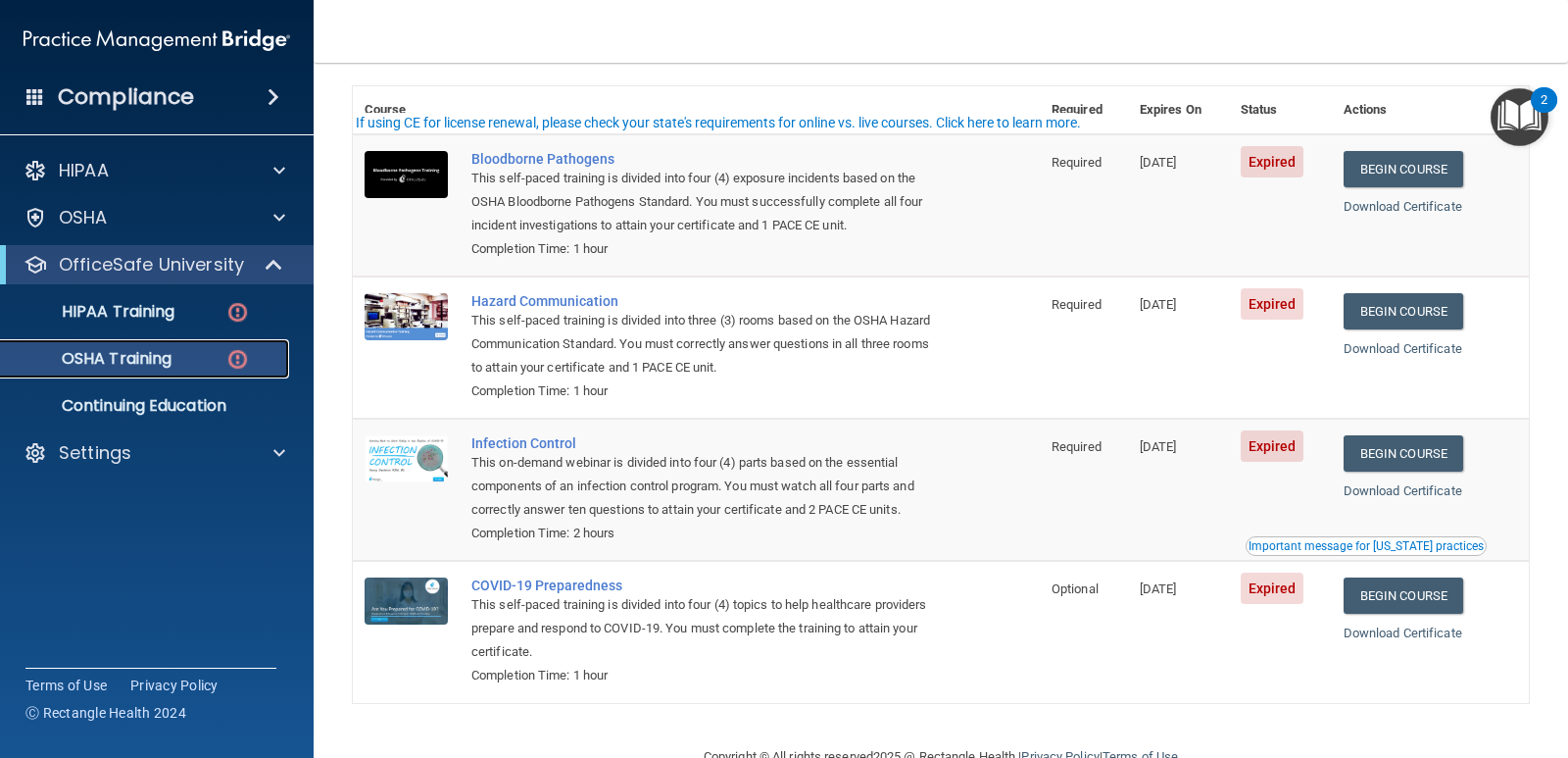 scroll, scrollTop: 0, scrollLeft: 0, axis: both 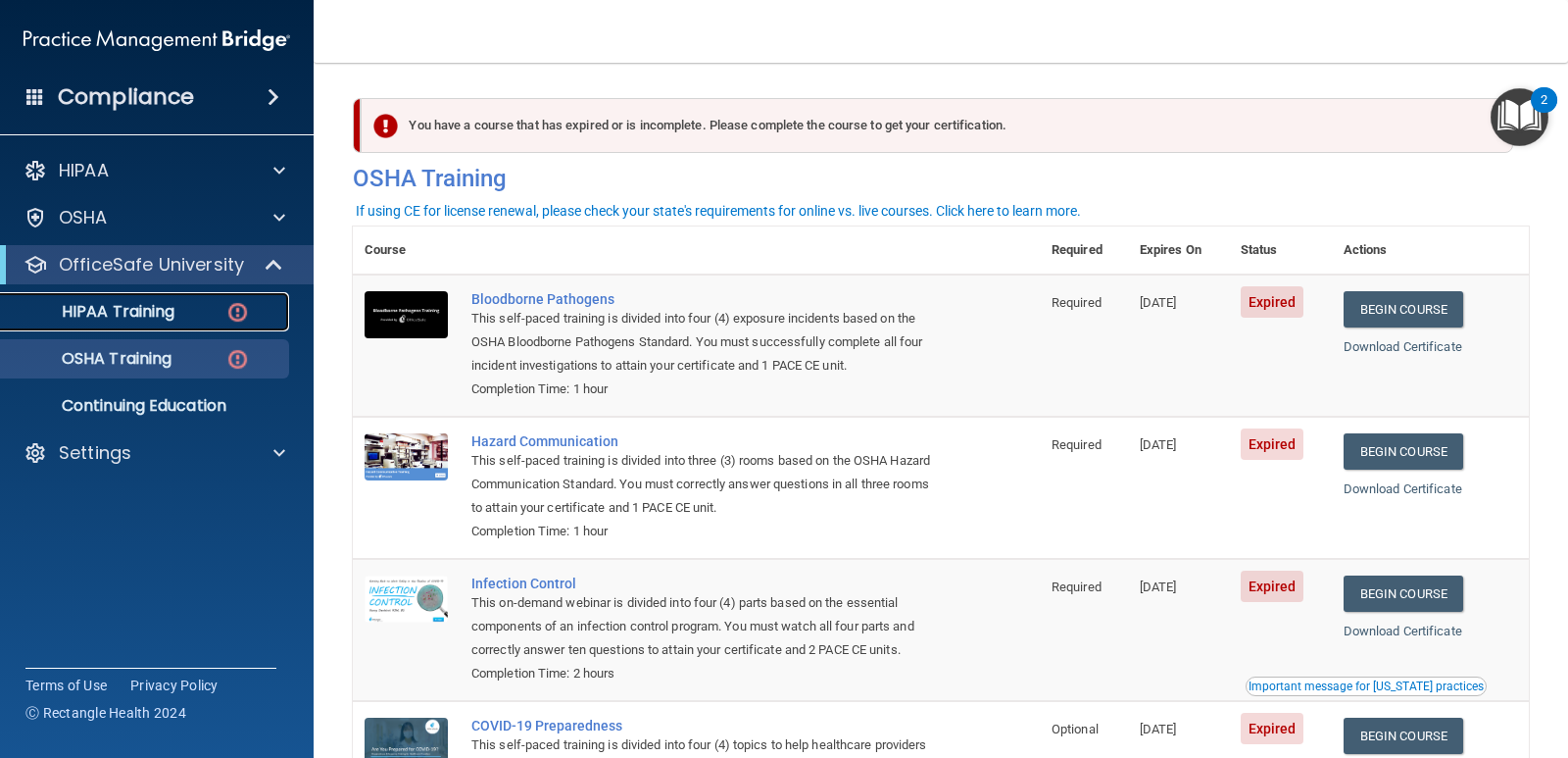 drag, startPoint x: 156, startPoint y: 312, endPoint x: 174, endPoint y: 312, distance: 18 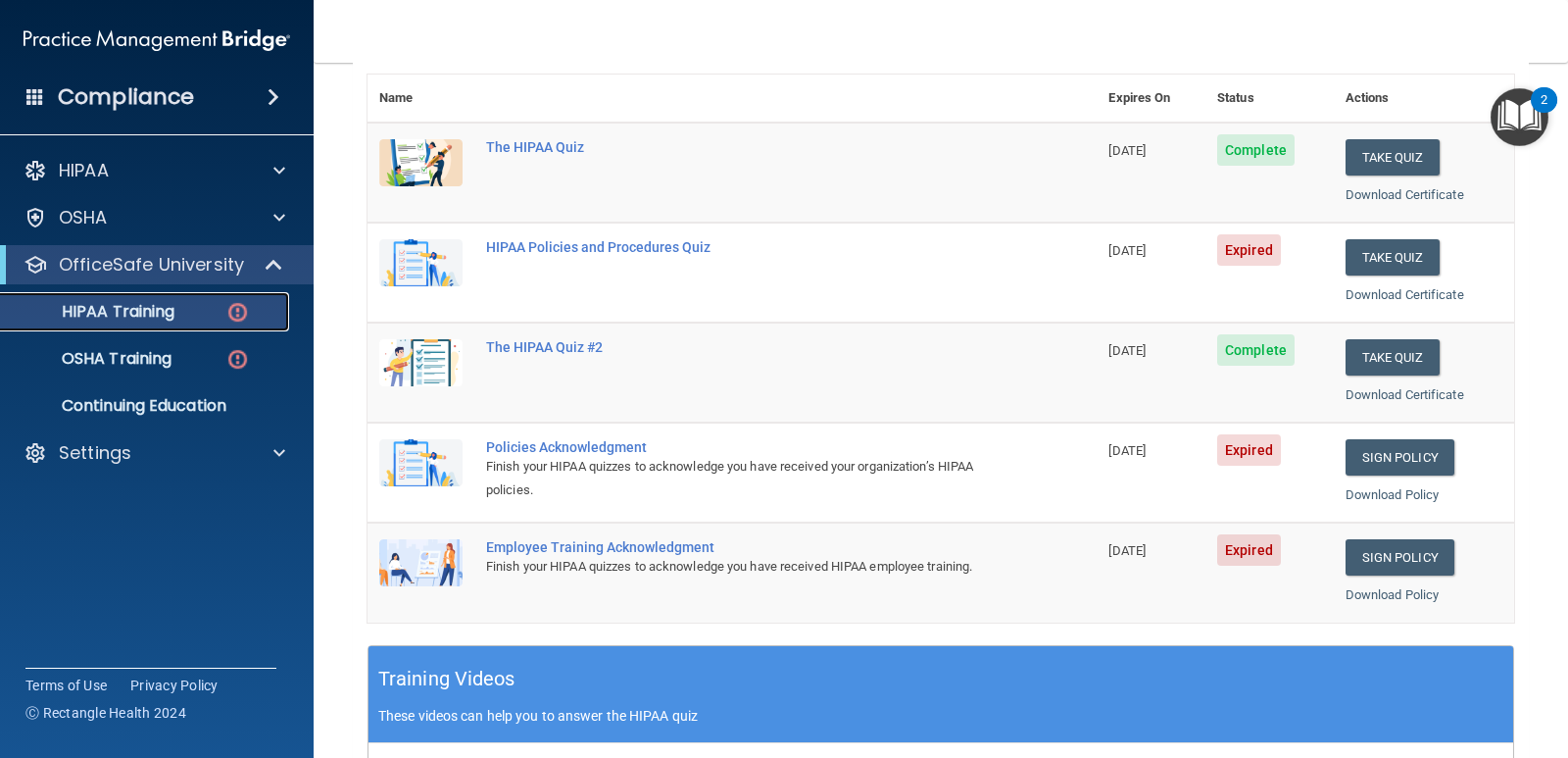 scroll, scrollTop: 196, scrollLeft: 0, axis: vertical 